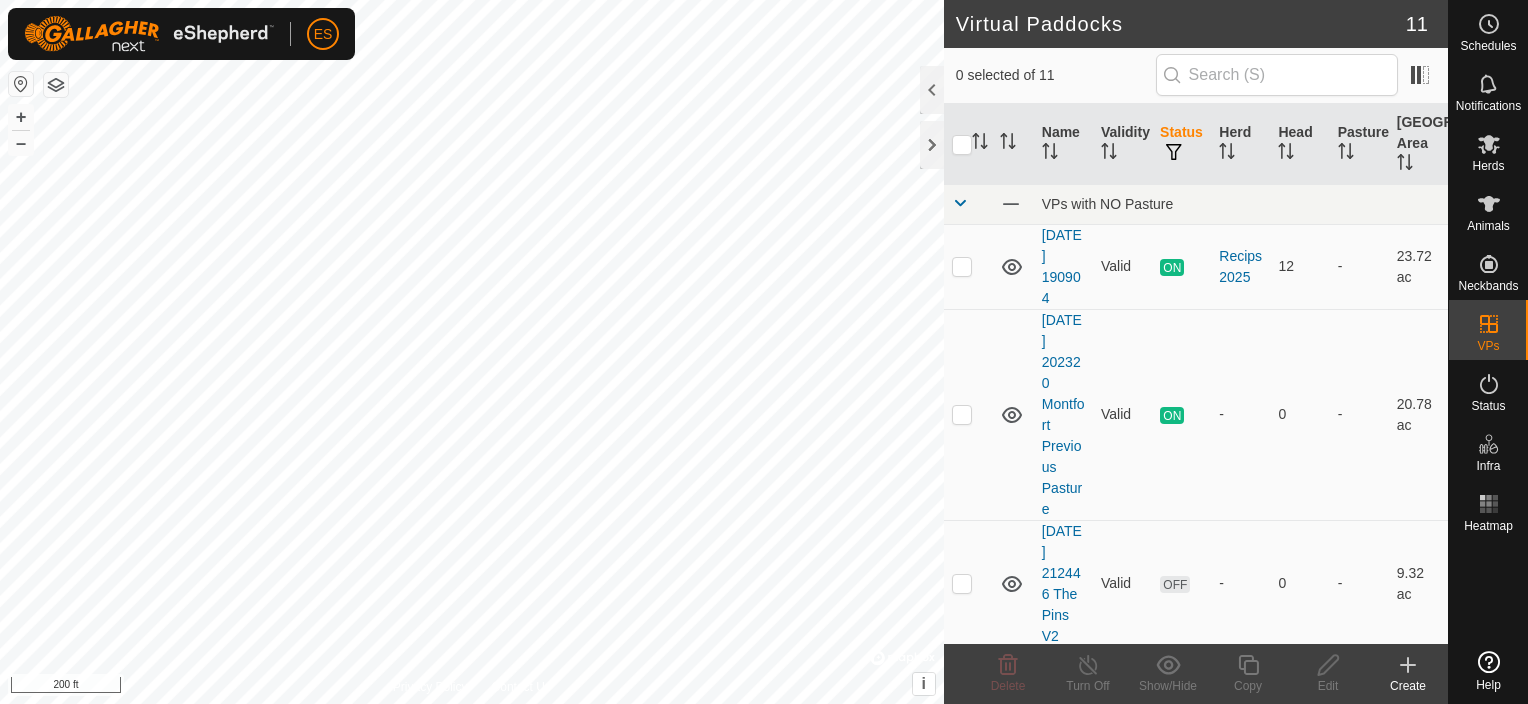scroll, scrollTop: 0, scrollLeft: 0, axis: both 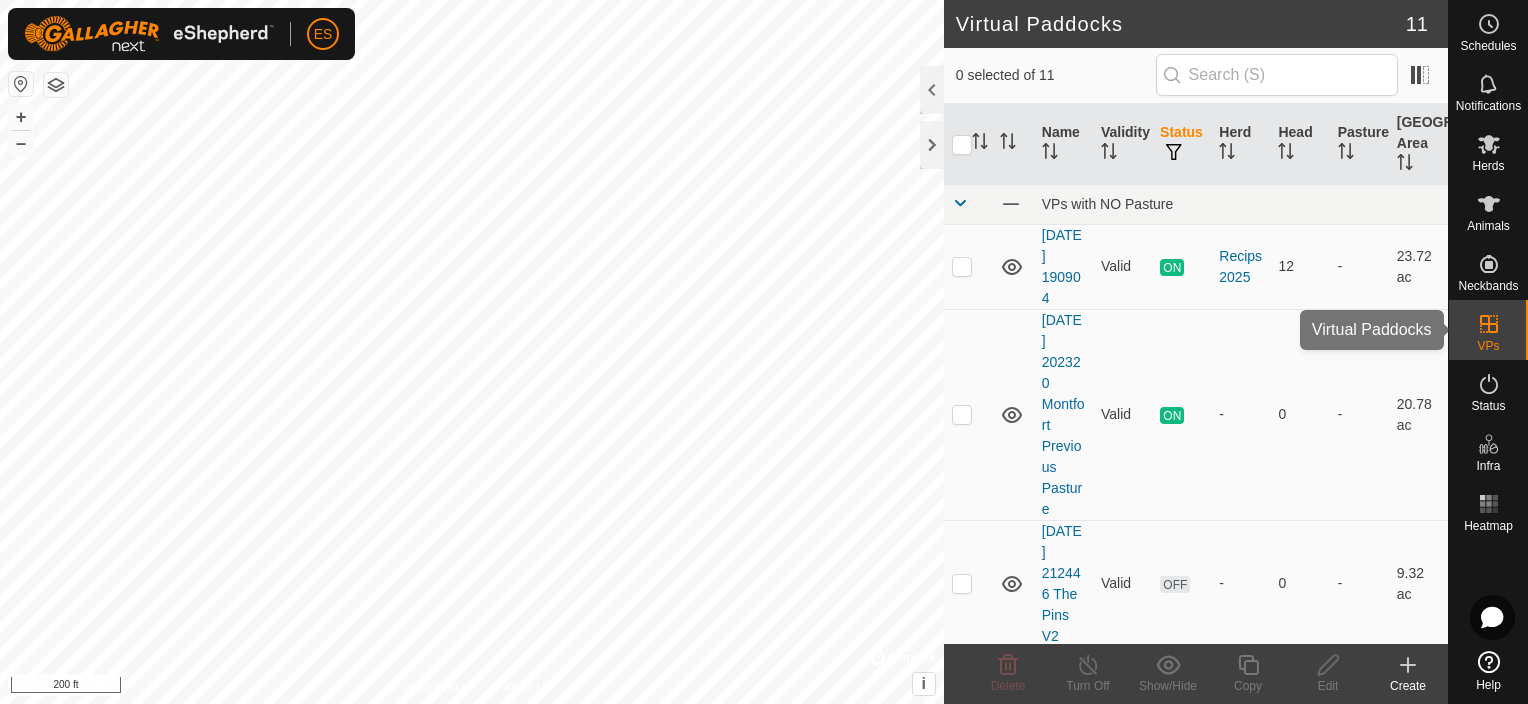 click 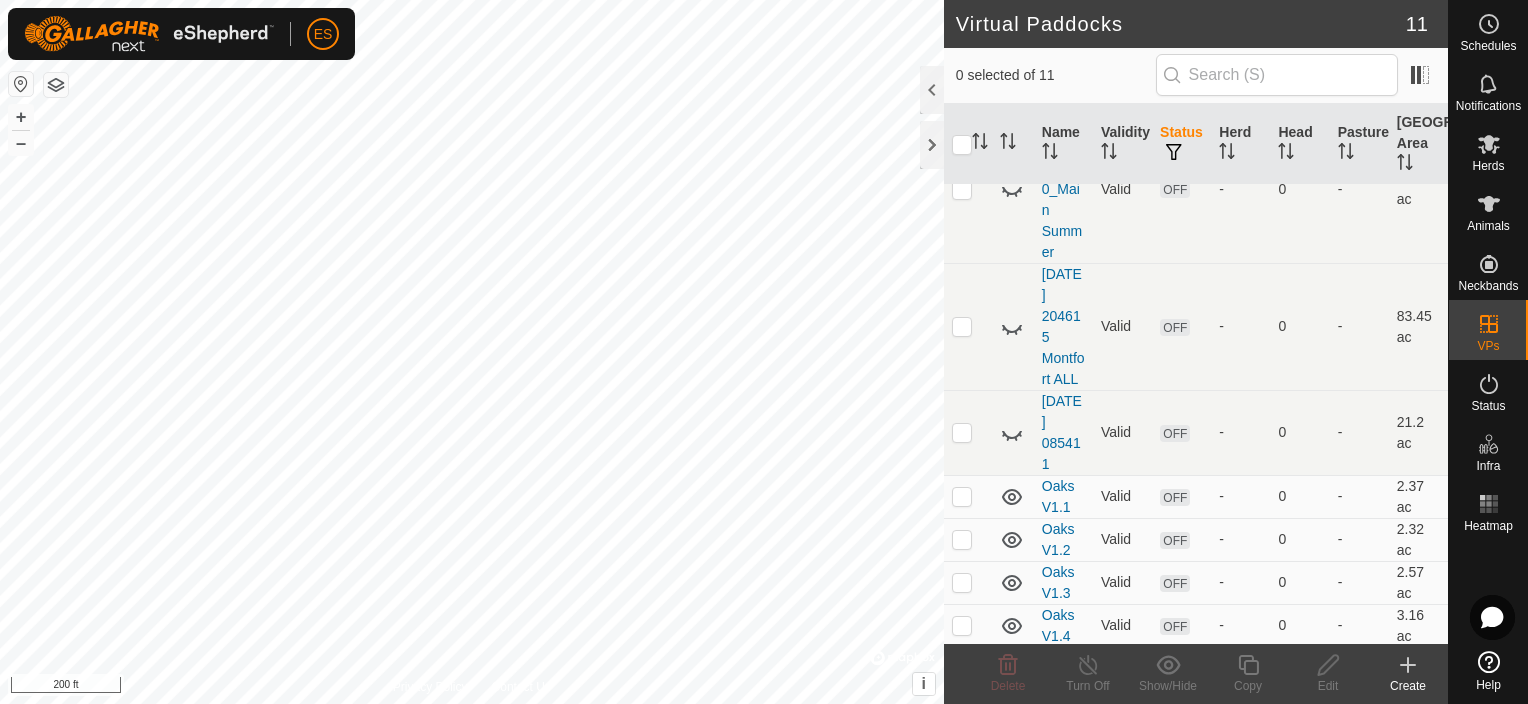 scroll, scrollTop: 617, scrollLeft: 0, axis: vertical 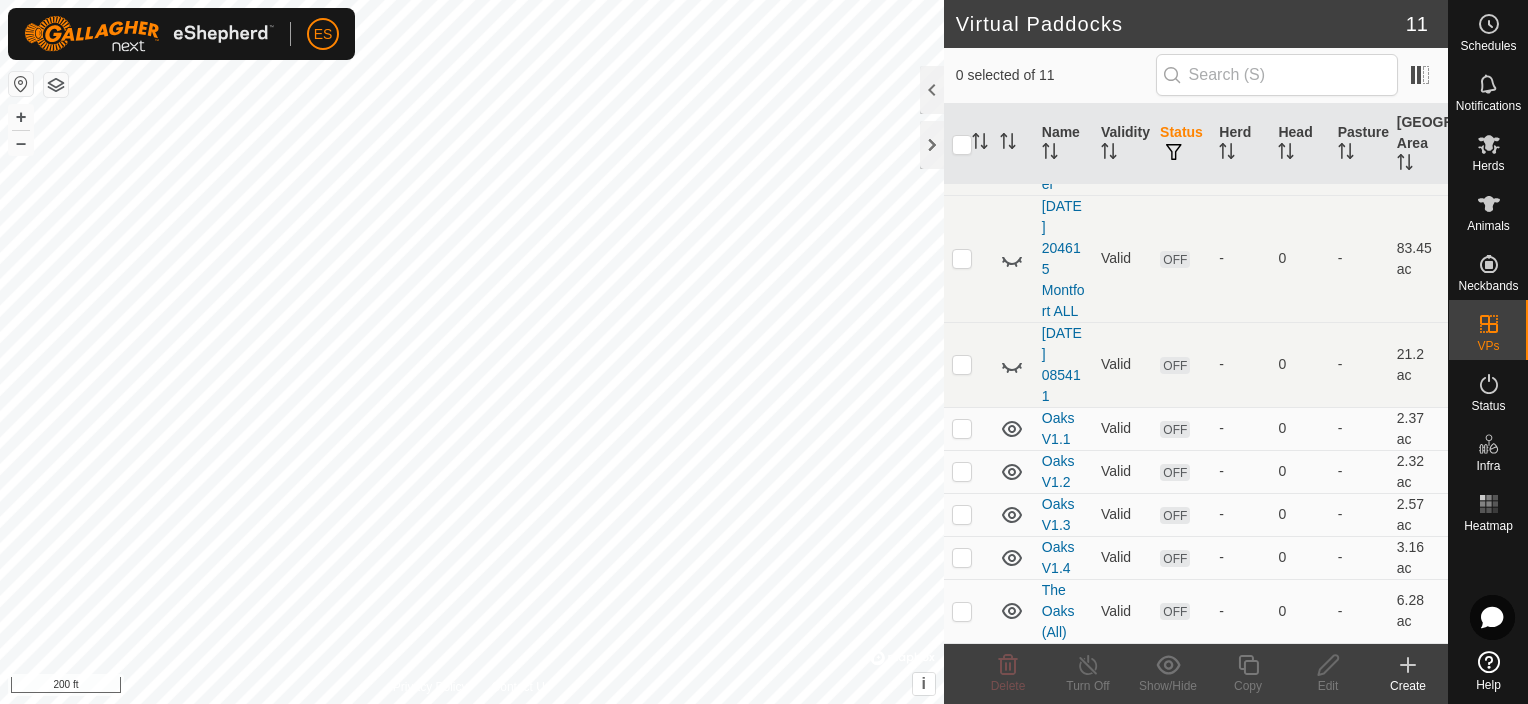 click 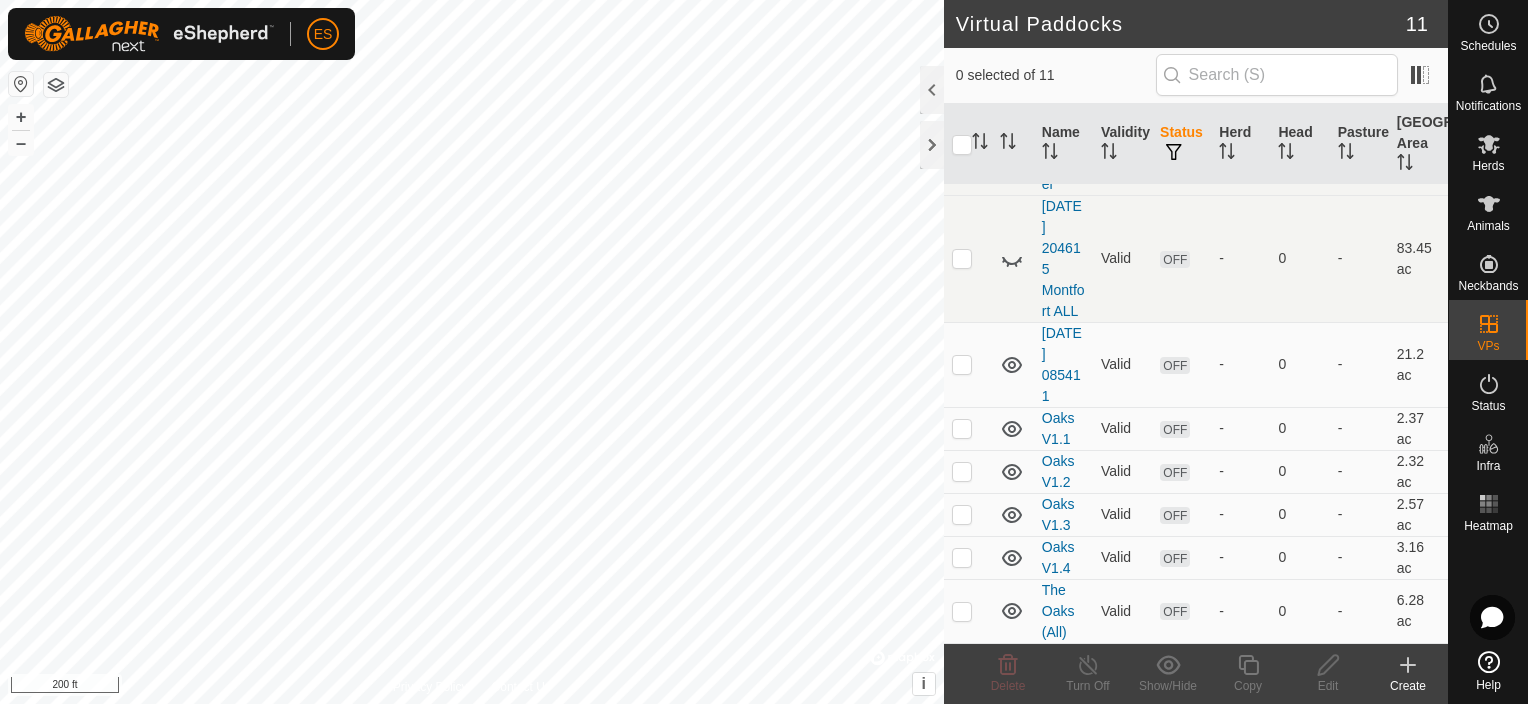 click on "OFF" at bounding box center [1175, 365] 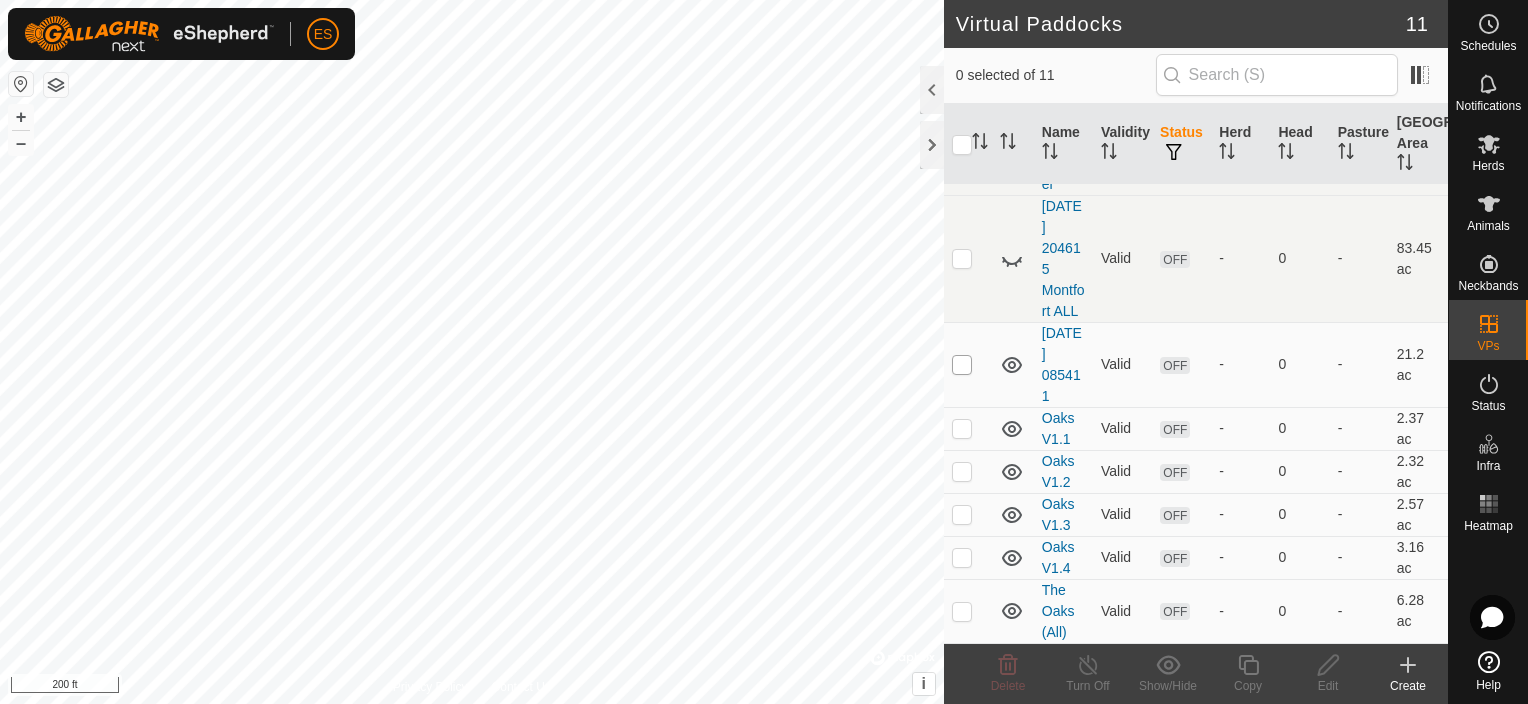 click at bounding box center [962, 365] 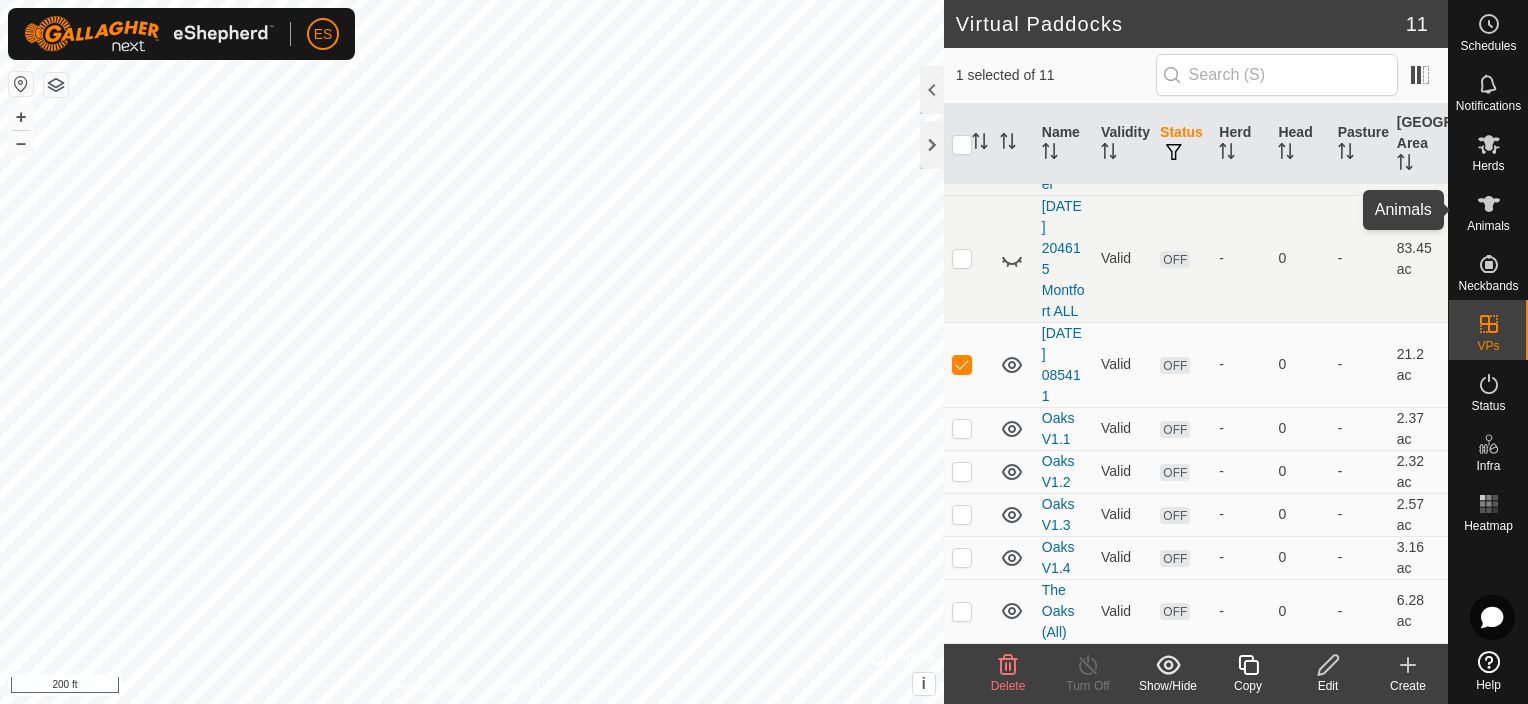 click 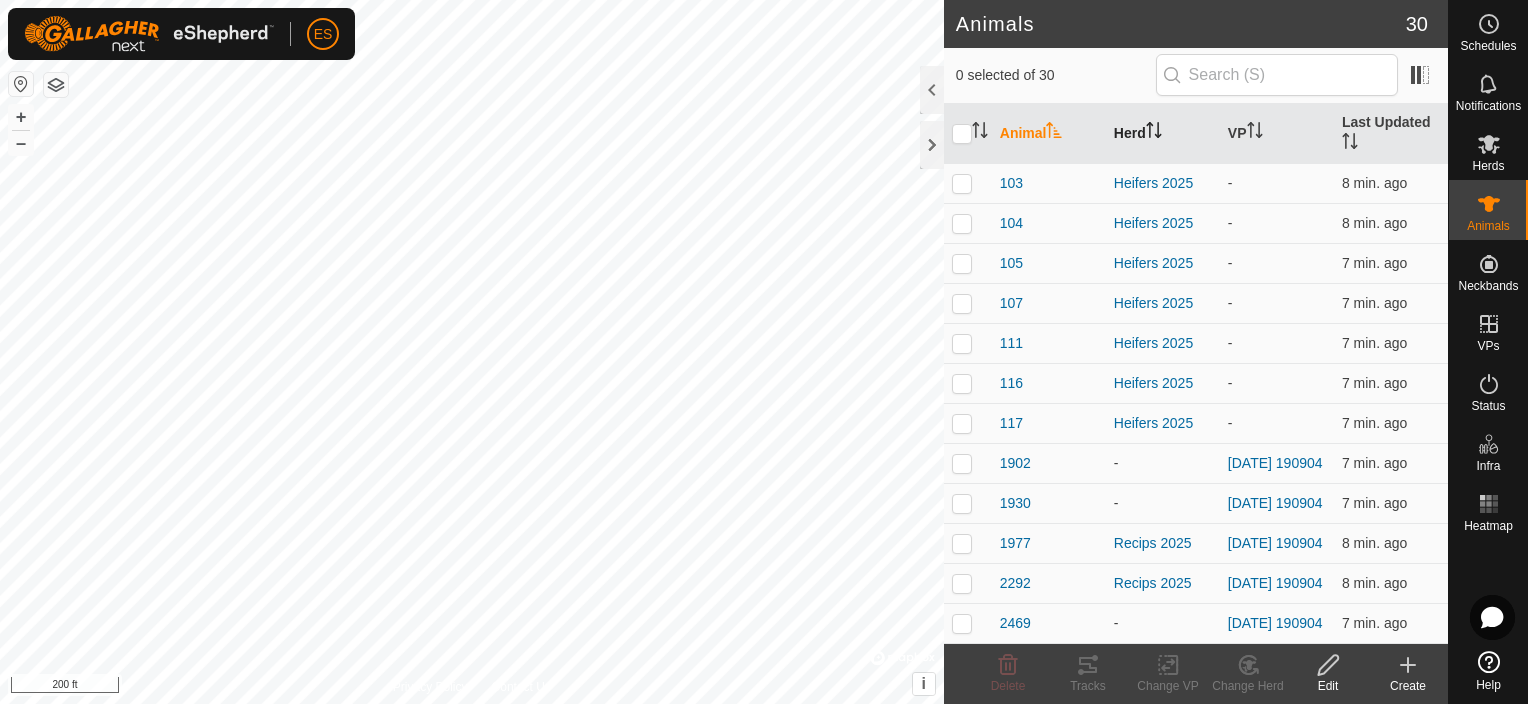 click 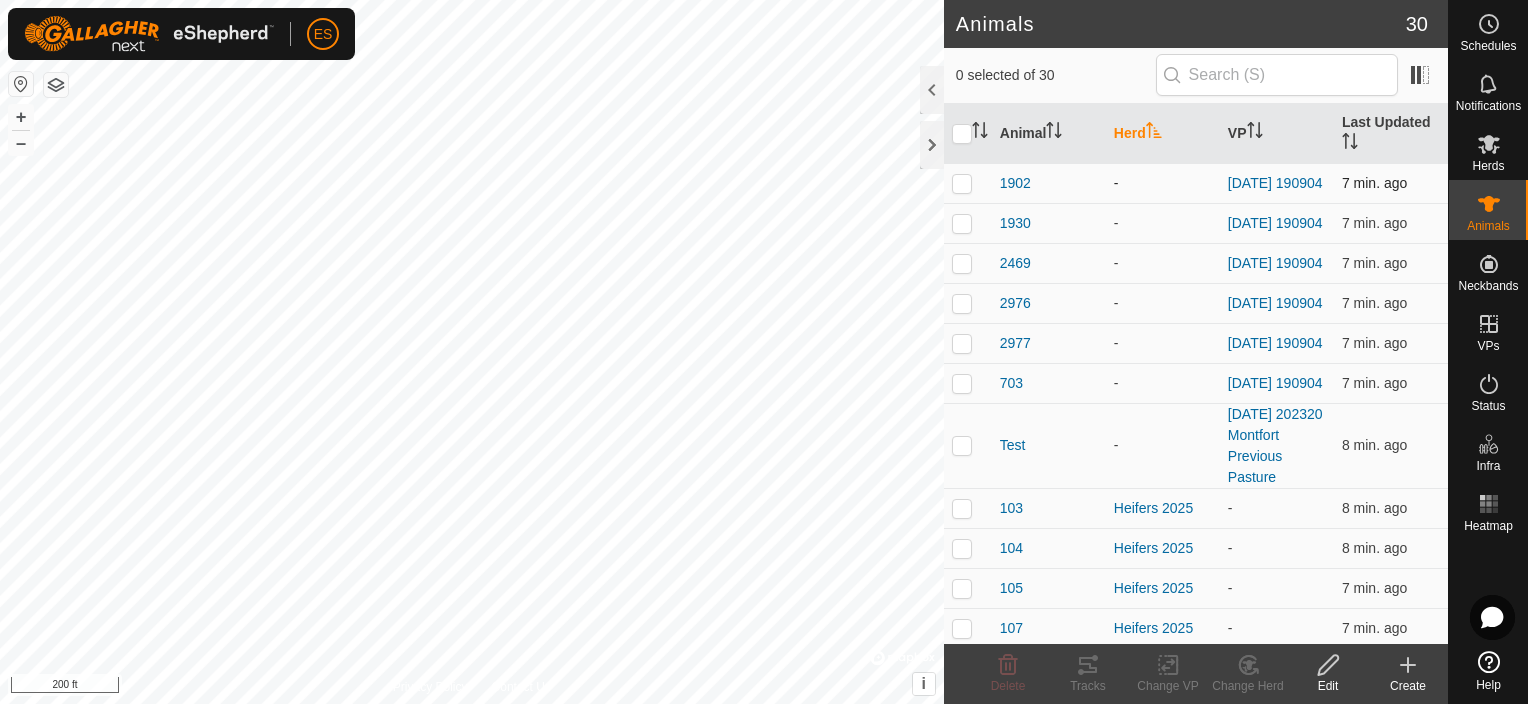 click at bounding box center [962, 183] 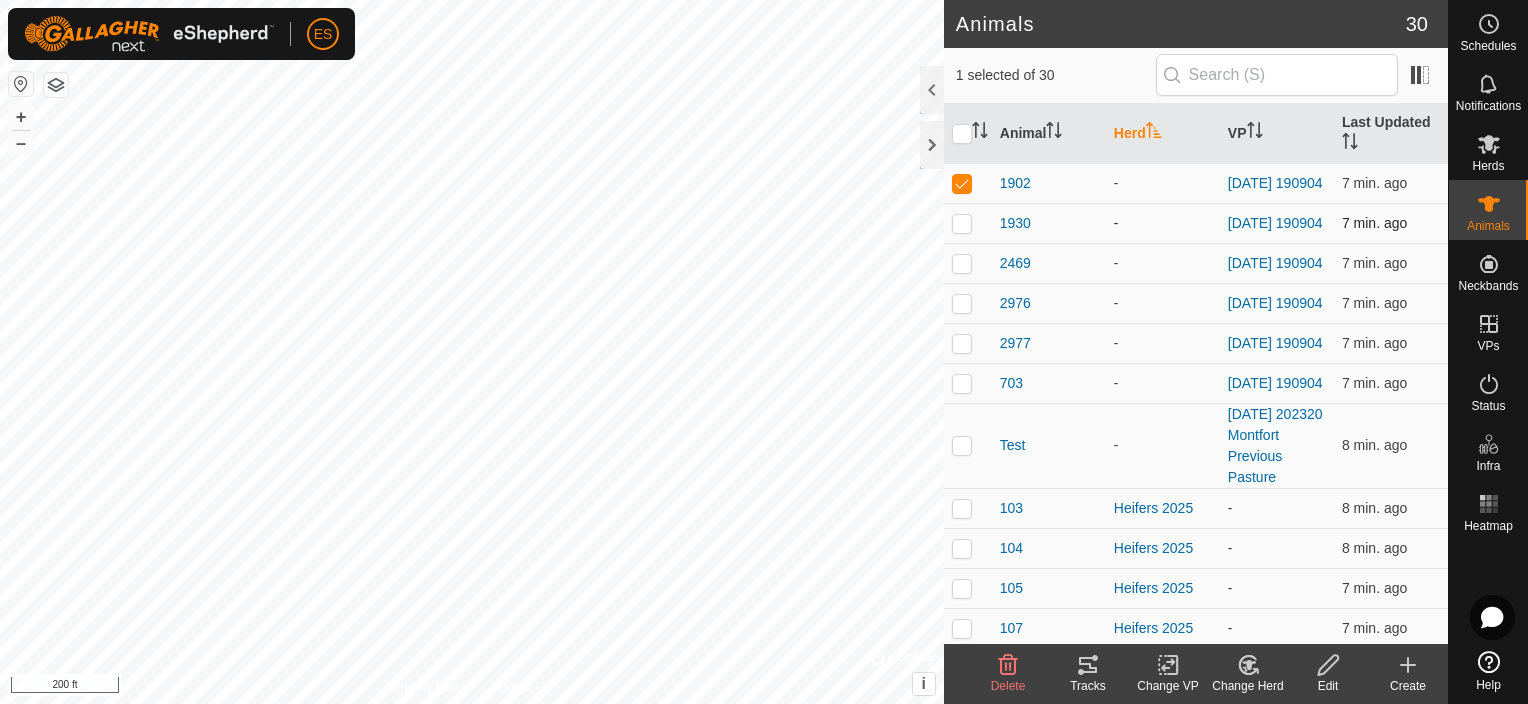 click at bounding box center [962, 223] 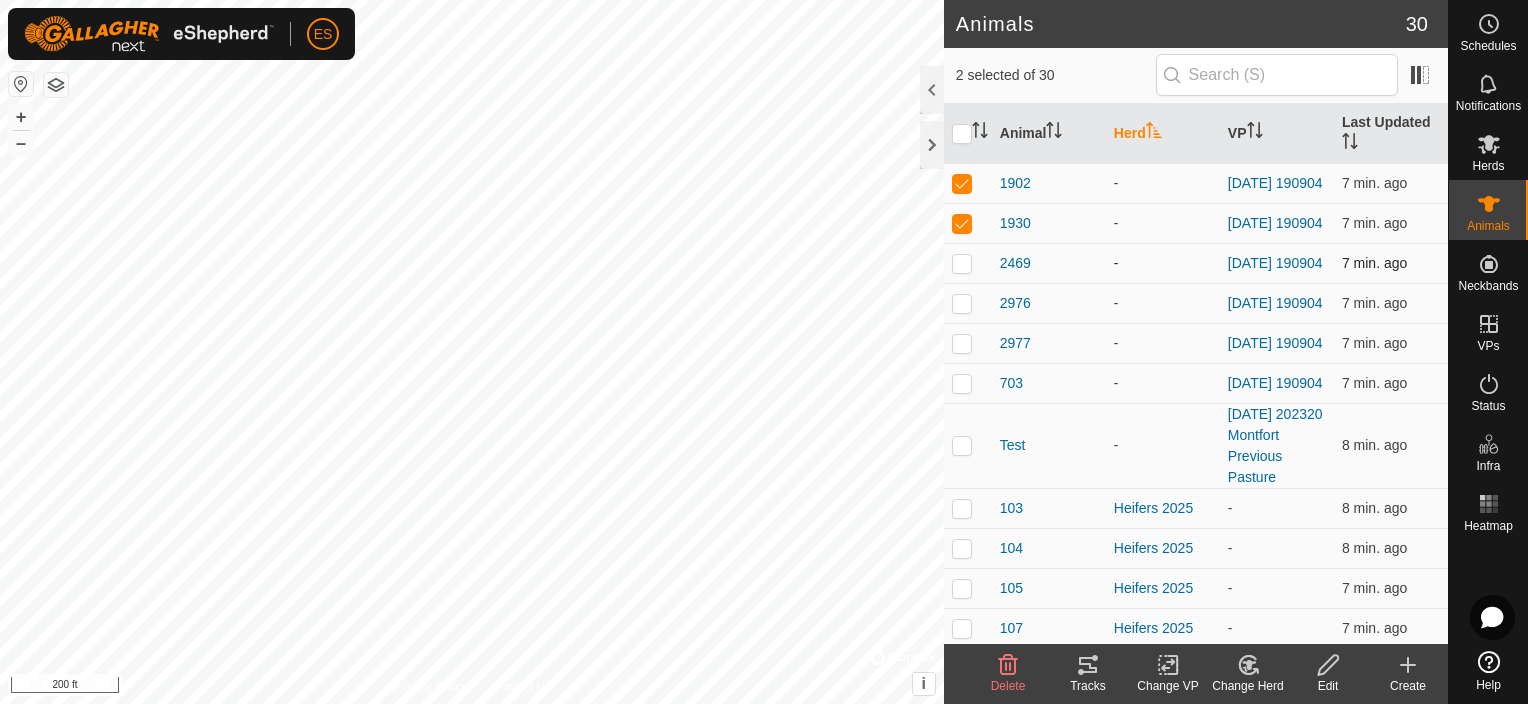 click at bounding box center [962, 263] 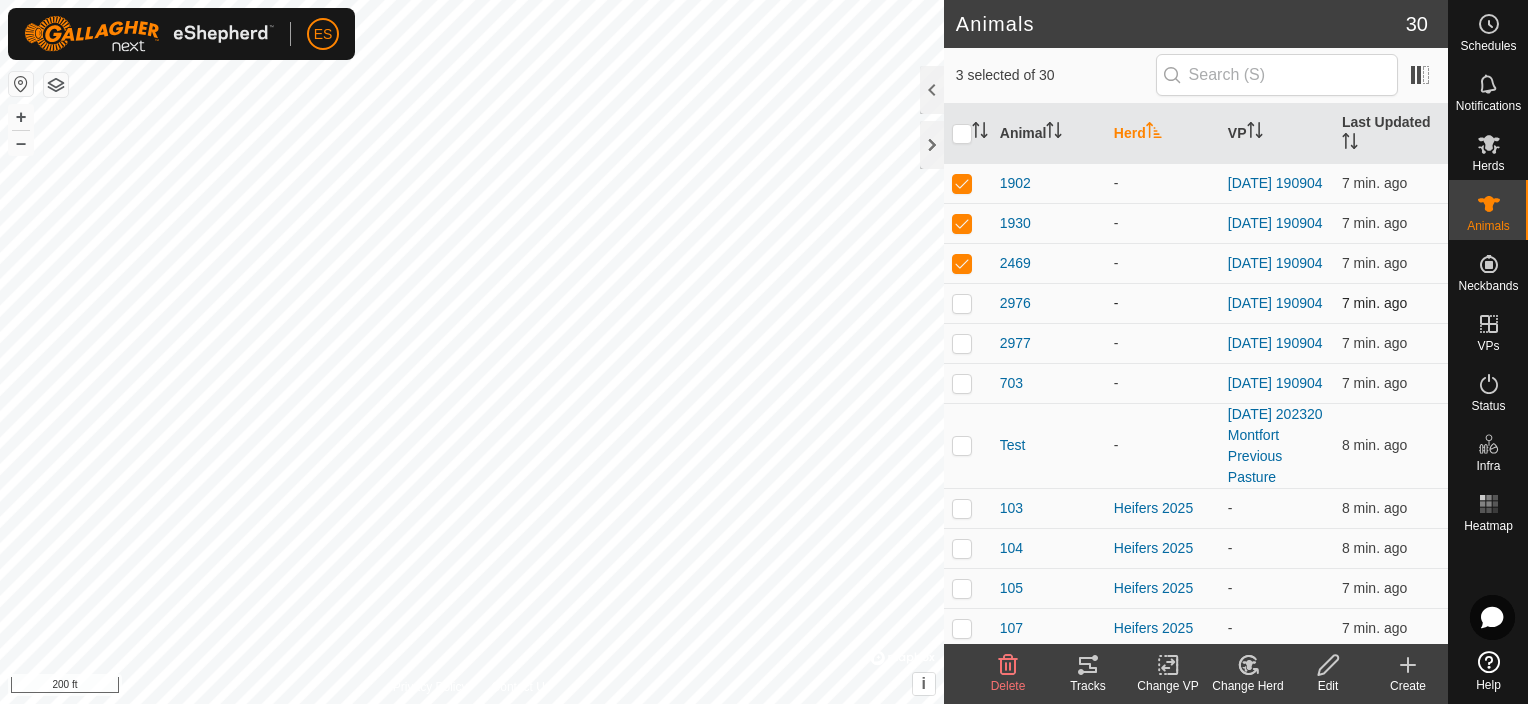 click at bounding box center [962, 303] 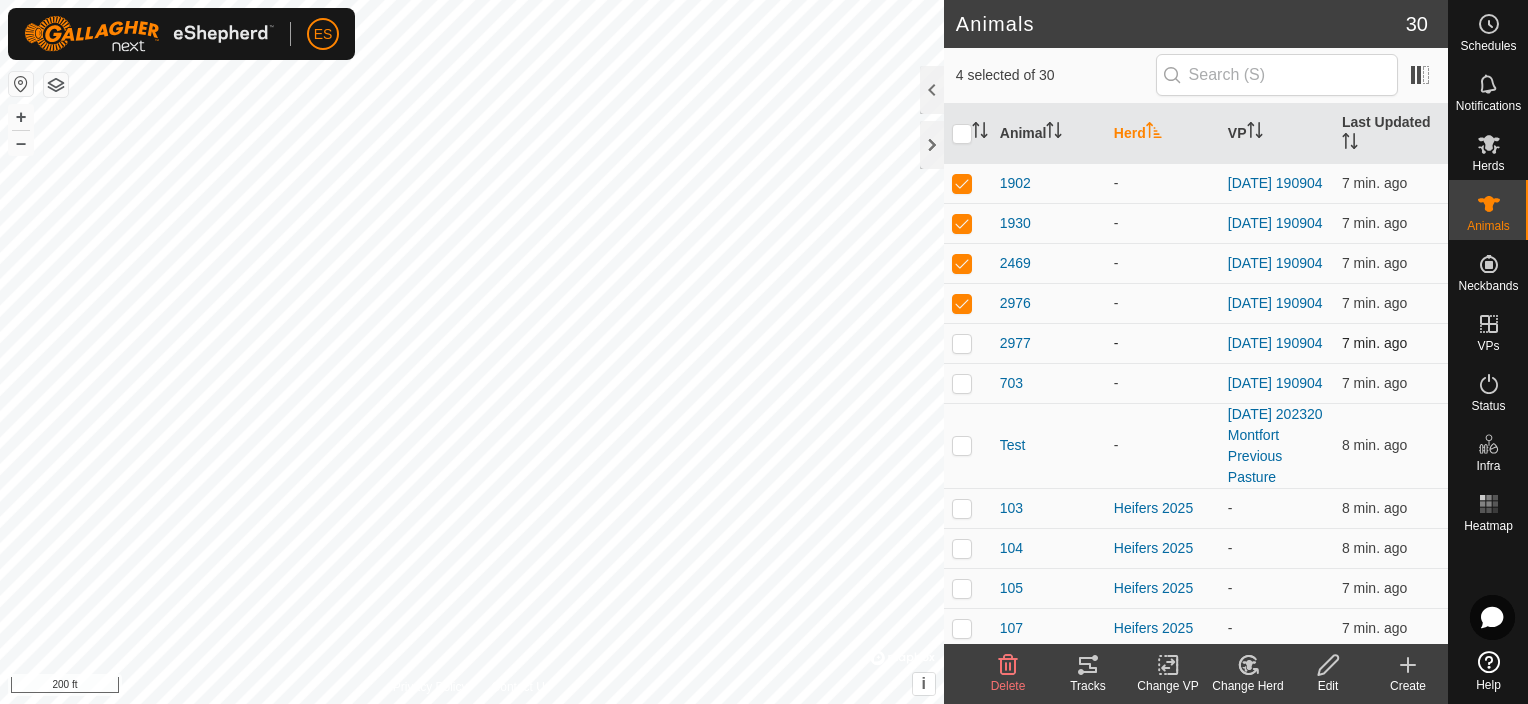 click at bounding box center [962, 343] 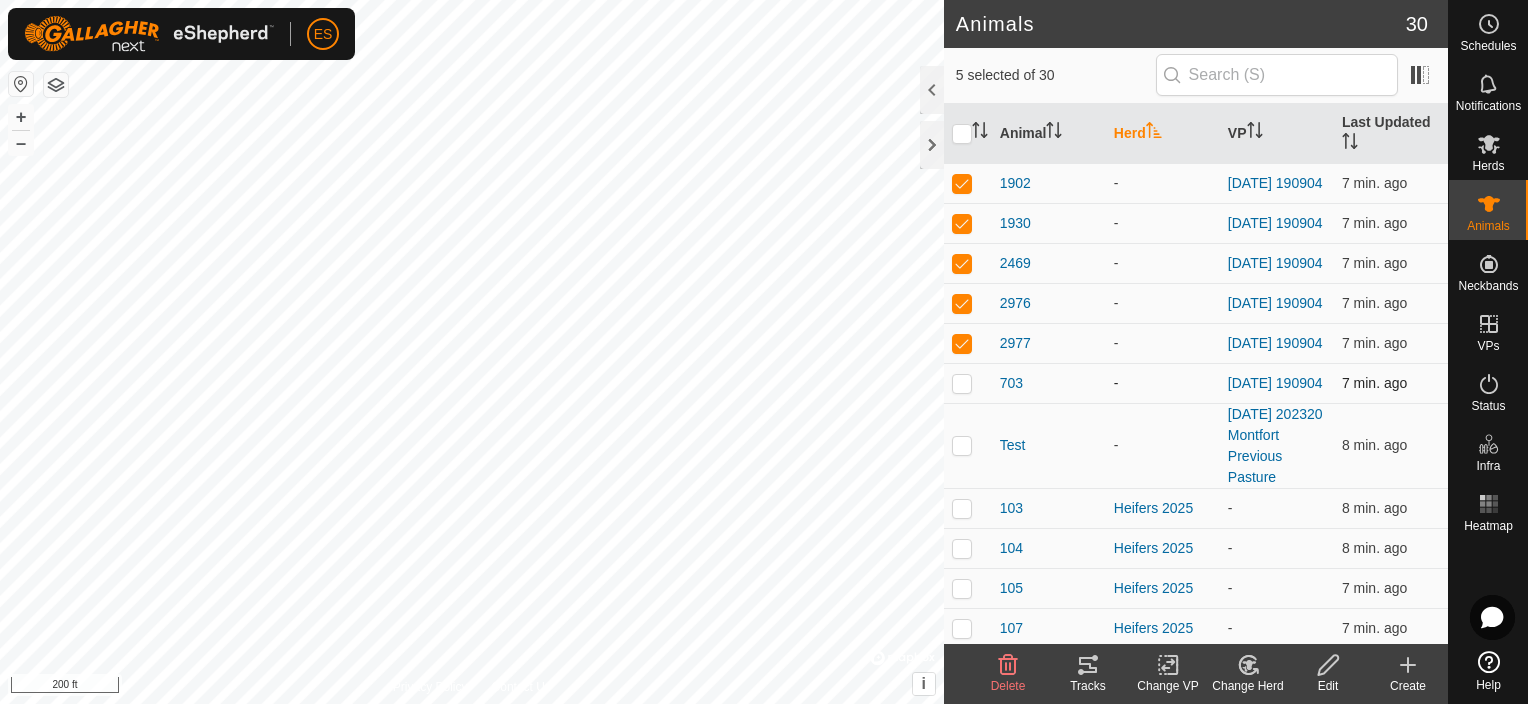 click at bounding box center [962, 383] 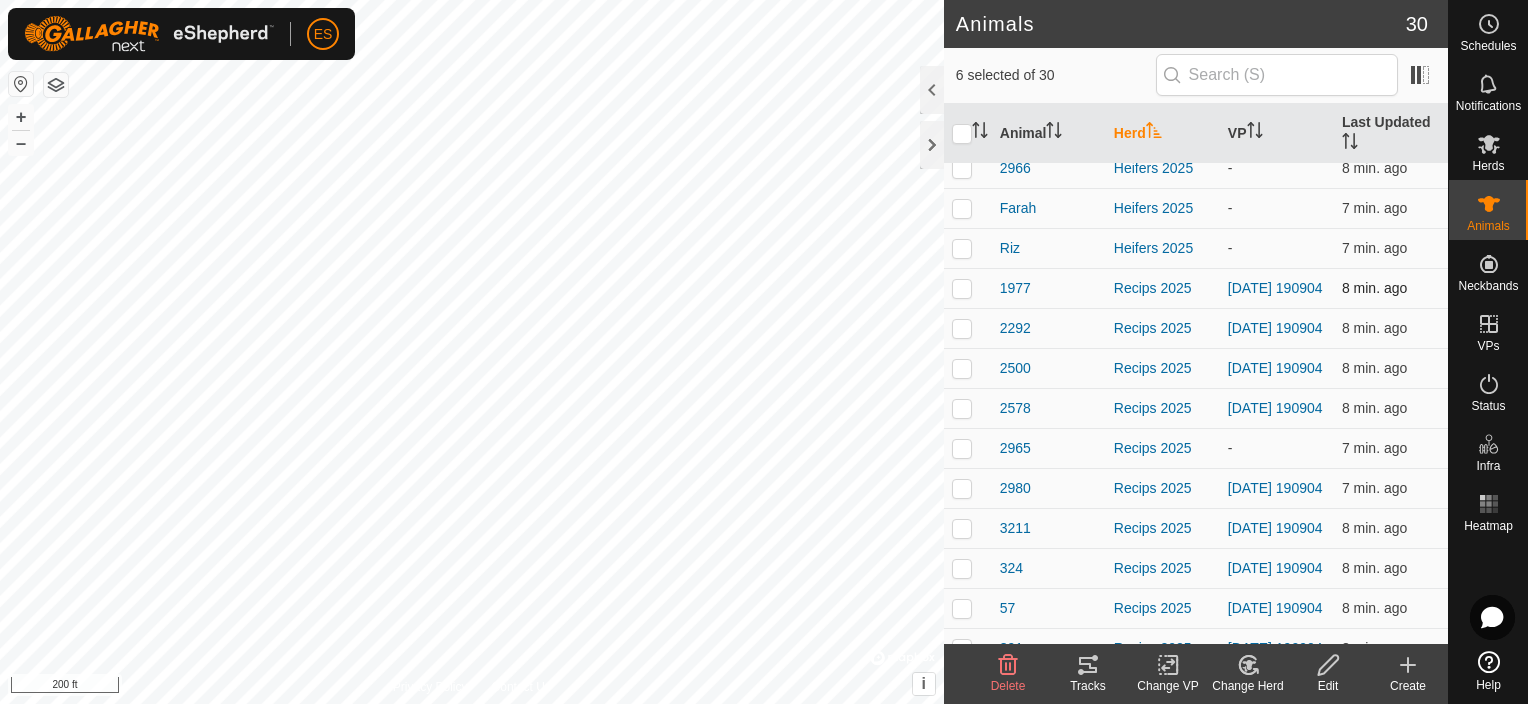 scroll, scrollTop: 624, scrollLeft: 0, axis: vertical 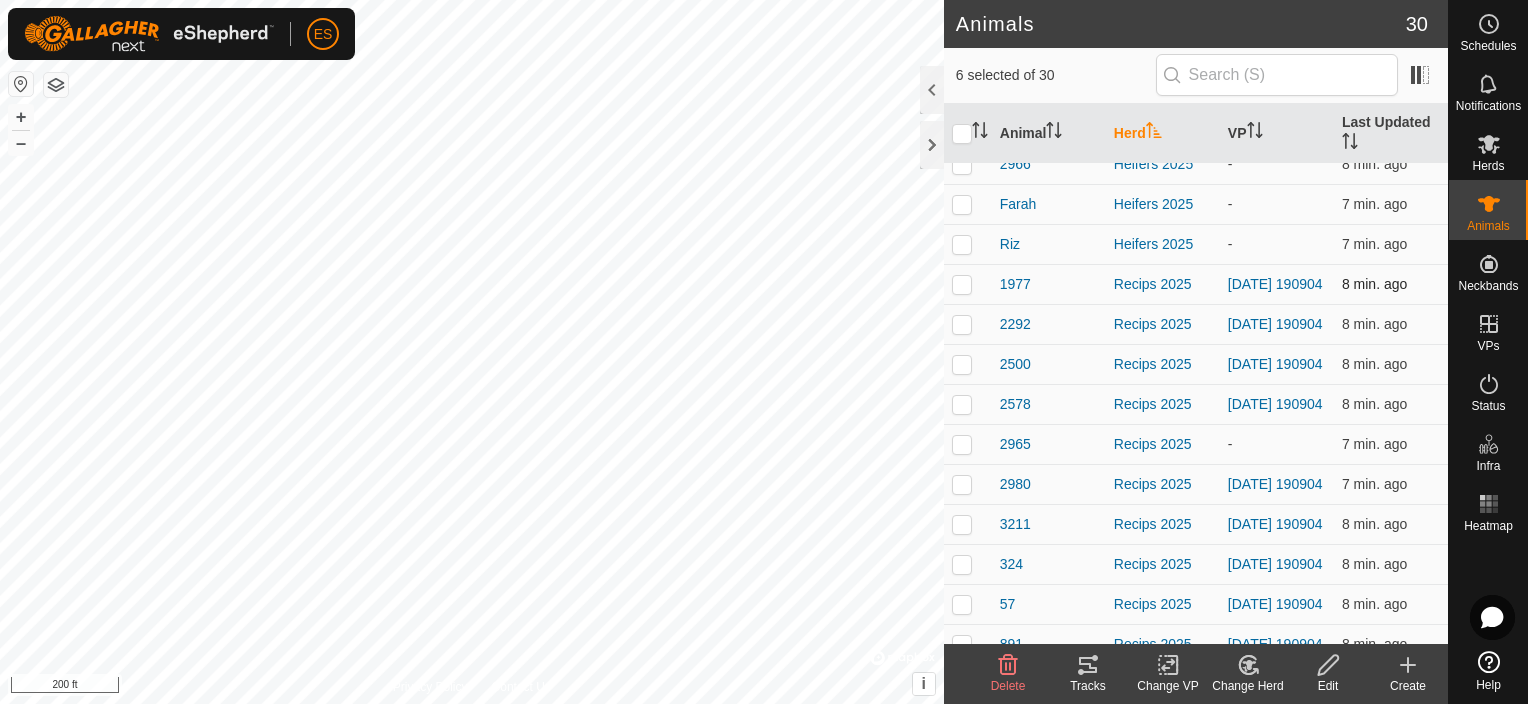 click at bounding box center (962, 284) 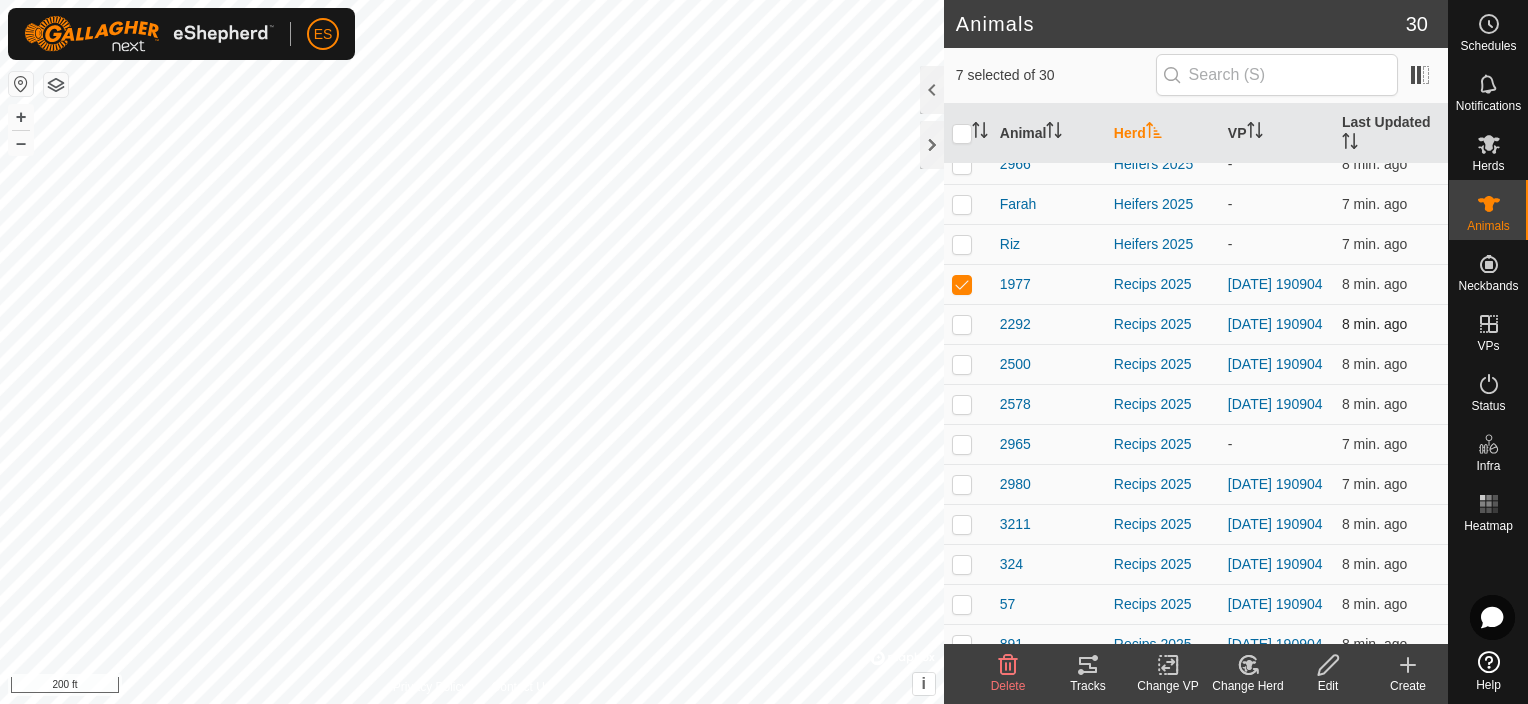 click at bounding box center [962, 324] 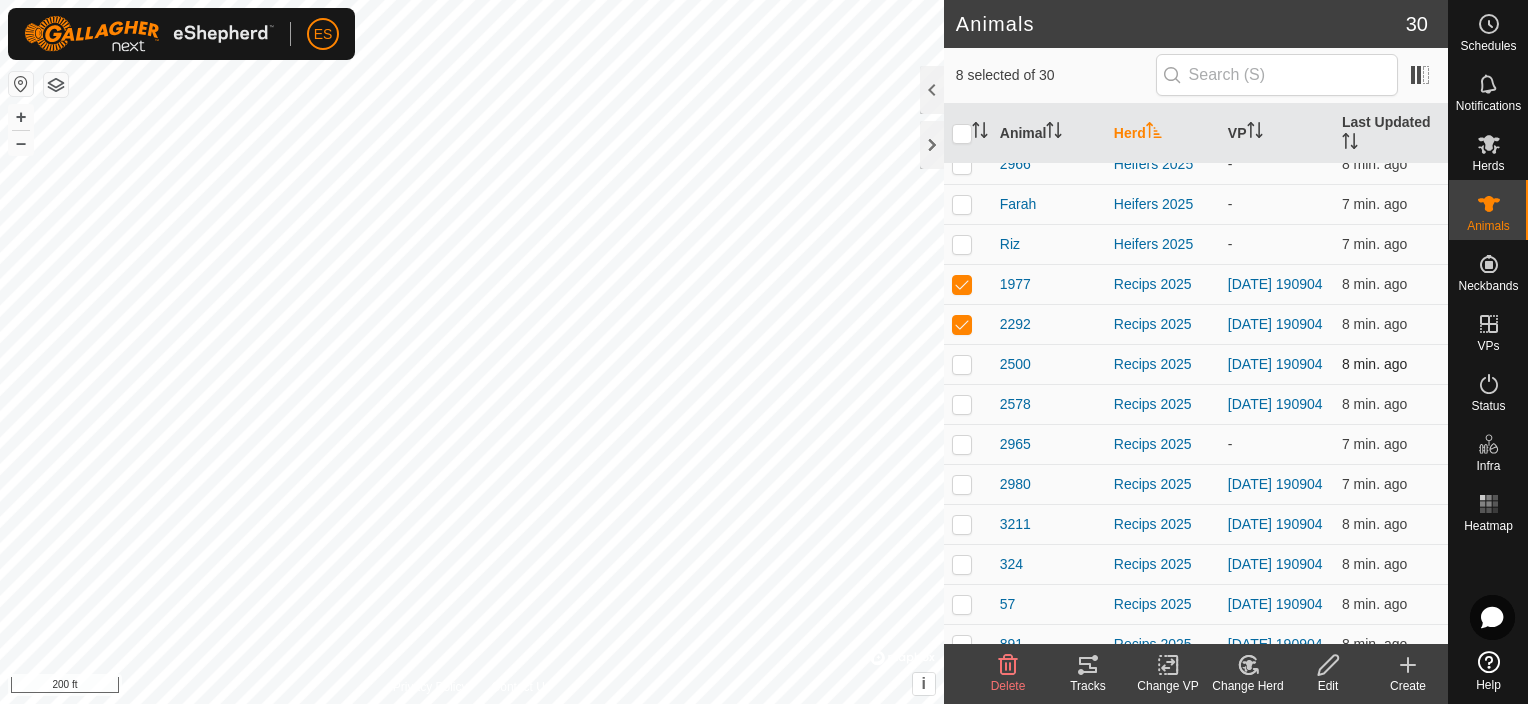 click at bounding box center (962, 364) 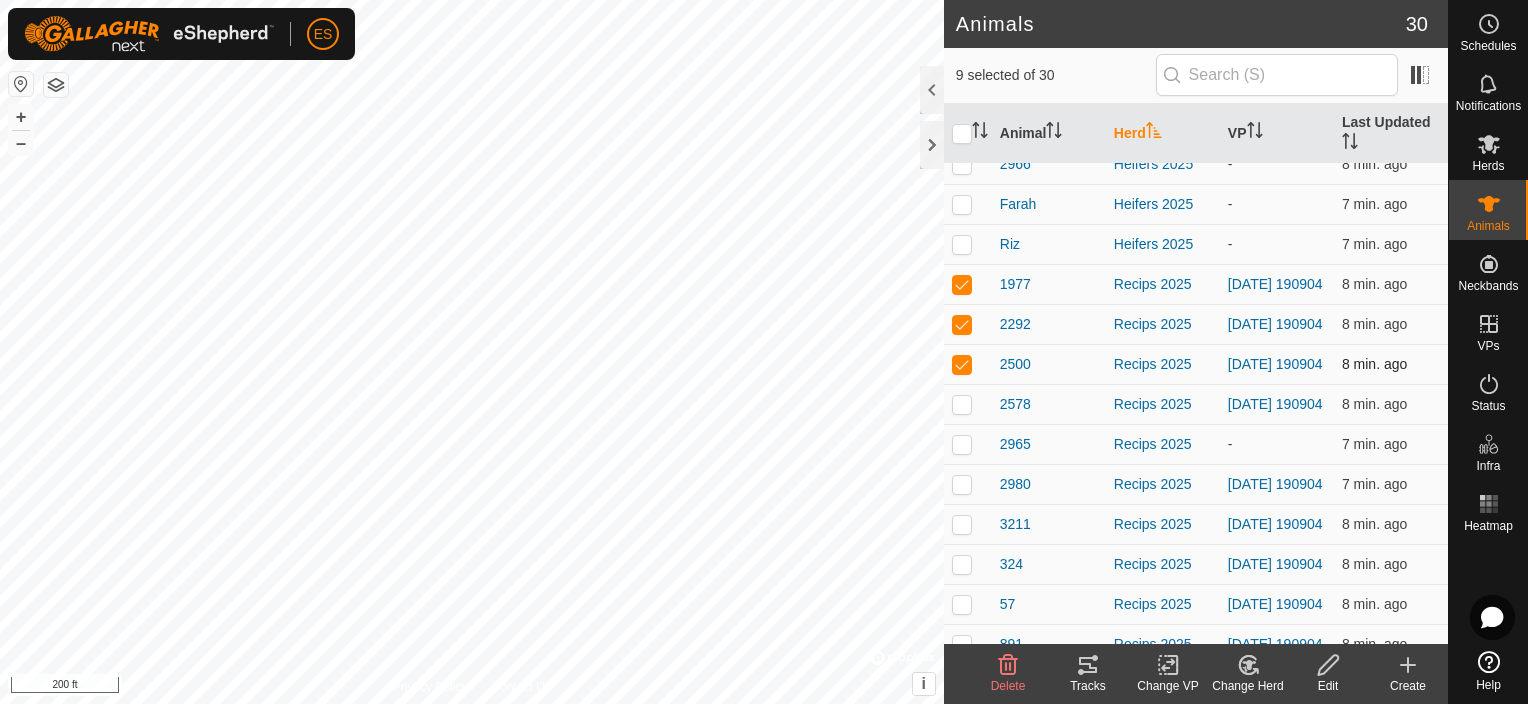 click at bounding box center [968, 364] 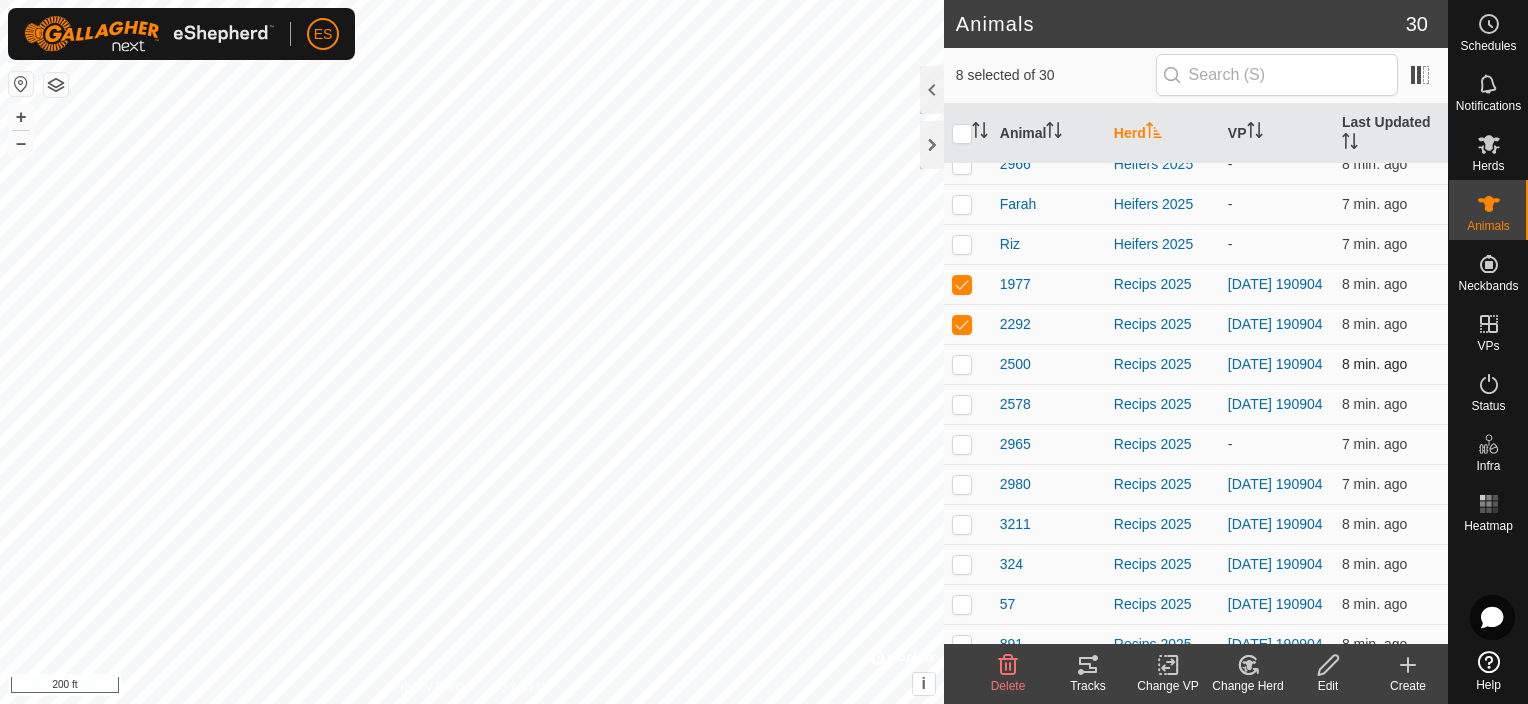 click at bounding box center [962, 364] 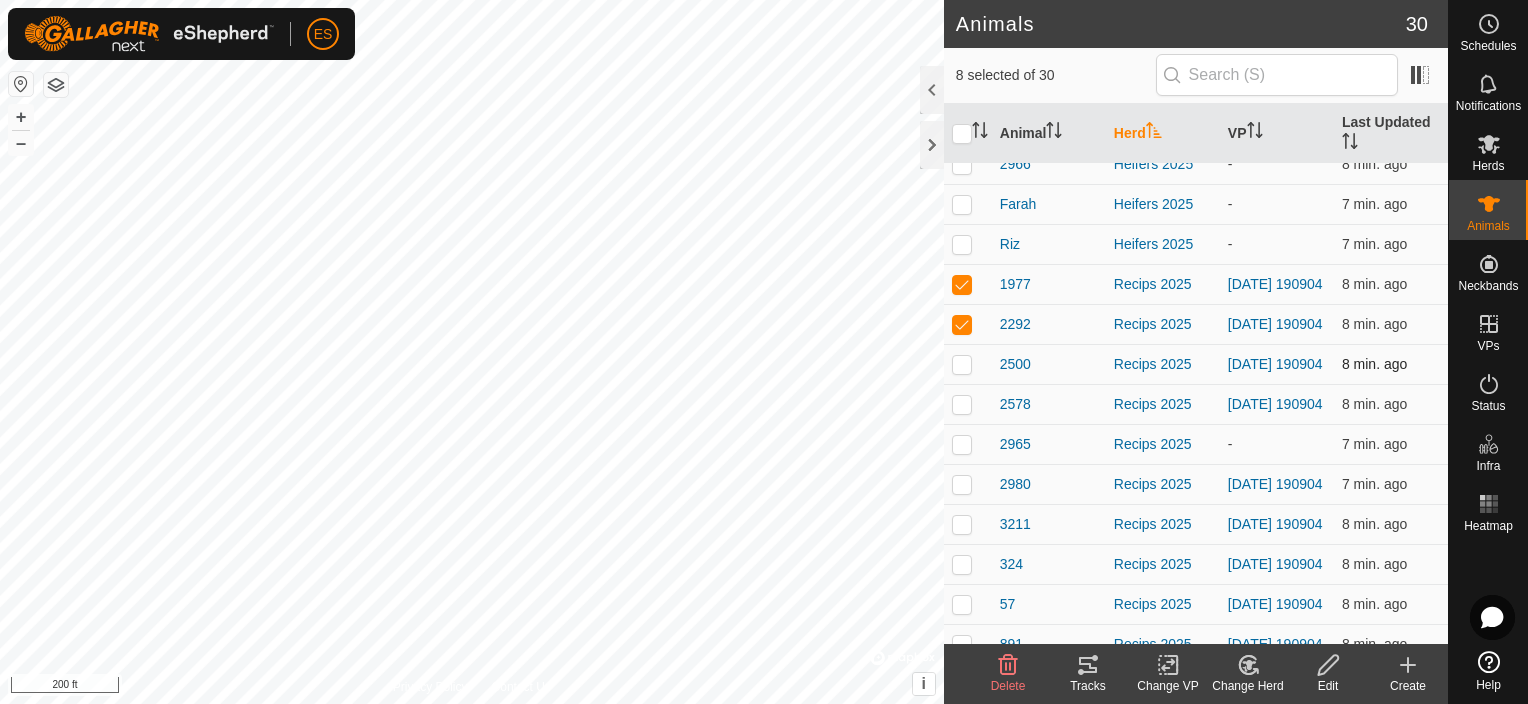 checkbox on "true" 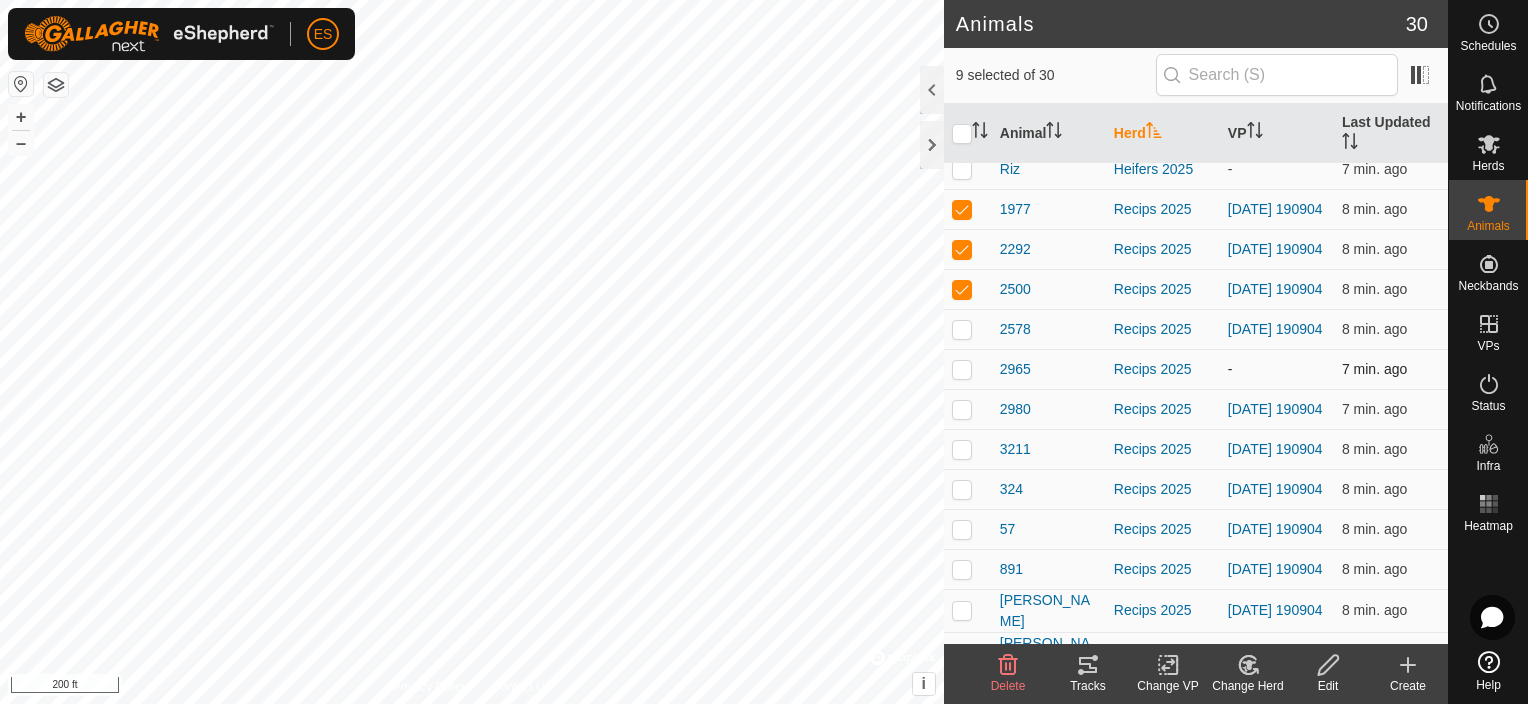scroll, scrollTop: 700, scrollLeft: 0, axis: vertical 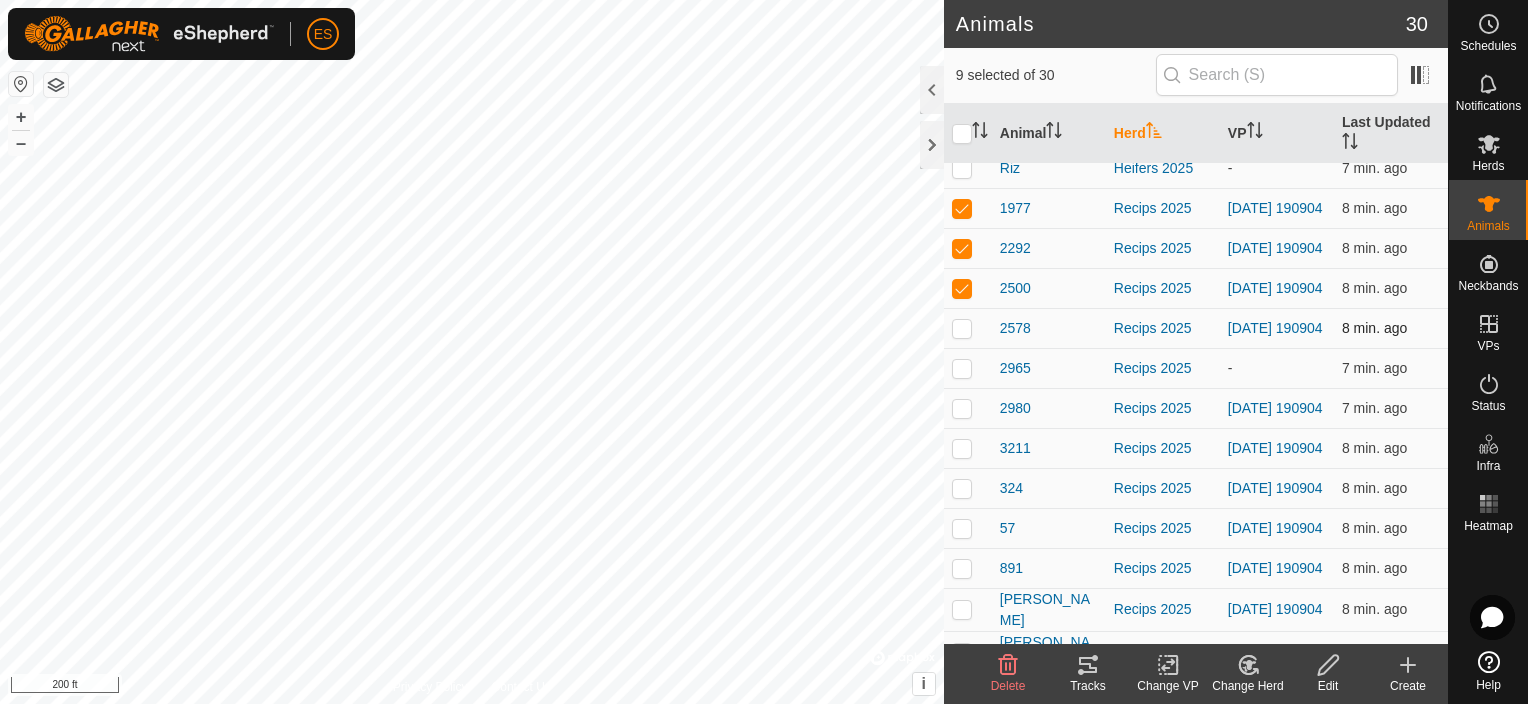 click at bounding box center [962, 328] 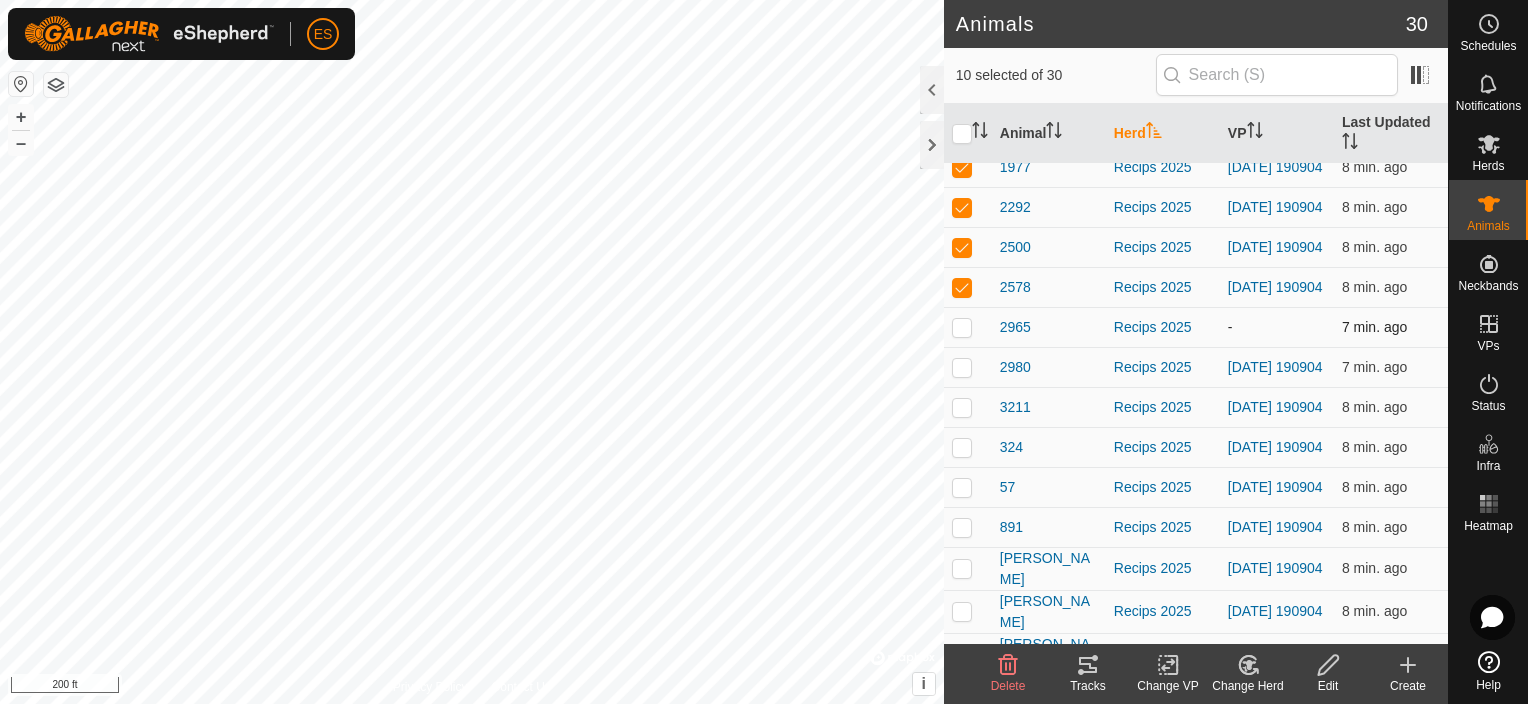 scroll, scrollTop: 750, scrollLeft: 0, axis: vertical 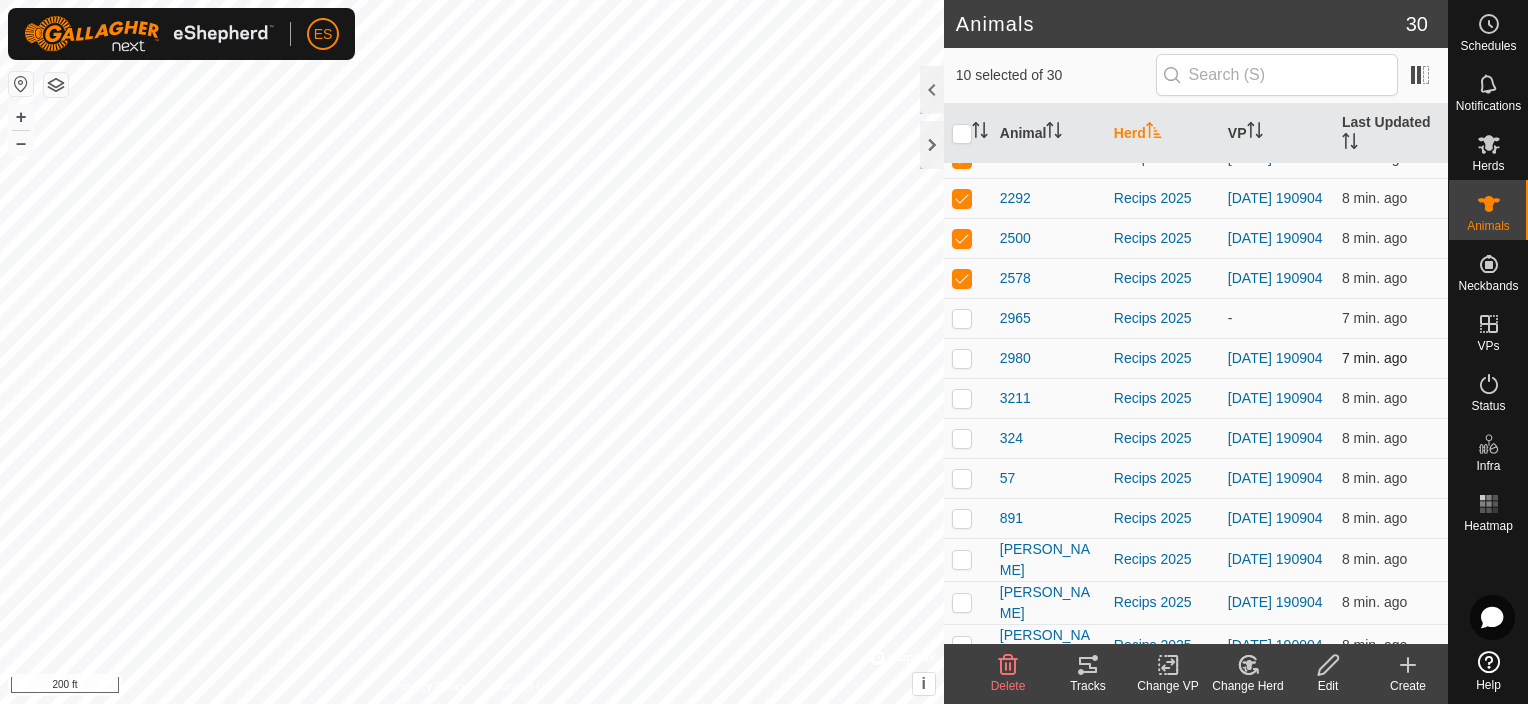 click at bounding box center [962, 358] 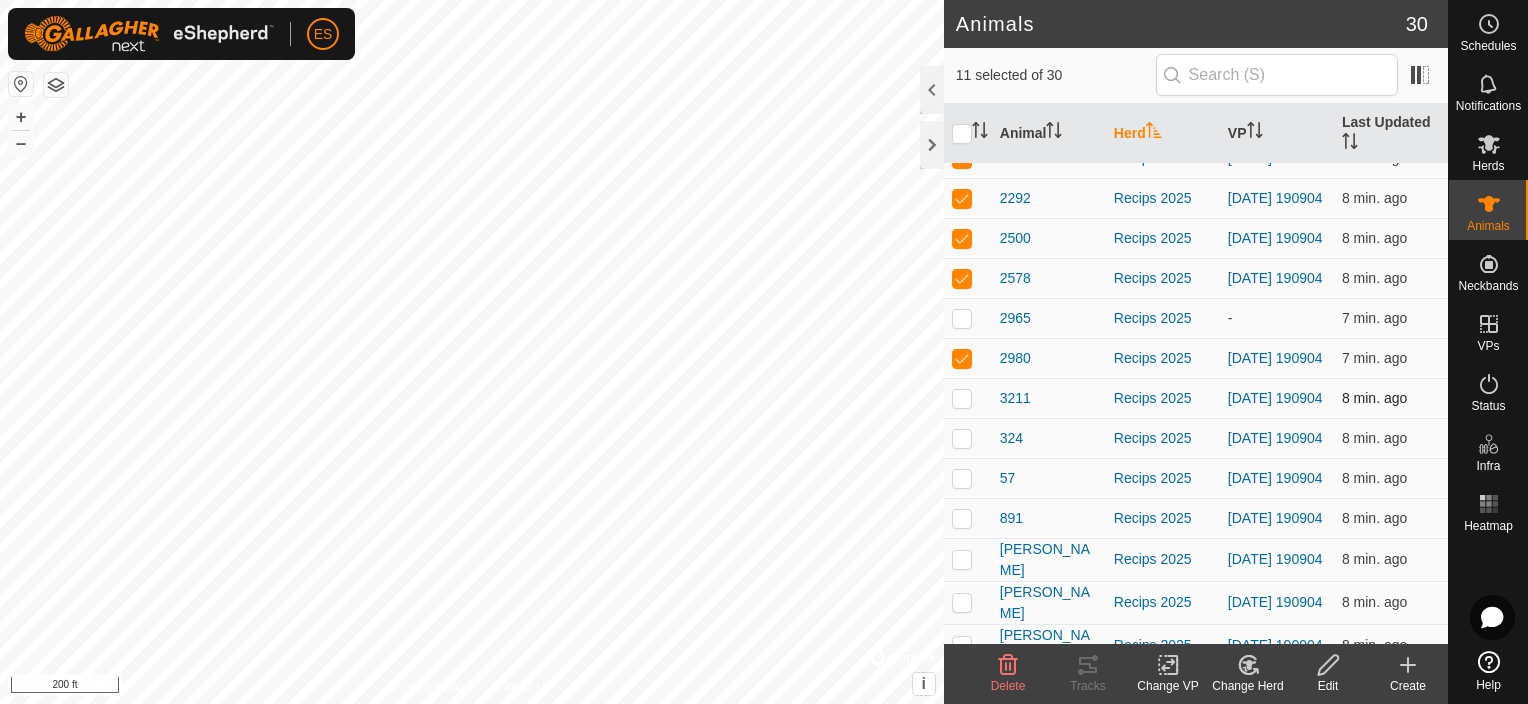 click at bounding box center (962, 398) 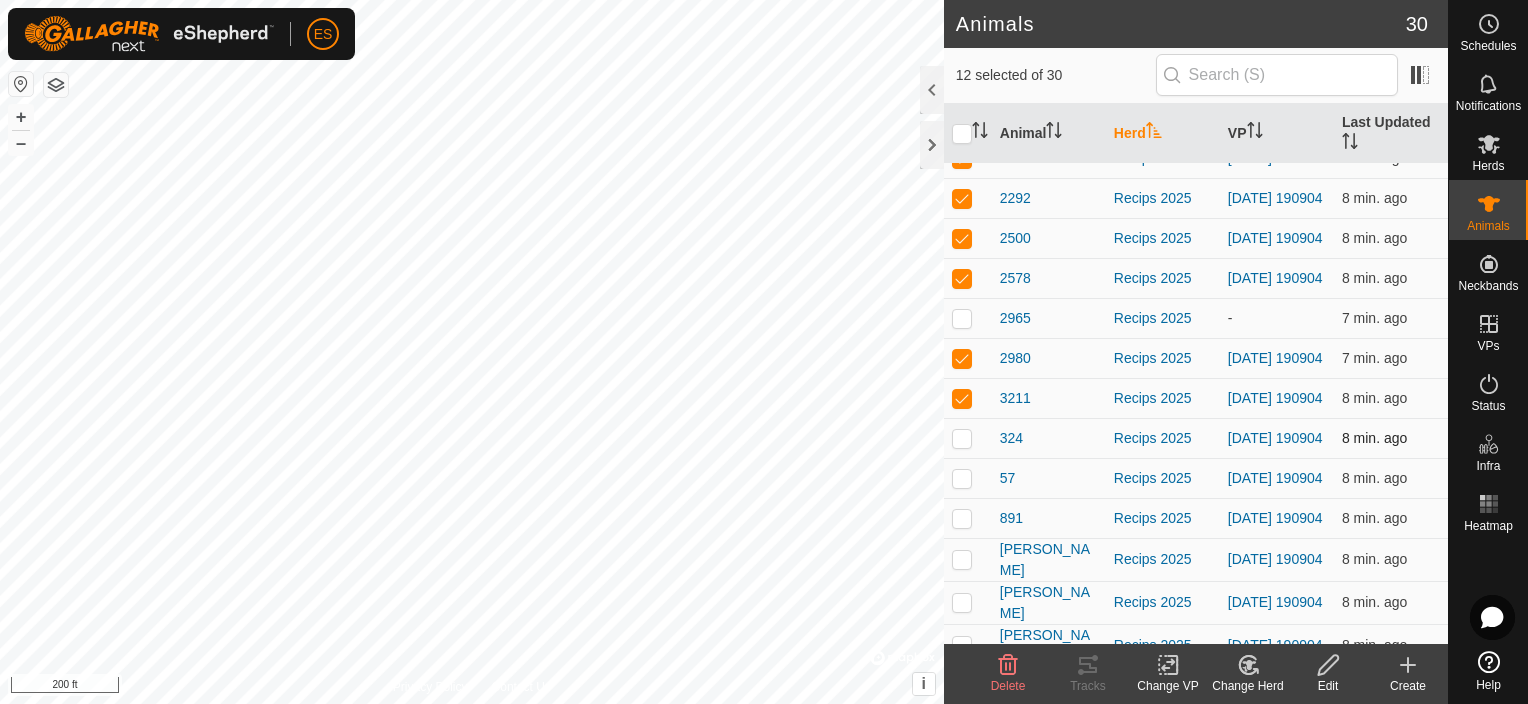 click at bounding box center [962, 438] 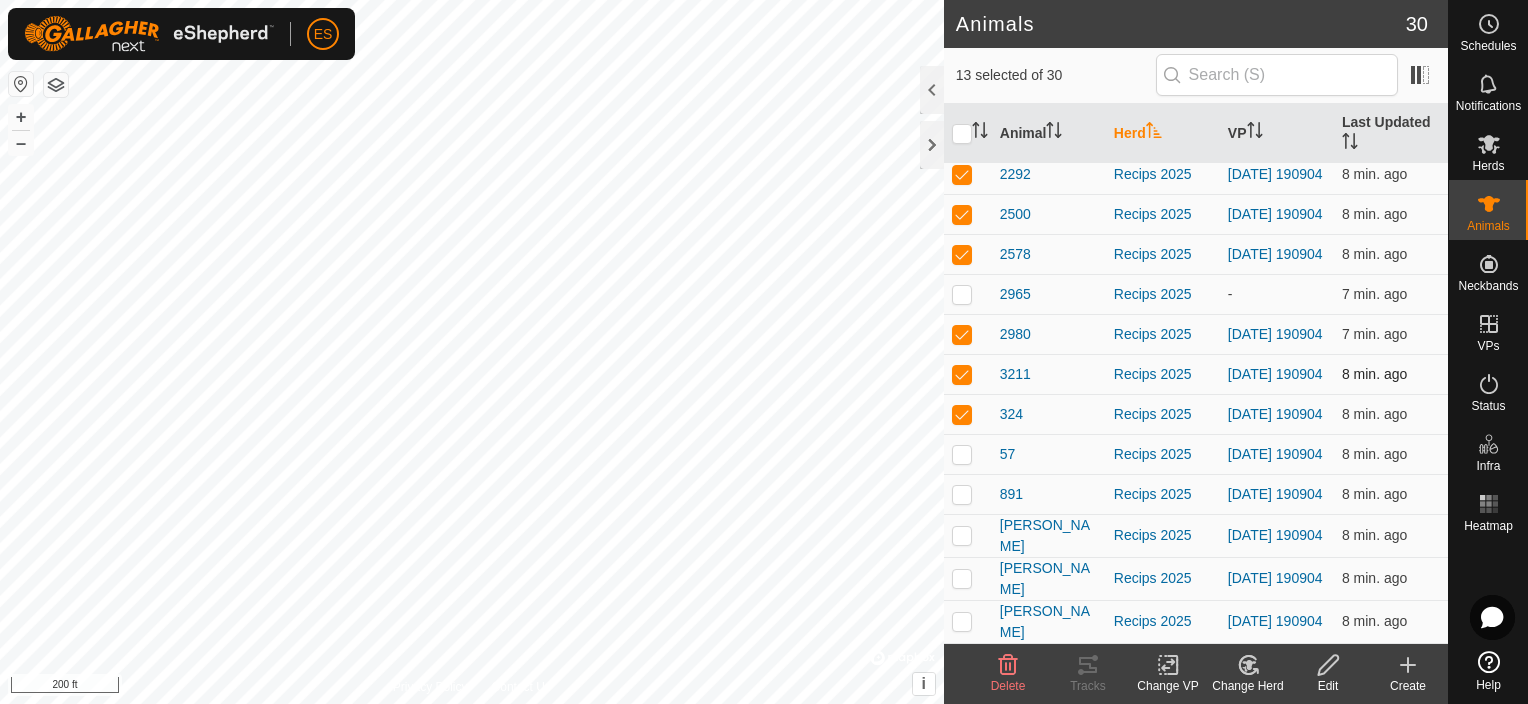scroll, scrollTop: 835, scrollLeft: 0, axis: vertical 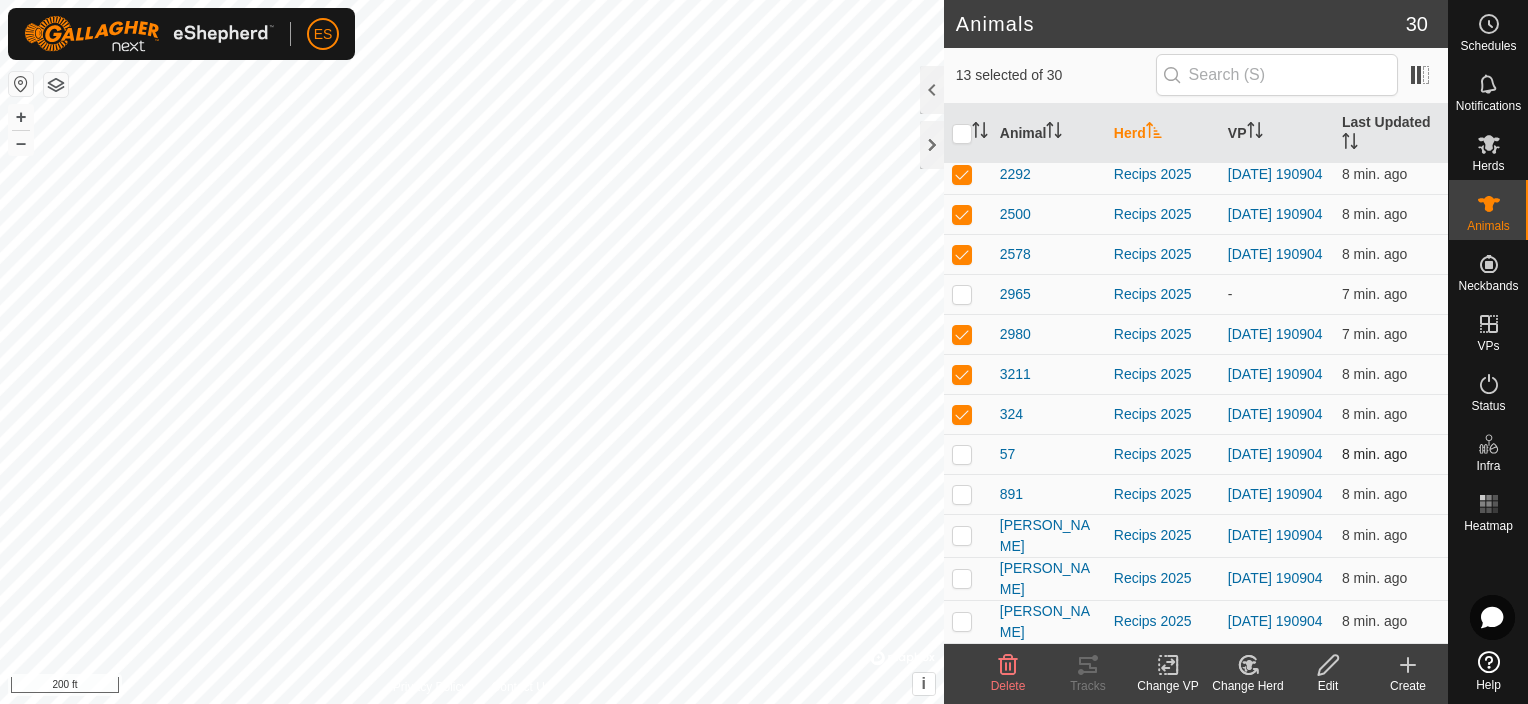 click at bounding box center [962, 454] 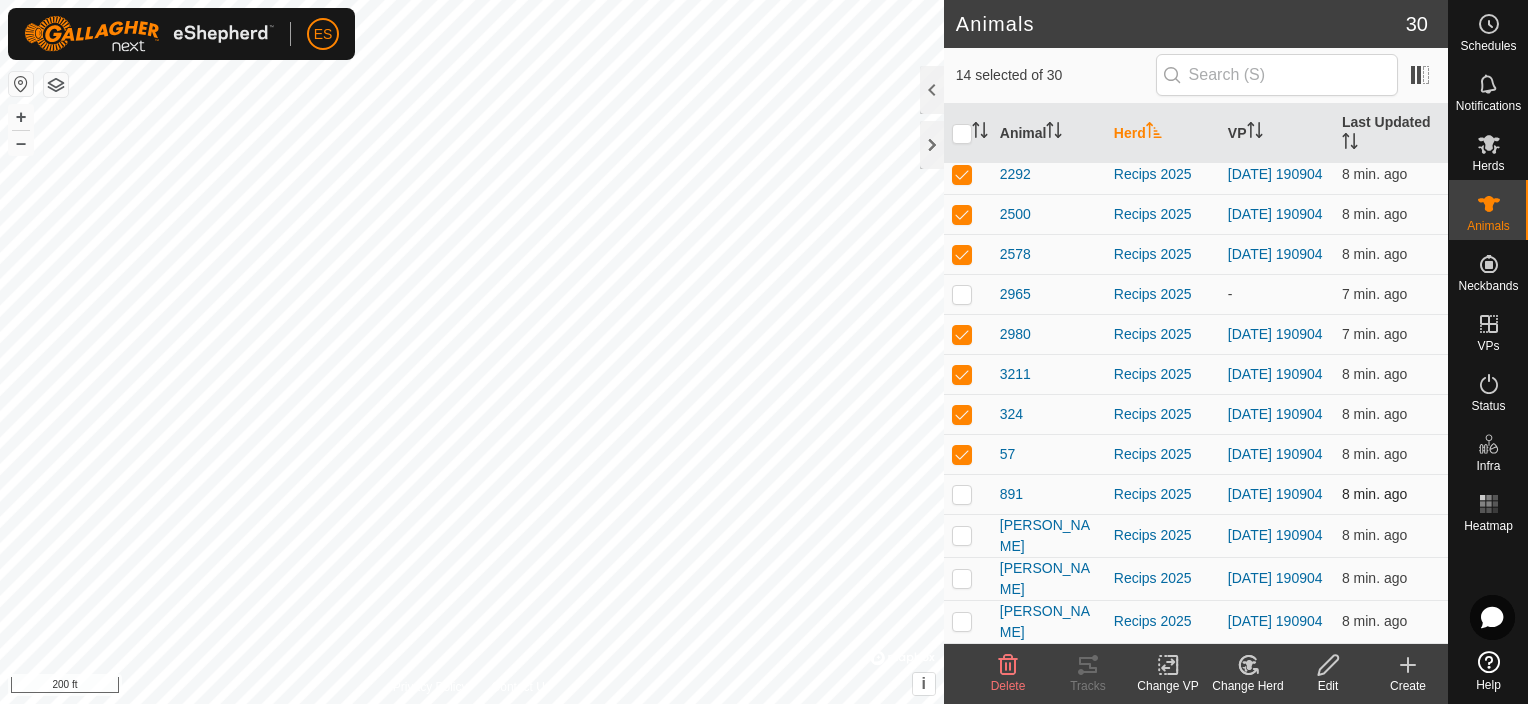 click at bounding box center (962, 494) 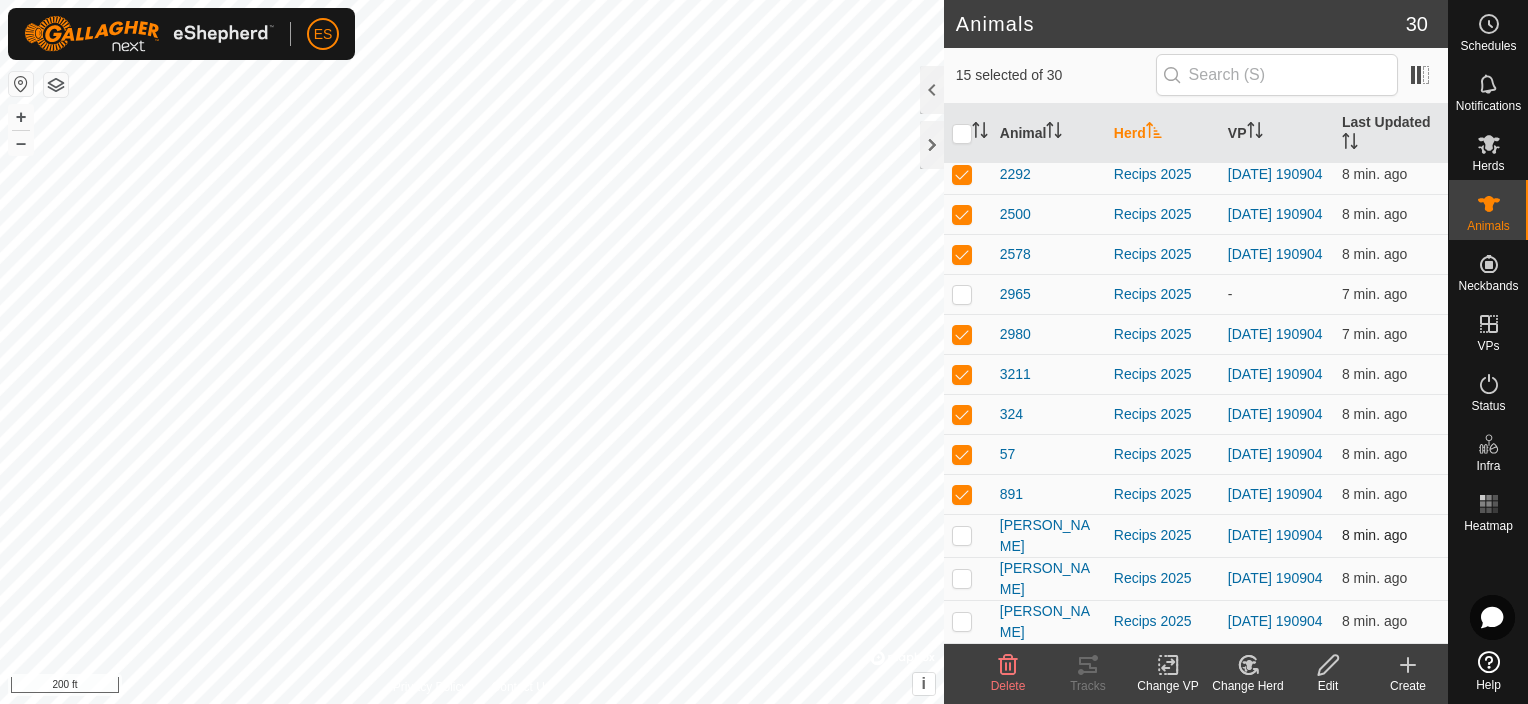 click at bounding box center (962, 535) 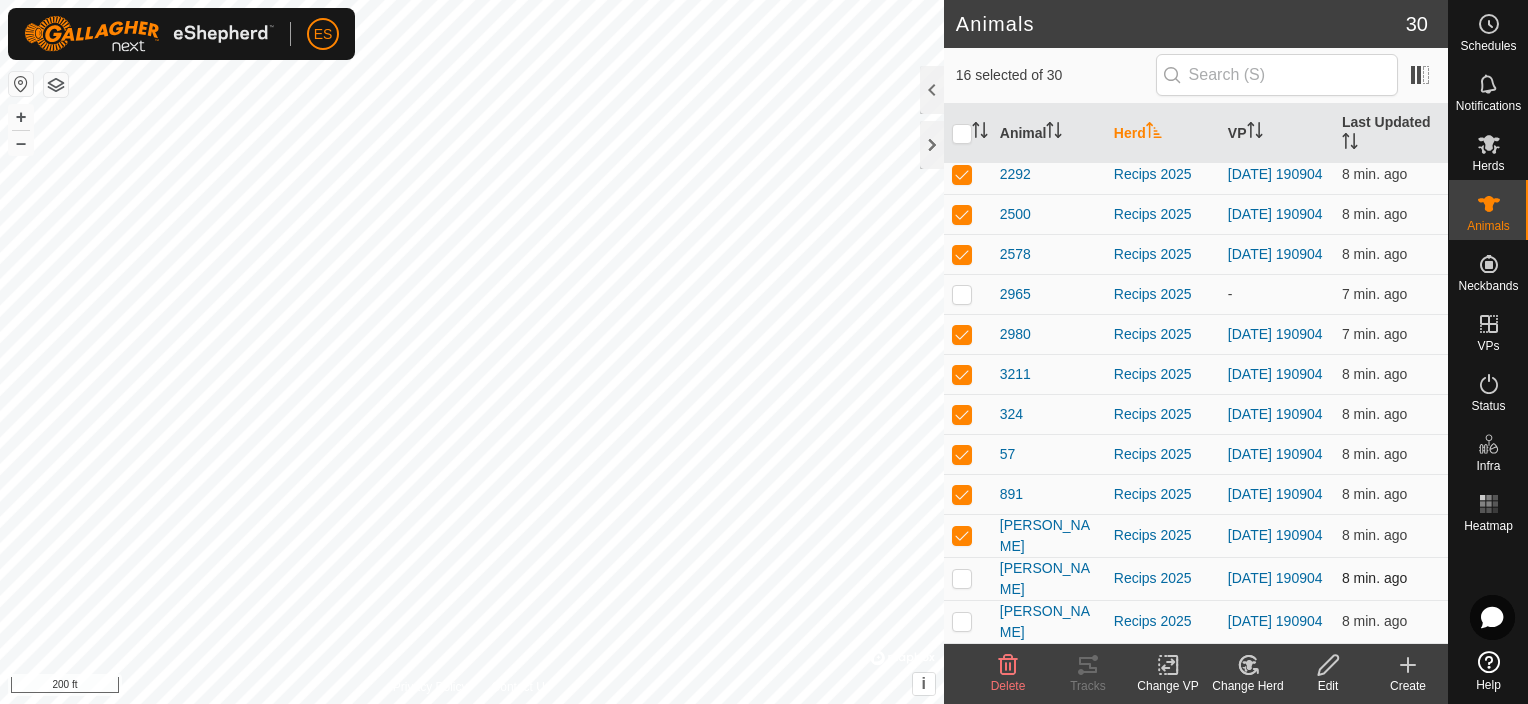 click at bounding box center [962, 578] 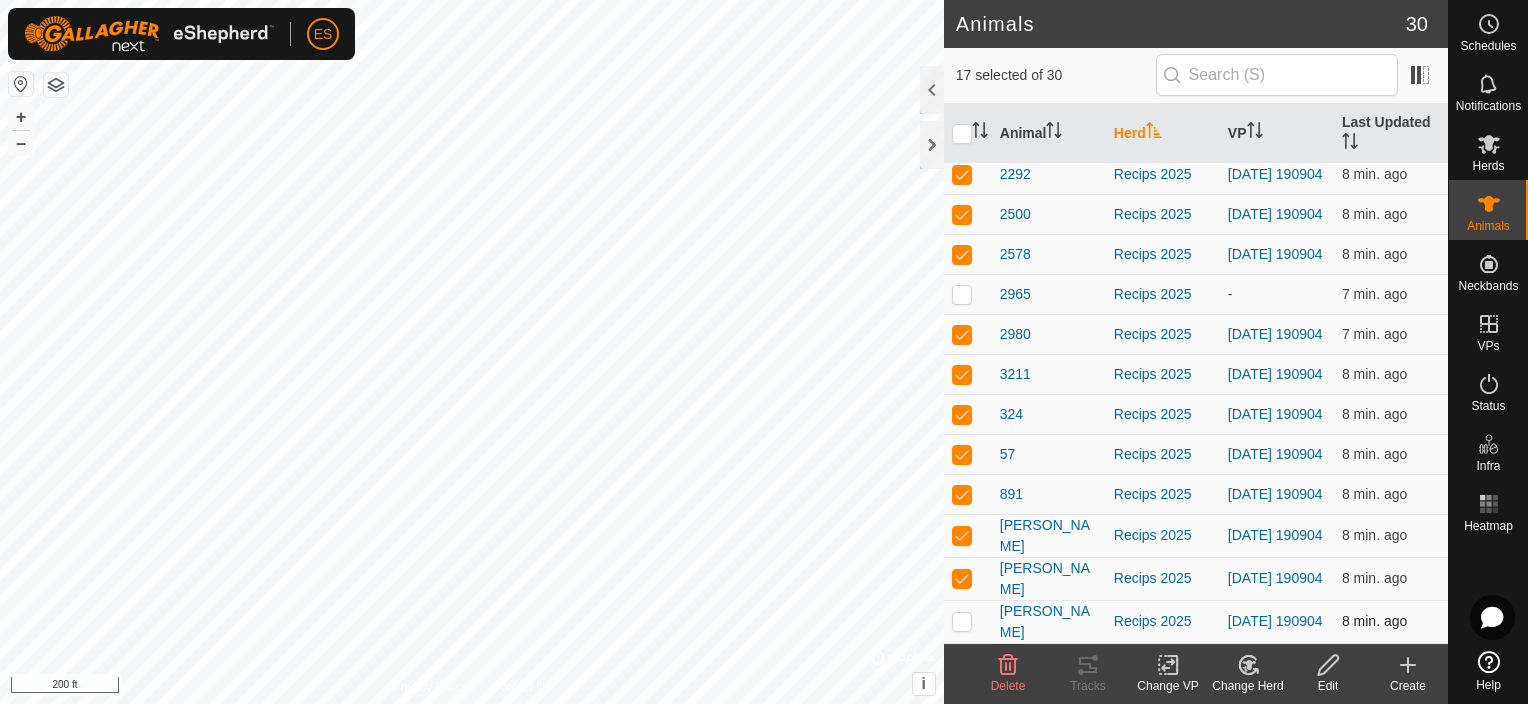 click at bounding box center (962, 621) 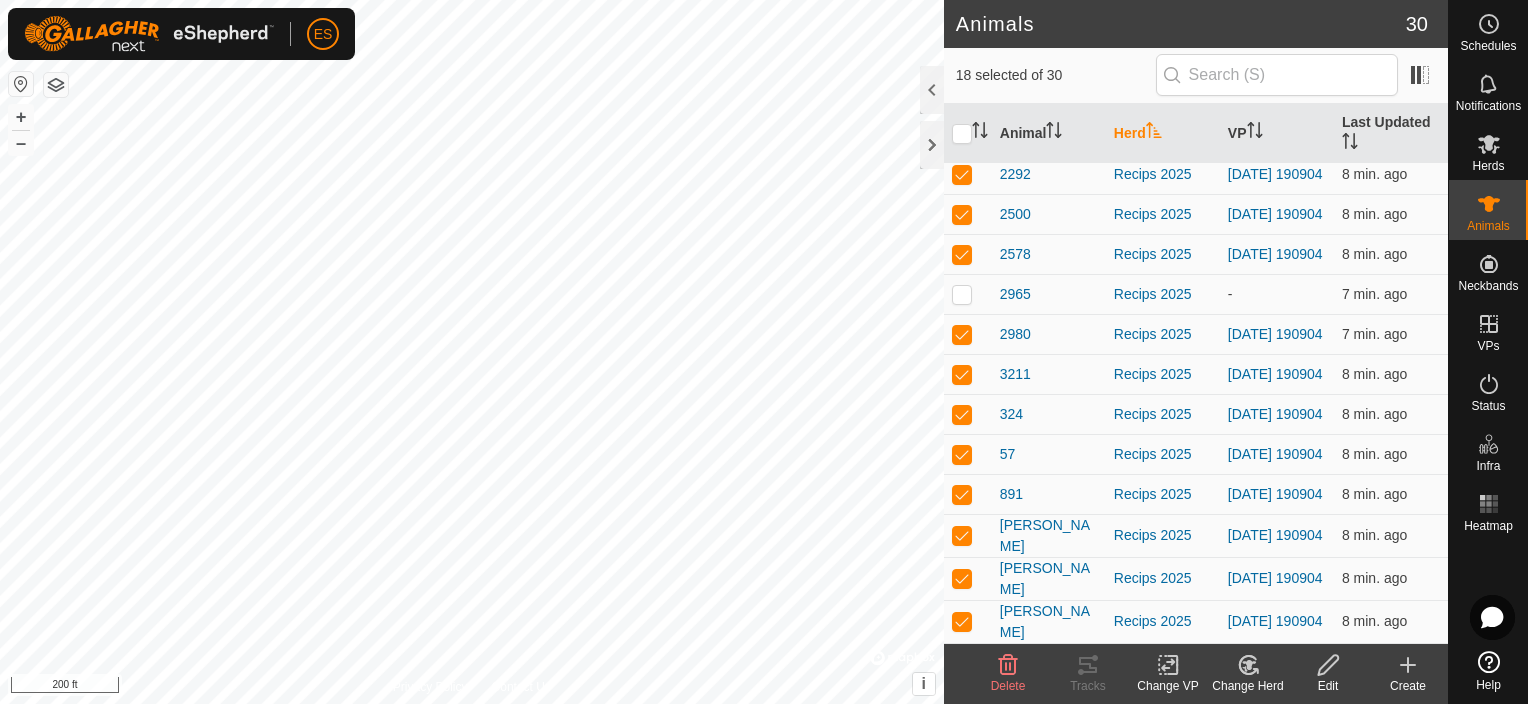 click 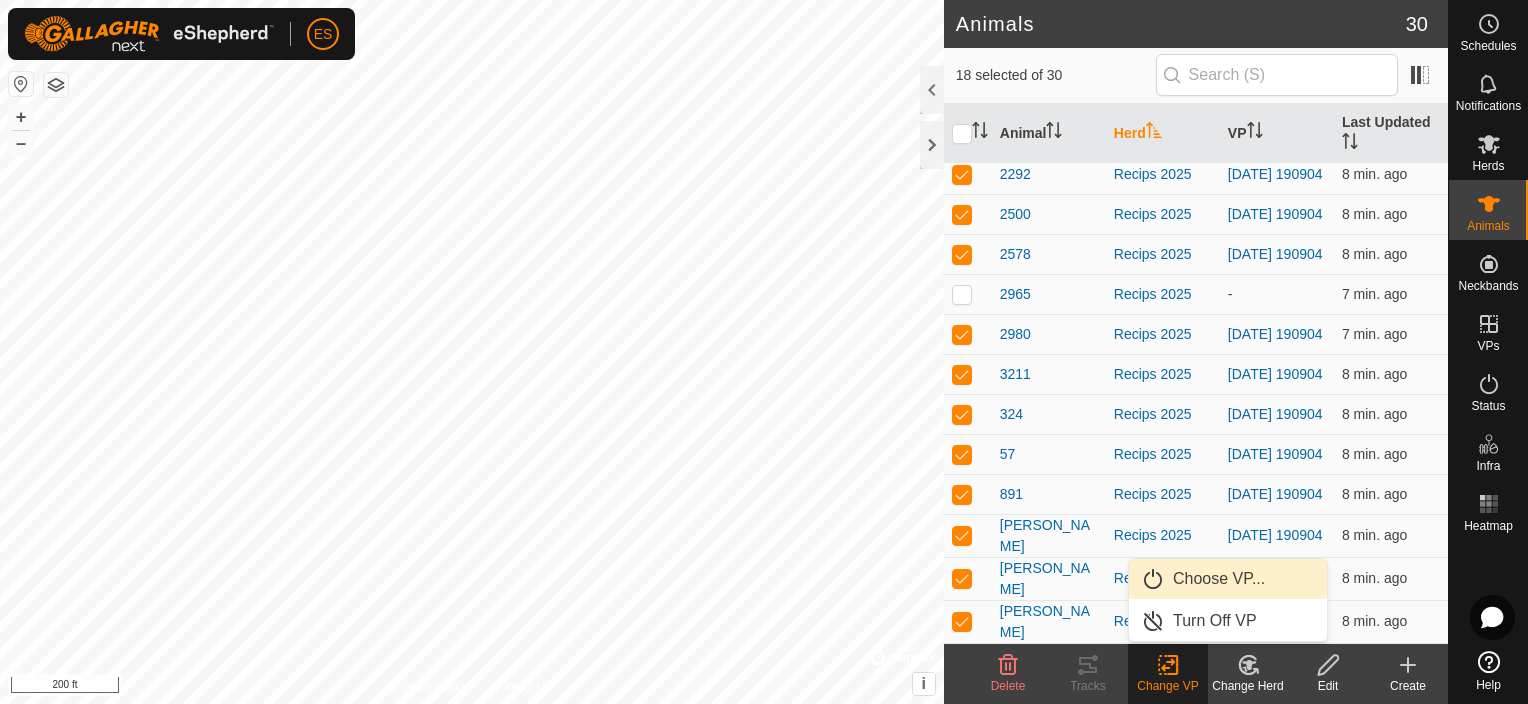 click on "Choose VP..." at bounding box center [1228, 579] 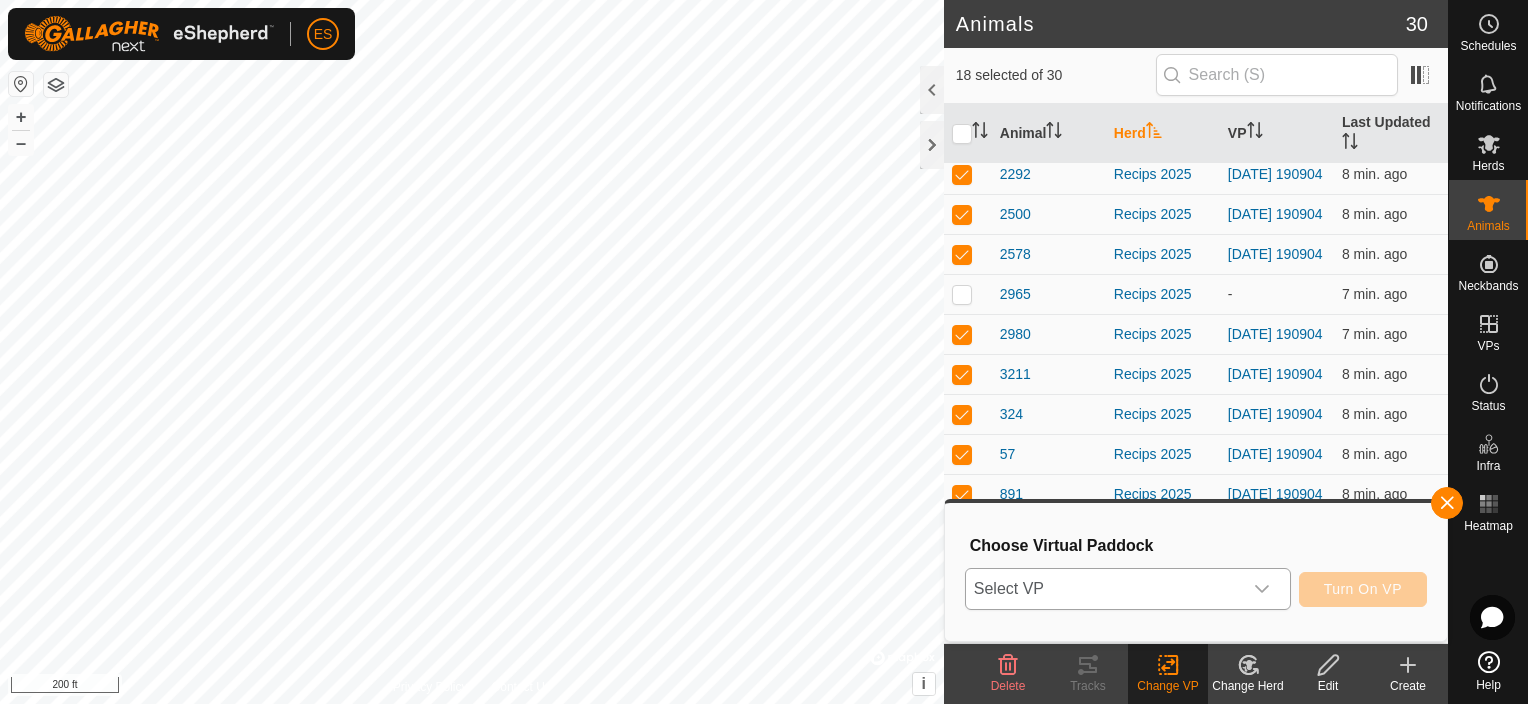 click 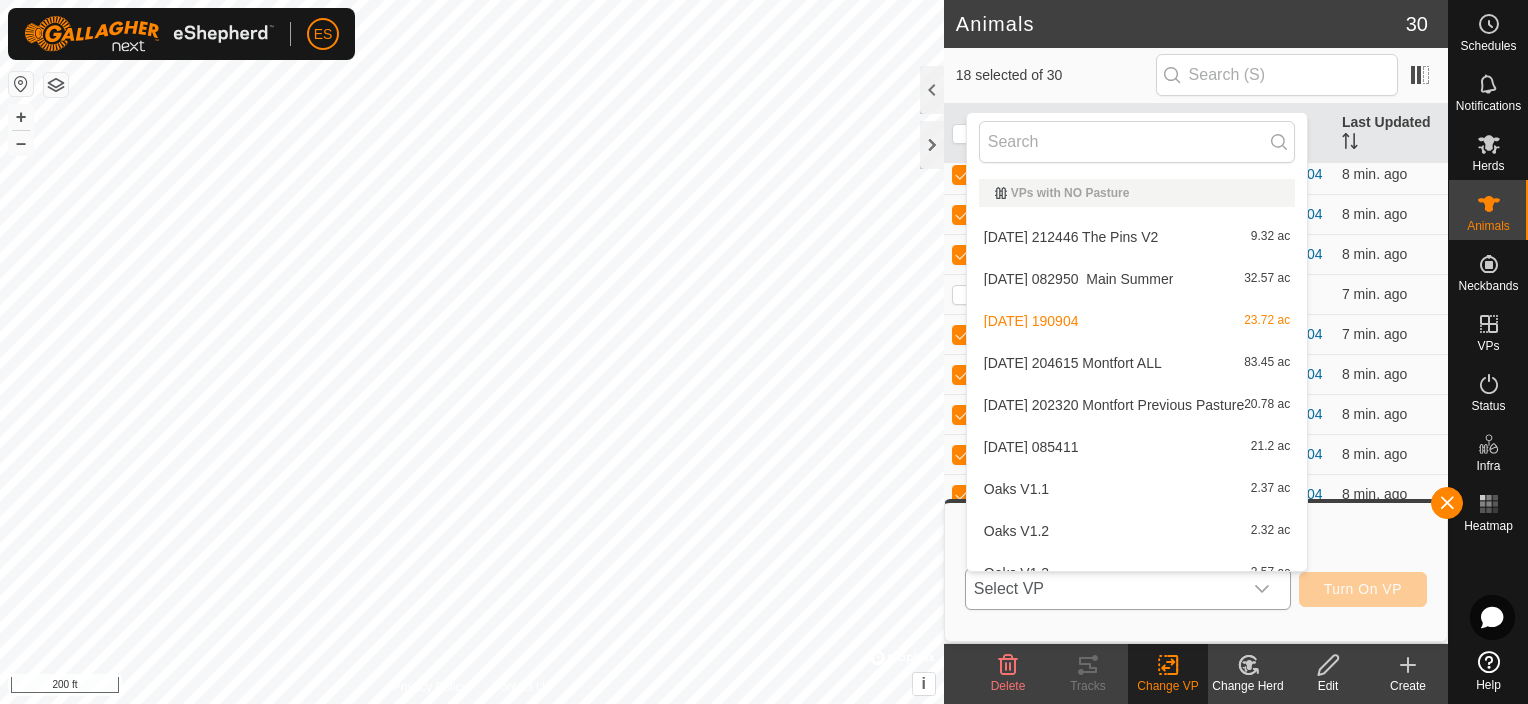 scroll, scrollTop: 22, scrollLeft: 0, axis: vertical 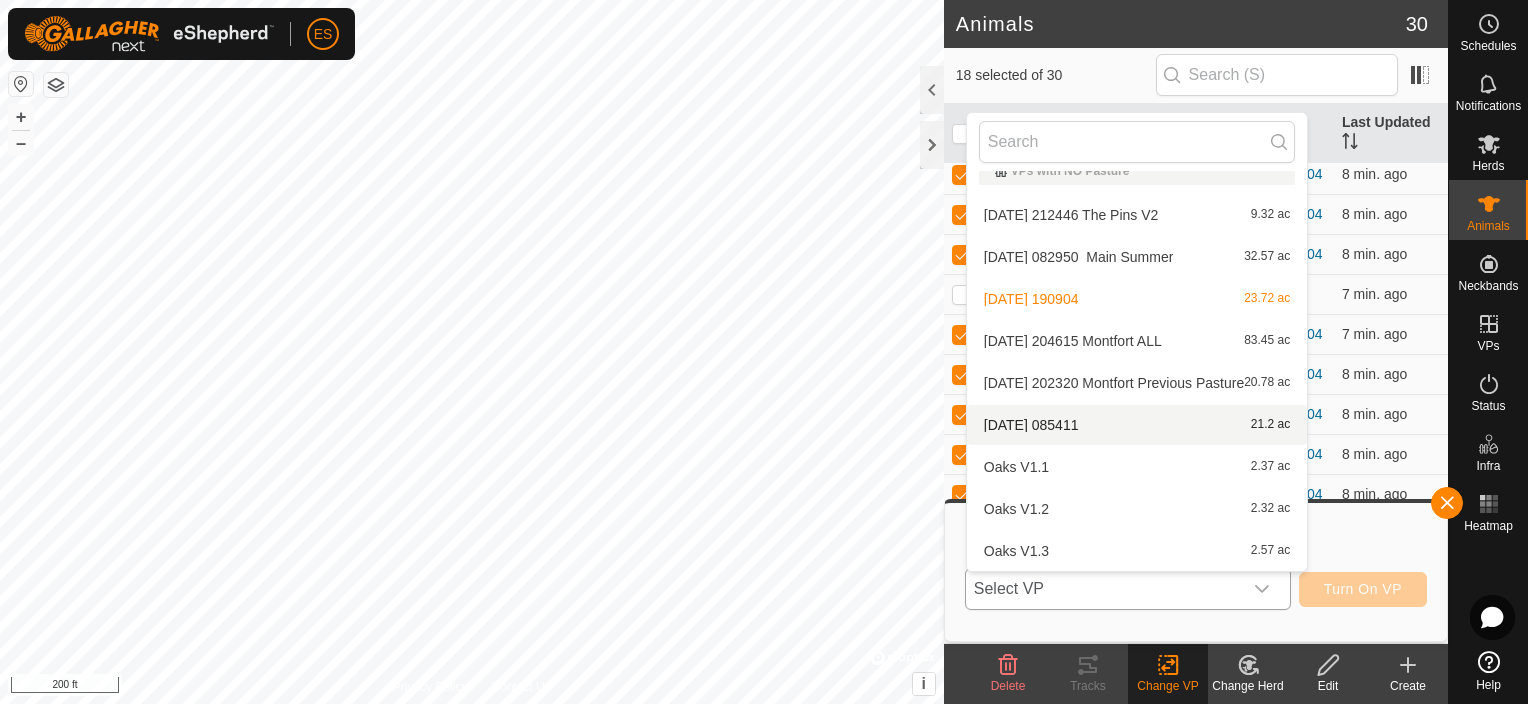 click on "2025-07-12 085411  21.2 ac" at bounding box center (1137, 425) 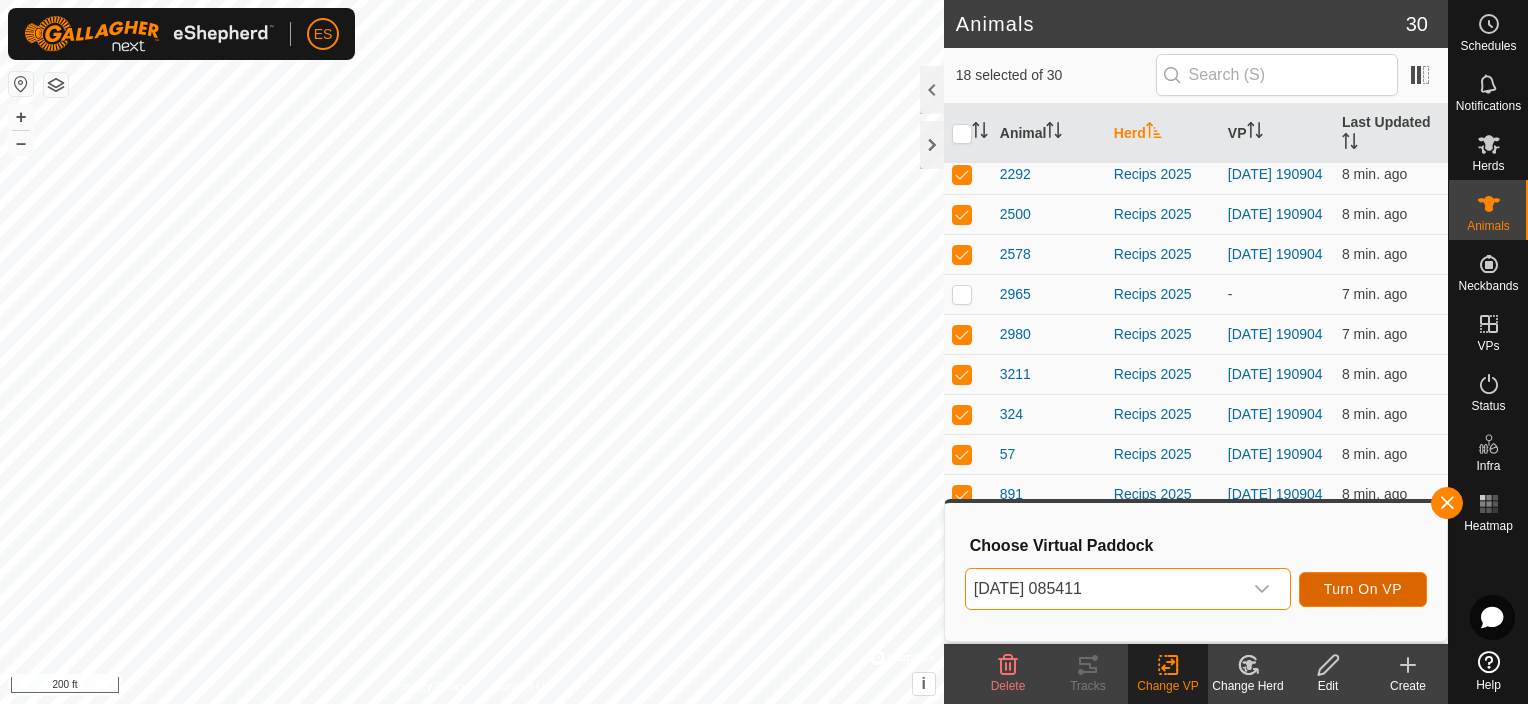 click on "Turn On VP" at bounding box center [1363, 589] 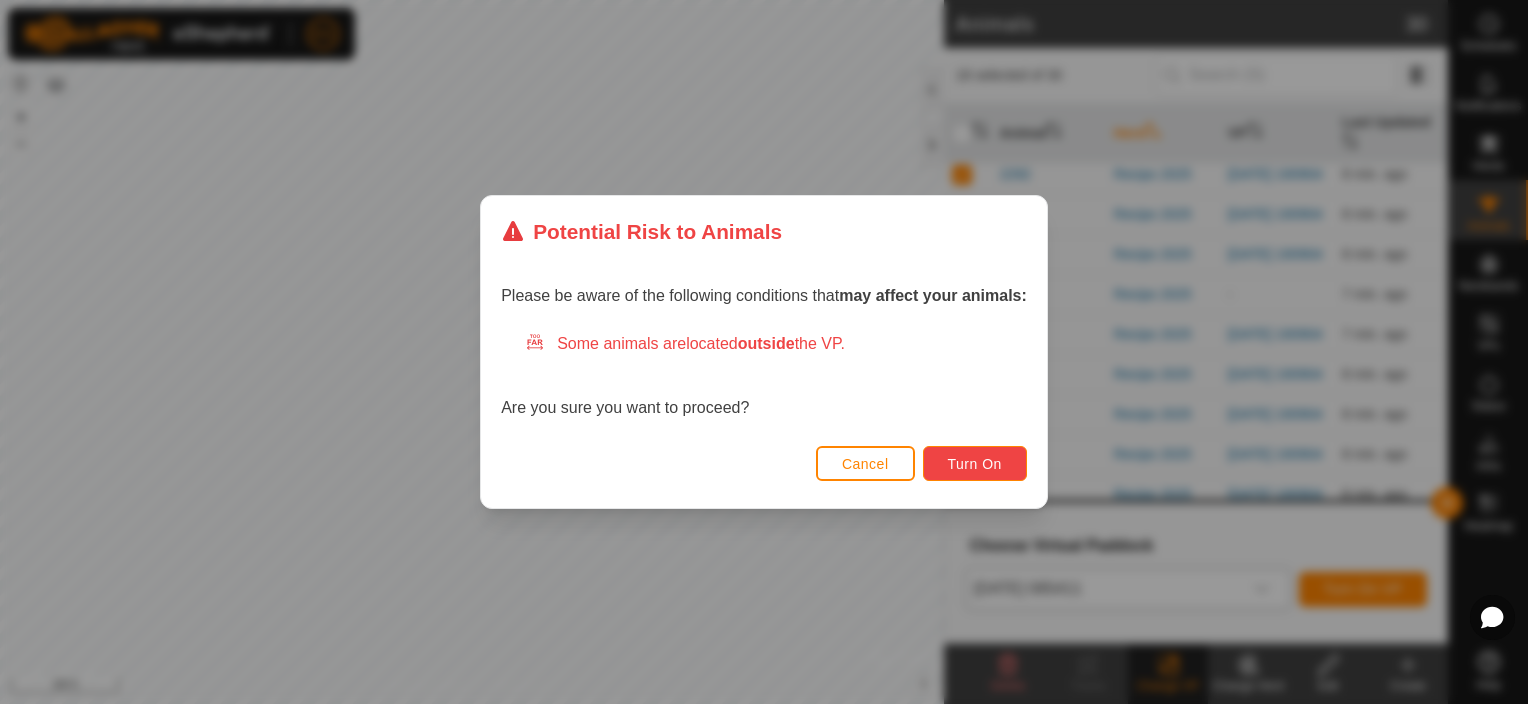 click on "Turn On" at bounding box center [975, 464] 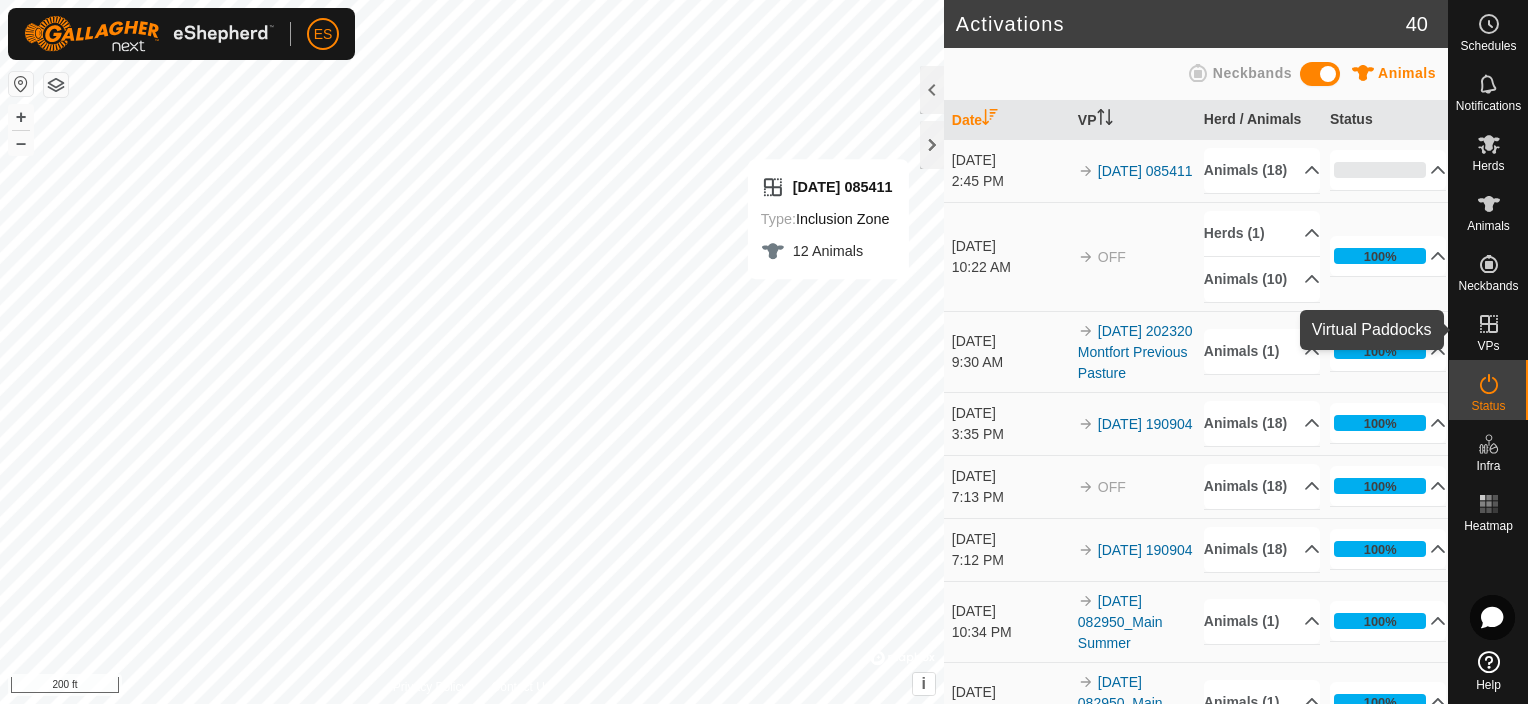 click 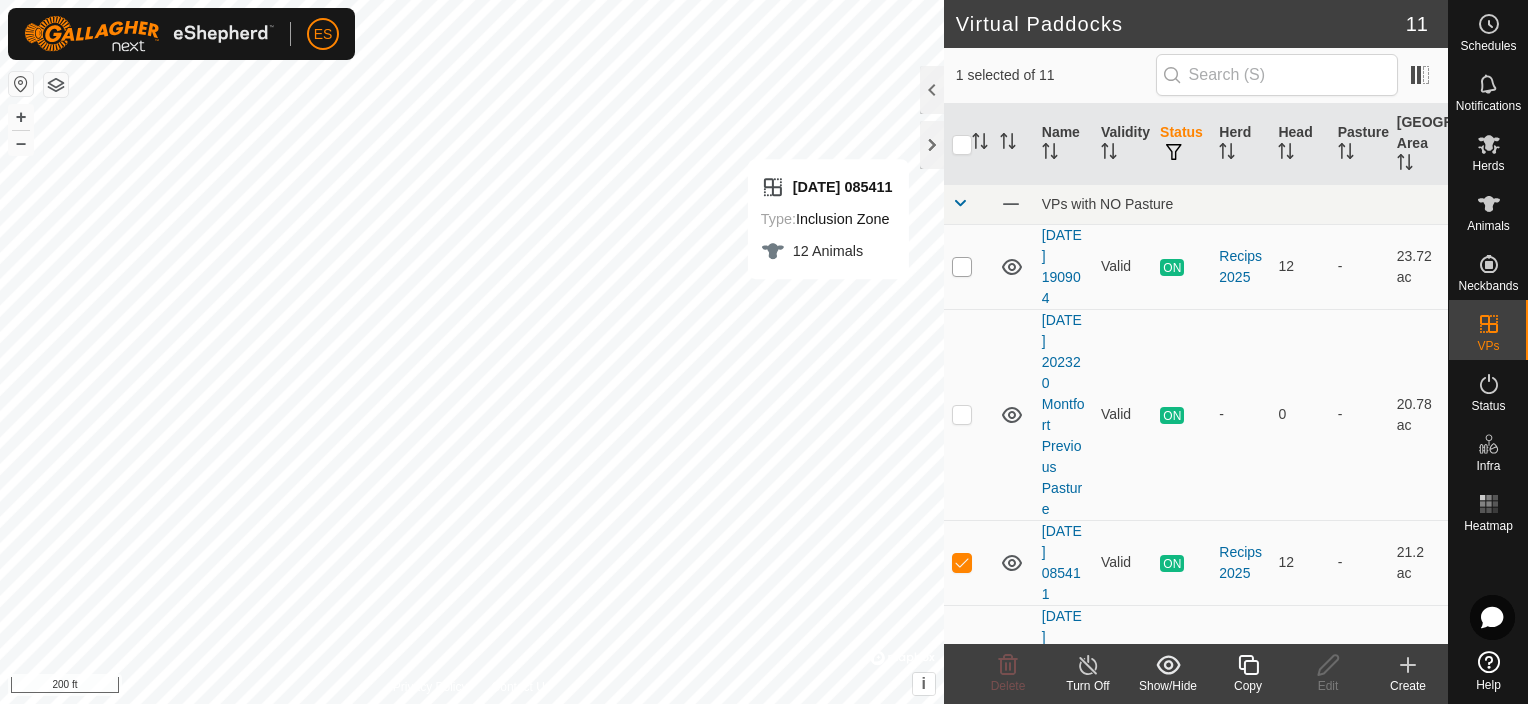click at bounding box center [962, 267] 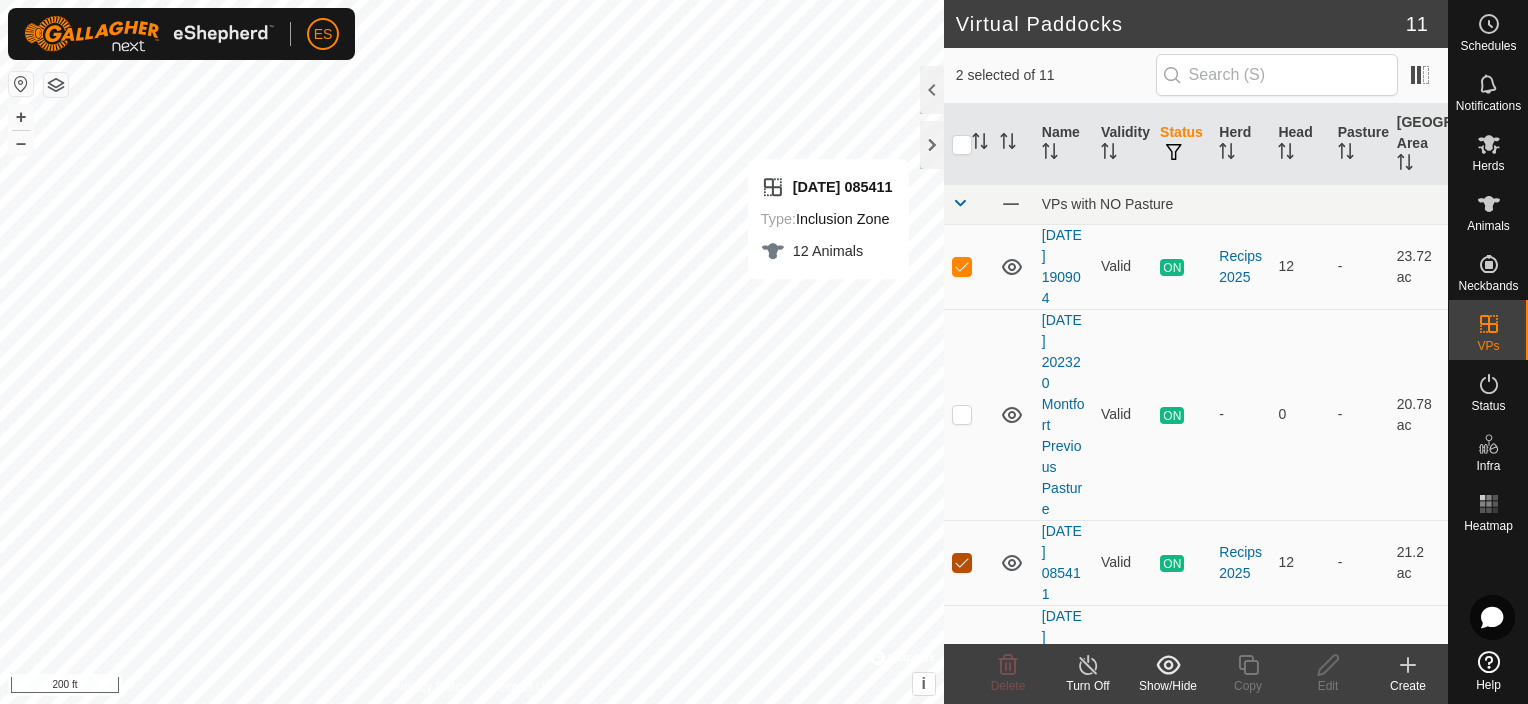 click at bounding box center (962, 563) 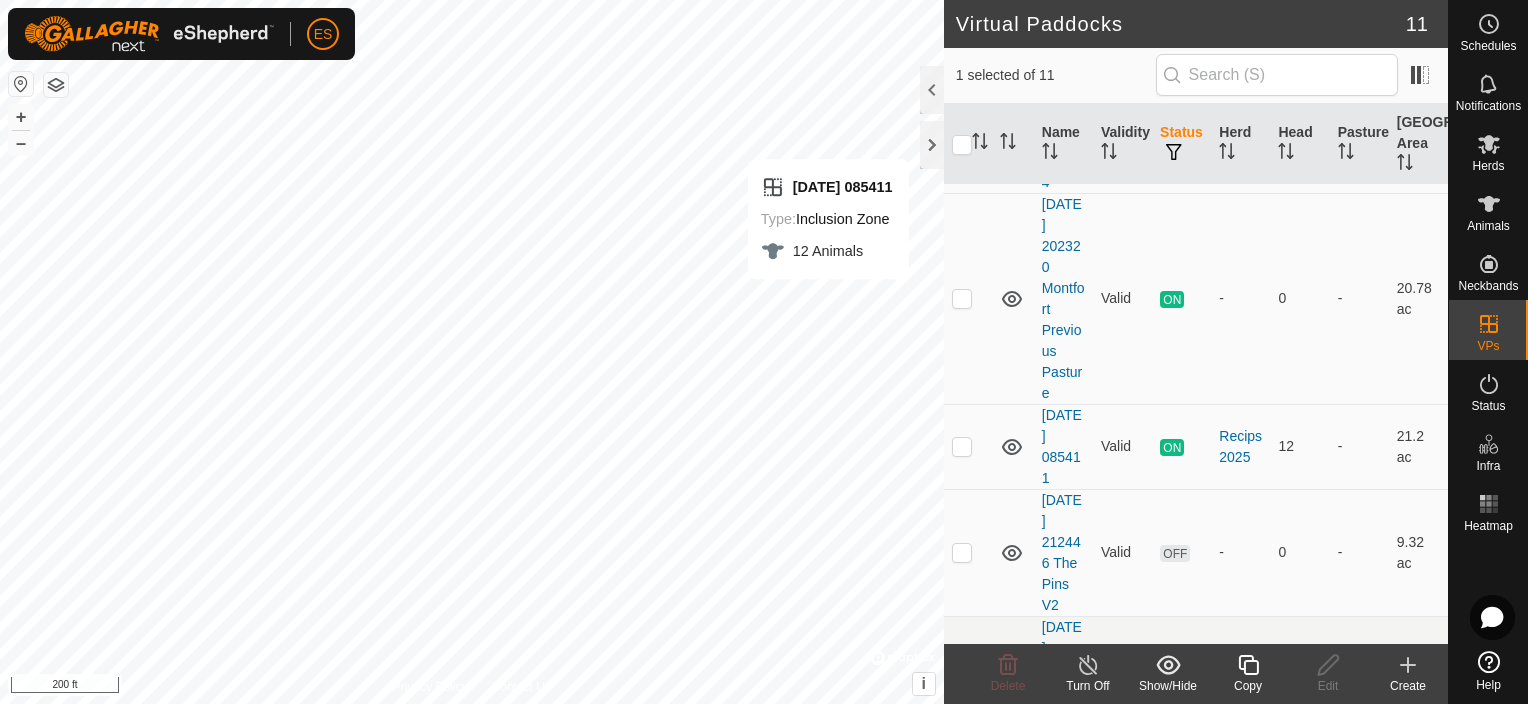 scroll, scrollTop: 0, scrollLeft: 0, axis: both 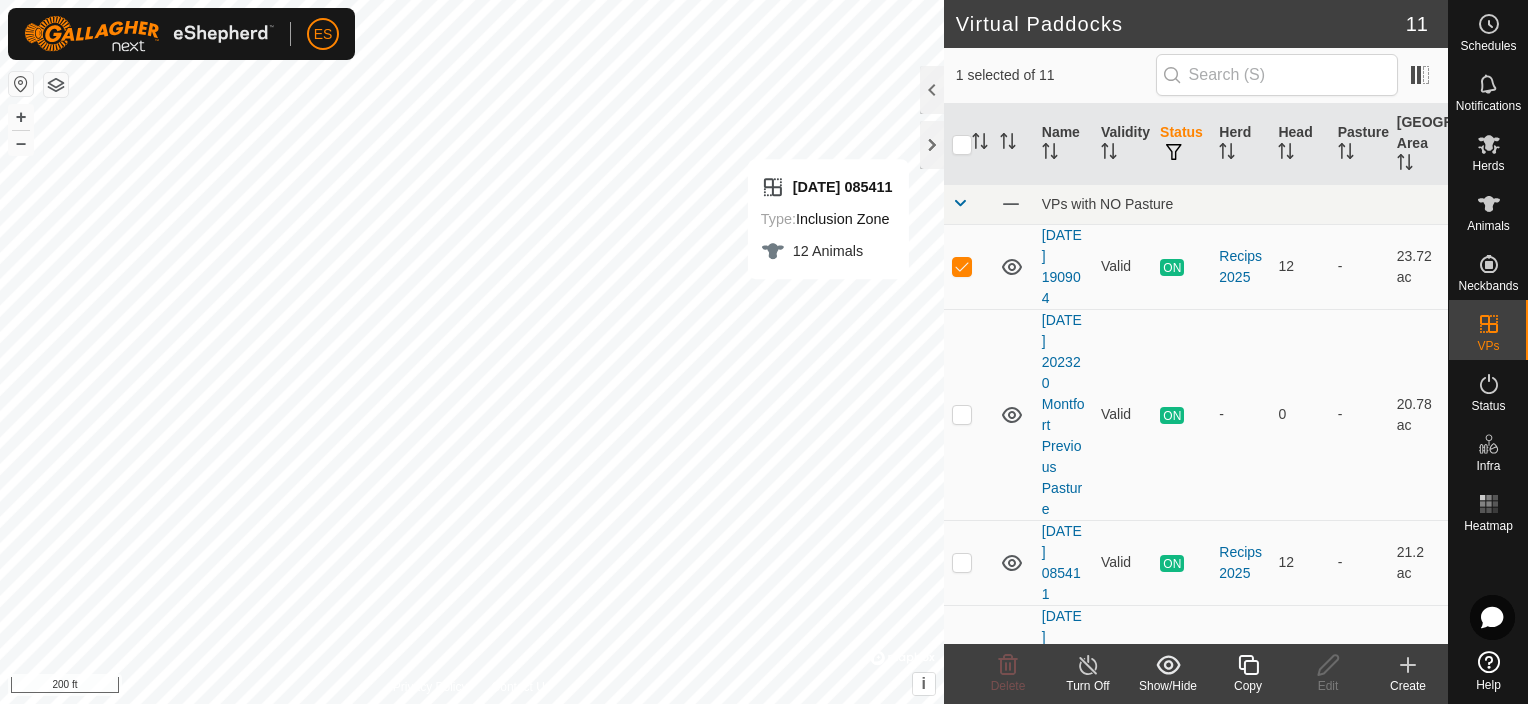 click 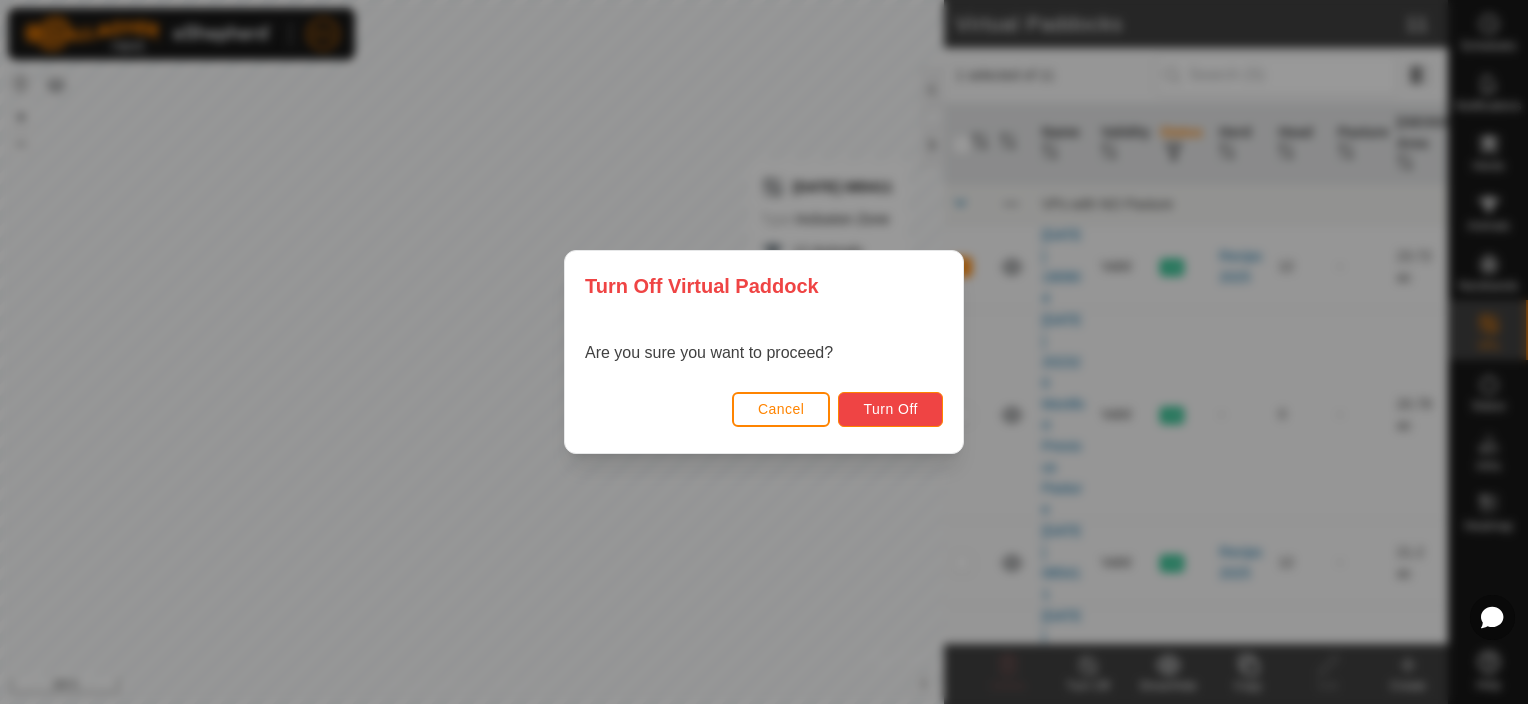 click on "Turn Off" at bounding box center (890, 409) 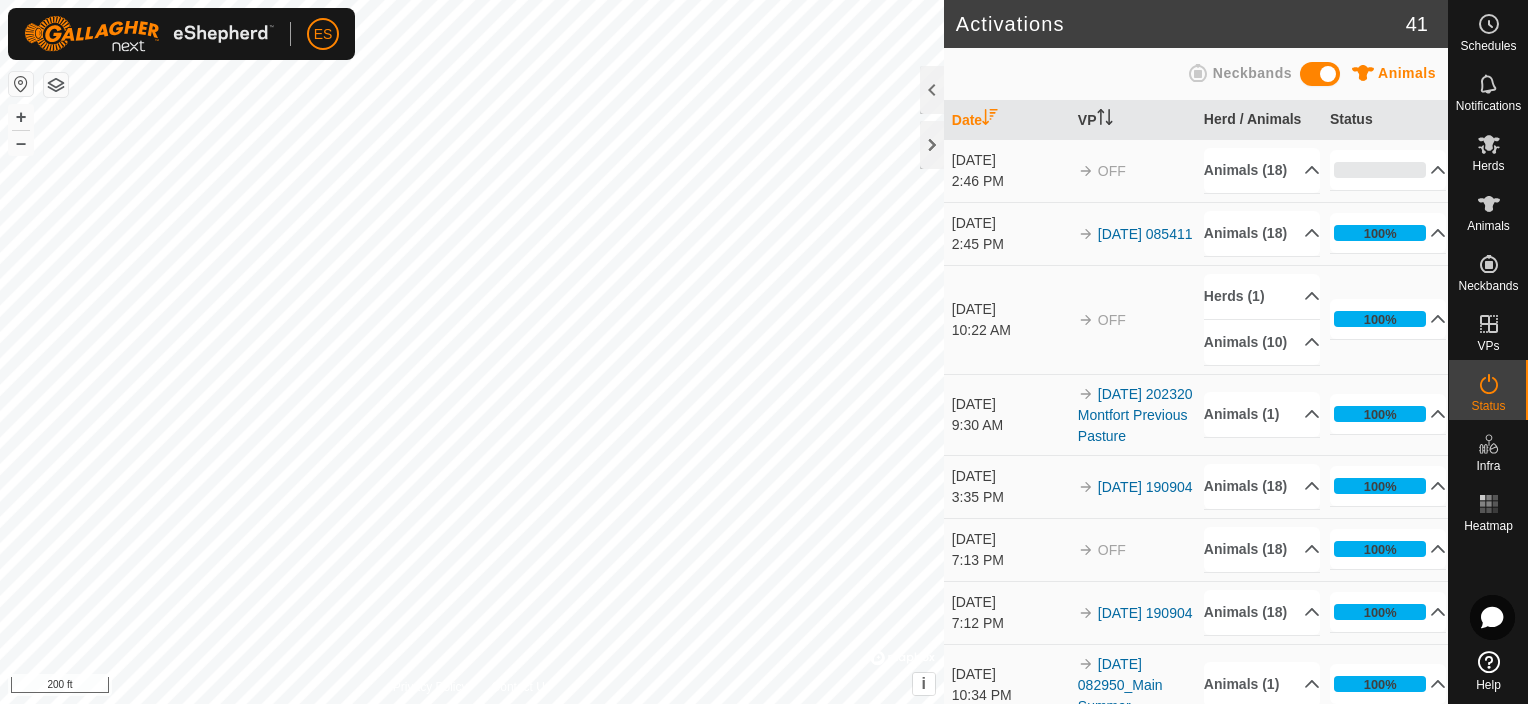 scroll, scrollTop: 0, scrollLeft: 0, axis: both 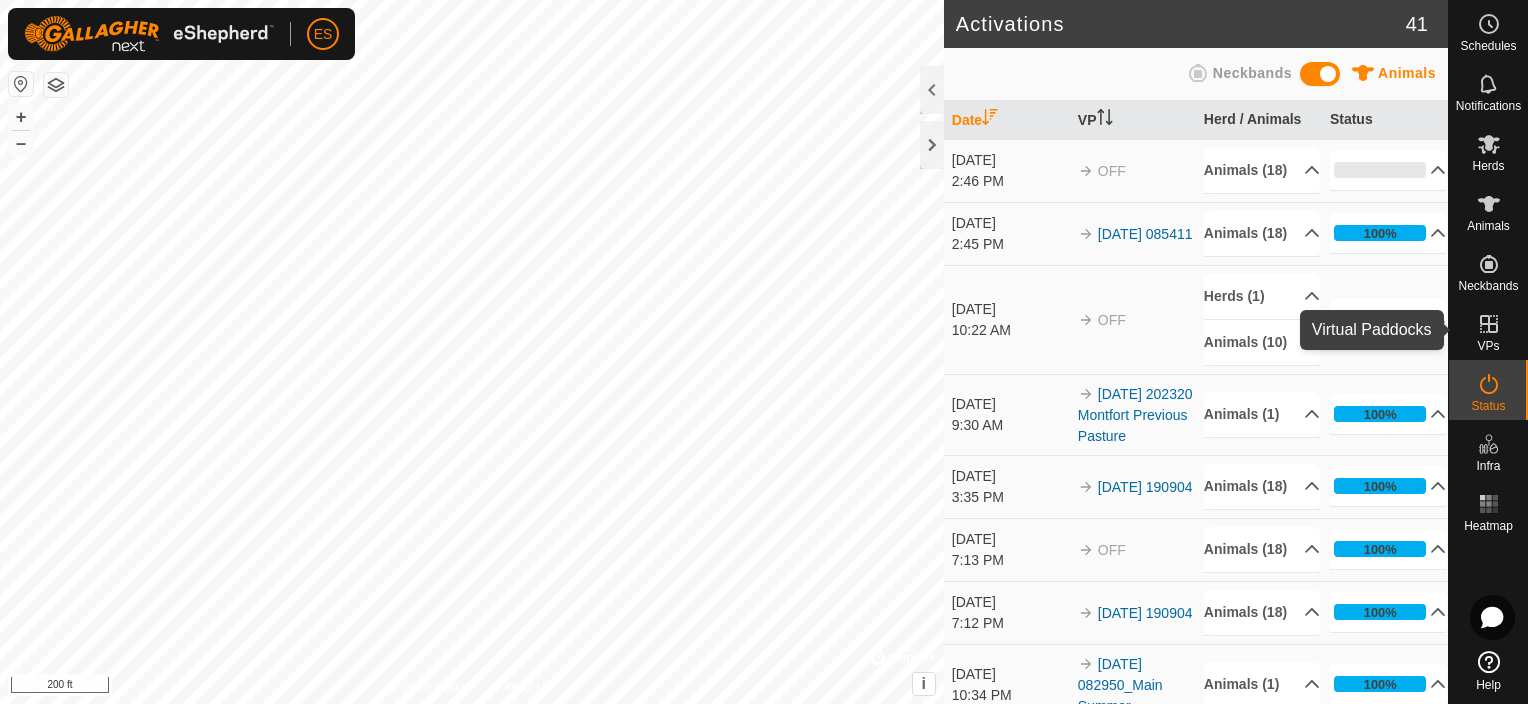 click at bounding box center [1489, 324] 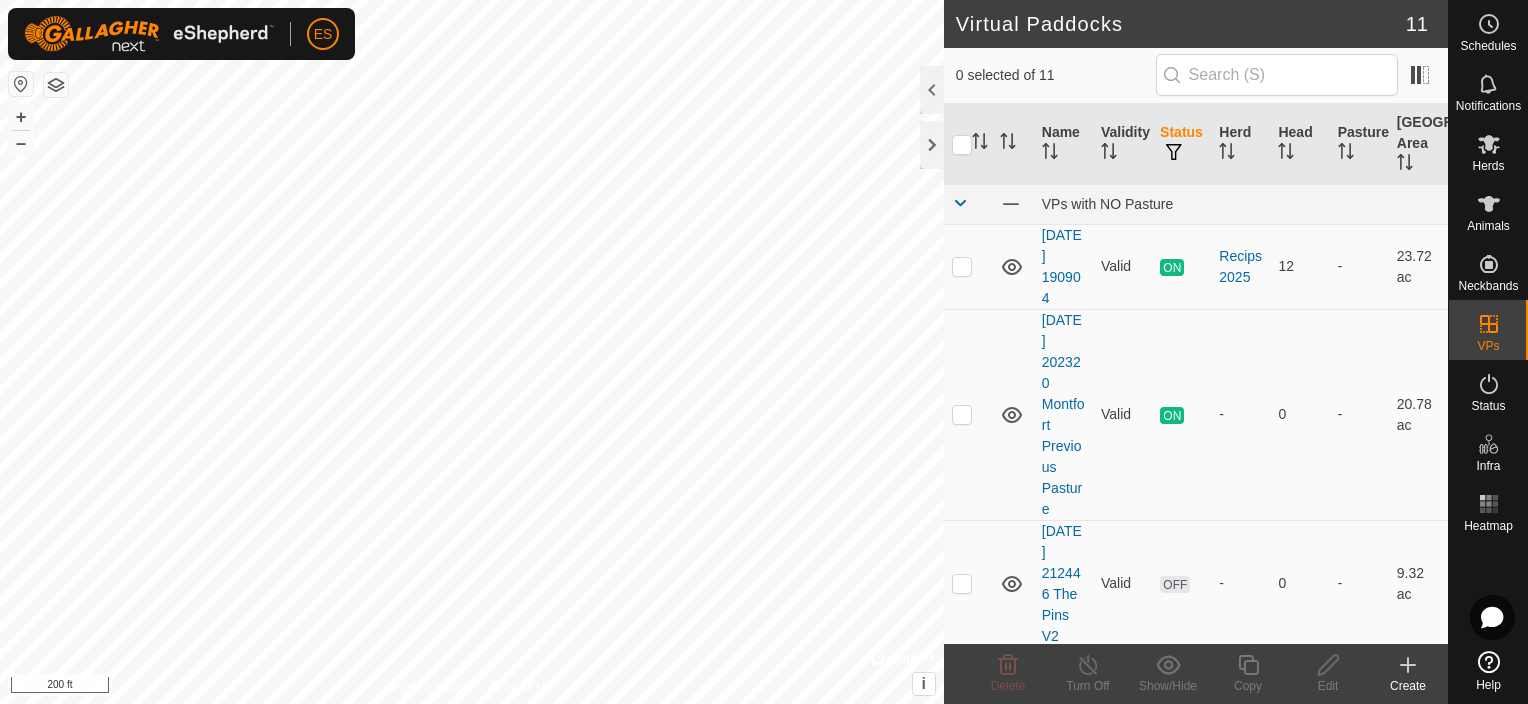 click 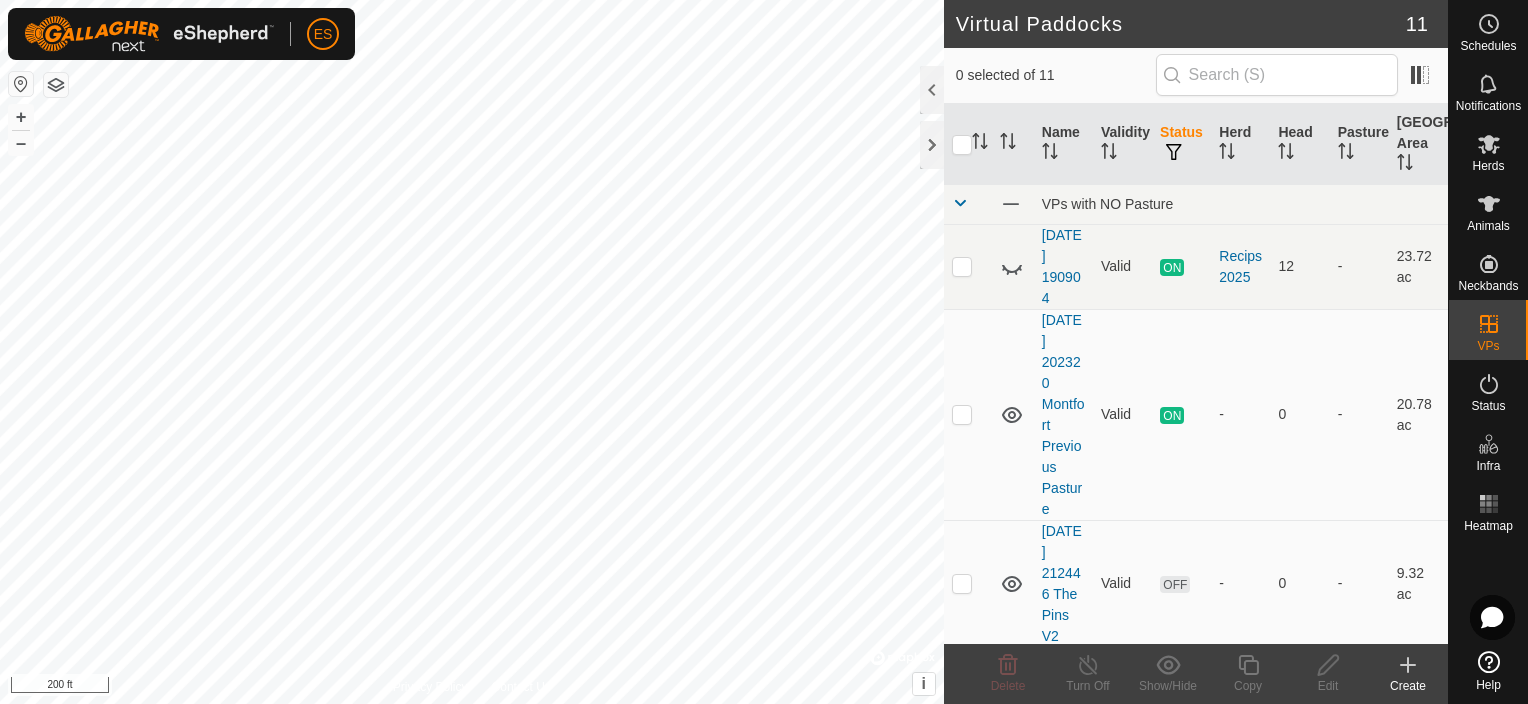 click 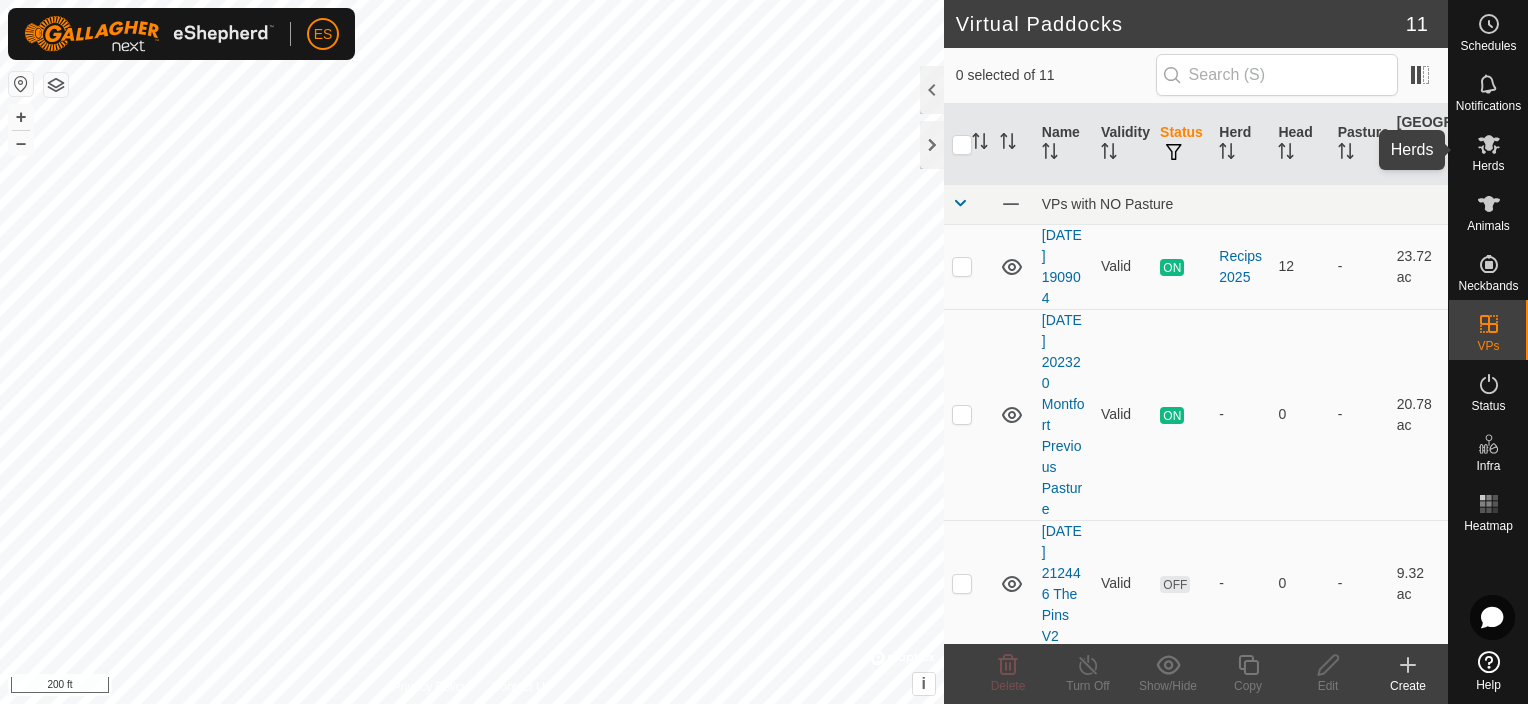 click on "Herds" at bounding box center (1488, 166) 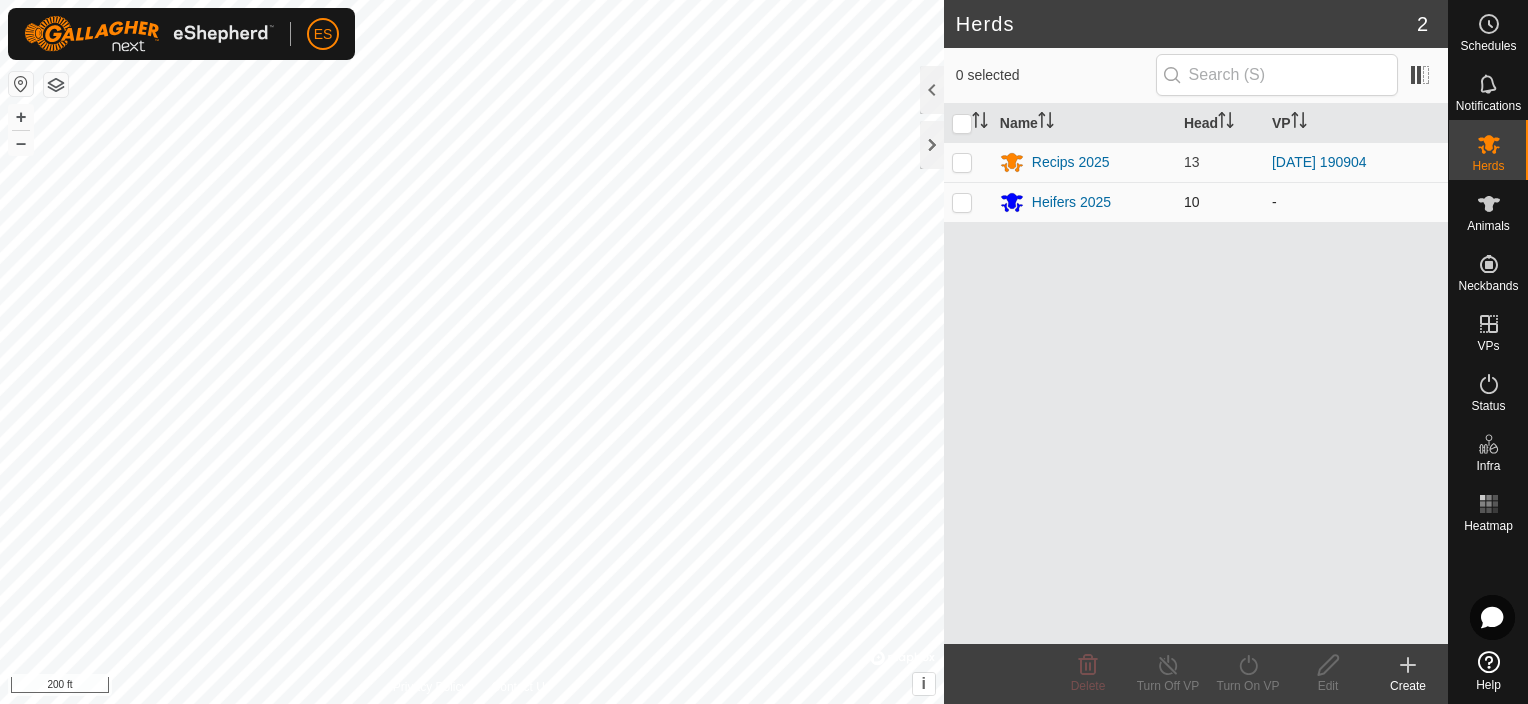 click at bounding box center [968, 202] 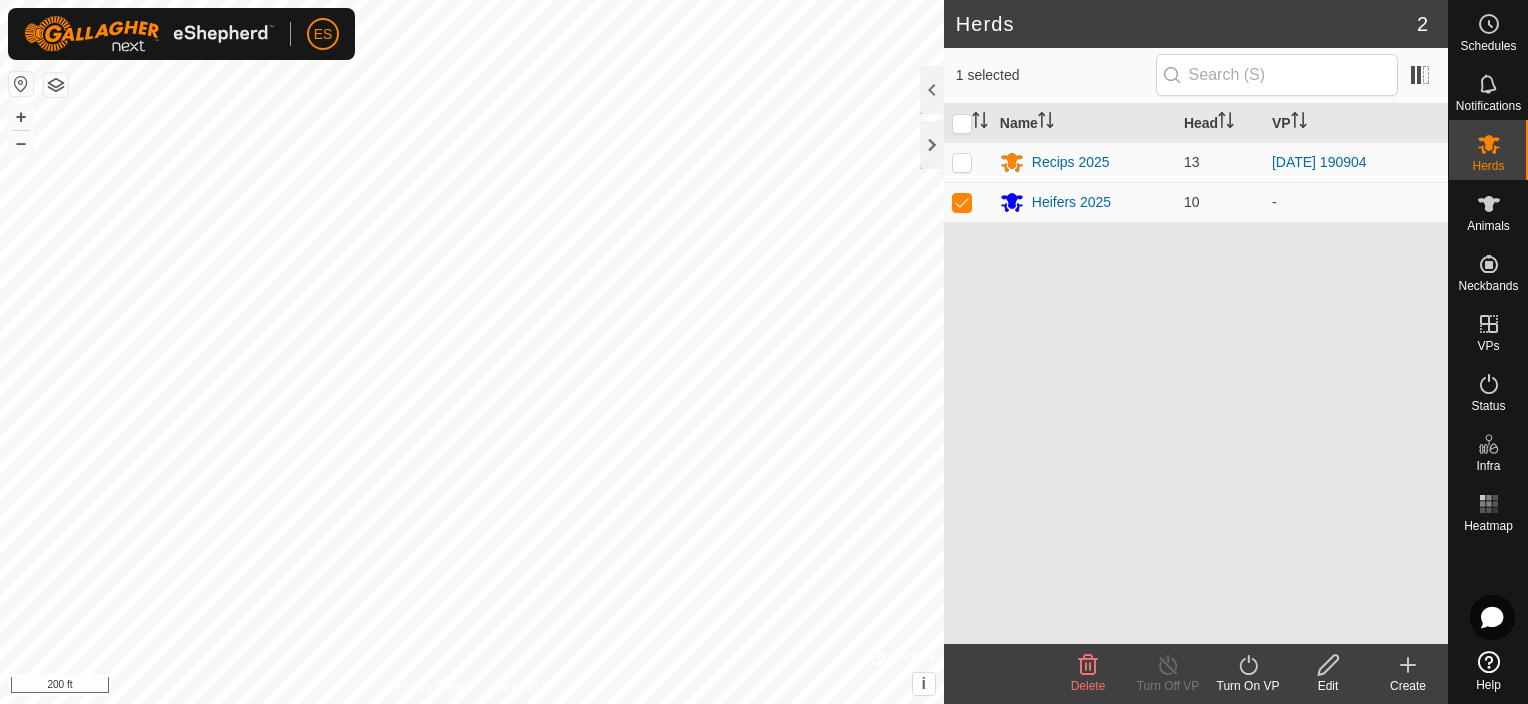 click 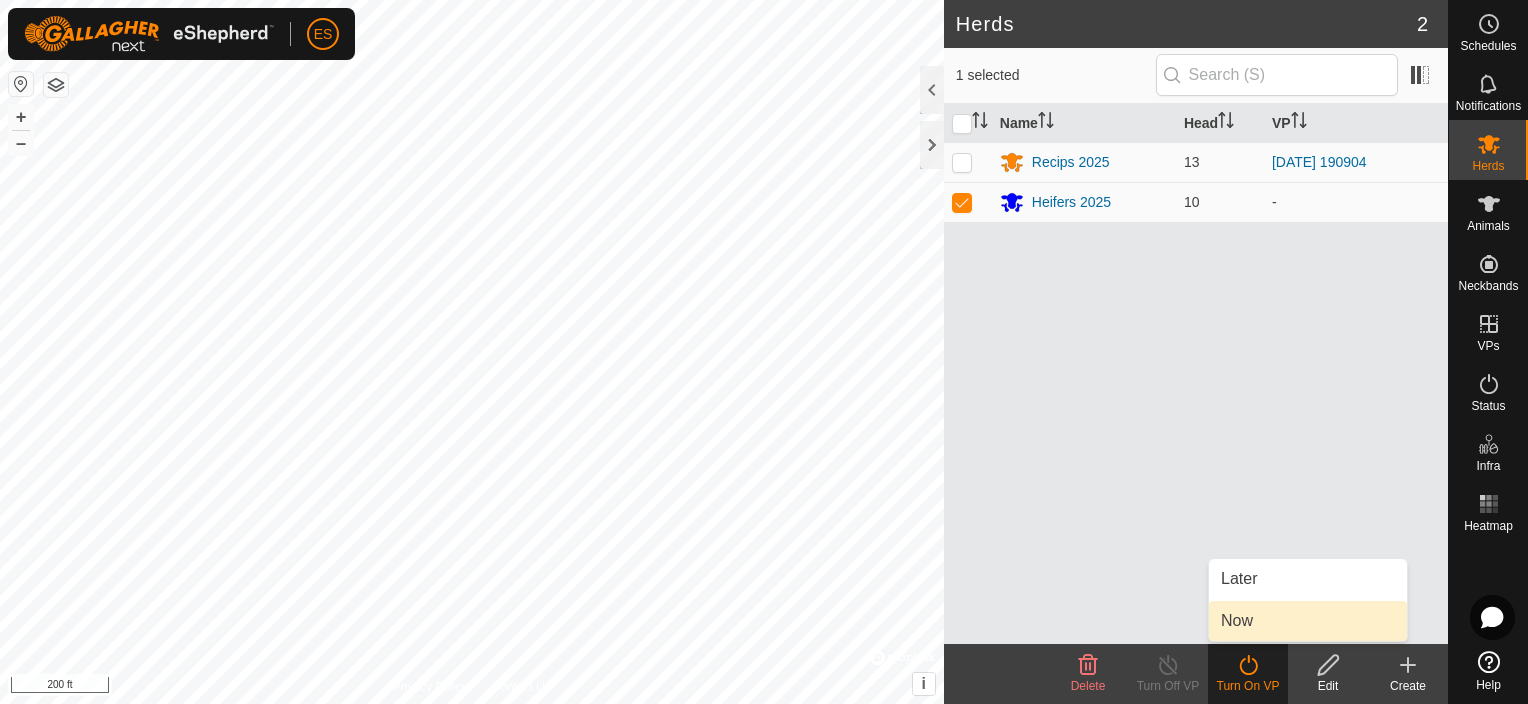 click on "Now" at bounding box center [1308, 621] 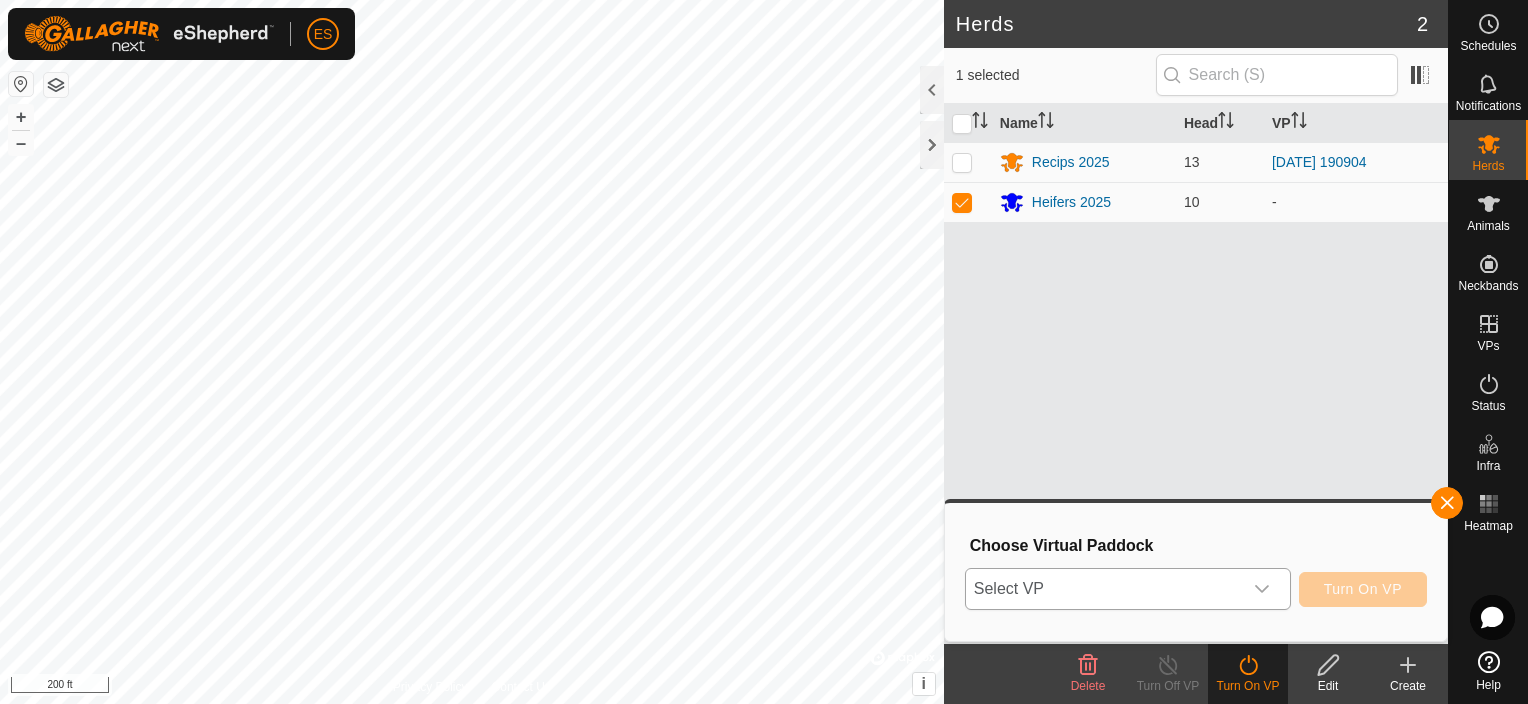 click 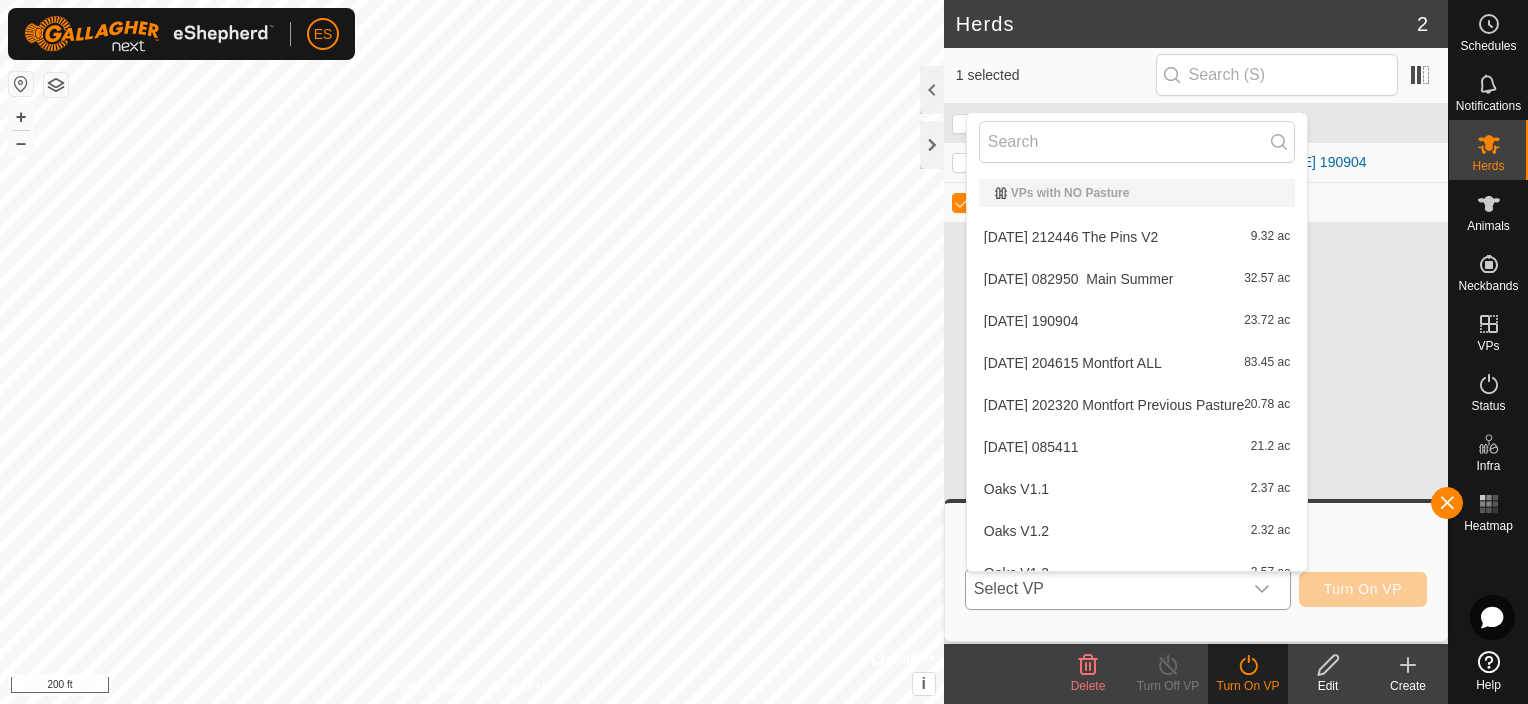 scroll, scrollTop: 22, scrollLeft: 0, axis: vertical 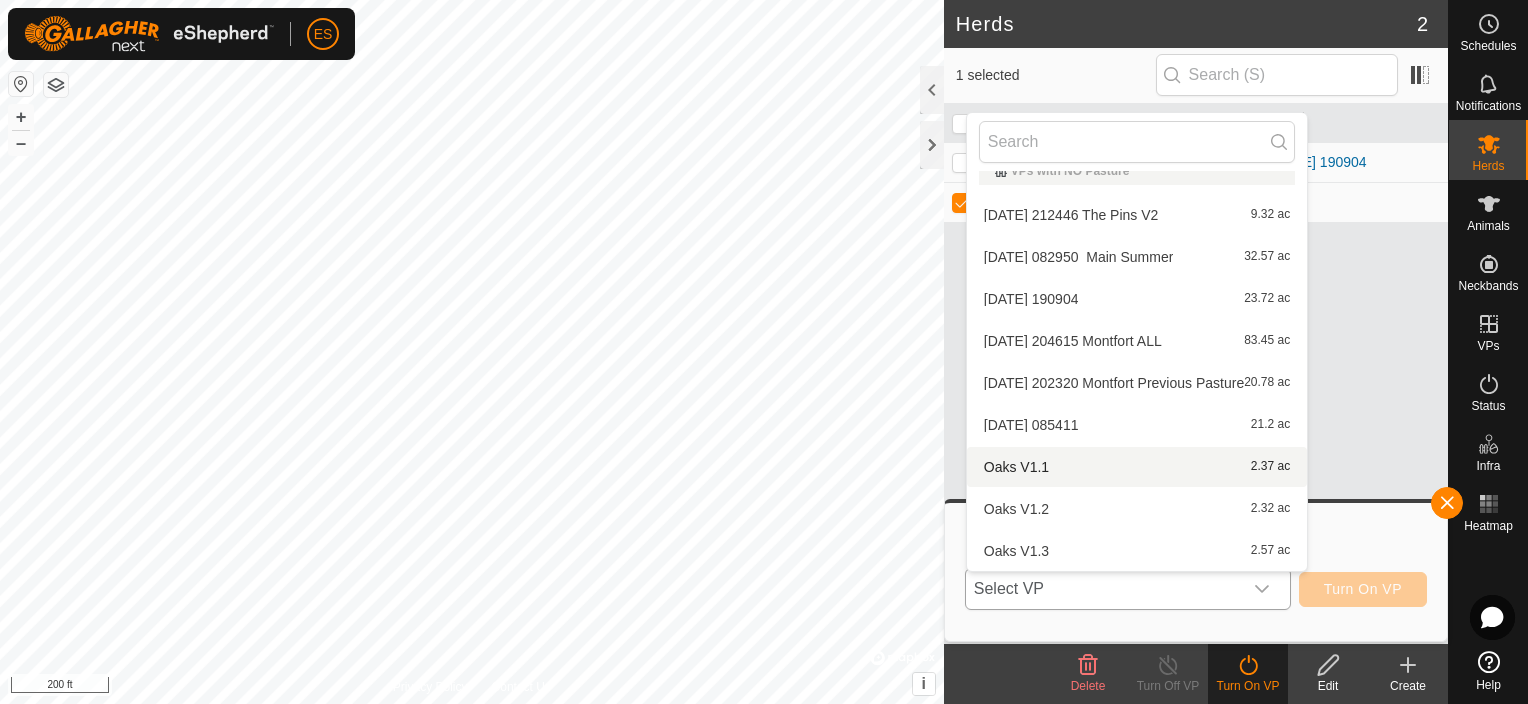 click on "Oaks V1.1  2.37 ac" at bounding box center (1137, 467) 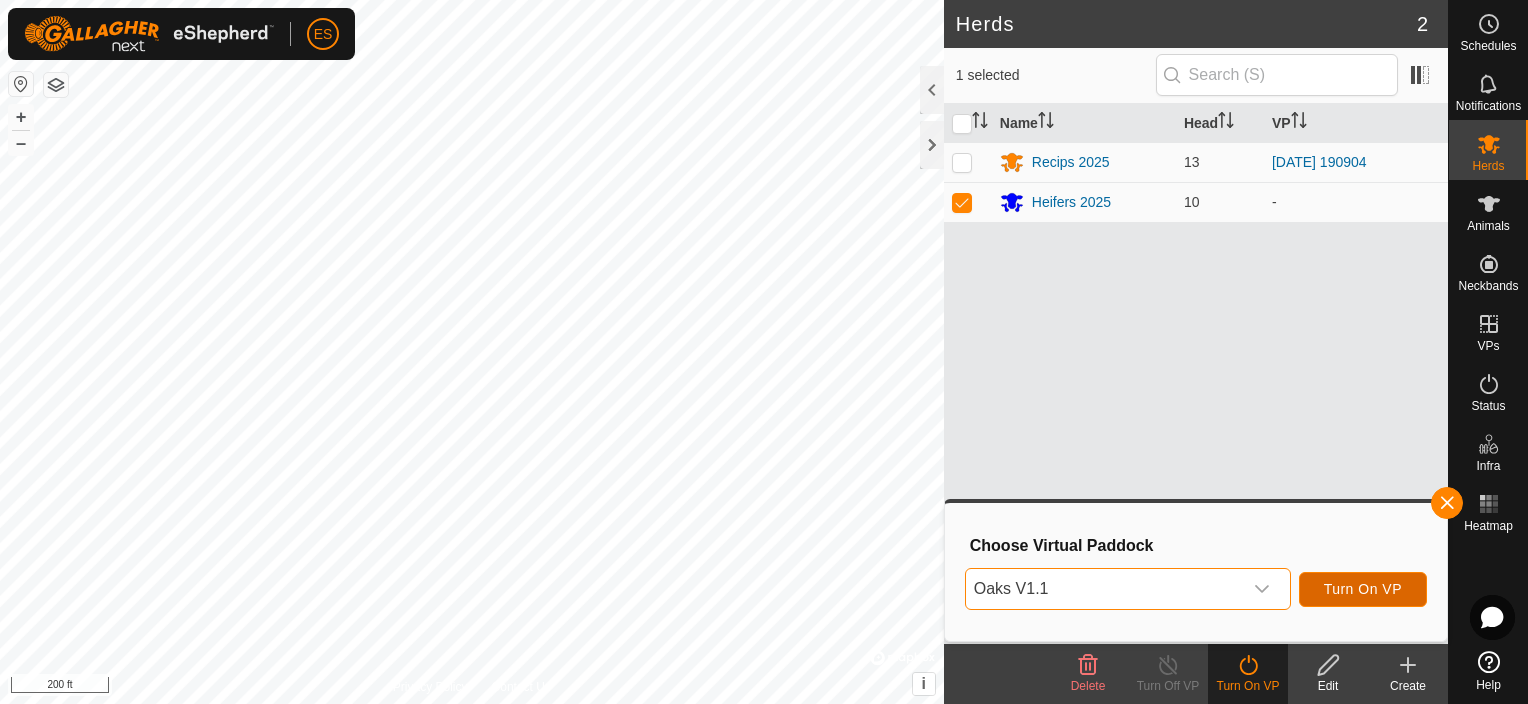 click on "Turn On VP" at bounding box center [1363, 589] 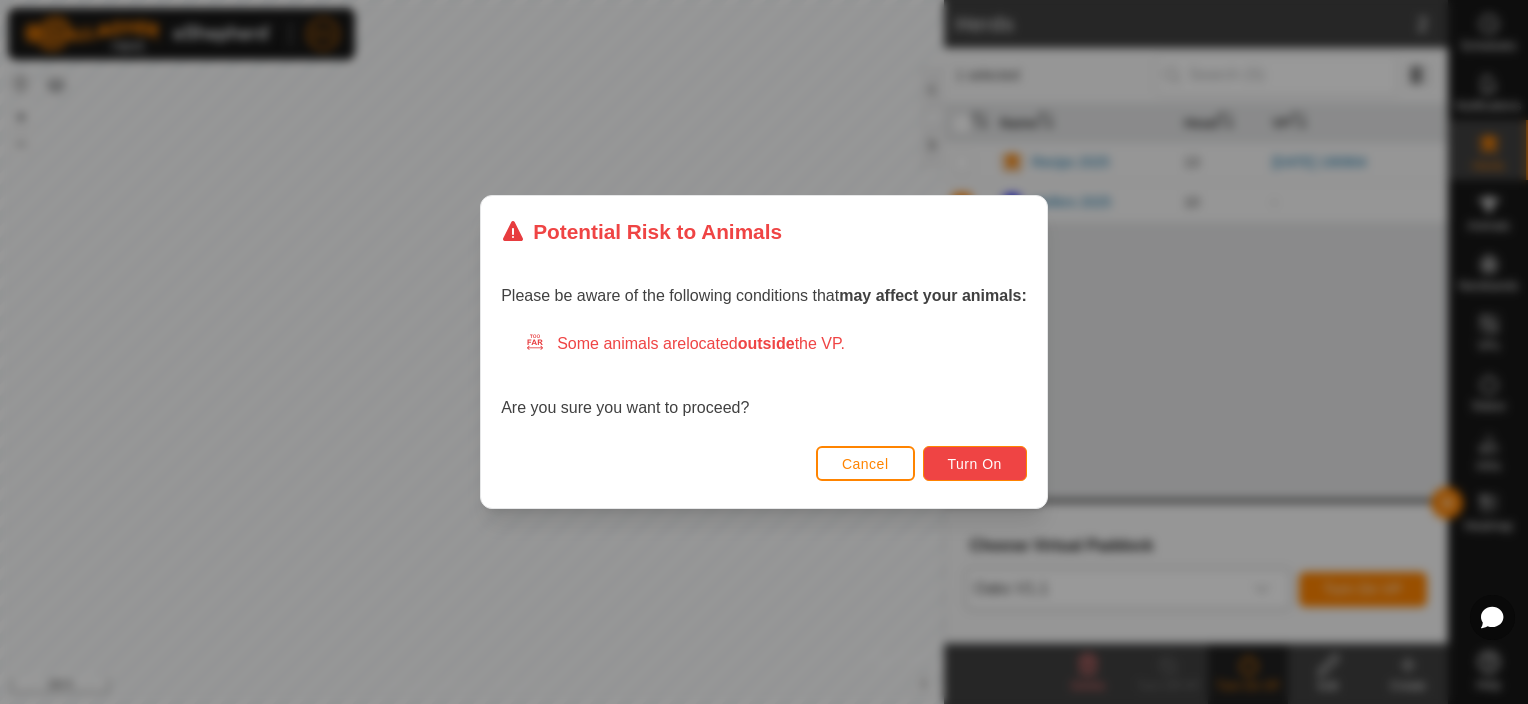 click on "Turn On" at bounding box center (975, 464) 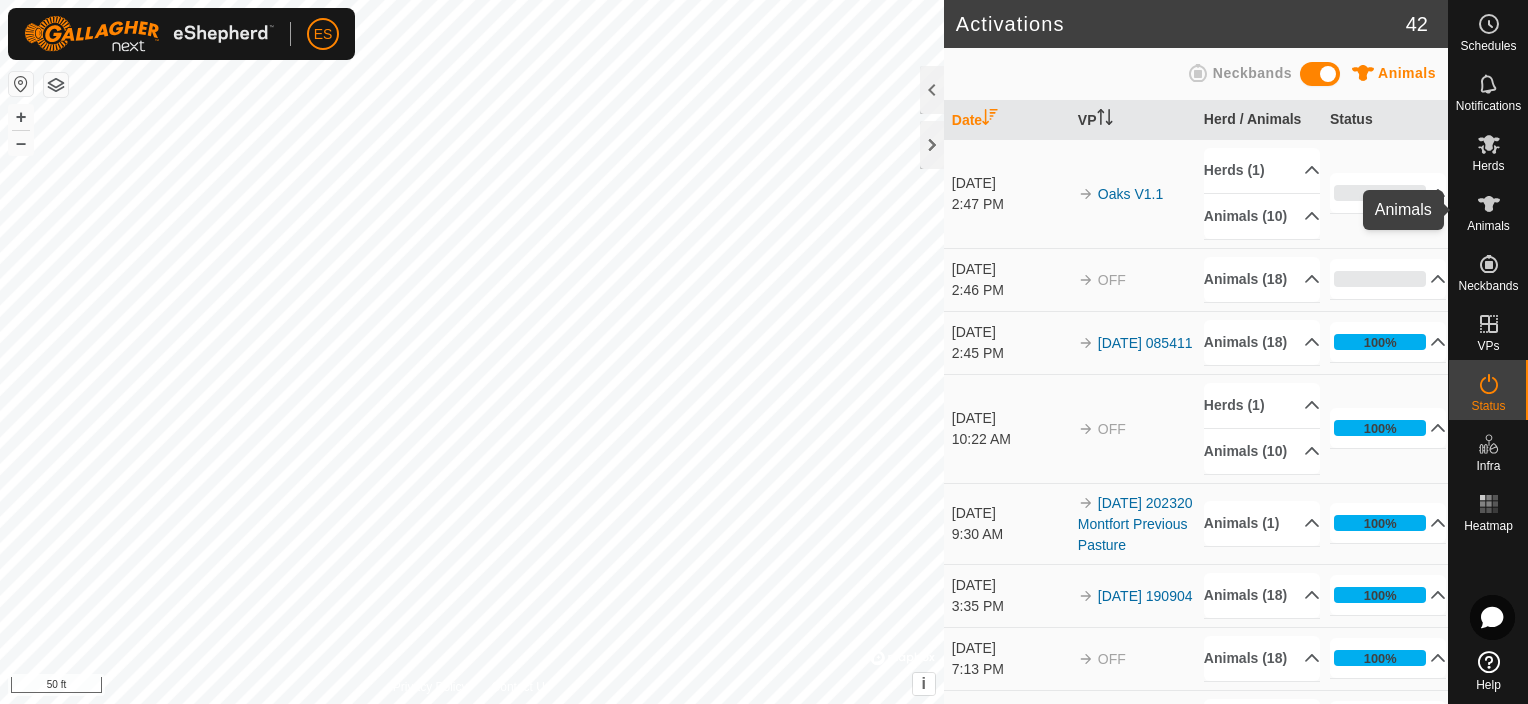 click 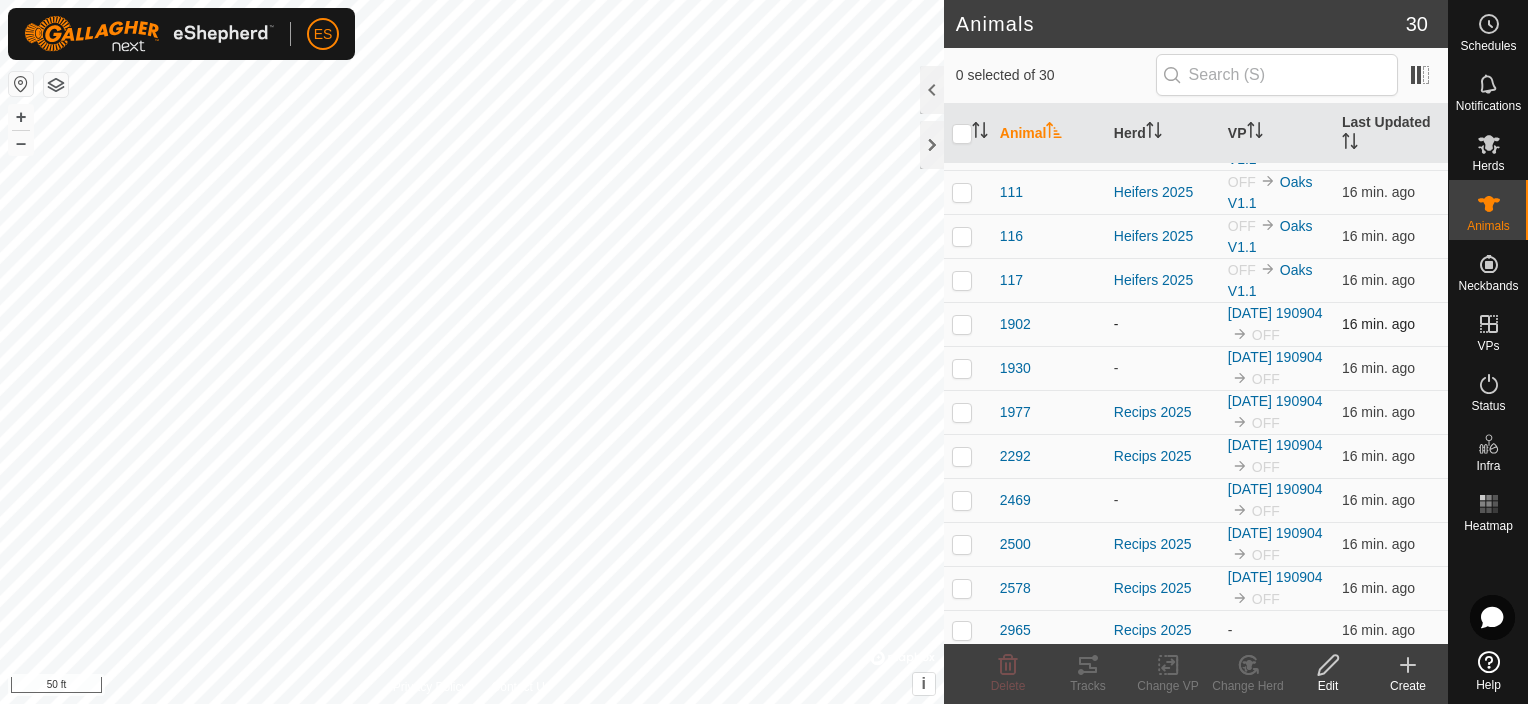 scroll, scrollTop: 175, scrollLeft: 0, axis: vertical 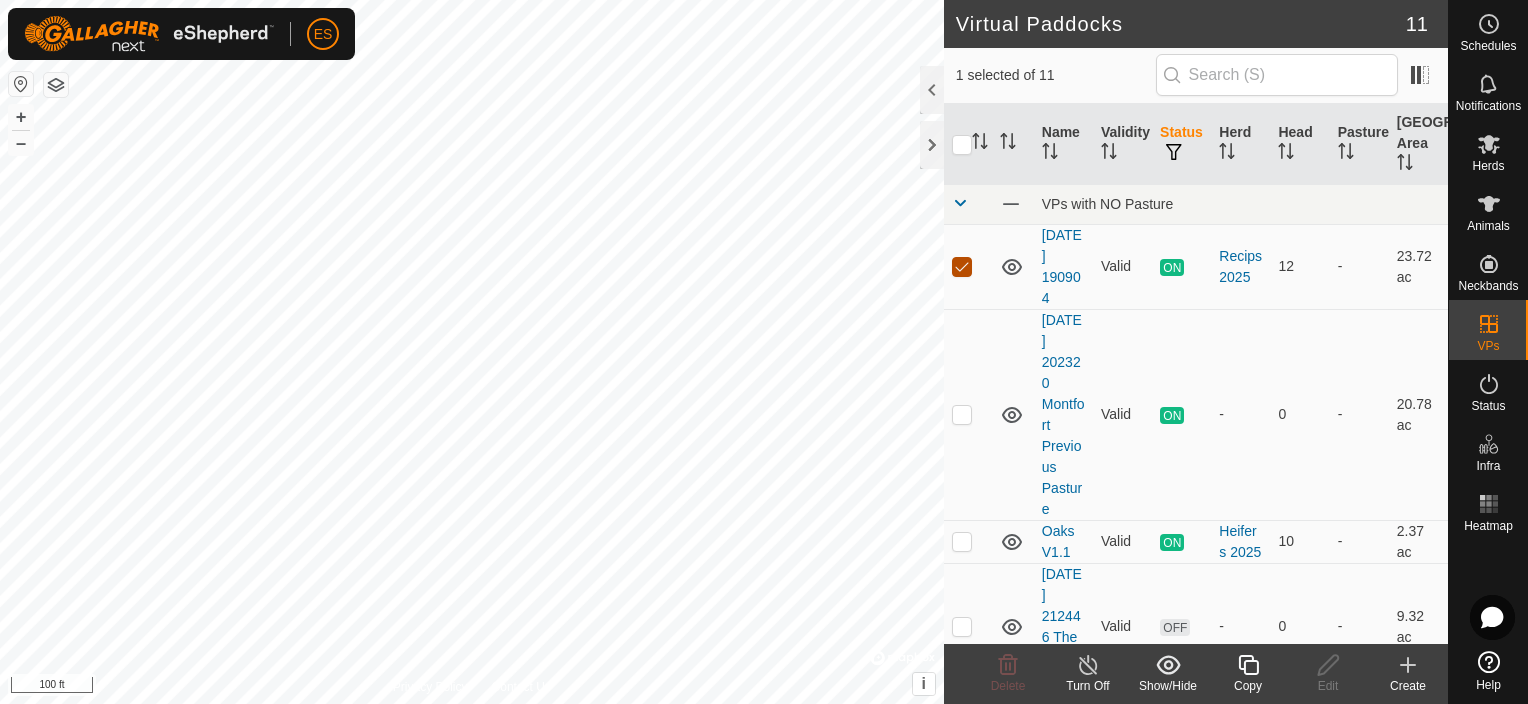 click at bounding box center [962, 267] 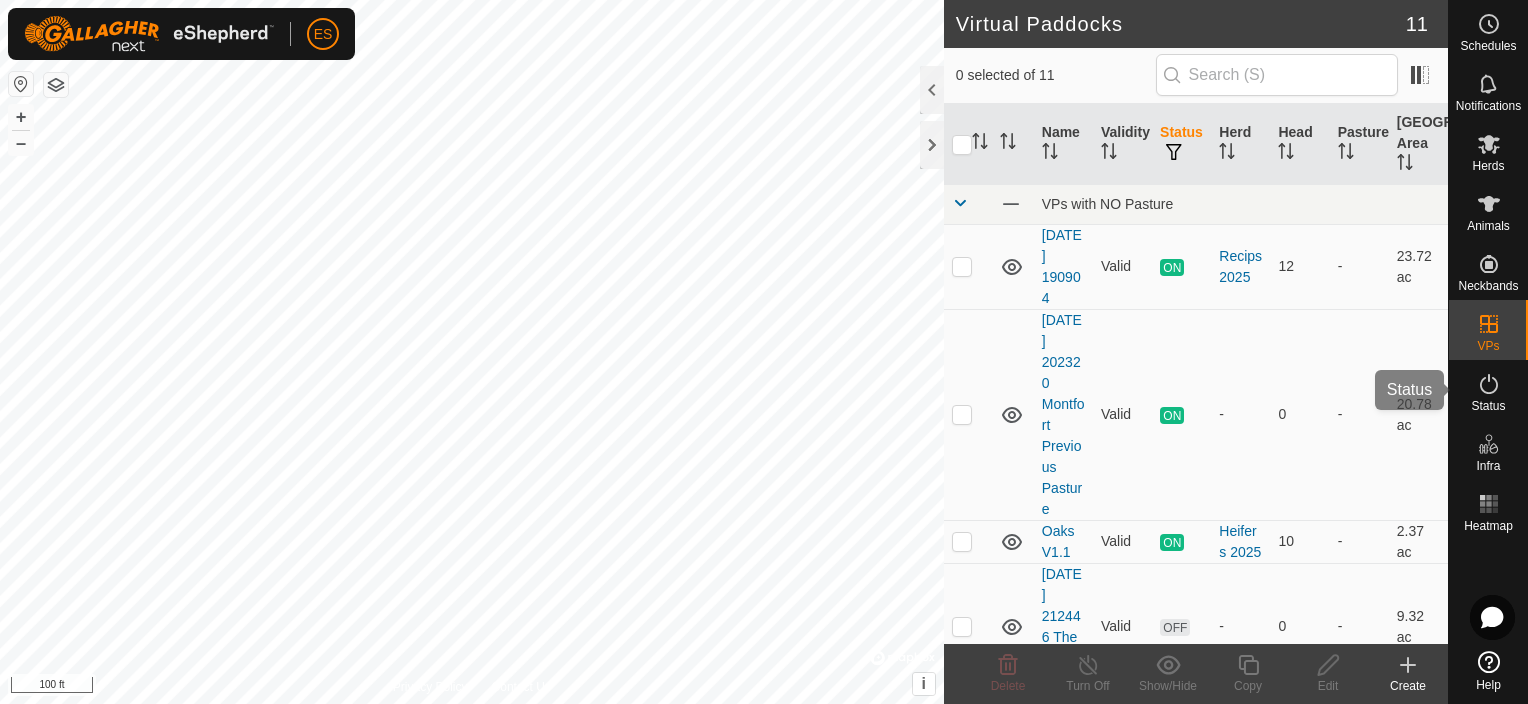 click 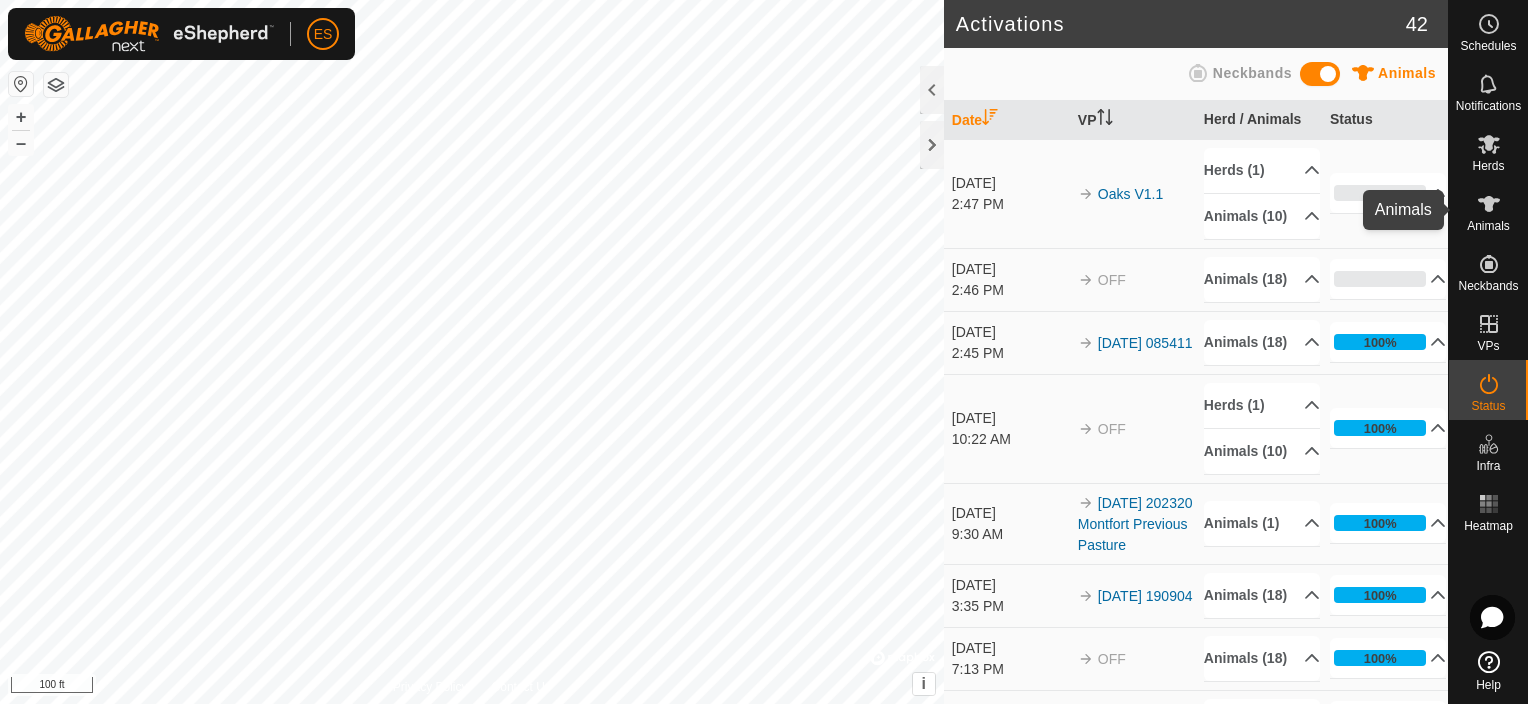 click on "Animals" at bounding box center (1488, 226) 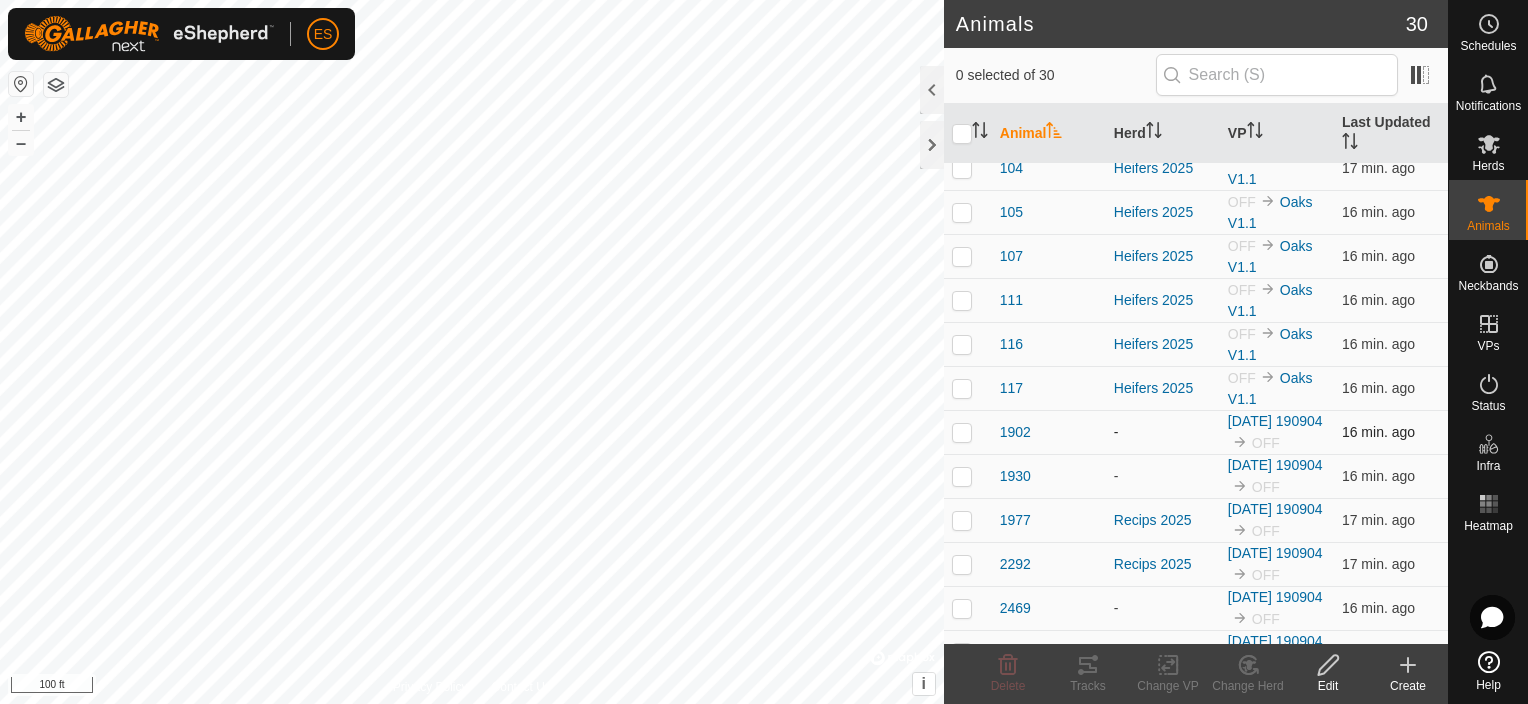 scroll, scrollTop: 75, scrollLeft: 0, axis: vertical 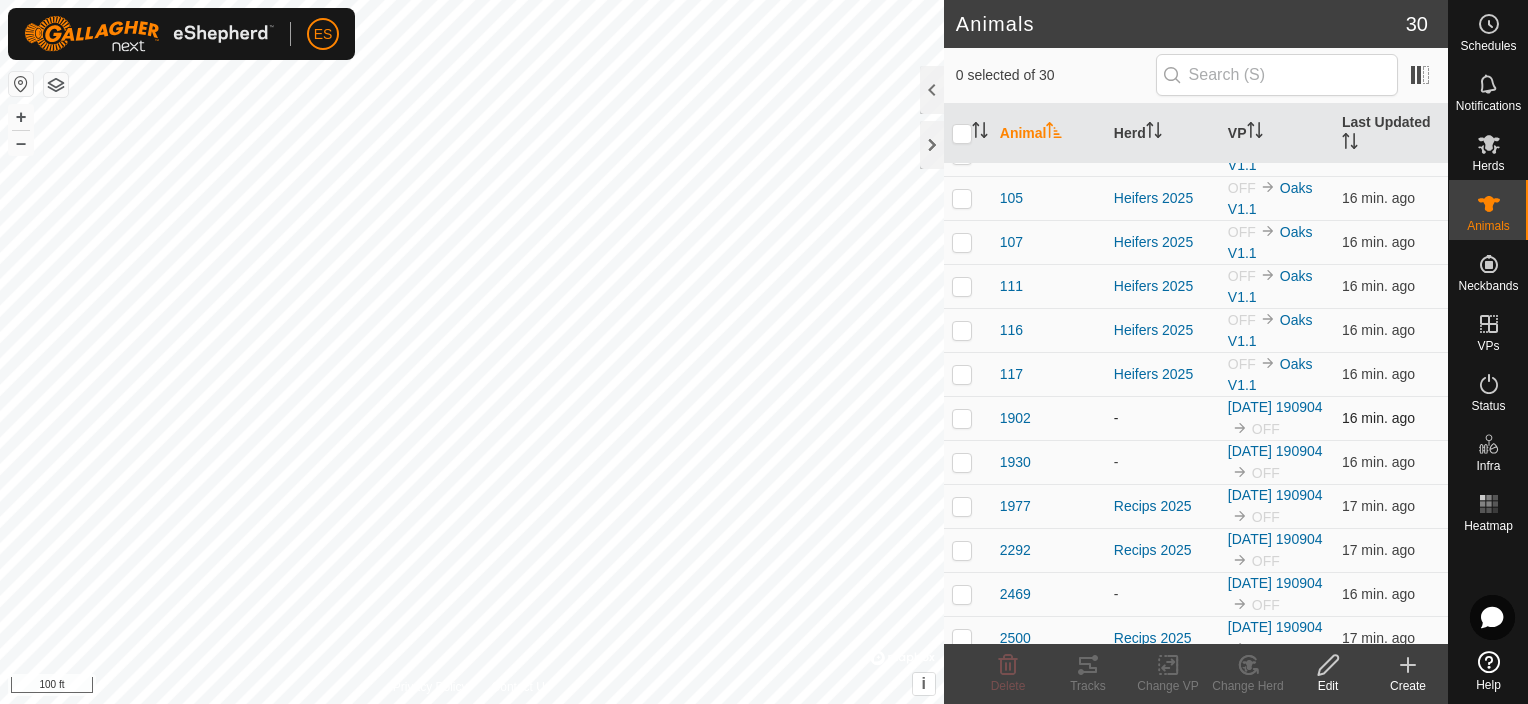 click at bounding box center (962, 418) 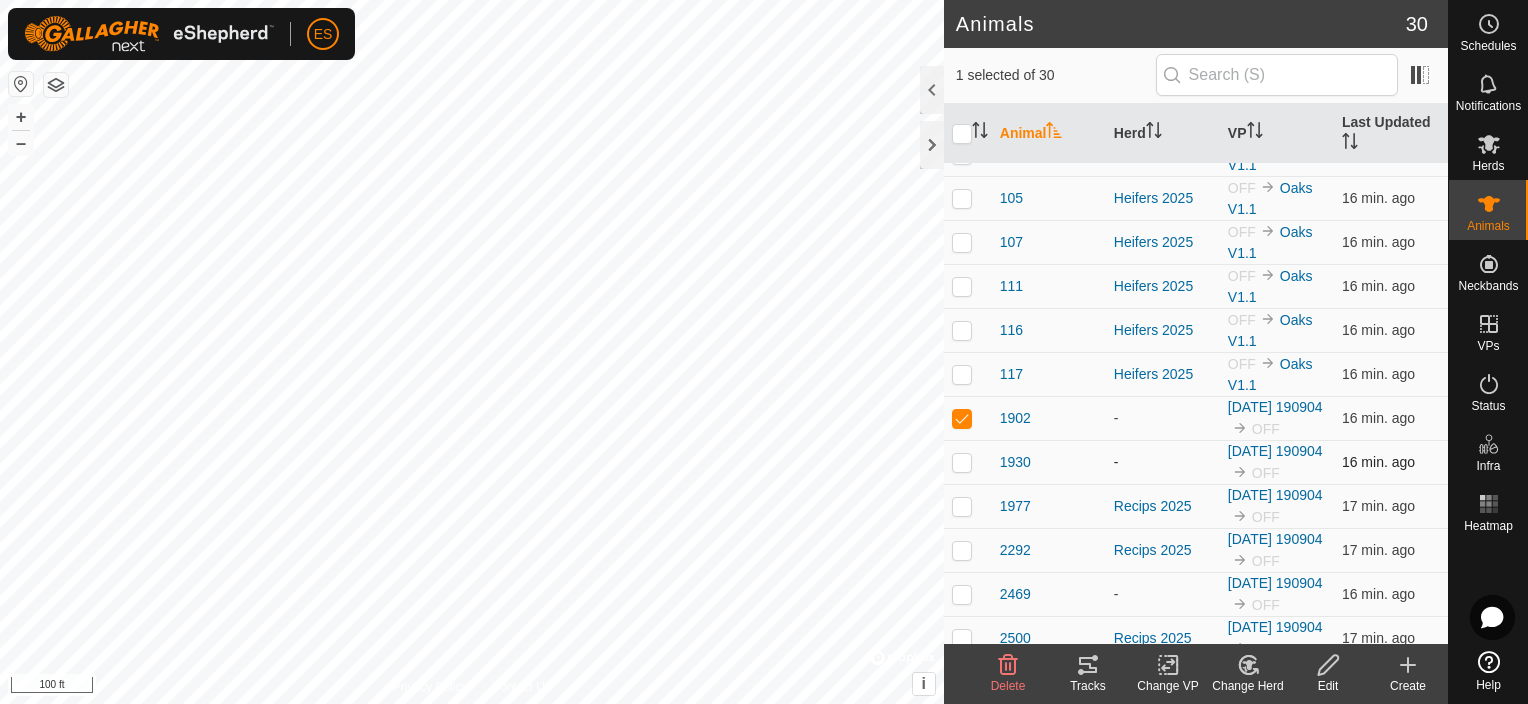 click at bounding box center [962, 462] 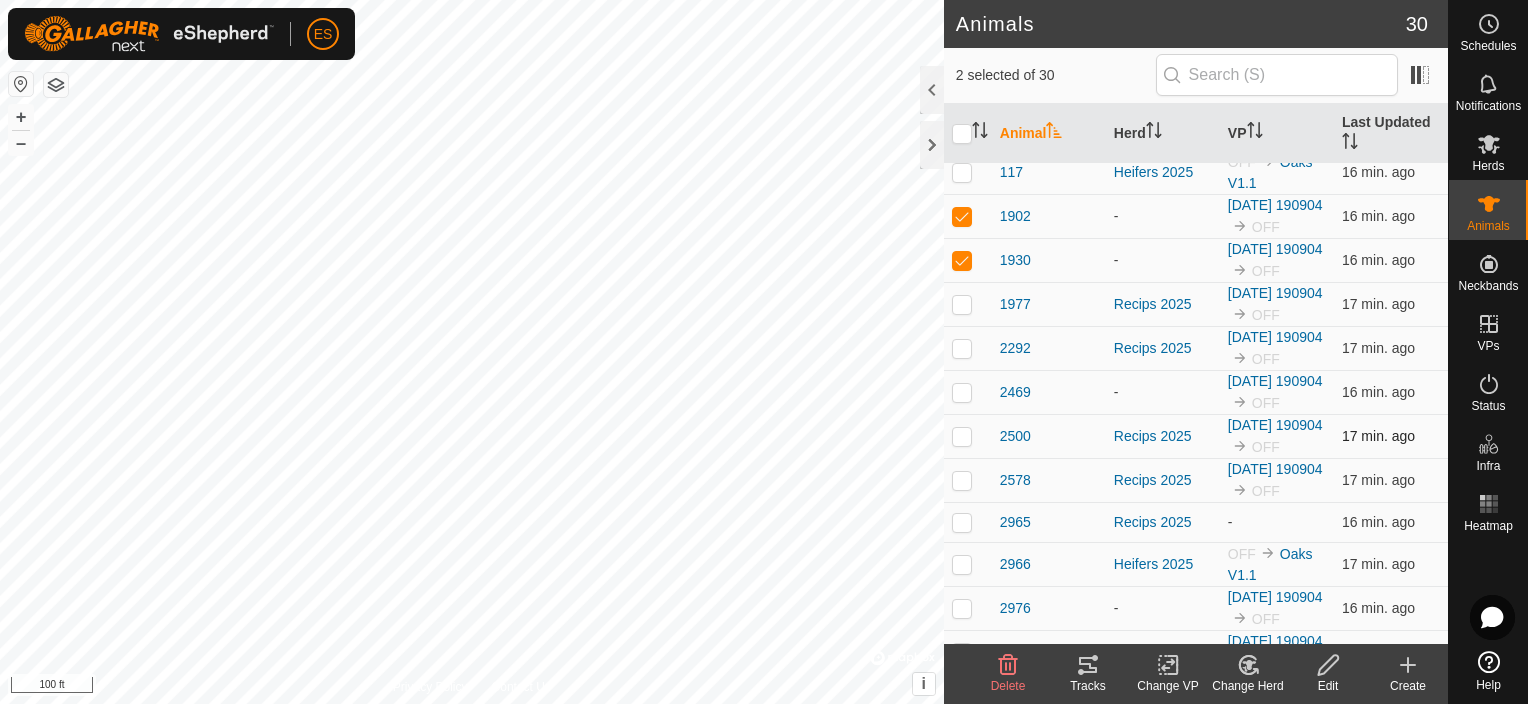 scroll, scrollTop: 300, scrollLeft: 0, axis: vertical 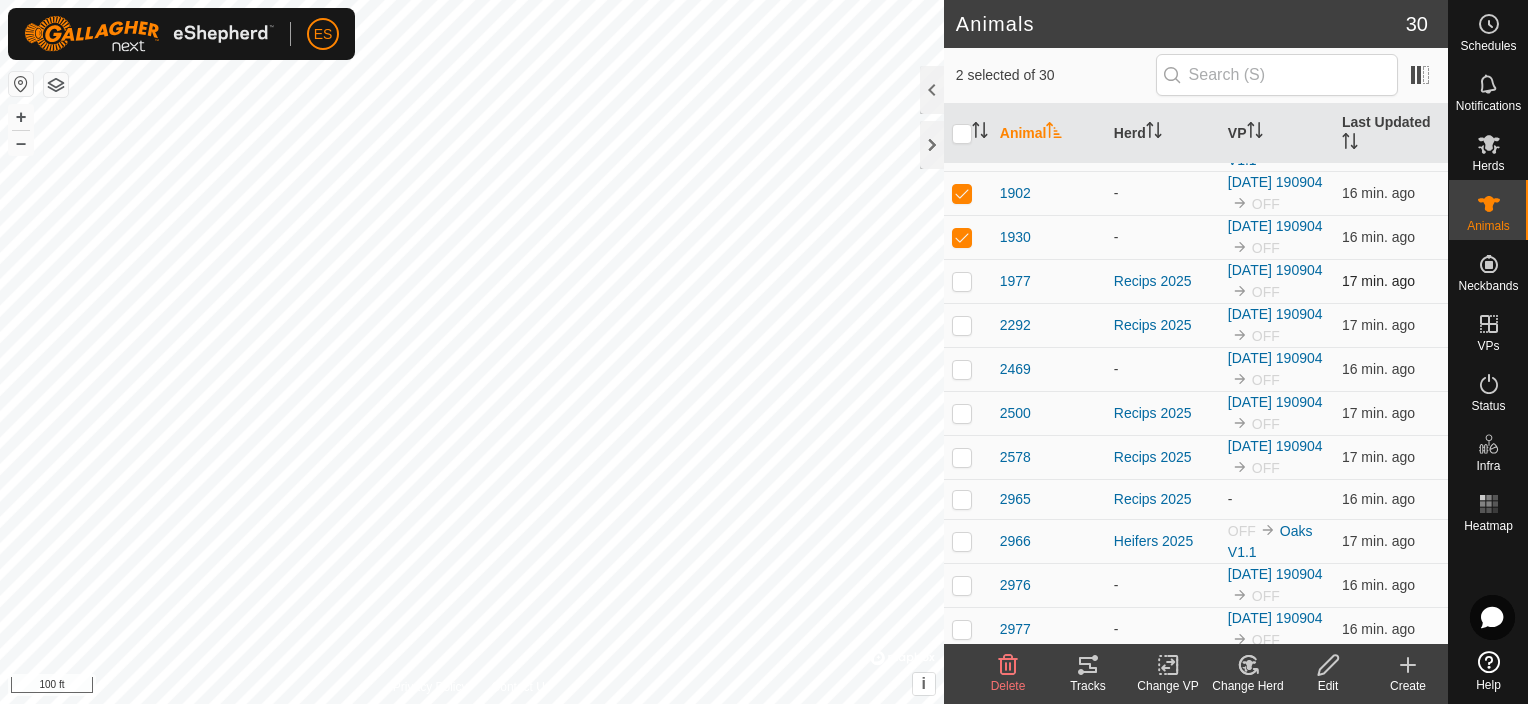 click at bounding box center [962, 281] 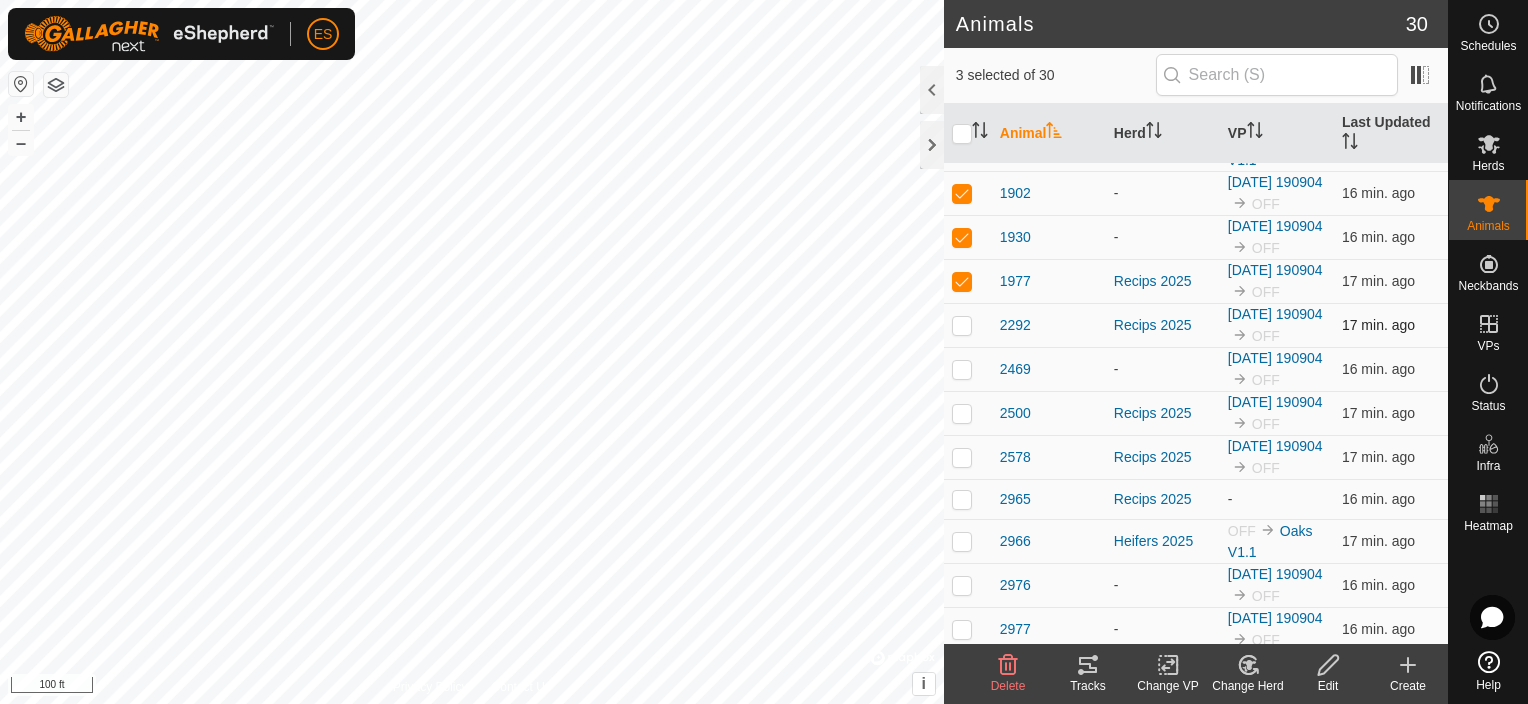 click at bounding box center (962, 325) 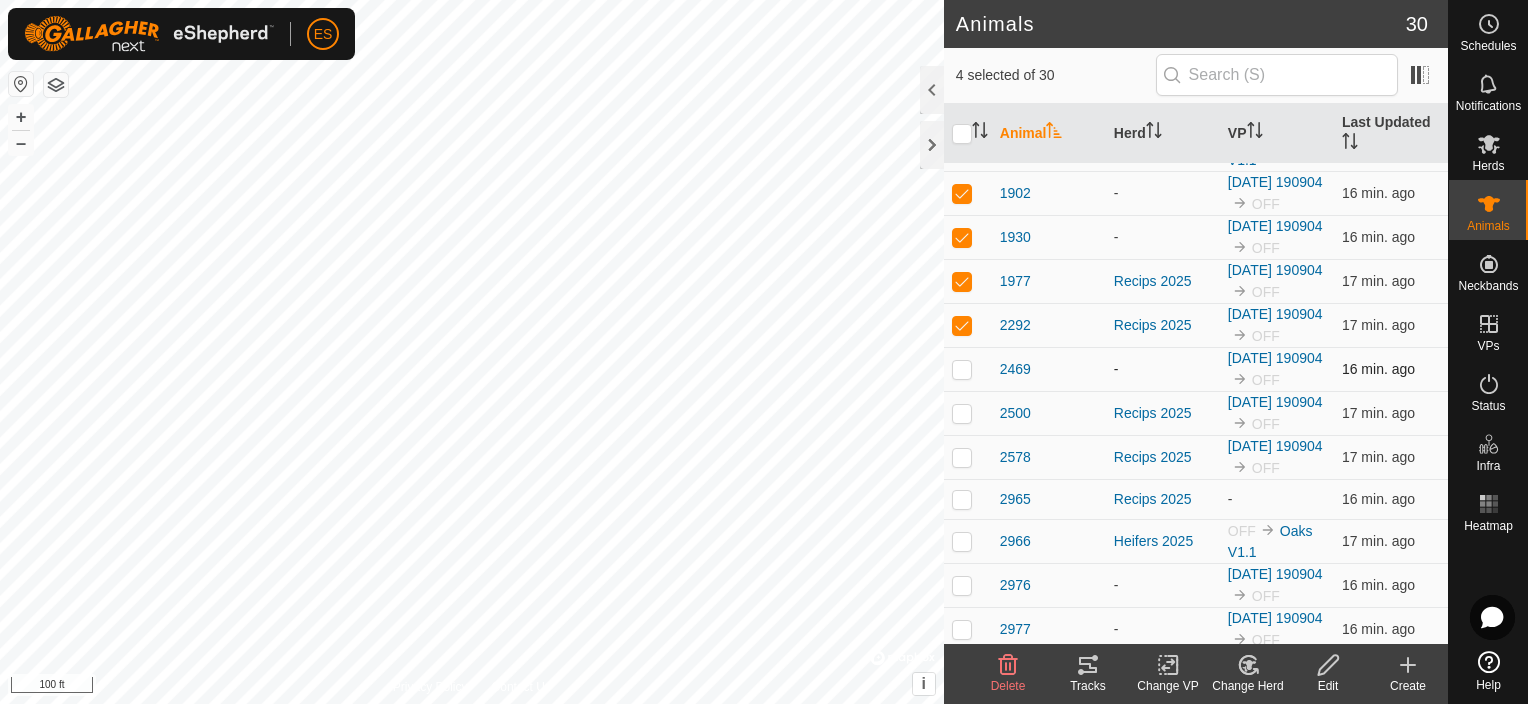 click at bounding box center (962, 369) 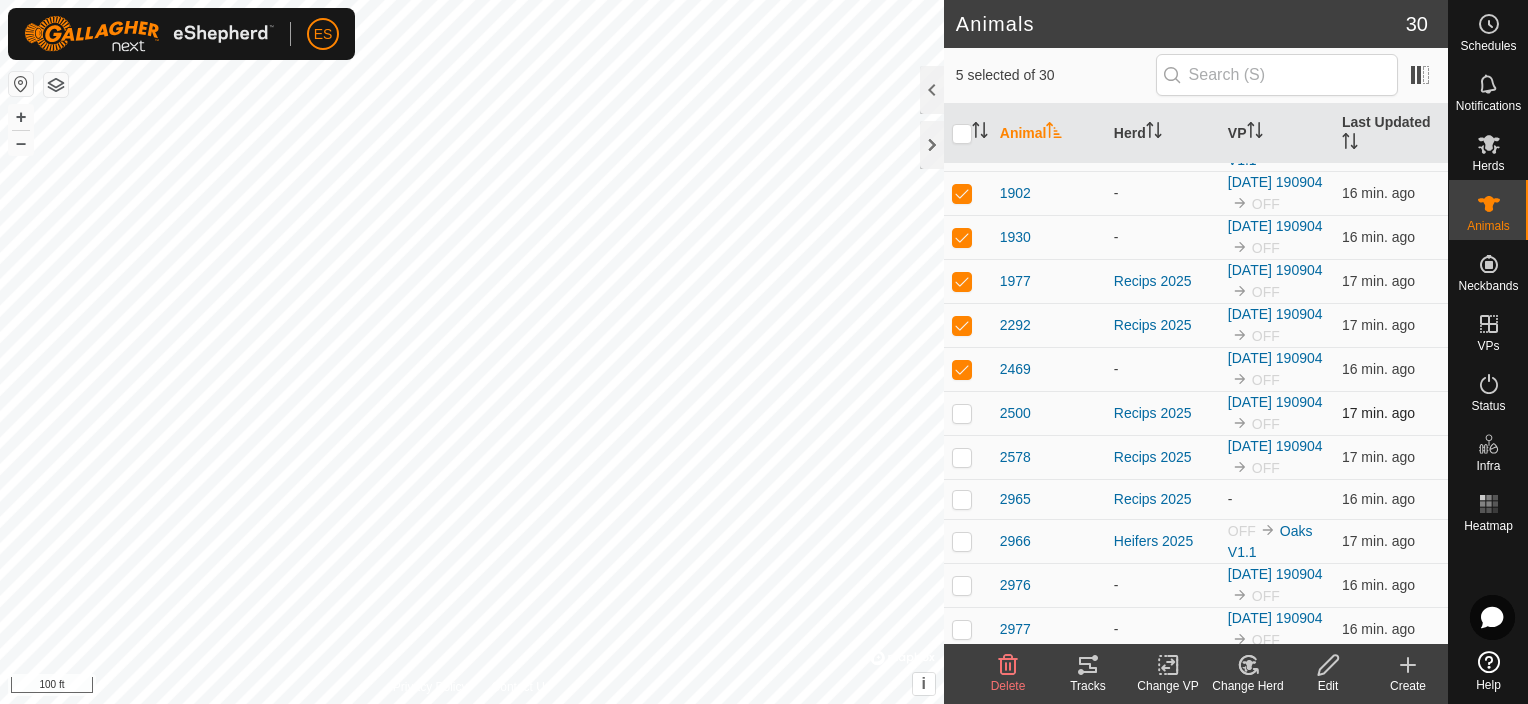 click at bounding box center (968, 413) 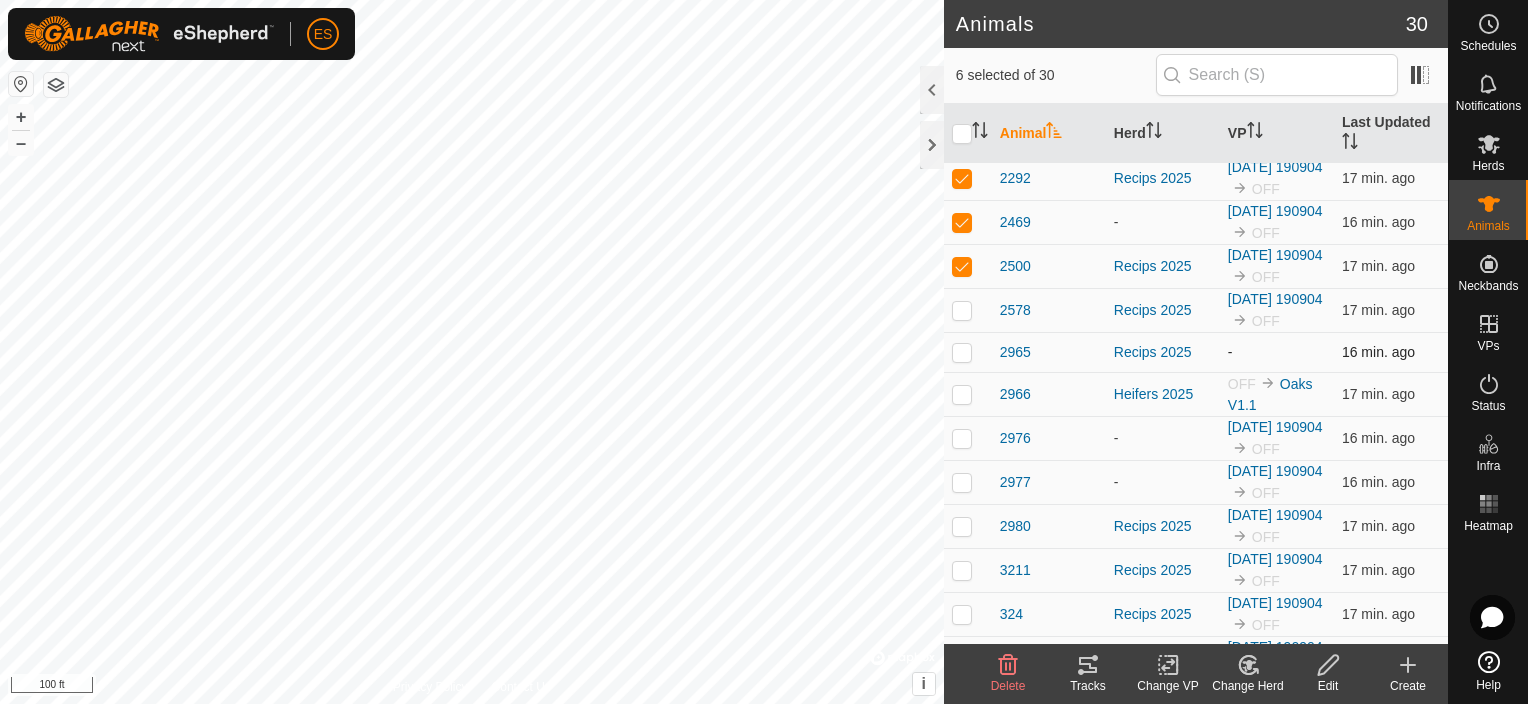 scroll, scrollTop: 450, scrollLeft: 0, axis: vertical 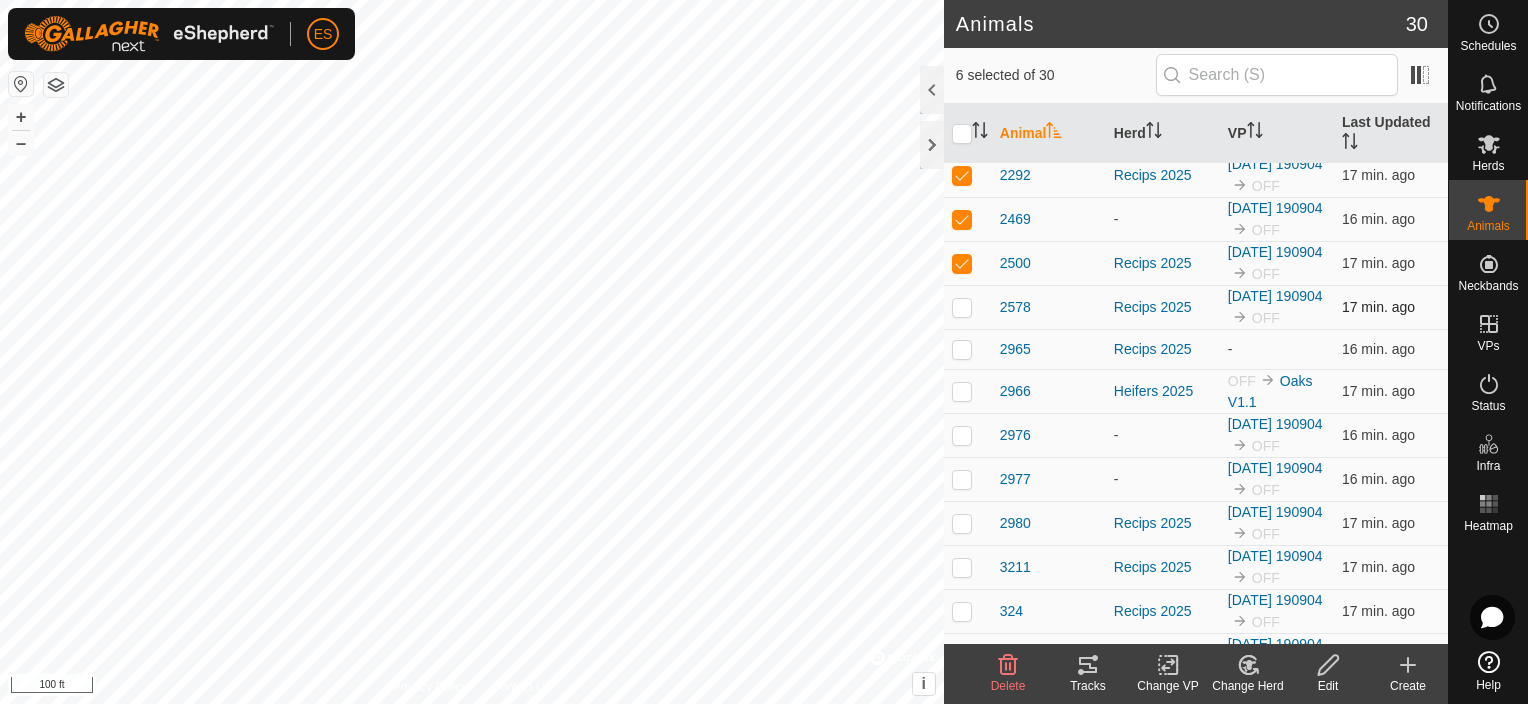 click at bounding box center [962, 307] 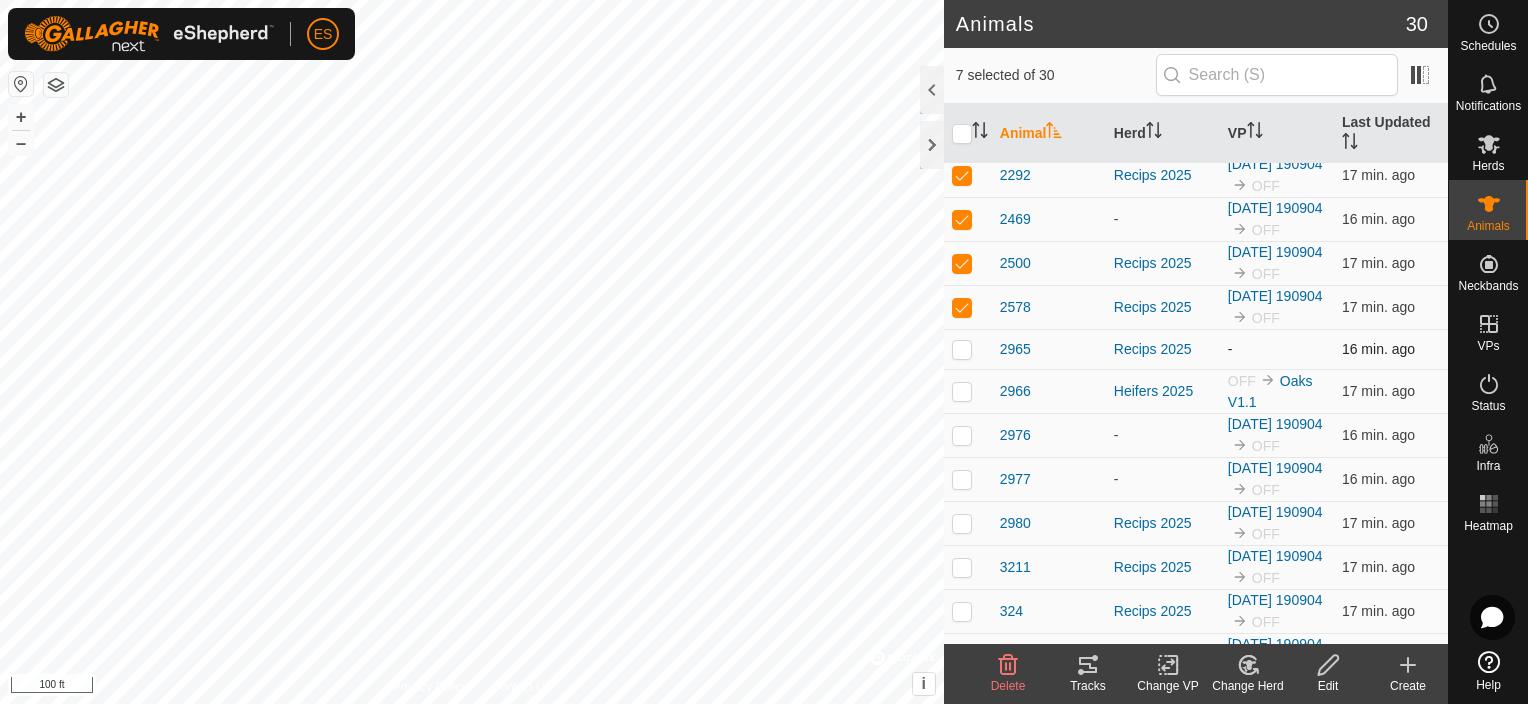 click at bounding box center (962, 349) 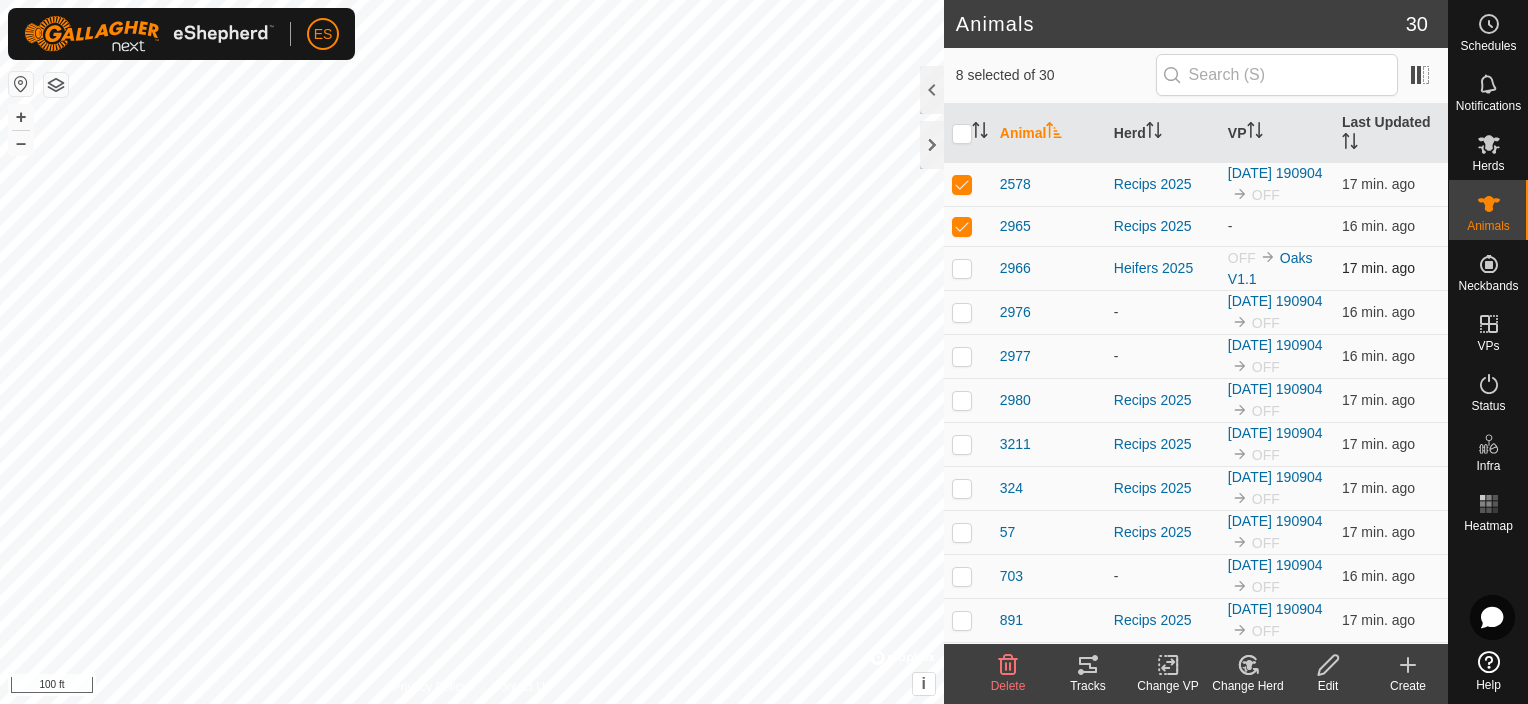 scroll, scrollTop: 575, scrollLeft: 0, axis: vertical 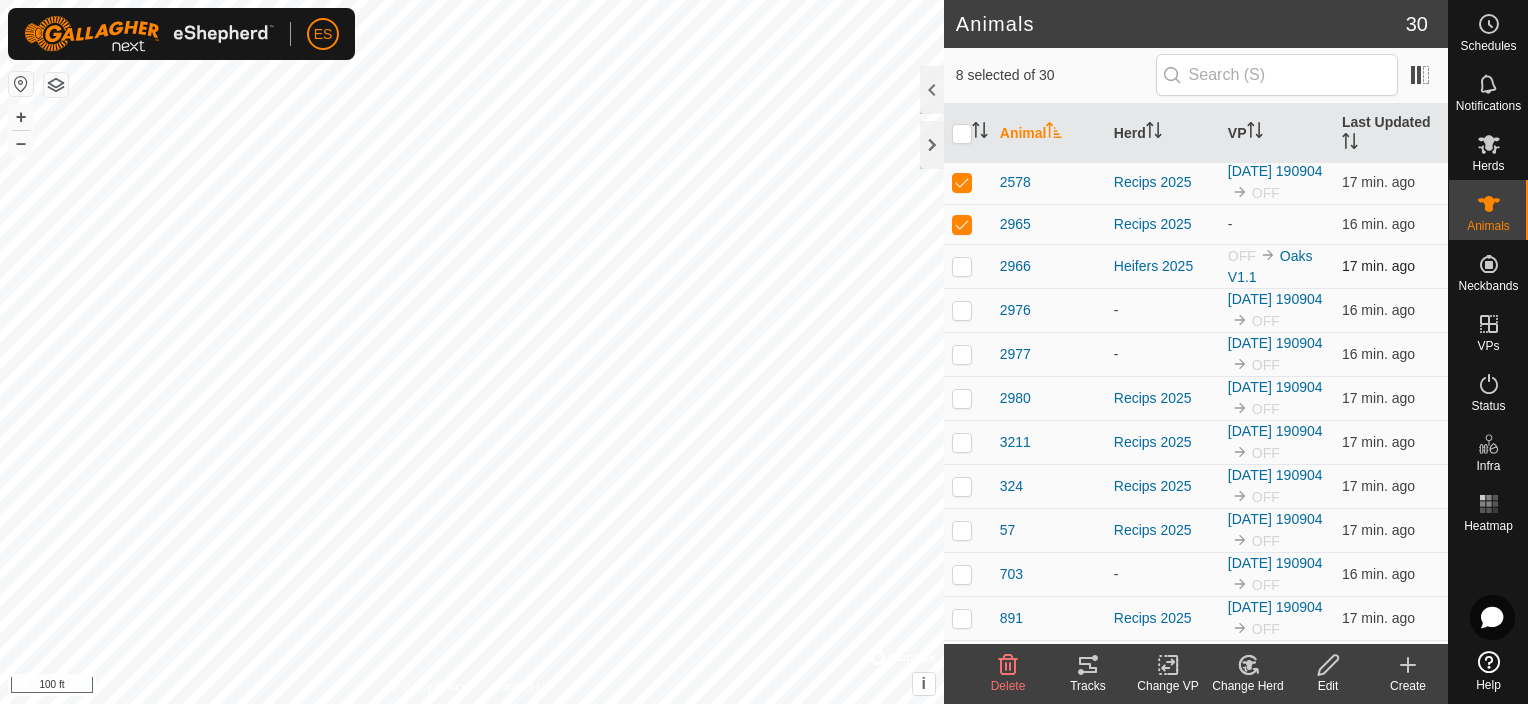 click at bounding box center (962, 266) 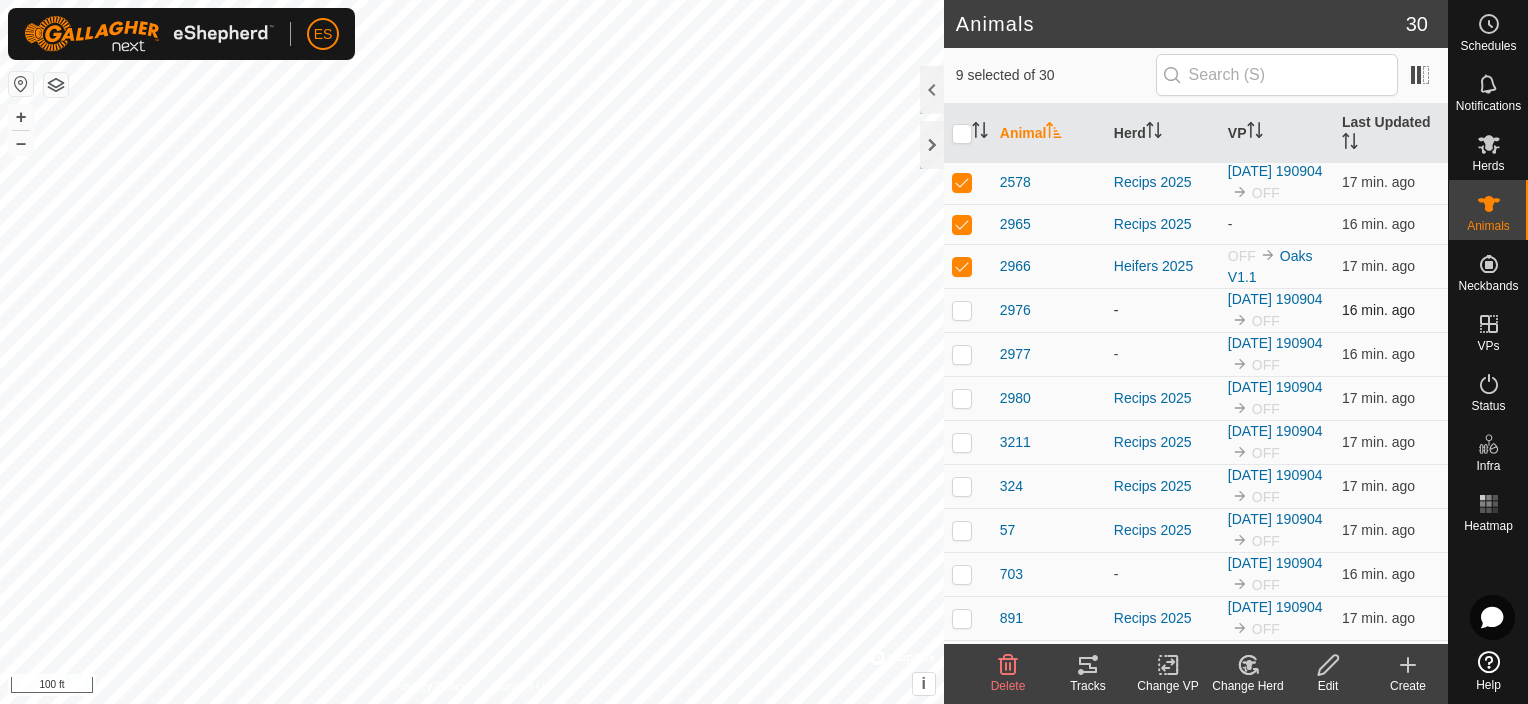 click at bounding box center (962, 310) 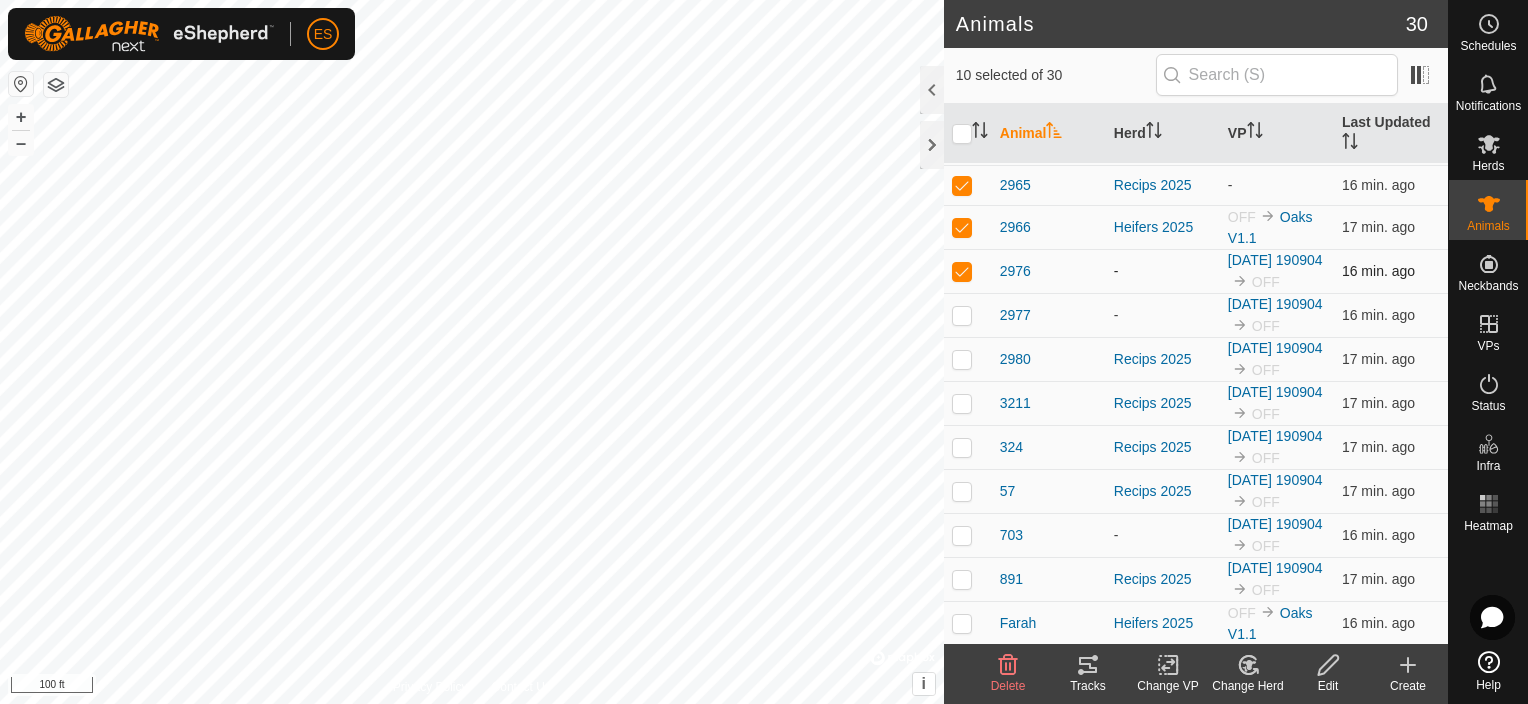 scroll, scrollTop: 624, scrollLeft: 0, axis: vertical 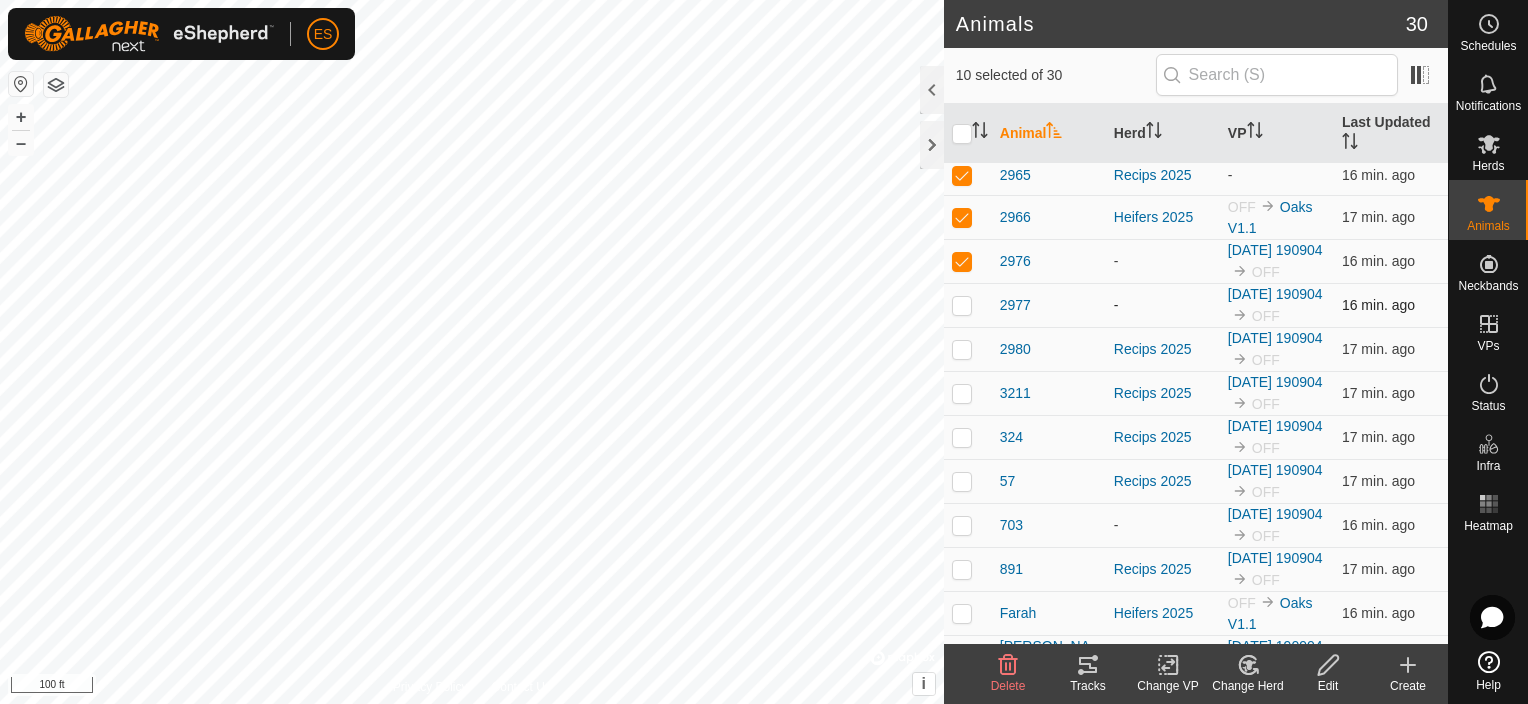 click at bounding box center (962, 305) 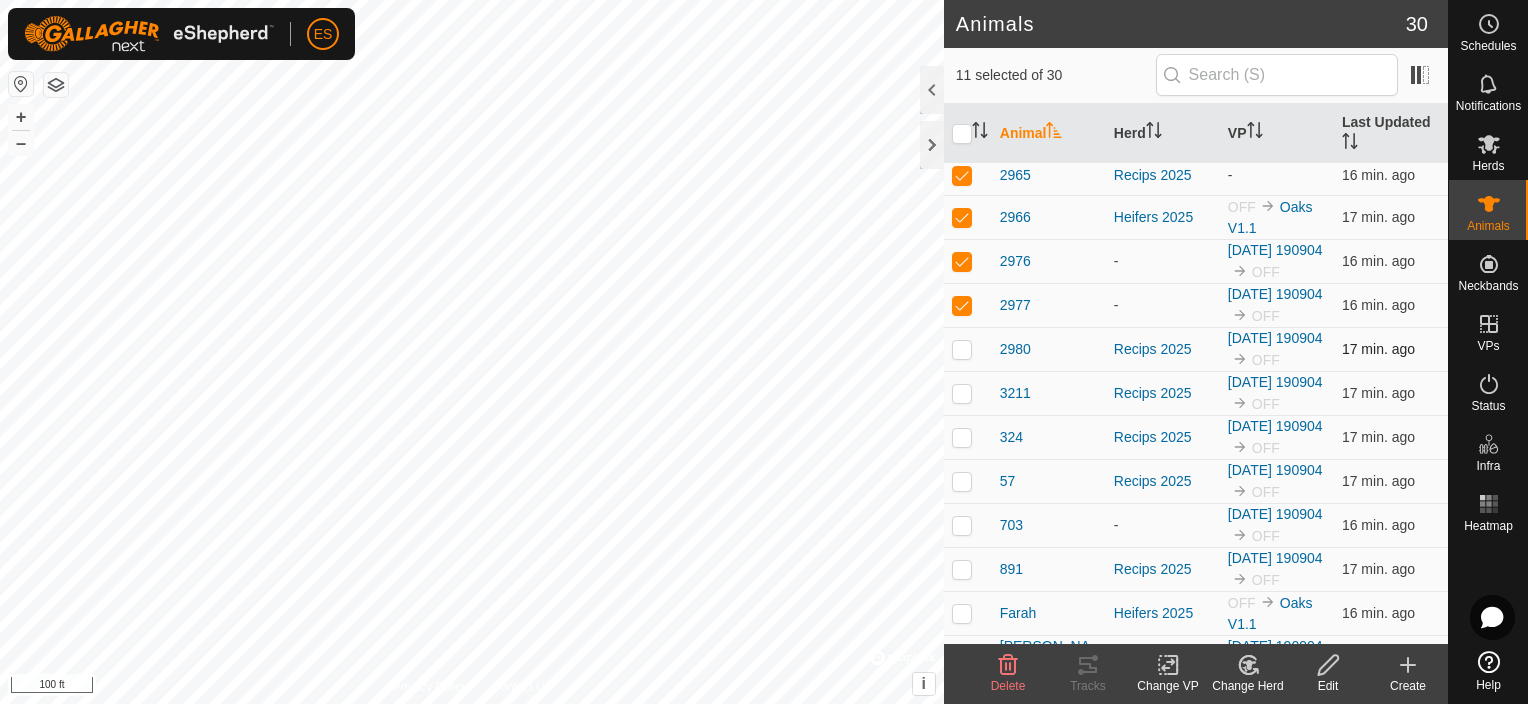 click at bounding box center (968, 349) 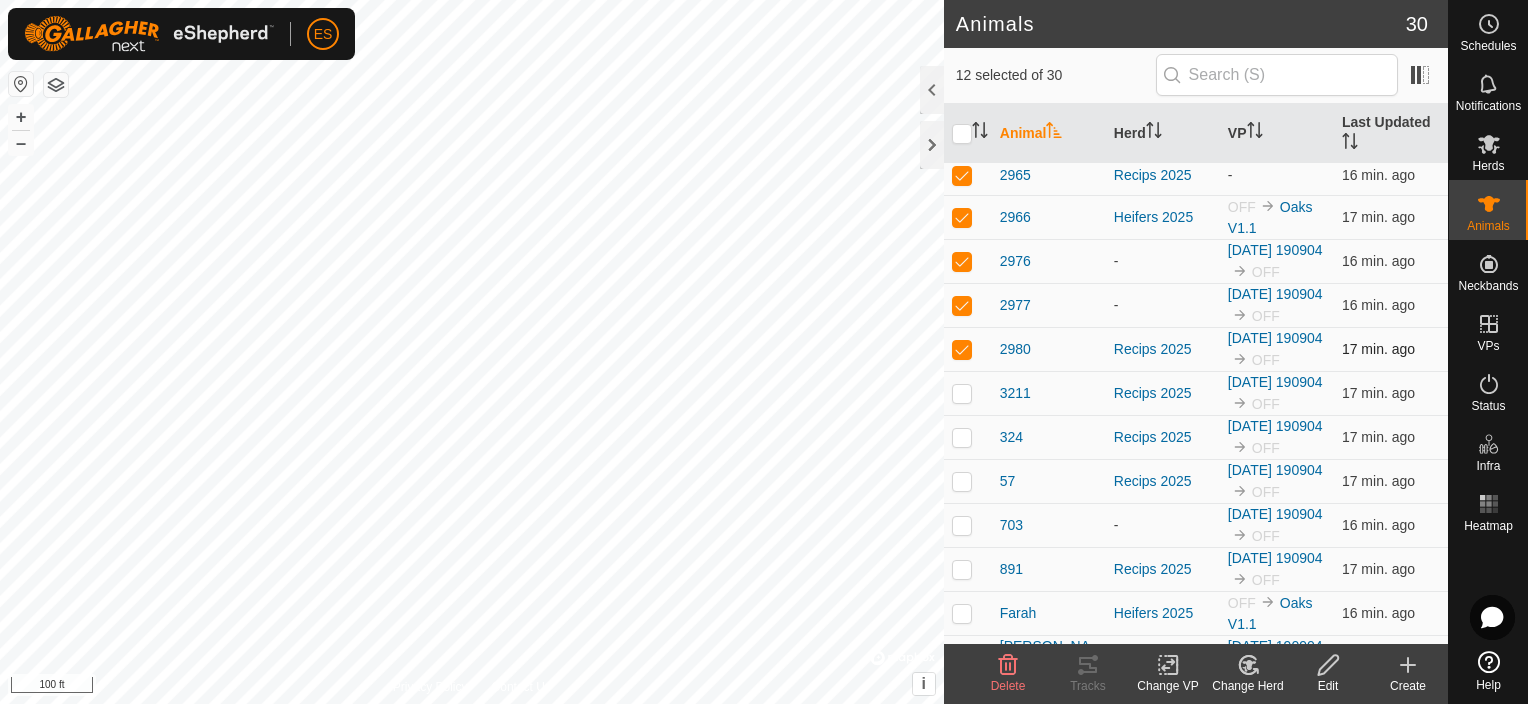 click at bounding box center [962, 349] 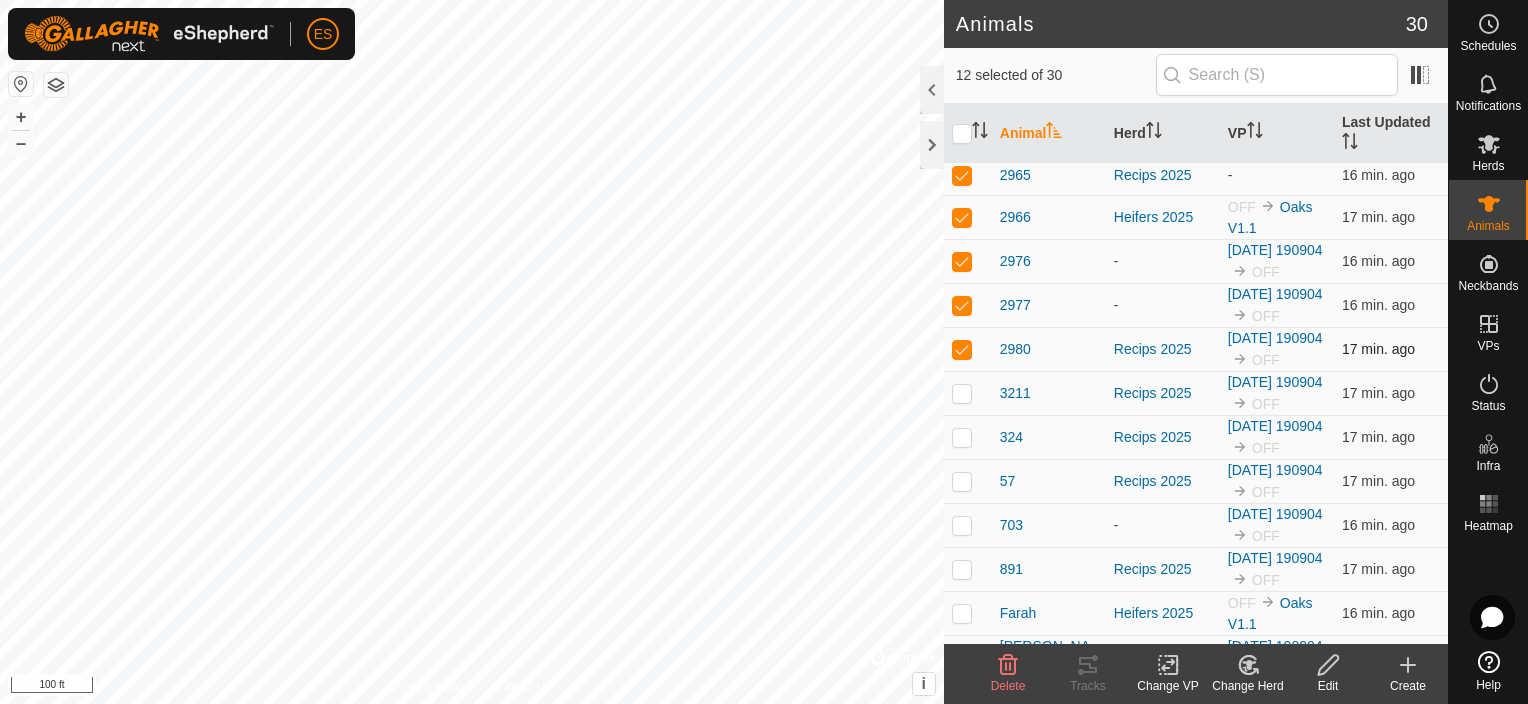 checkbox on "false" 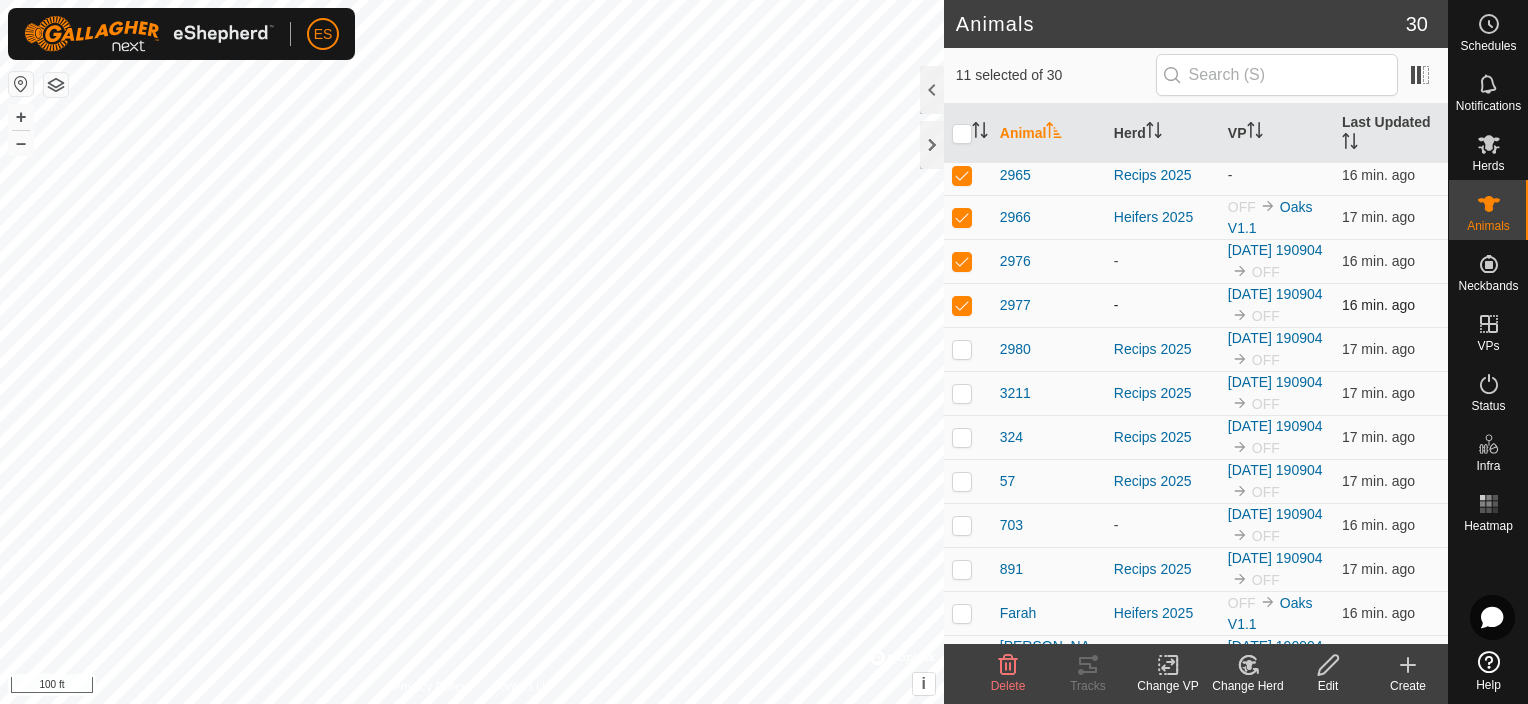 click at bounding box center (962, 305) 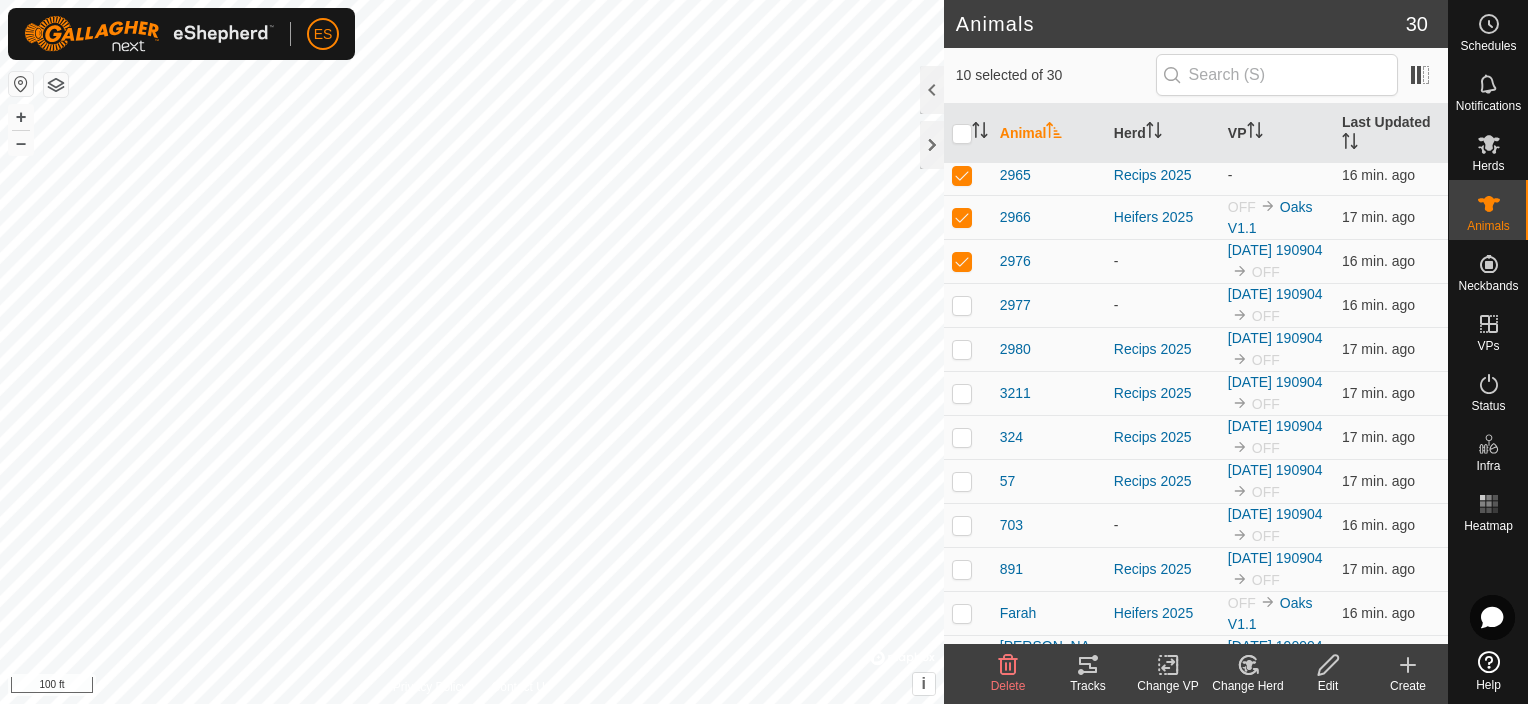 click 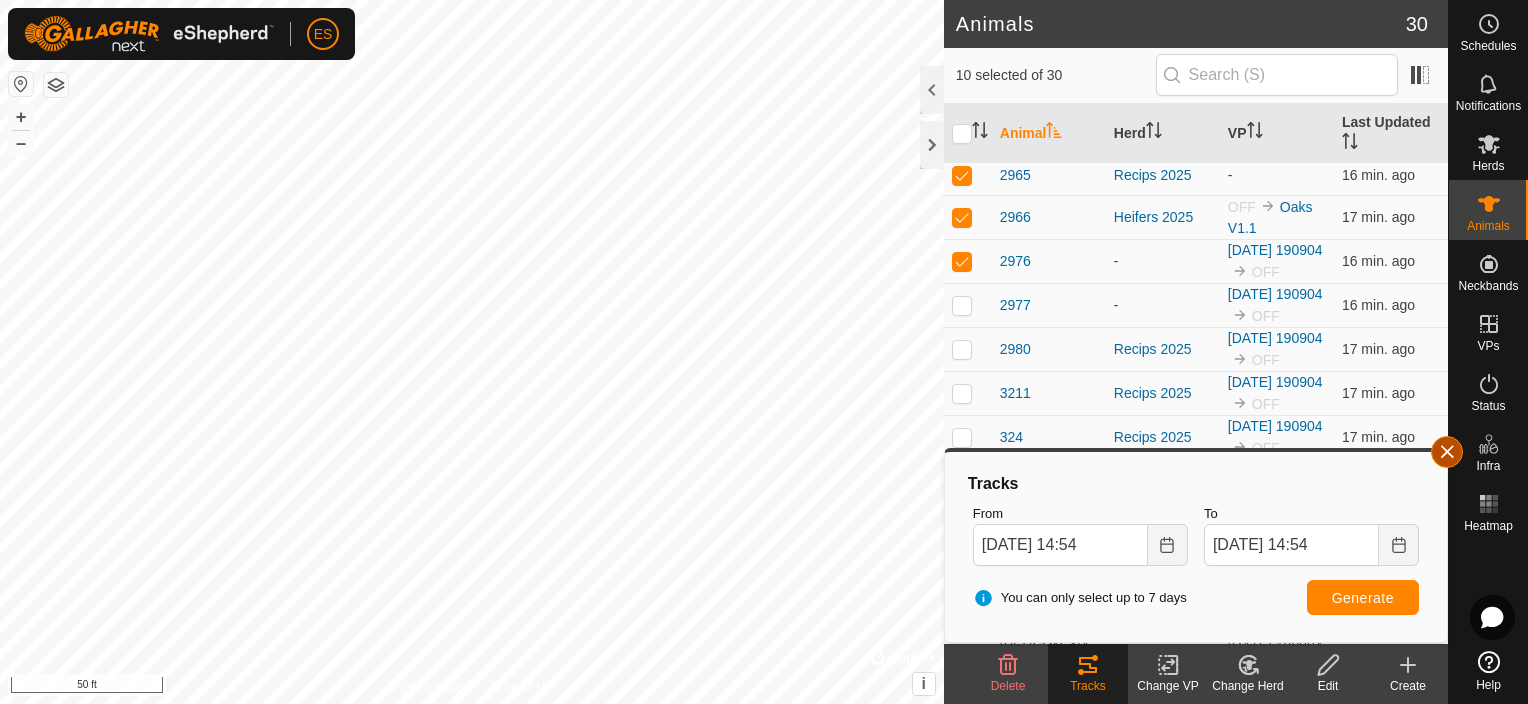 click at bounding box center (1447, 452) 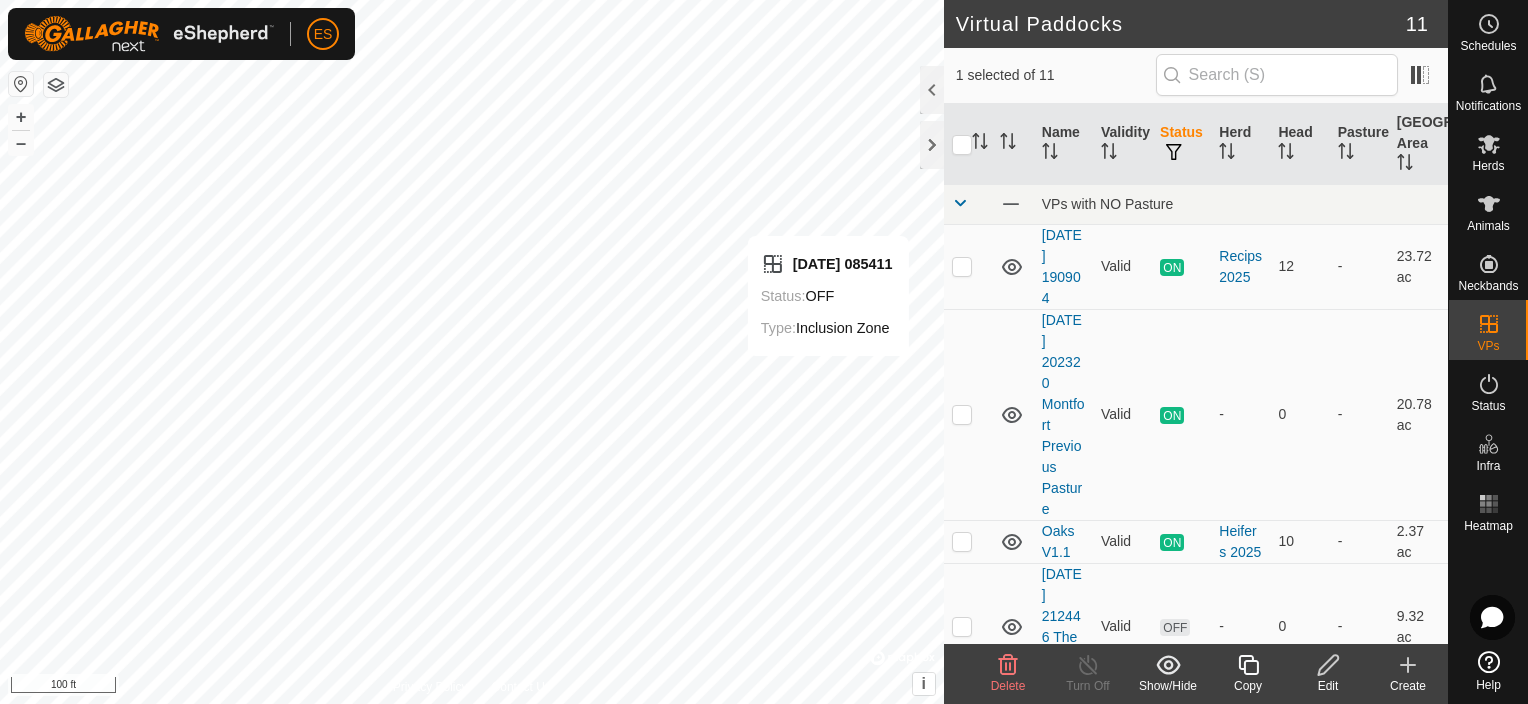 click 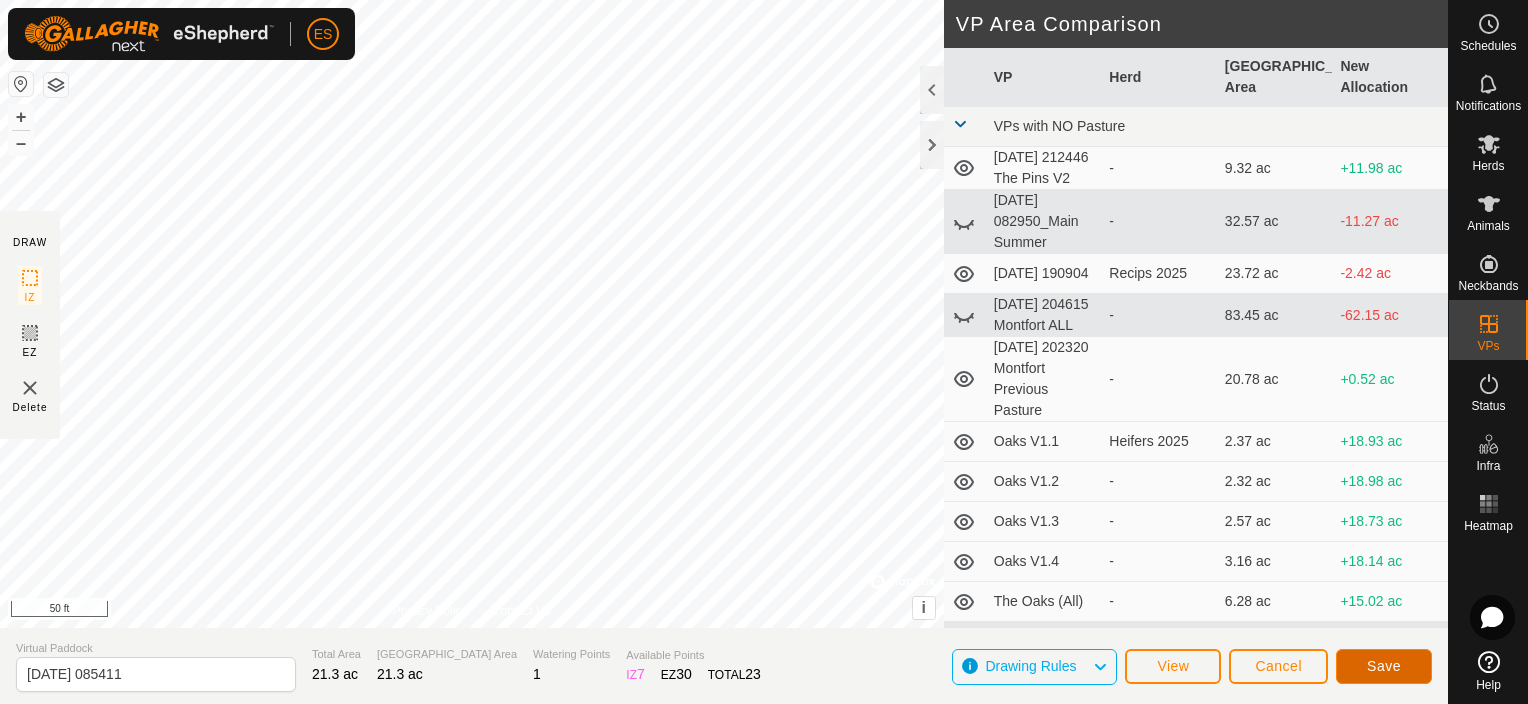 click on "Save" 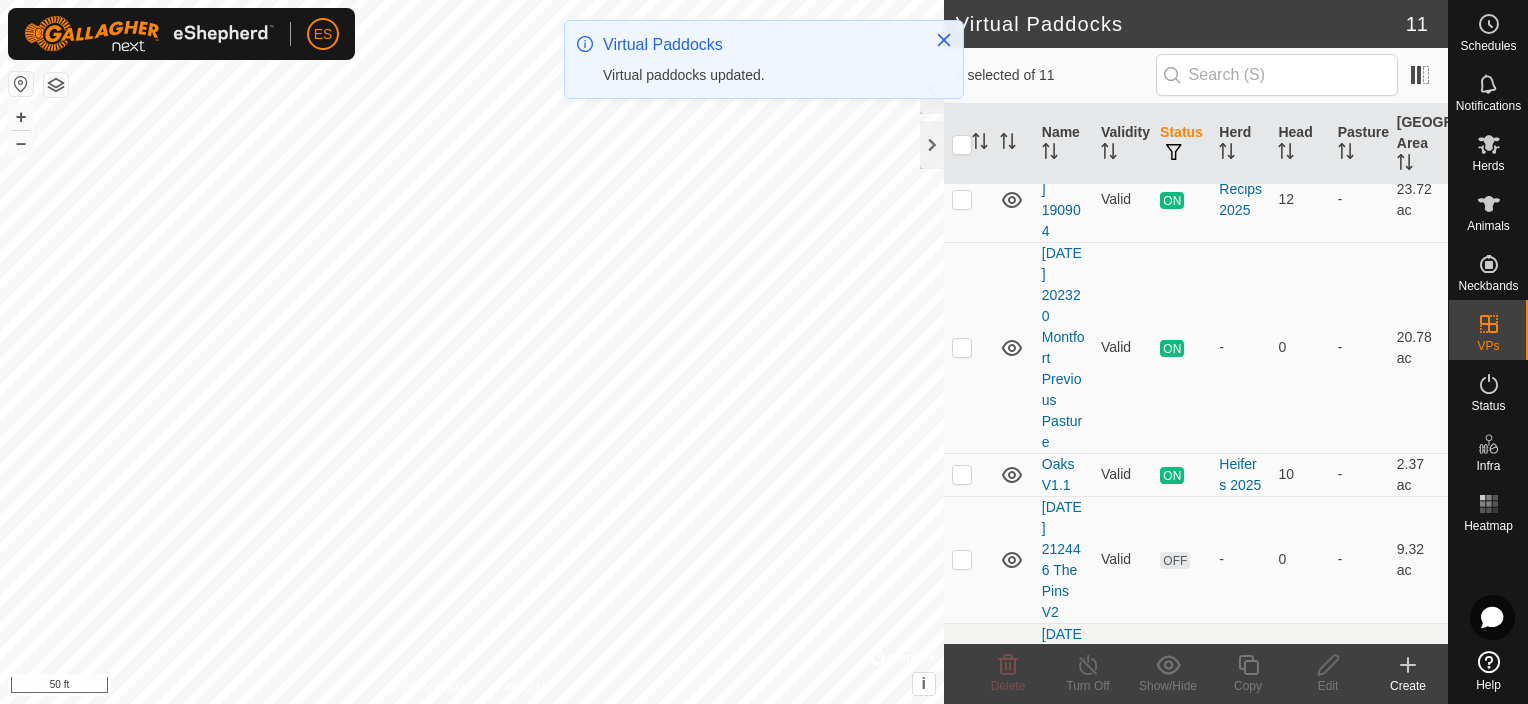 scroll, scrollTop: 50, scrollLeft: 0, axis: vertical 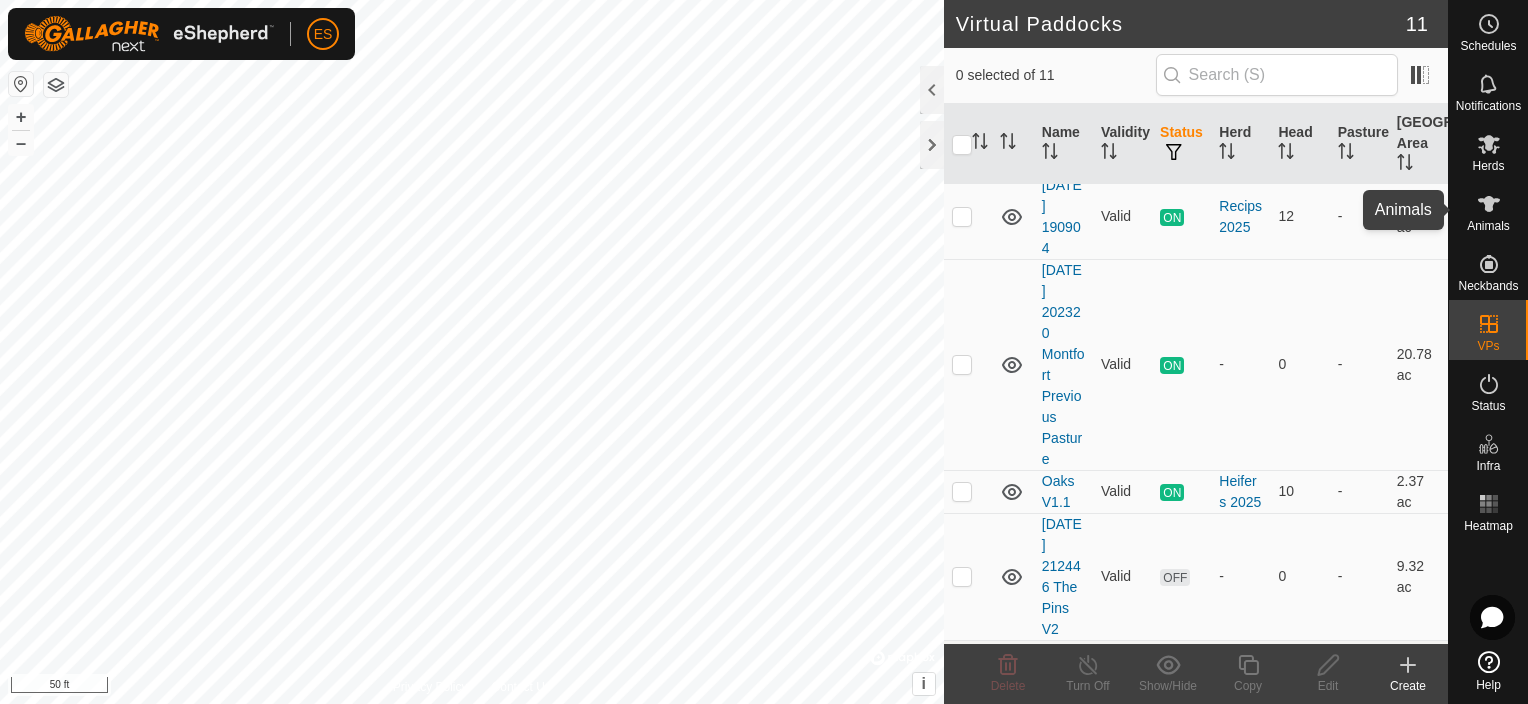 click 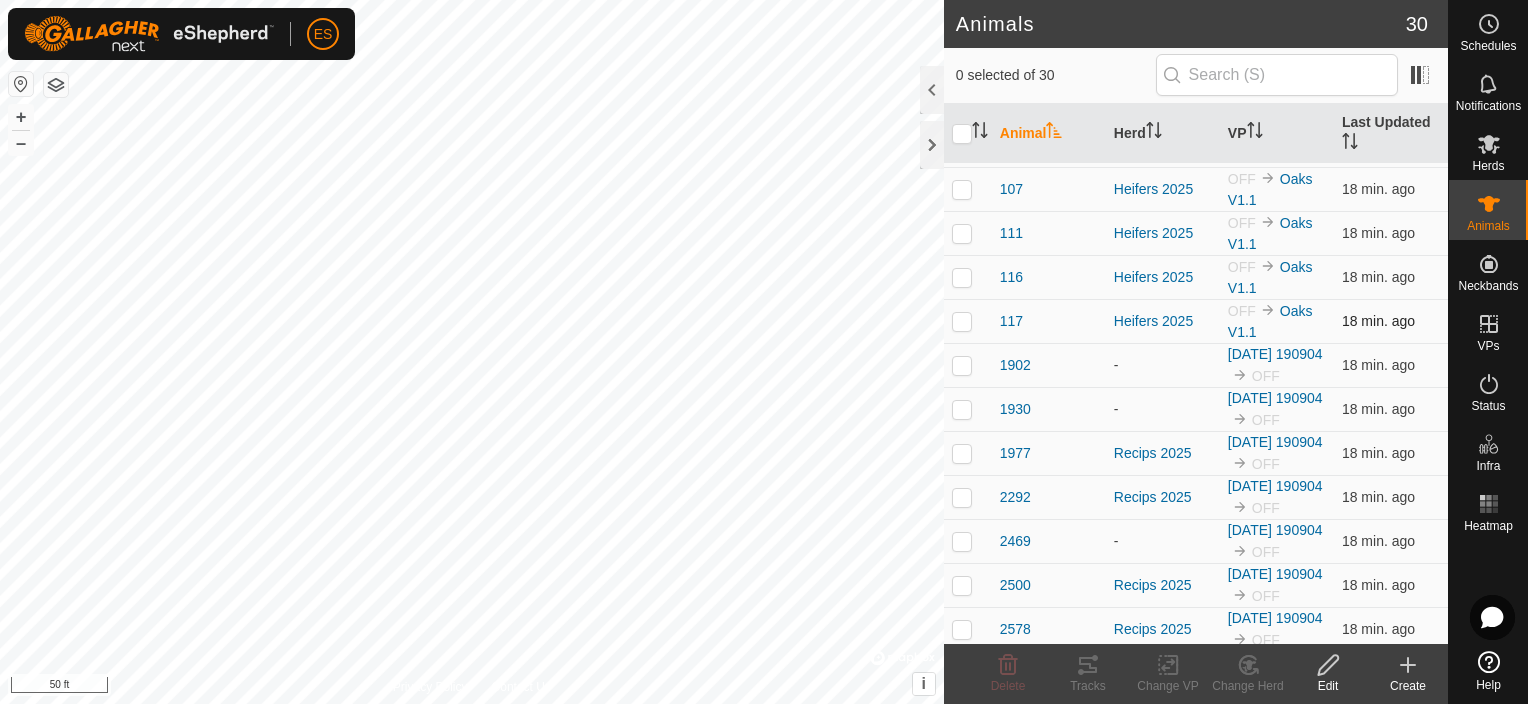 scroll, scrollTop: 0, scrollLeft: 0, axis: both 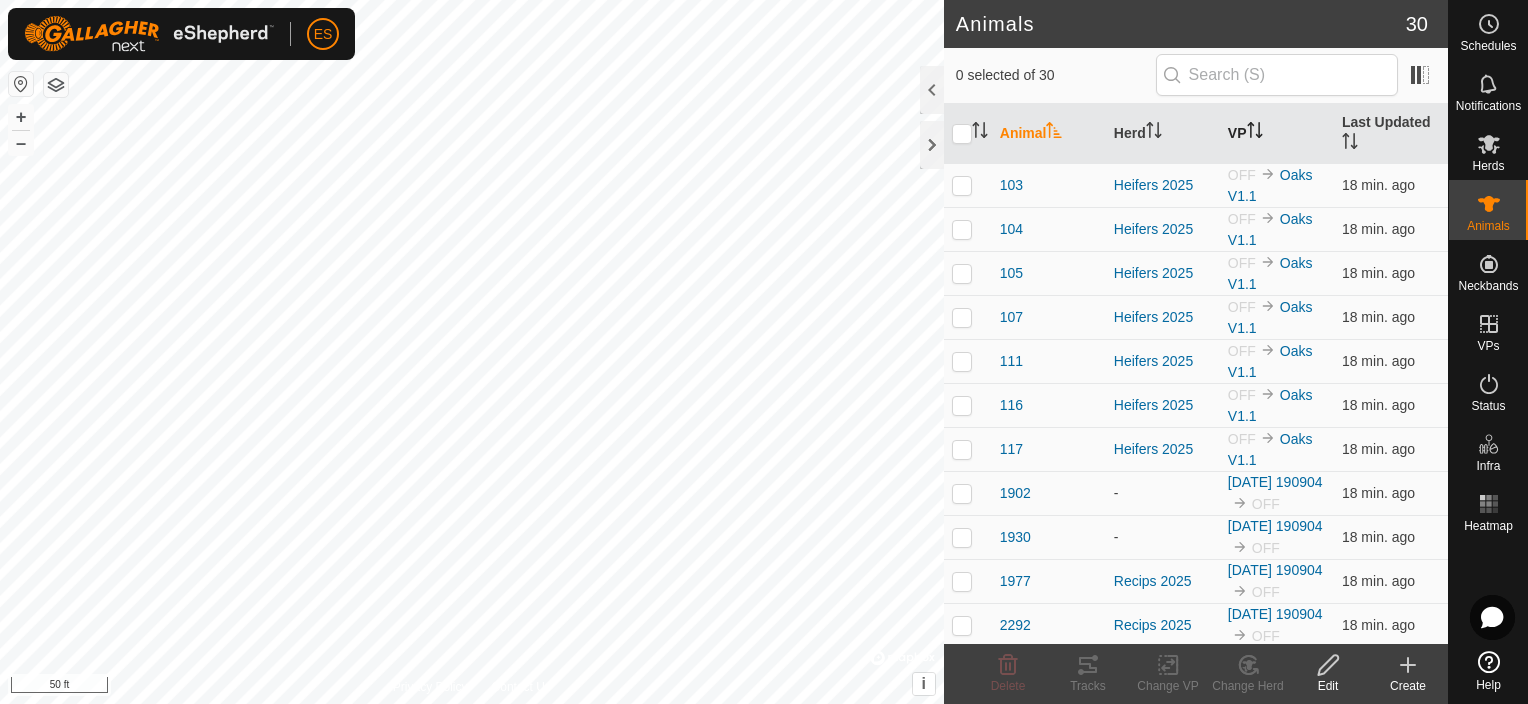 click on "VP" at bounding box center (1277, 134) 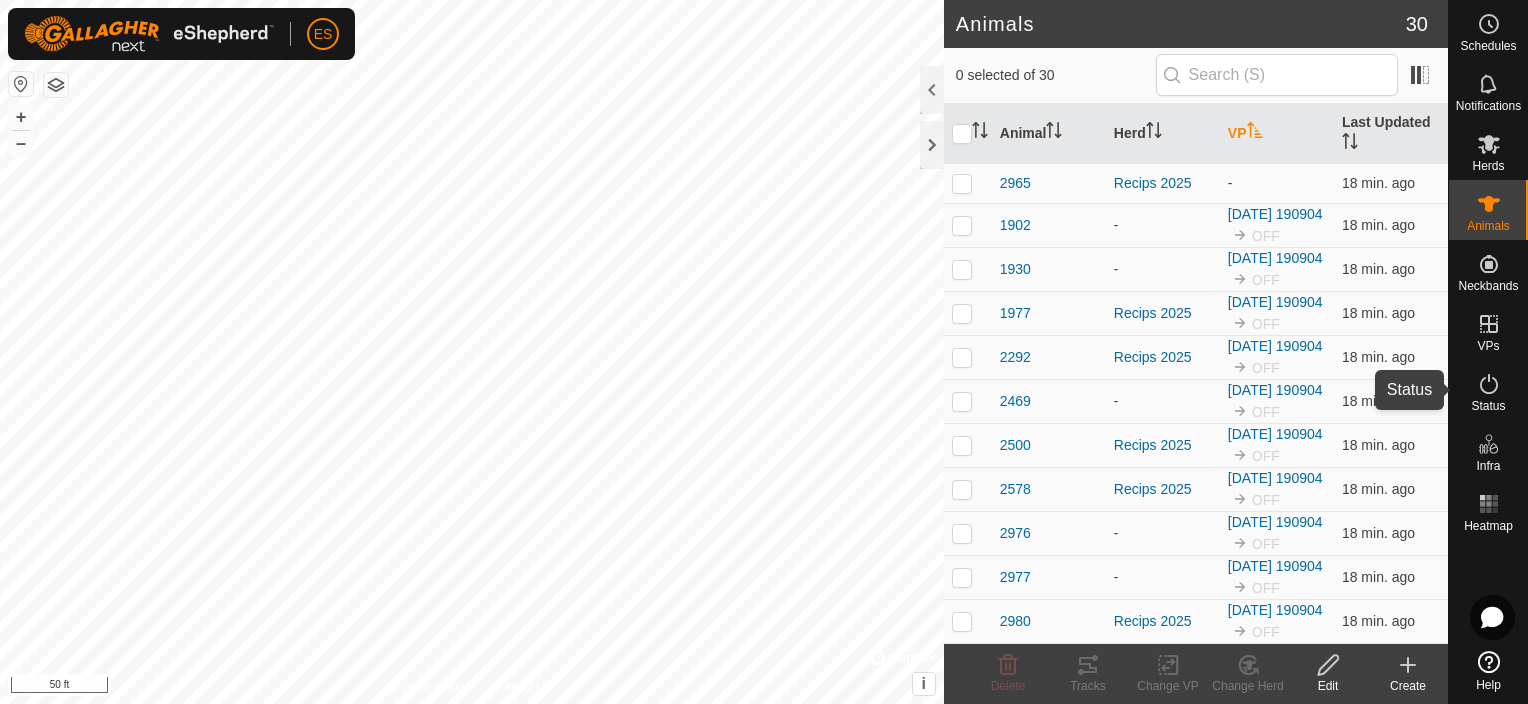 click 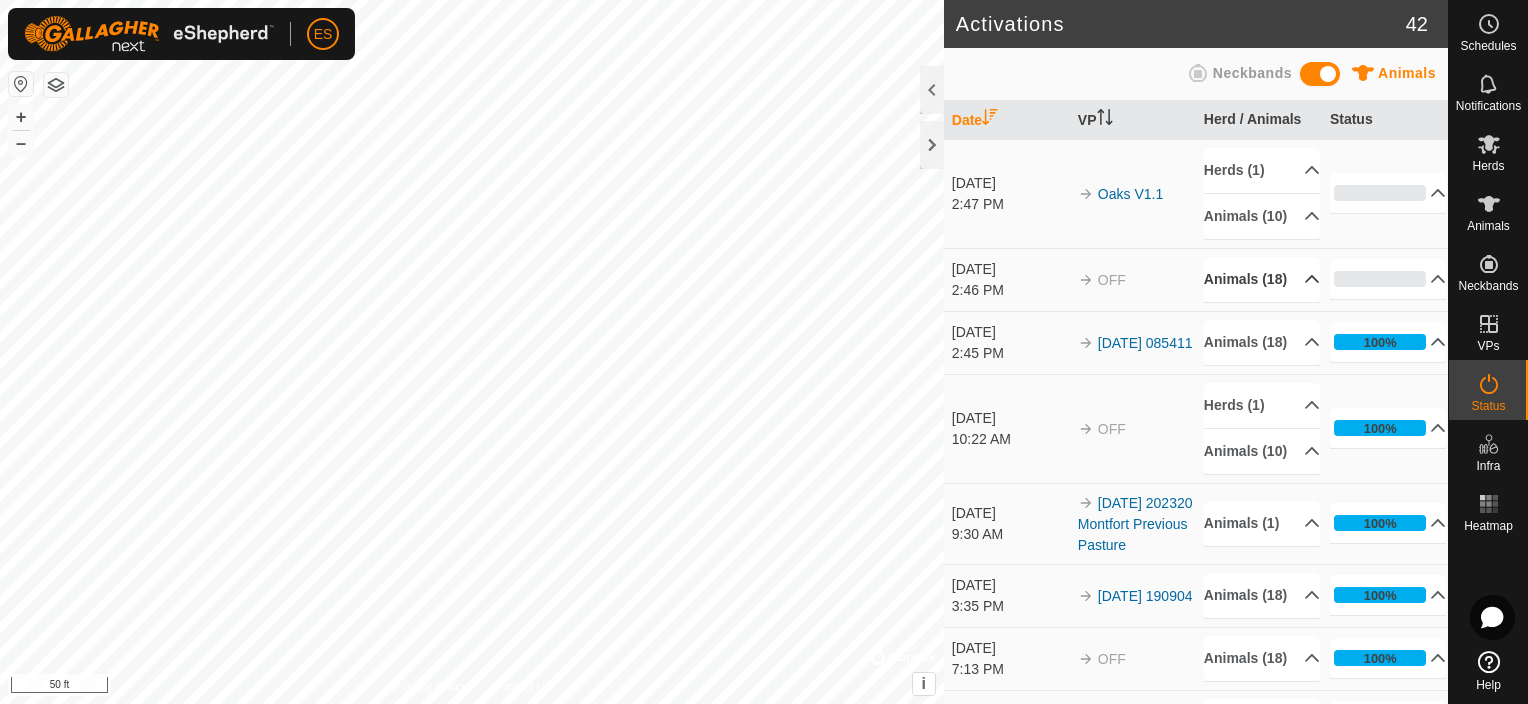 click on "Animals (18)" at bounding box center [1262, 279] 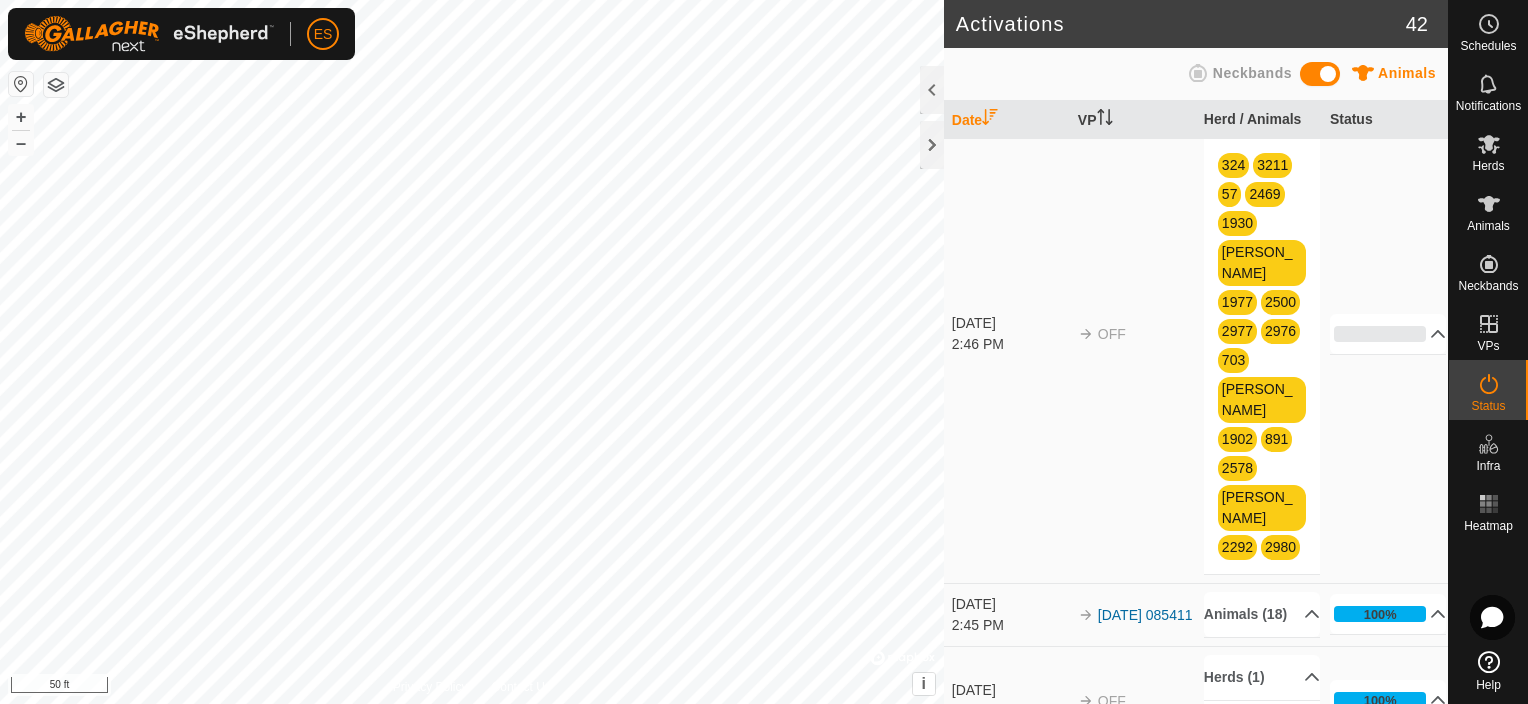 scroll, scrollTop: 0, scrollLeft: 0, axis: both 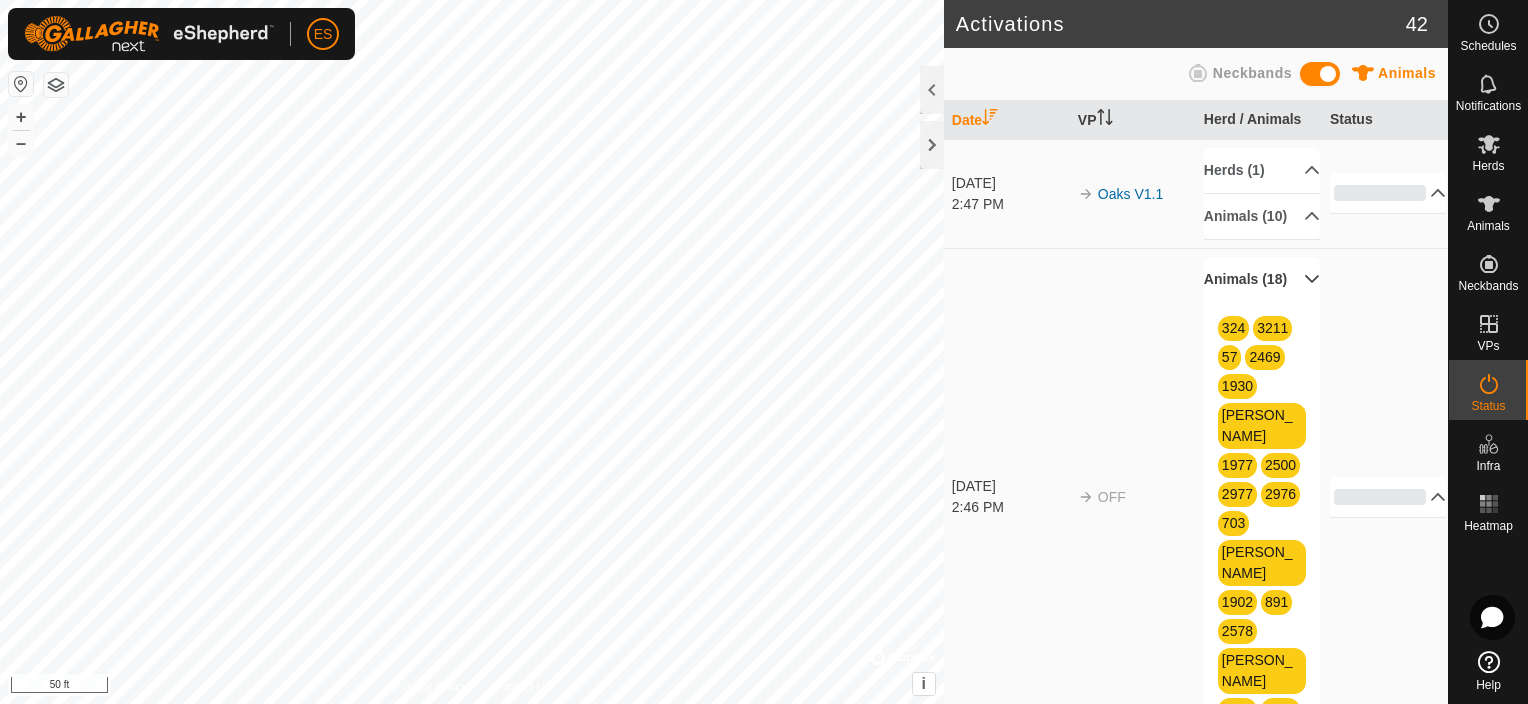 click on "Animals (18)" at bounding box center (1262, 279) 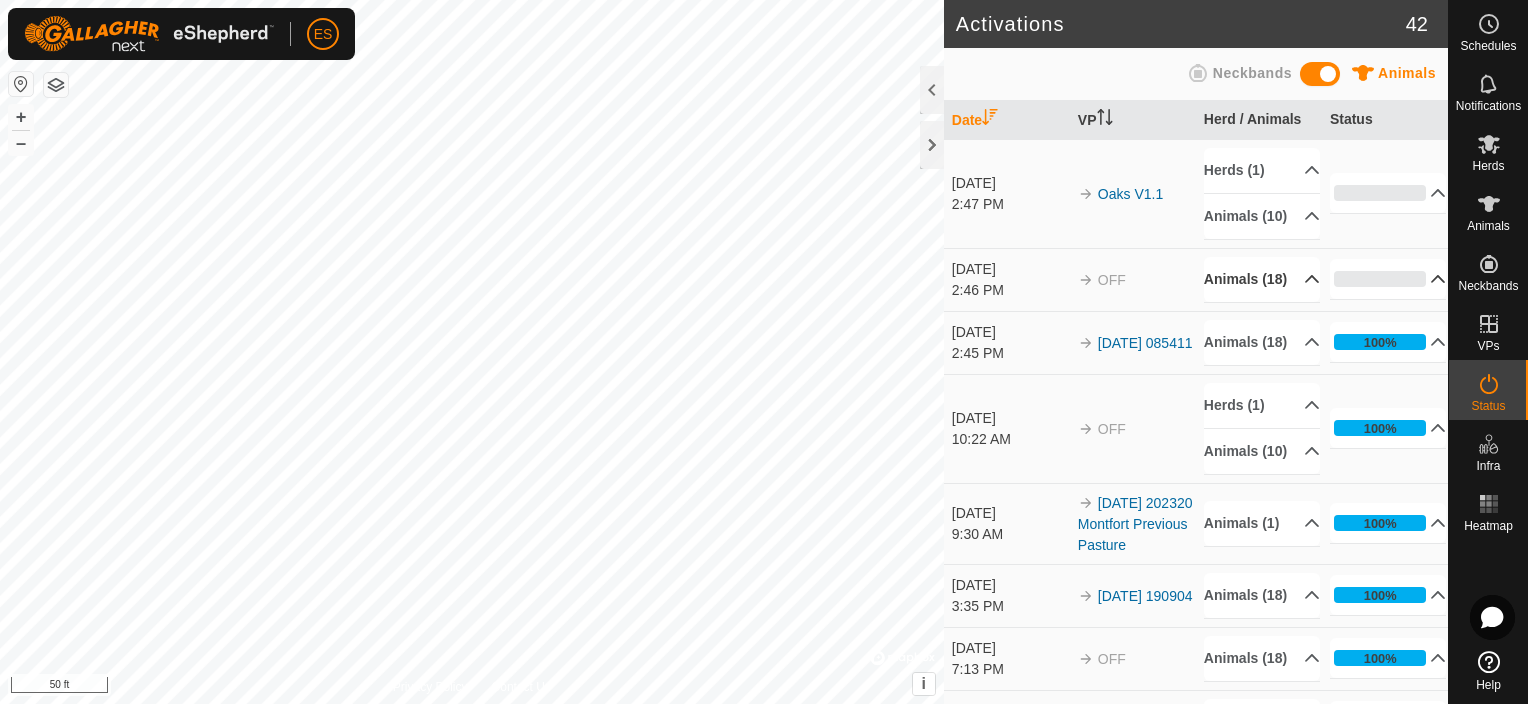 click on "0%" at bounding box center [1388, 279] 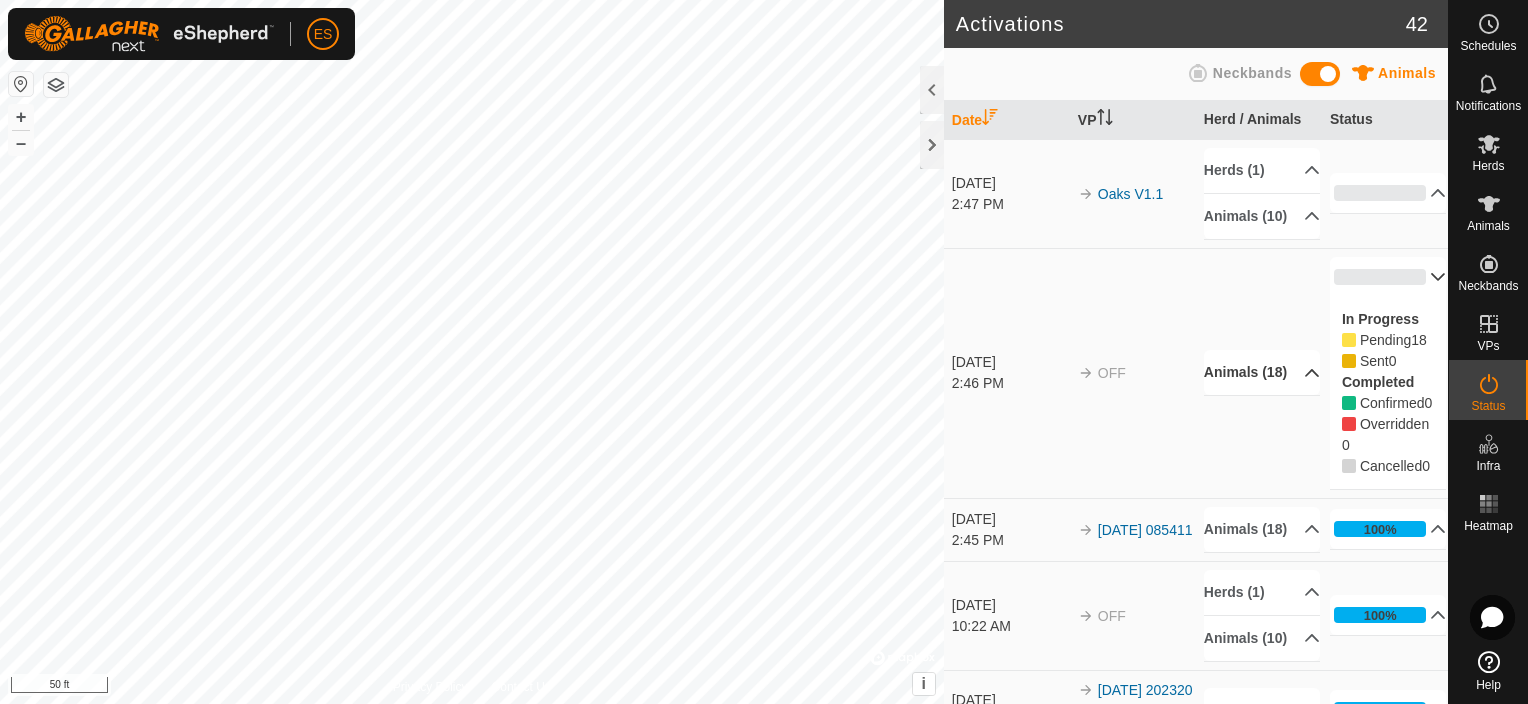 click on "0%" at bounding box center [1388, 277] 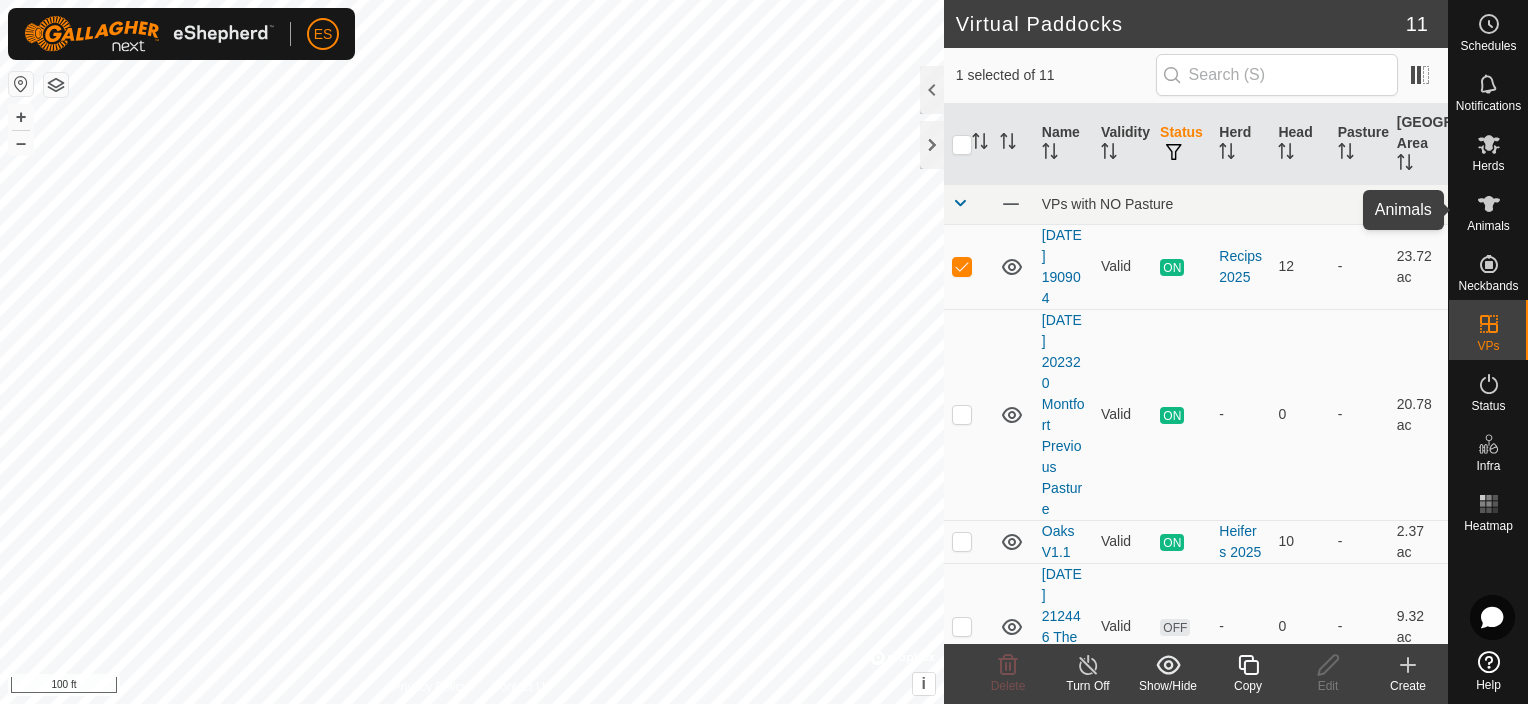 click at bounding box center [1489, 204] 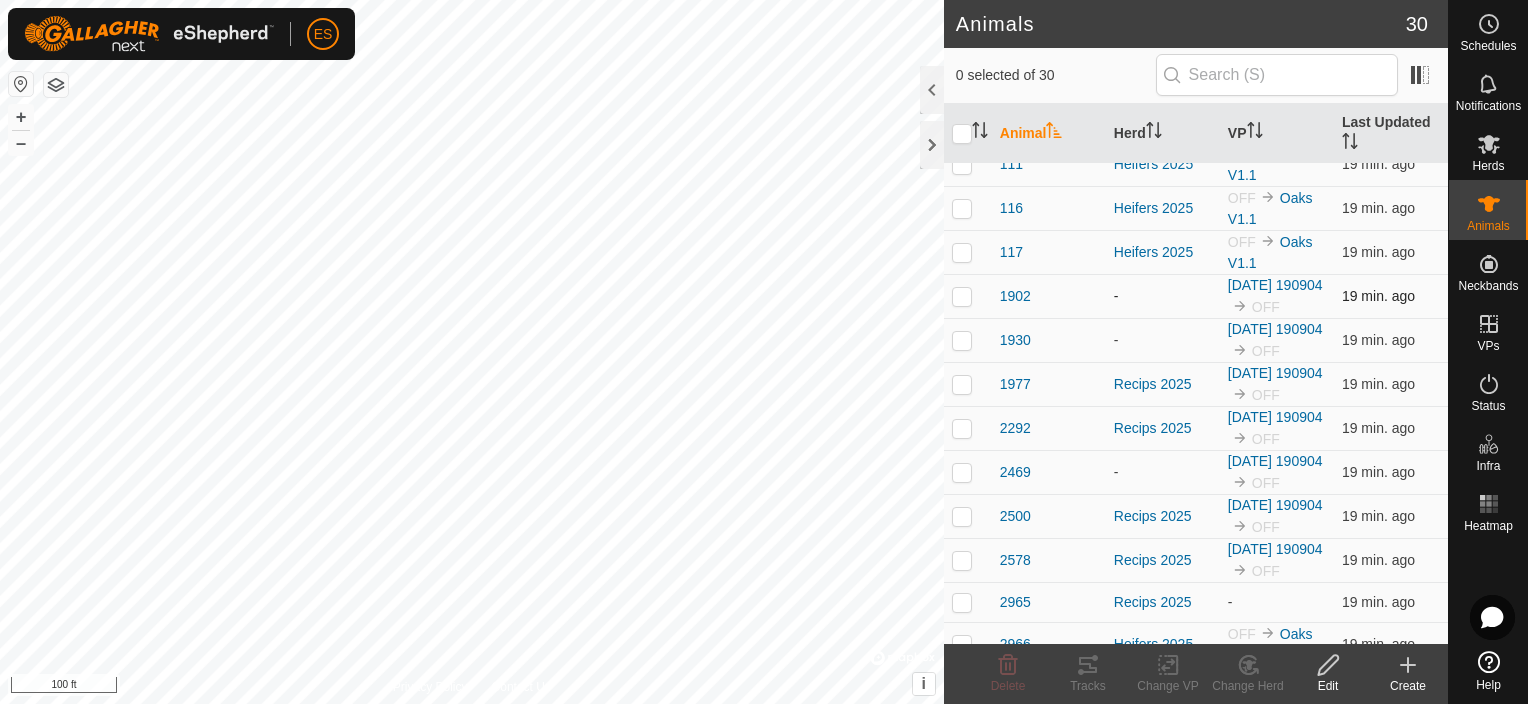scroll, scrollTop: 200, scrollLeft: 0, axis: vertical 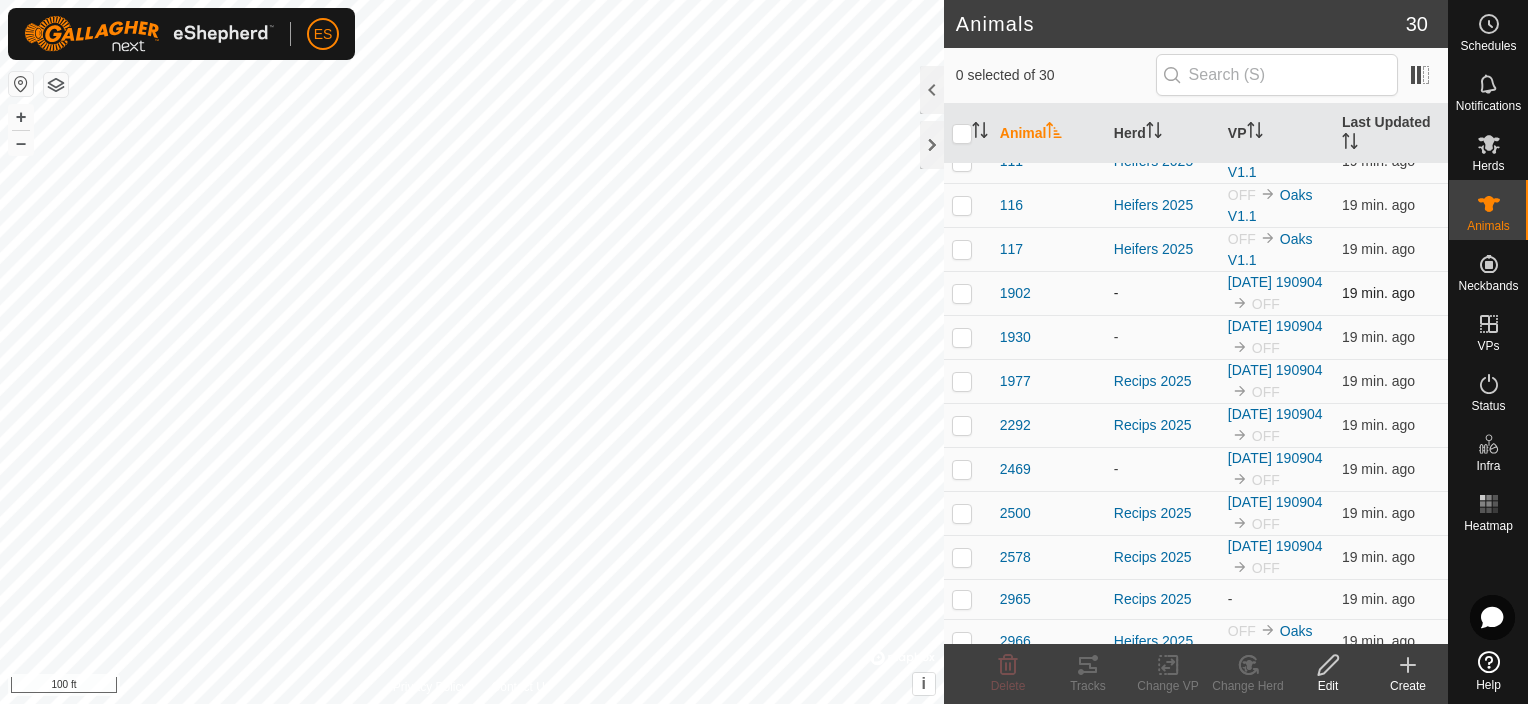 click at bounding box center [962, 293] 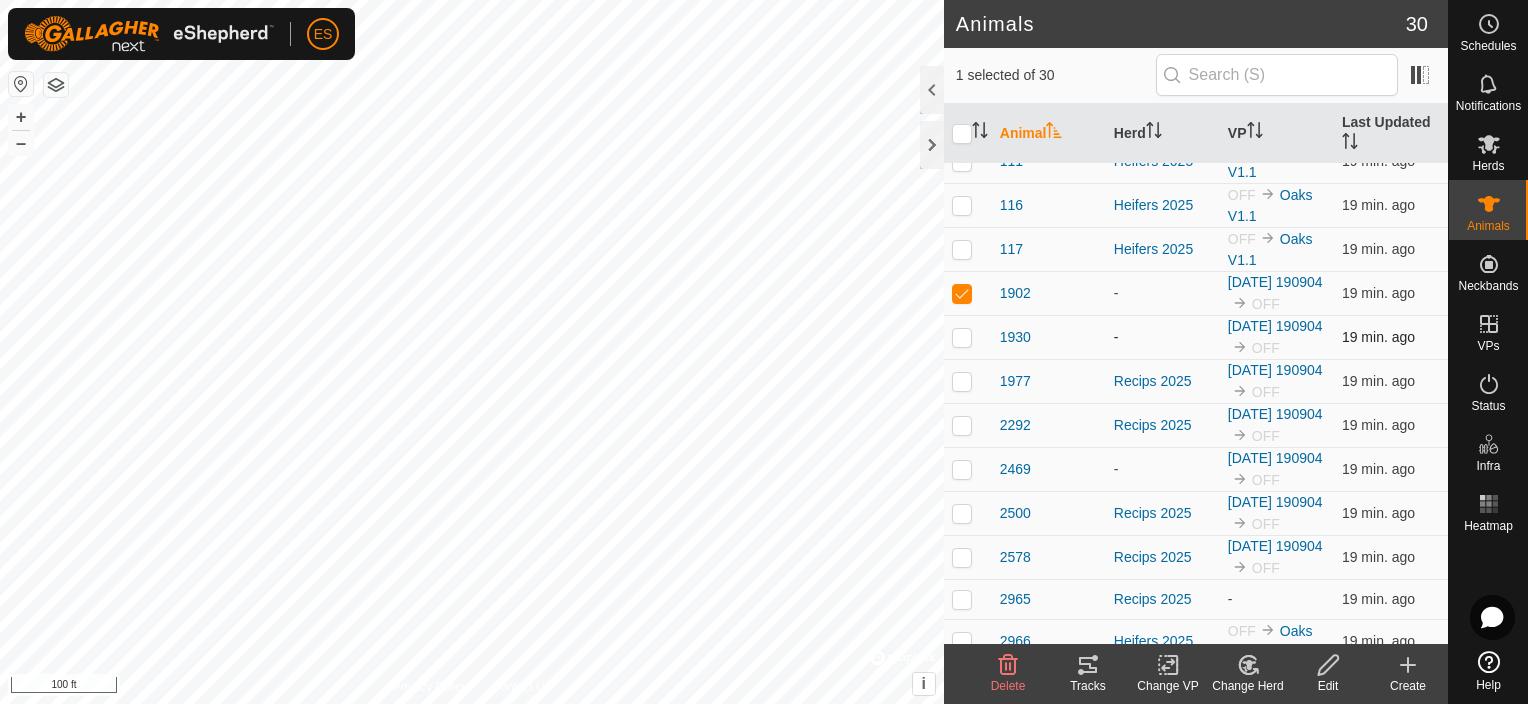 click at bounding box center [962, 337] 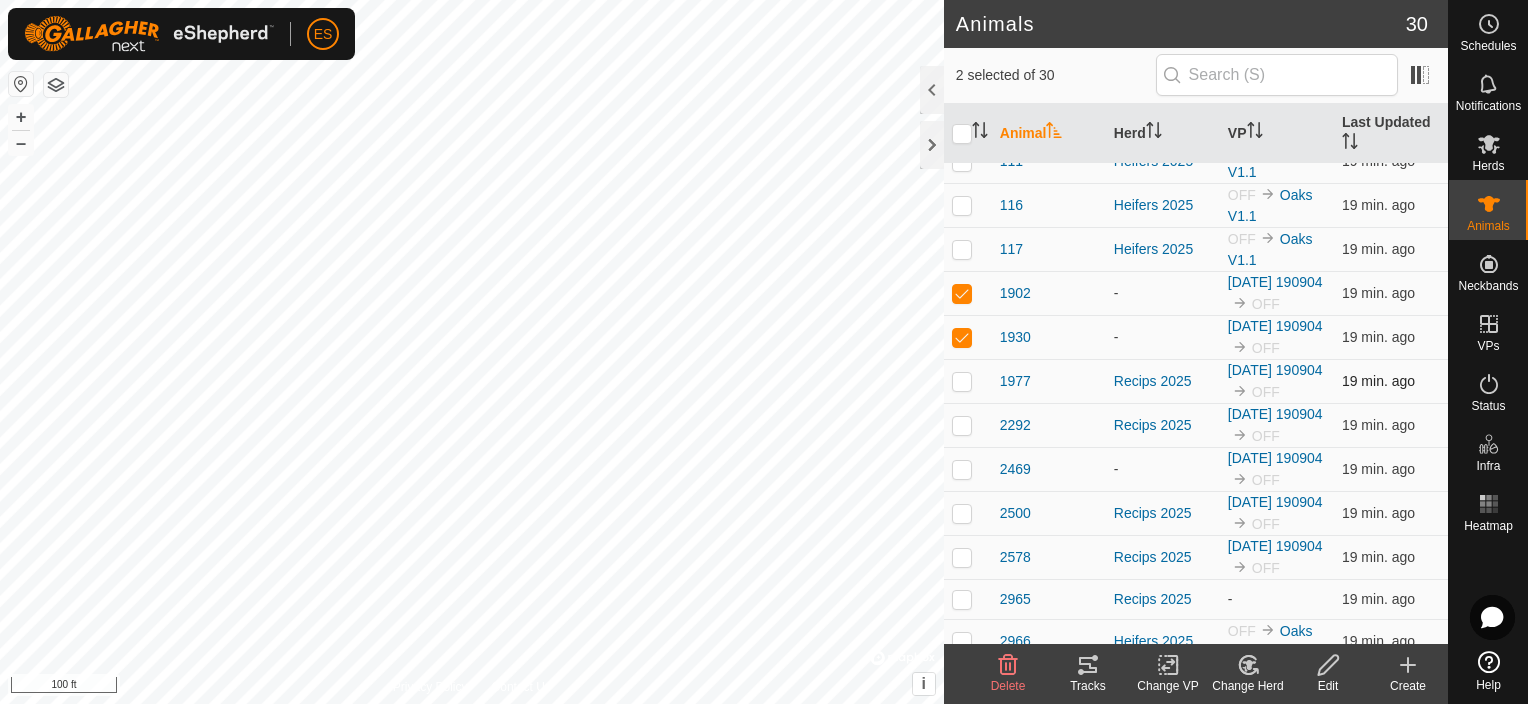 click at bounding box center (962, 381) 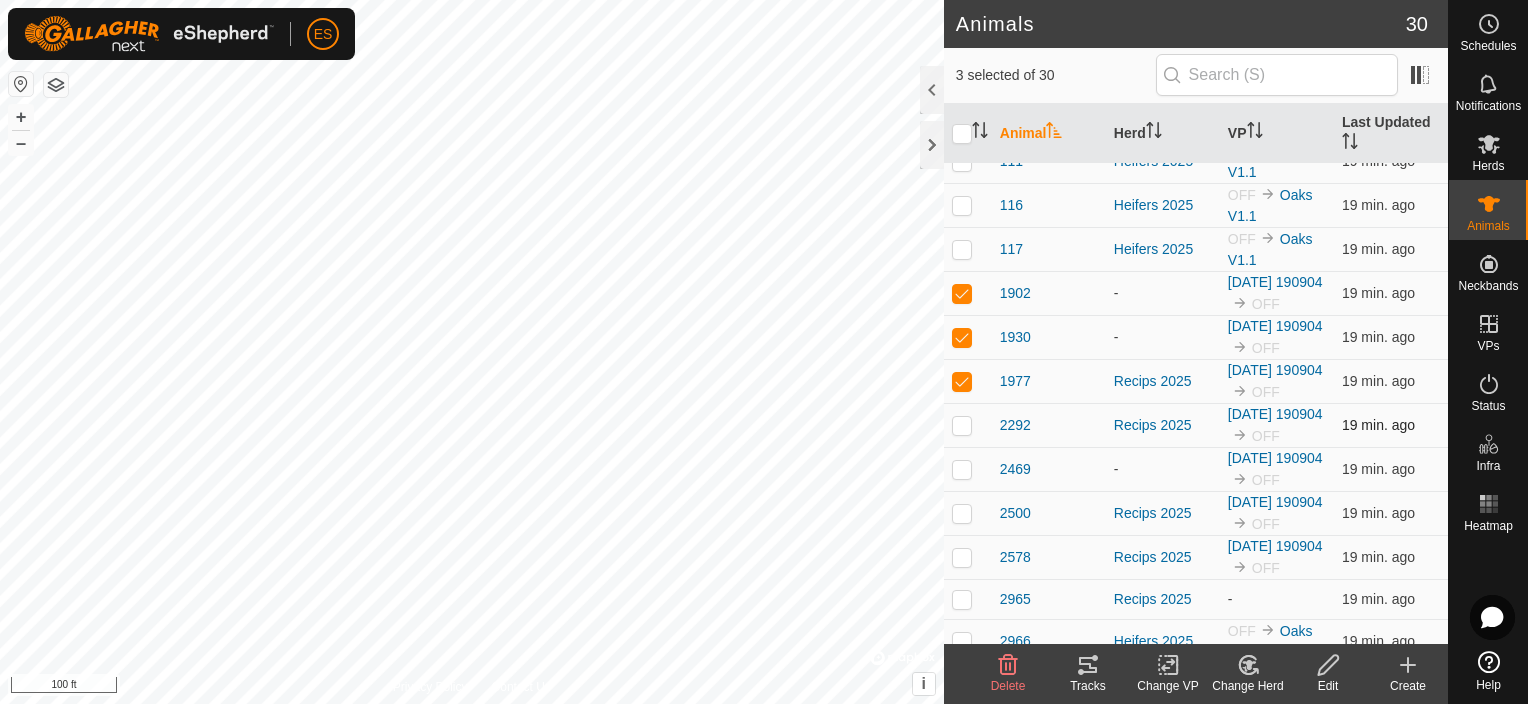 click at bounding box center (968, 425) 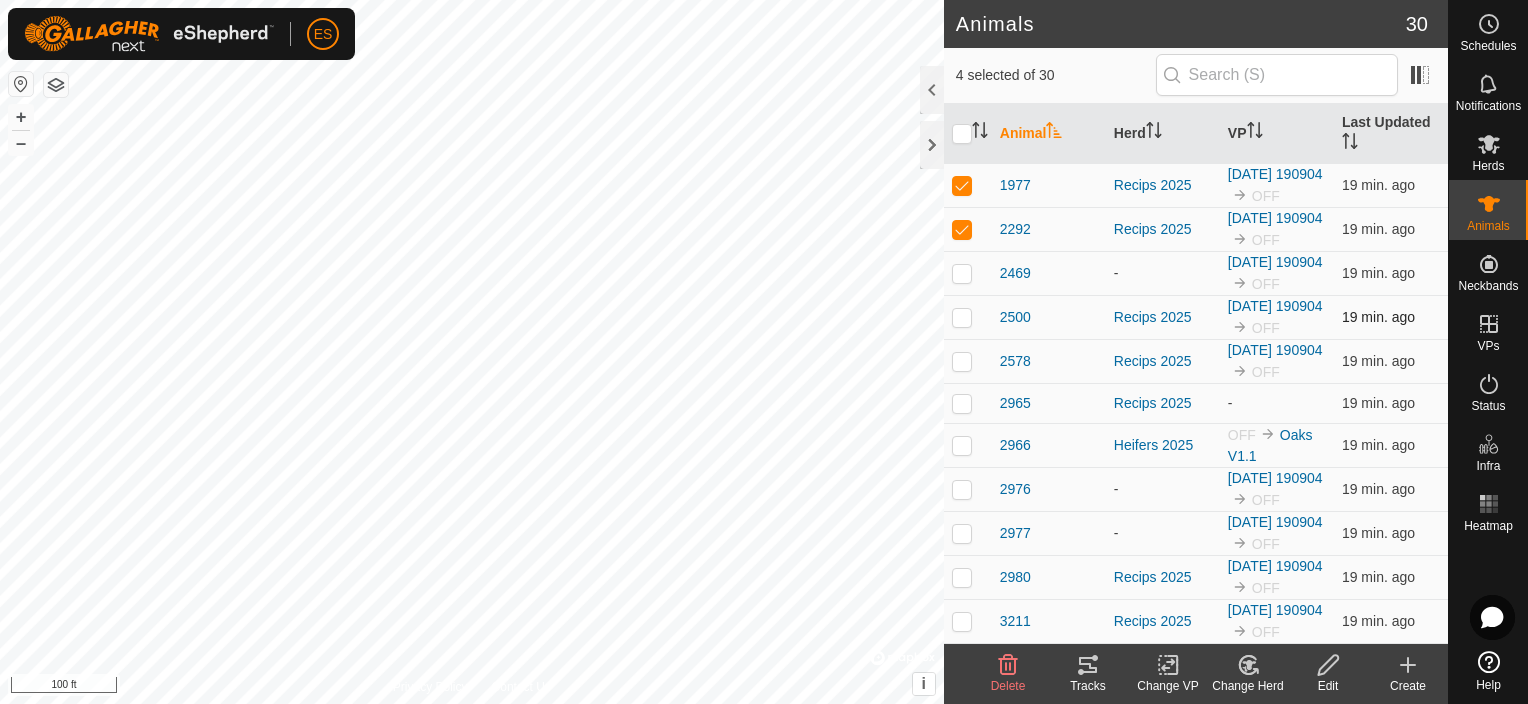 scroll, scrollTop: 400, scrollLeft: 0, axis: vertical 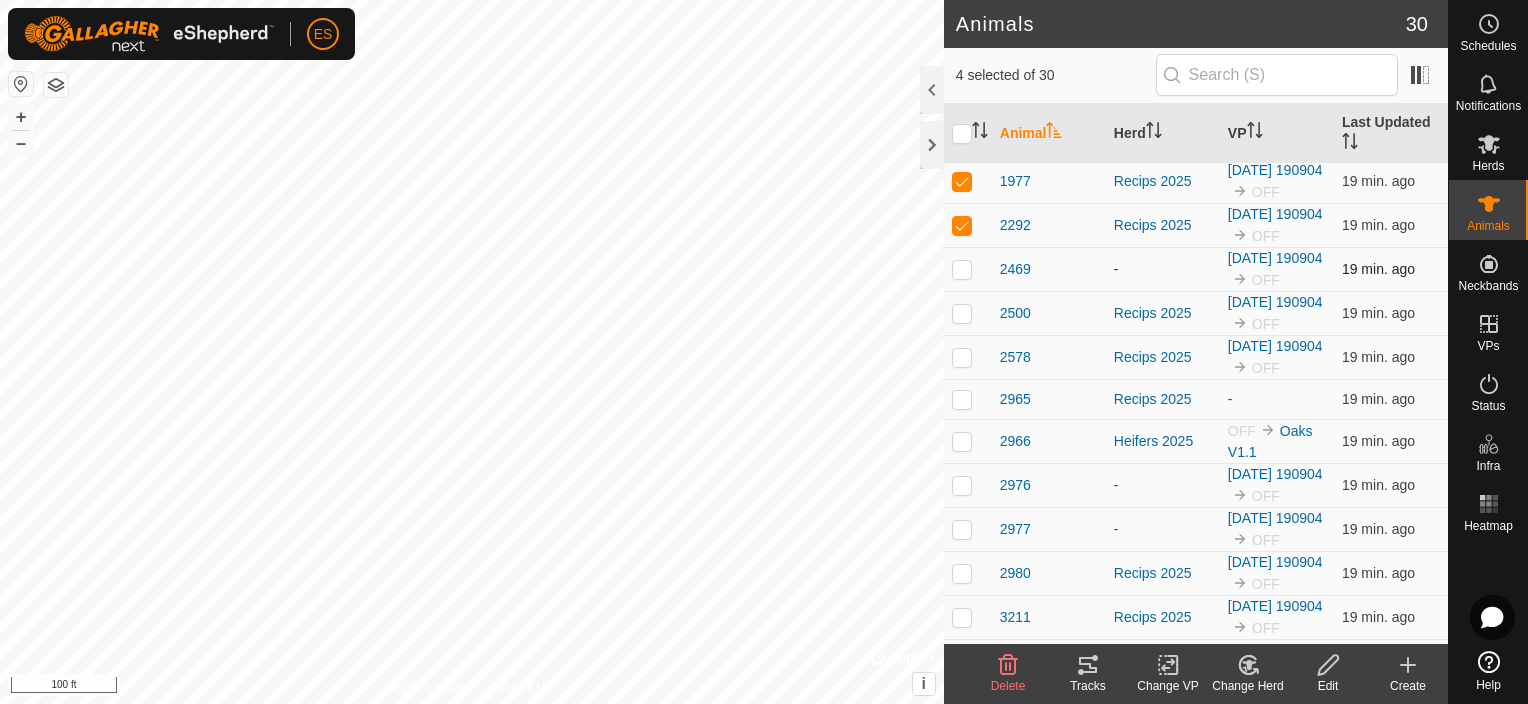 click at bounding box center [962, 269] 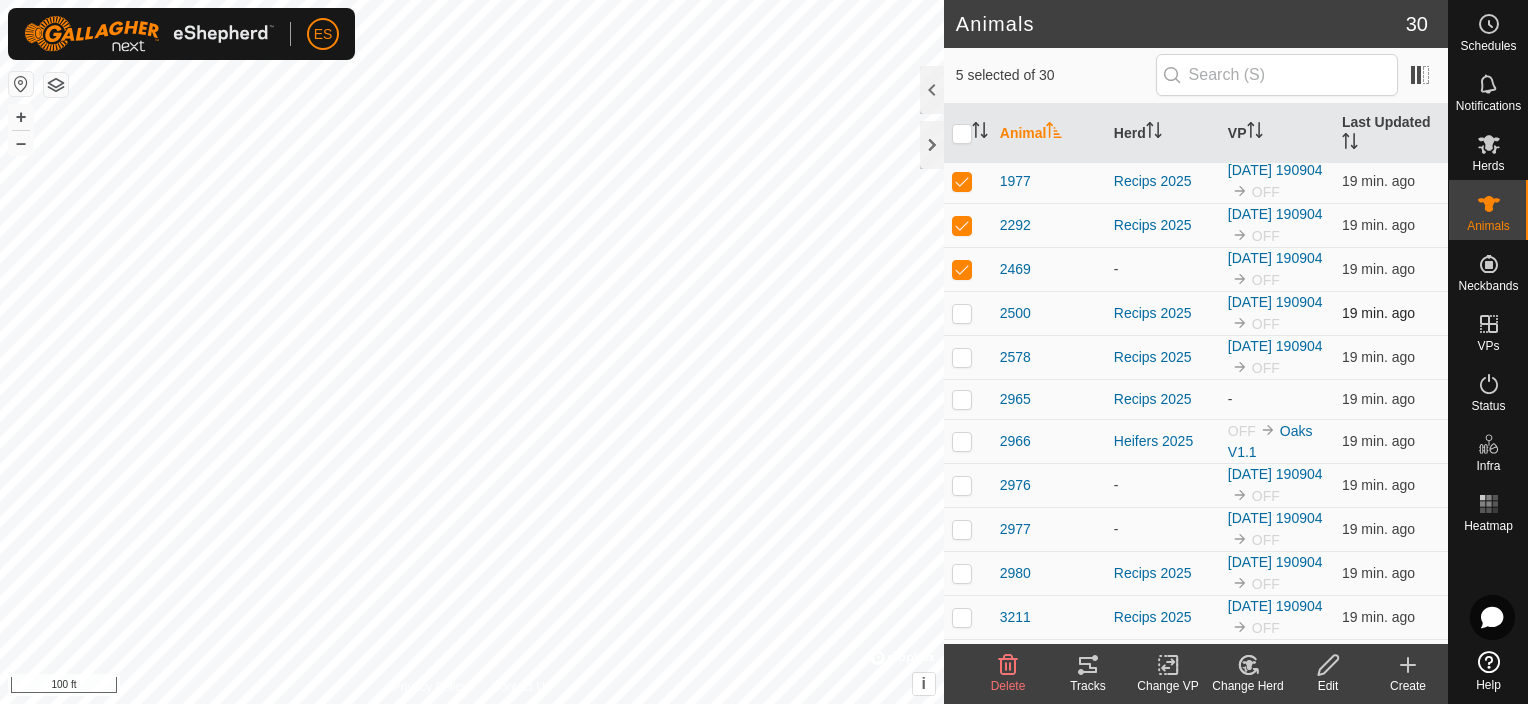 click at bounding box center [962, 313] 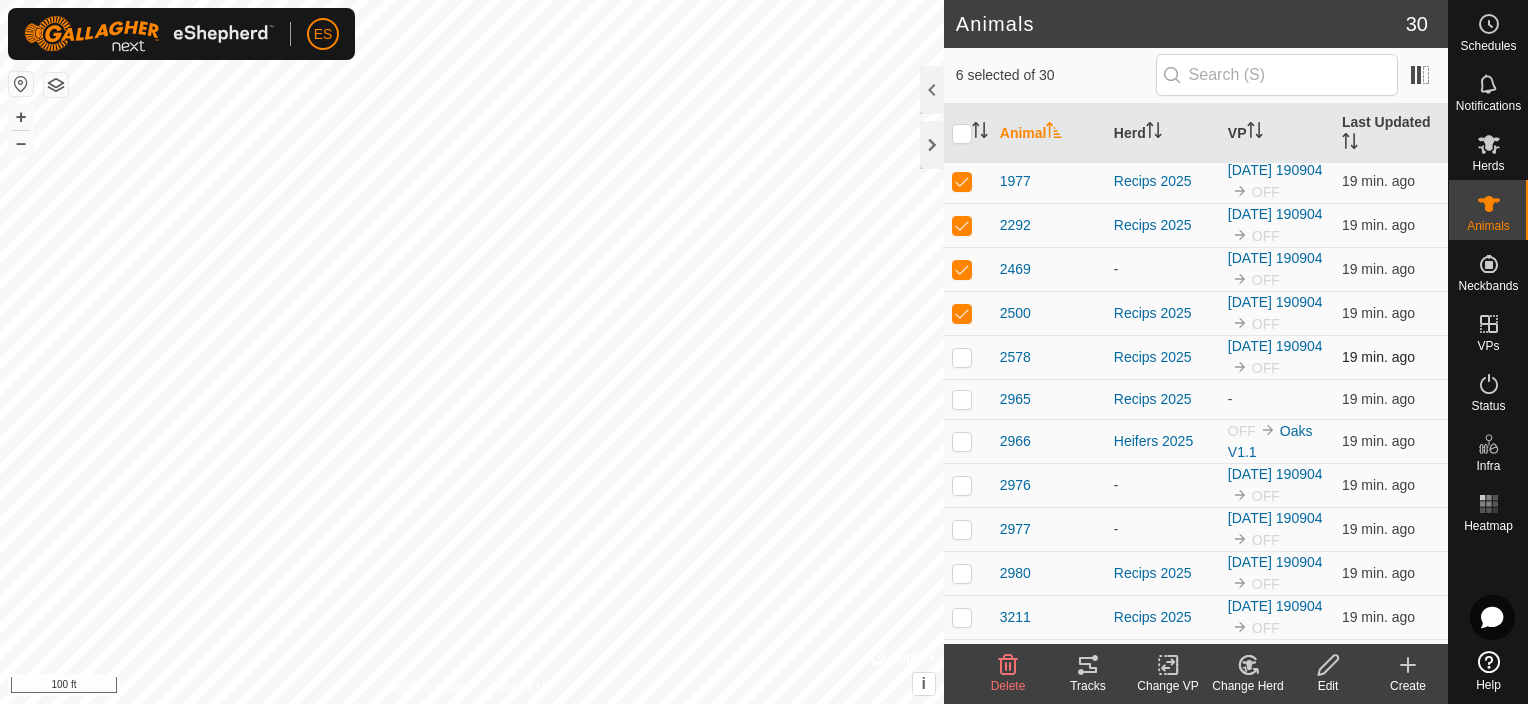 click at bounding box center [962, 357] 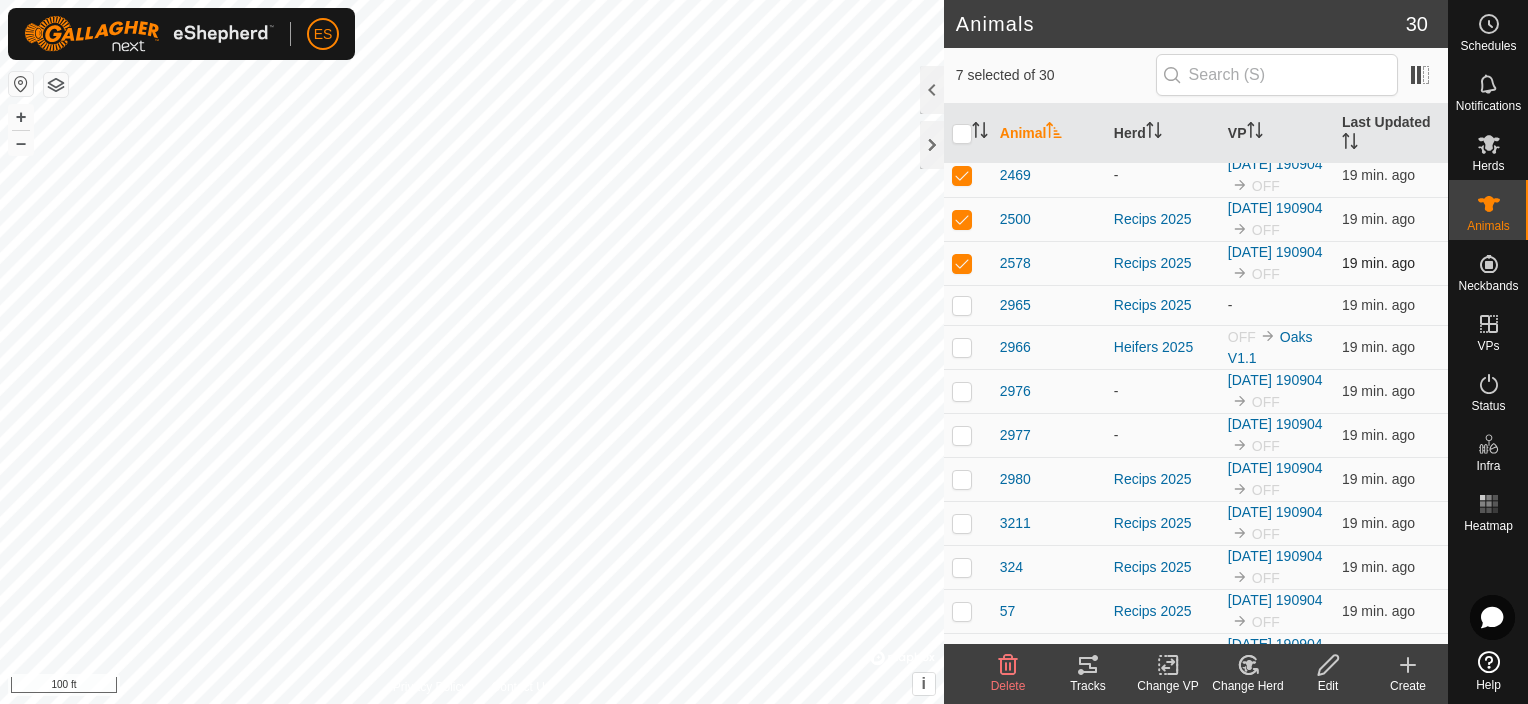 scroll, scrollTop: 524, scrollLeft: 0, axis: vertical 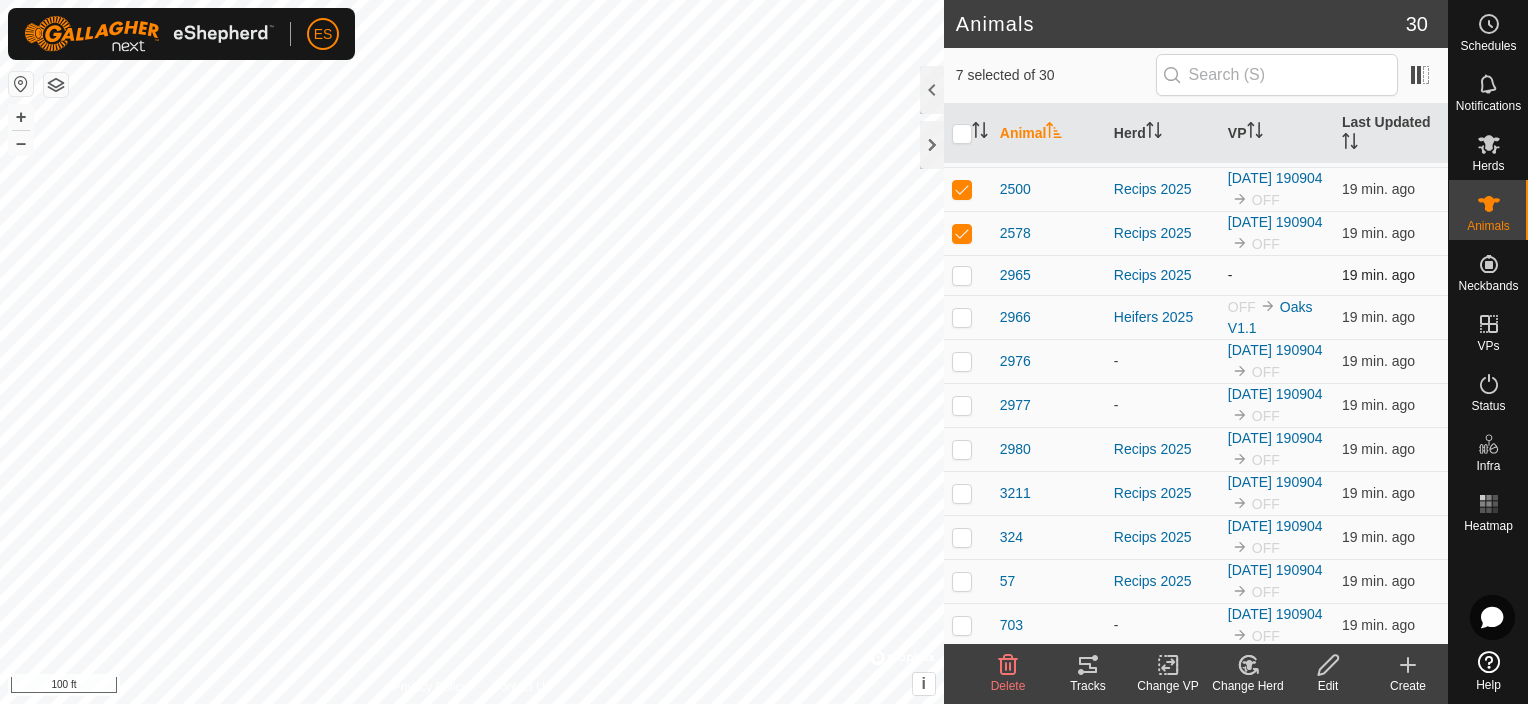 click at bounding box center (962, 275) 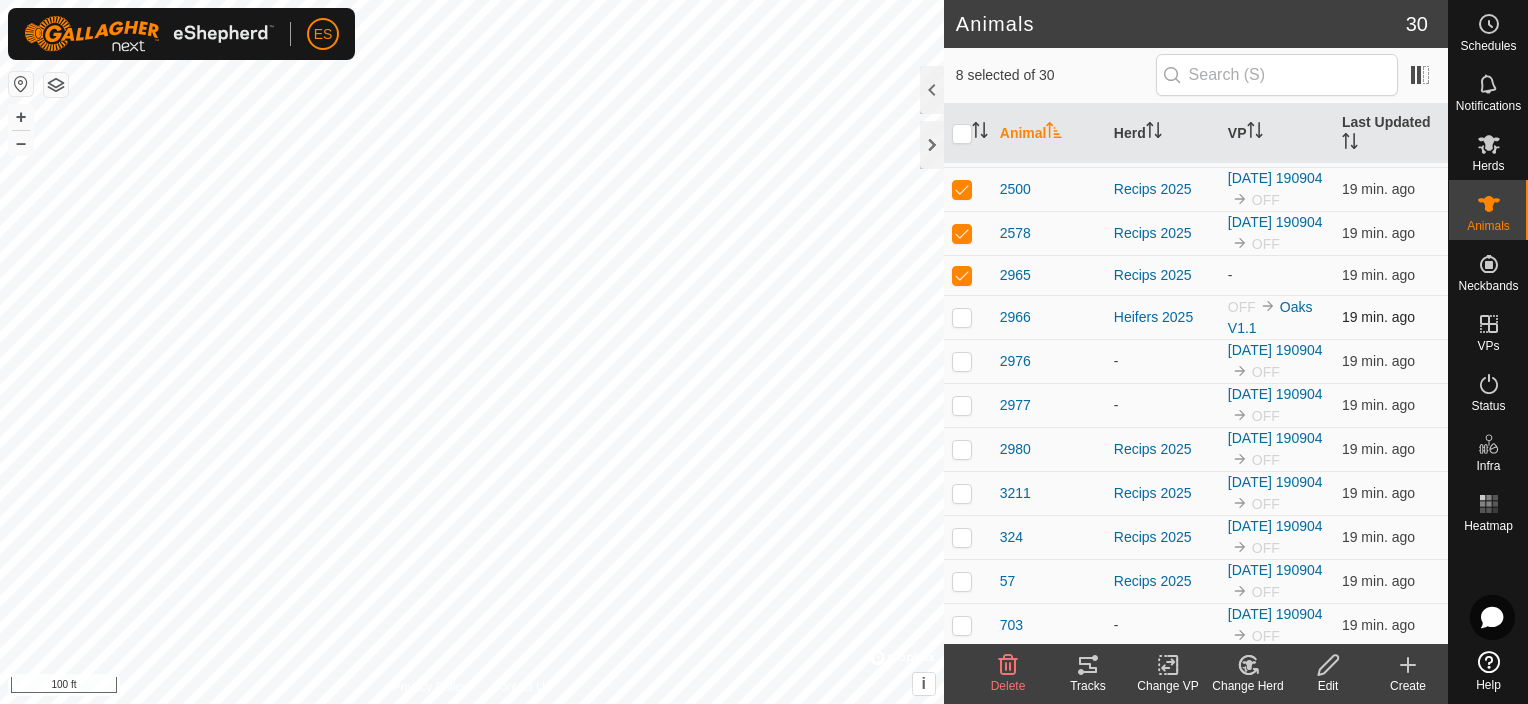 click at bounding box center (962, 317) 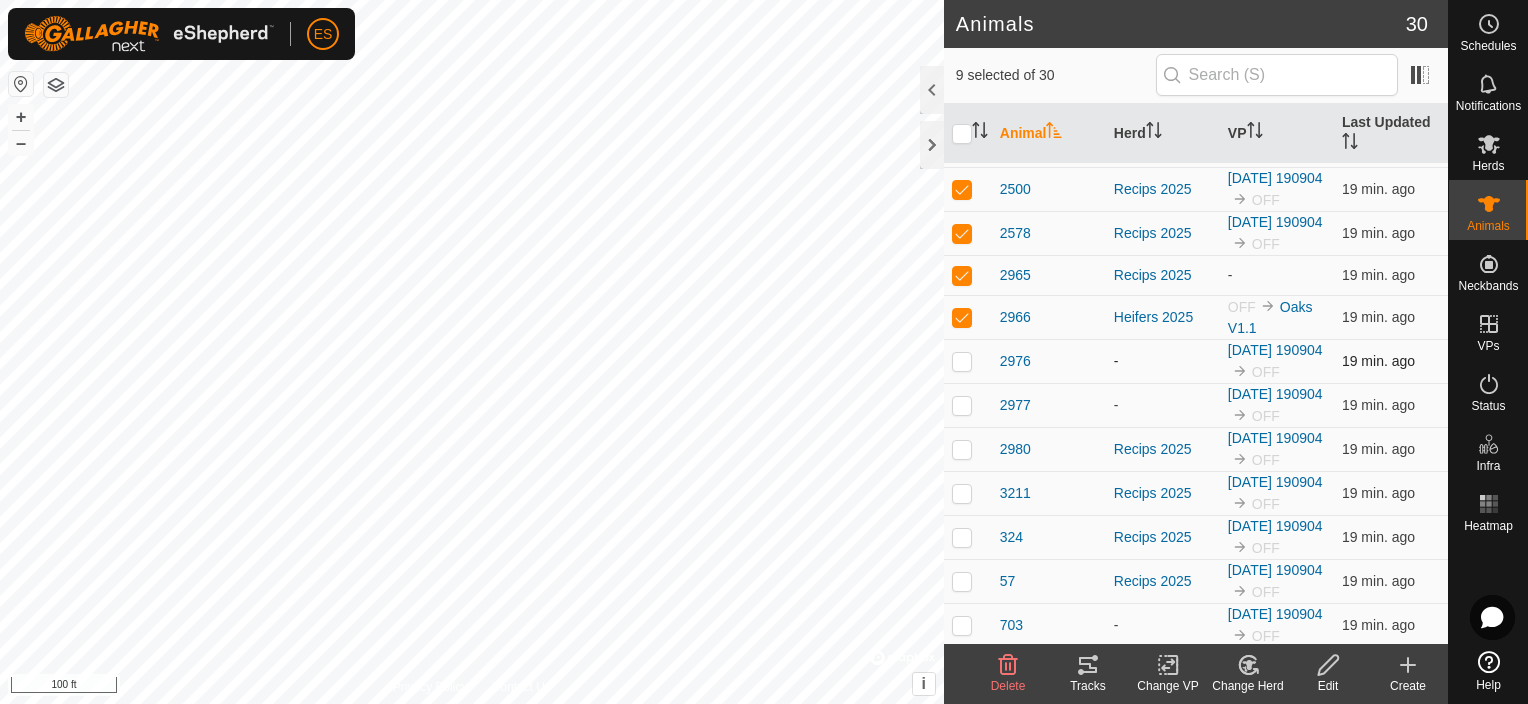 click at bounding box center [962, 361] 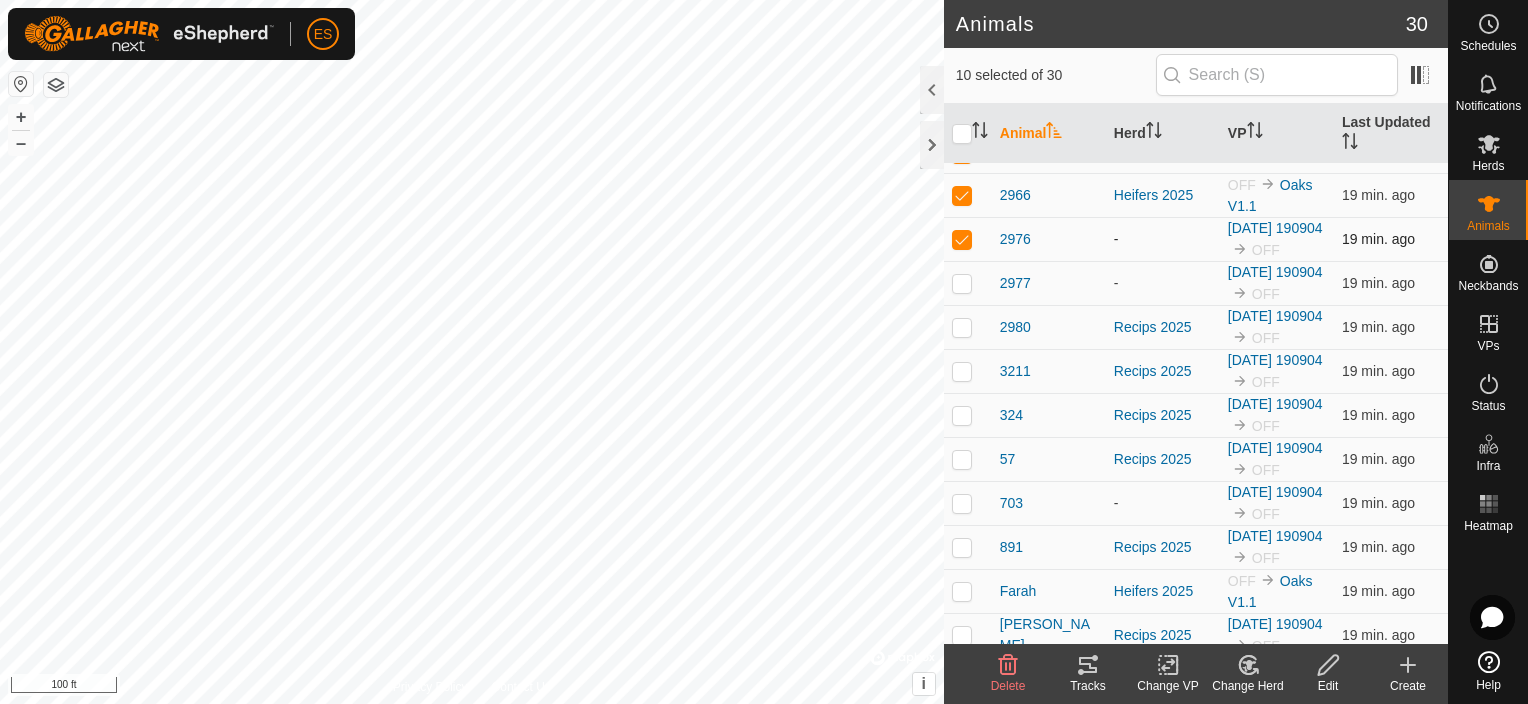 scroll, scrollTop: 675, scrollLeft: 0, axis: vertical 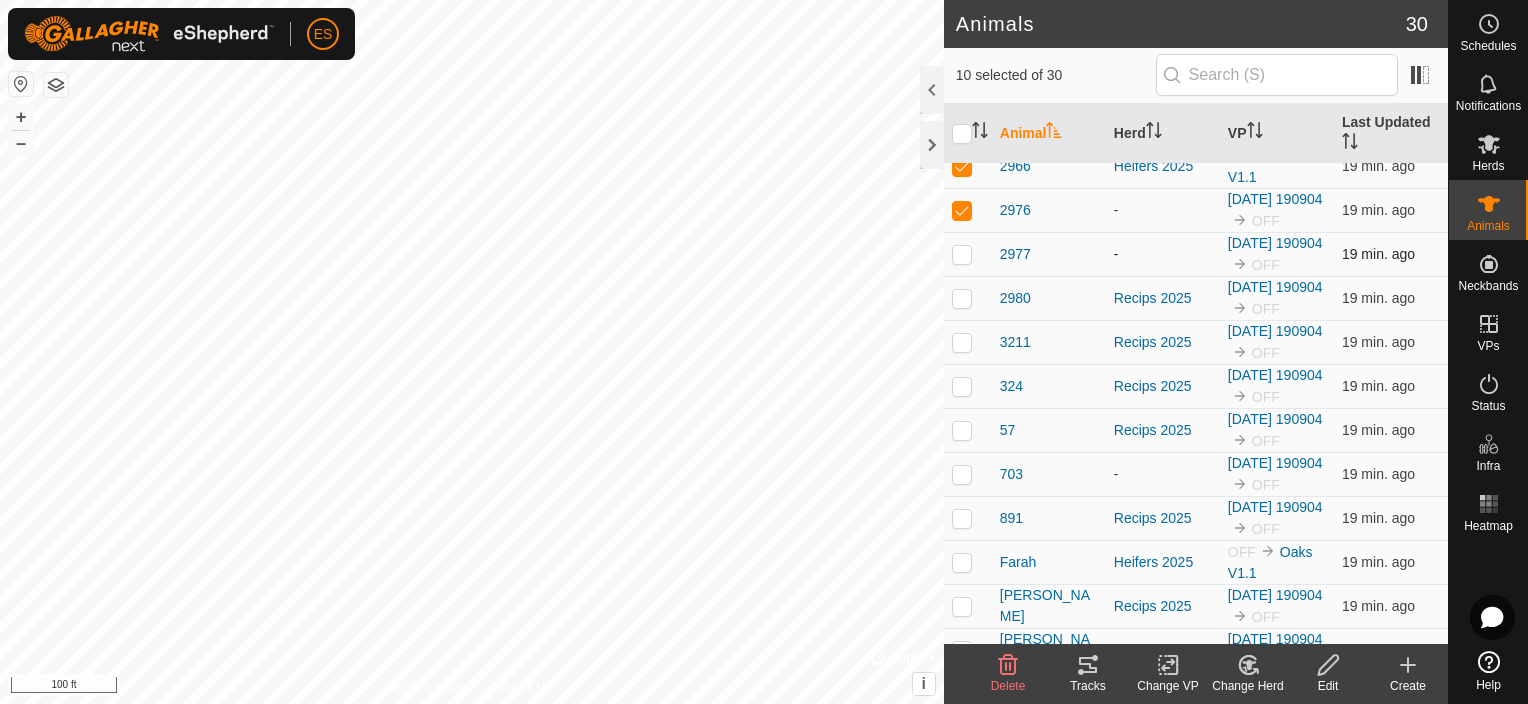click at bounding box center [962, 254] 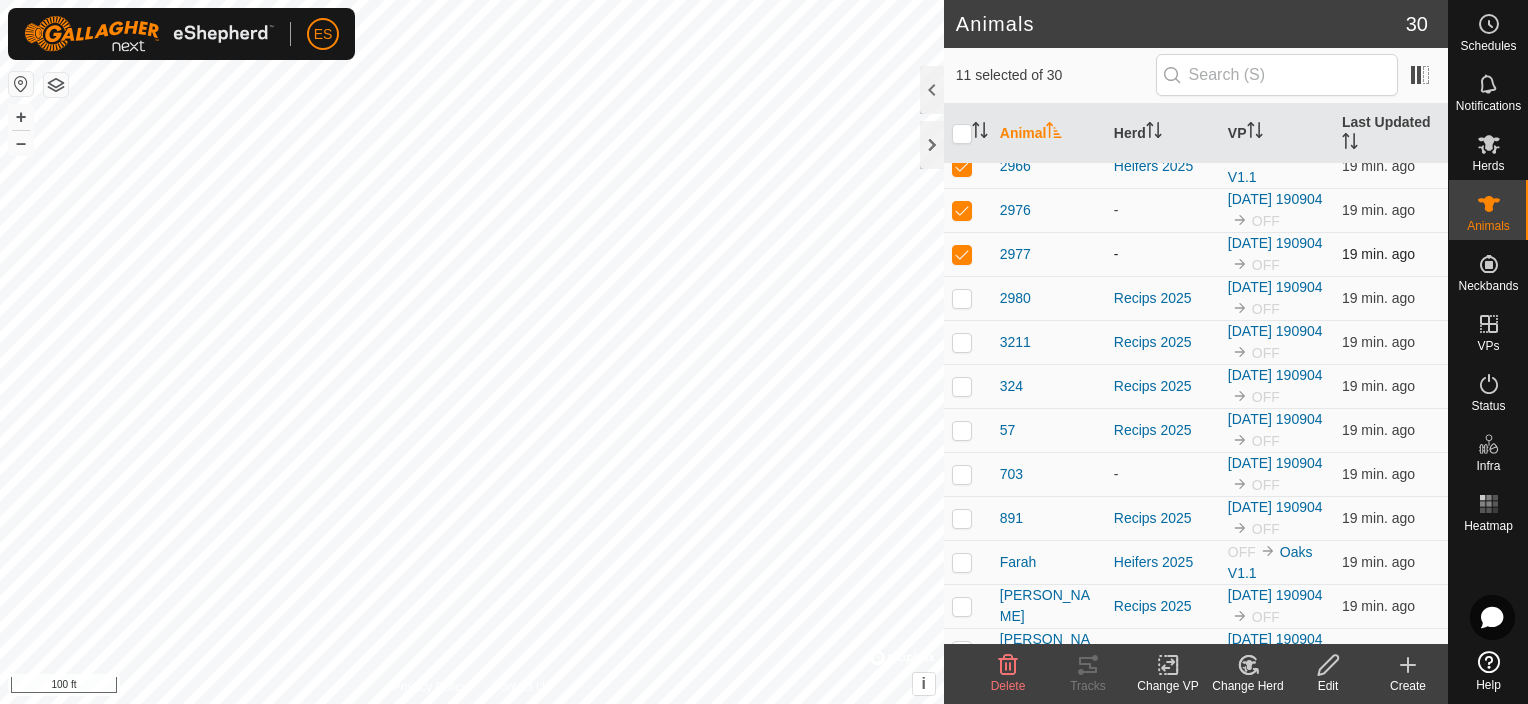 click at bounding box center [962, 254] 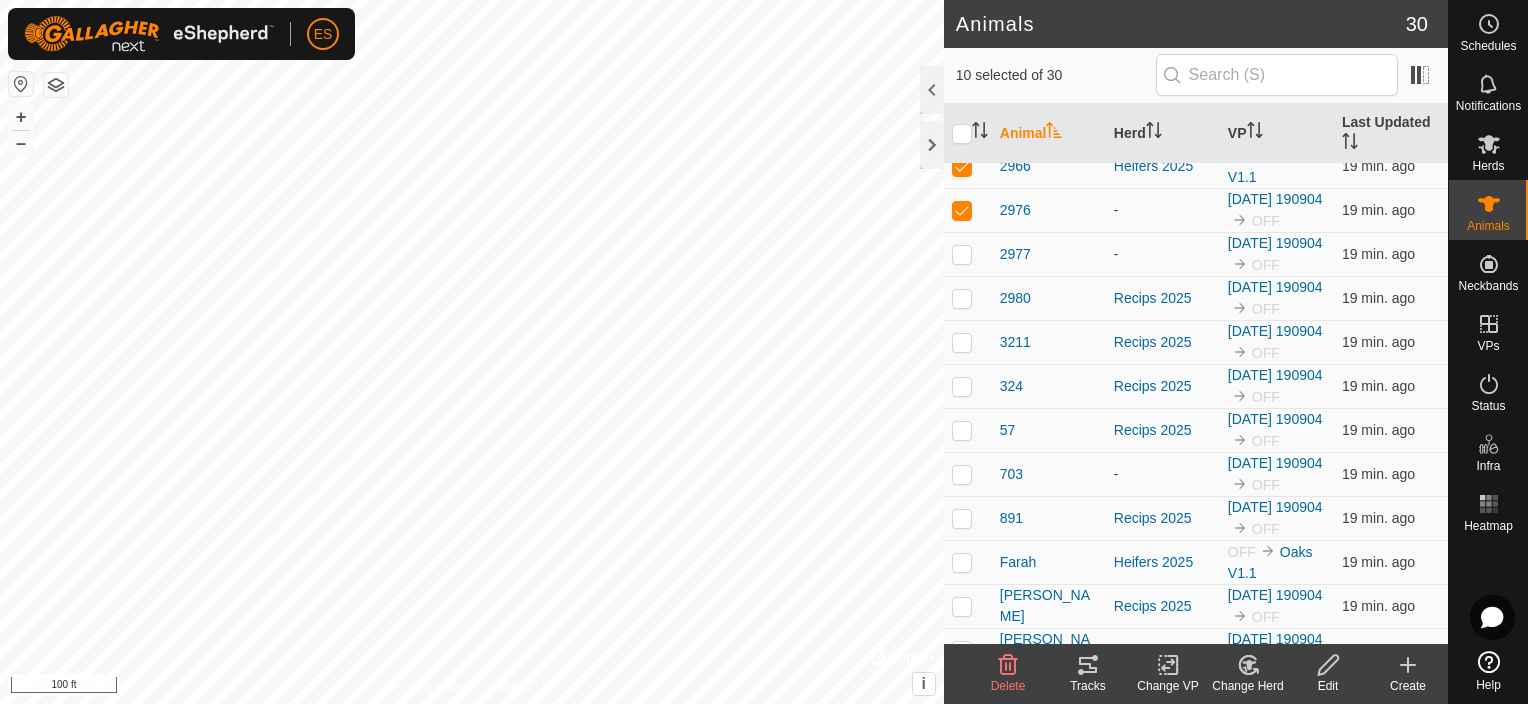 click 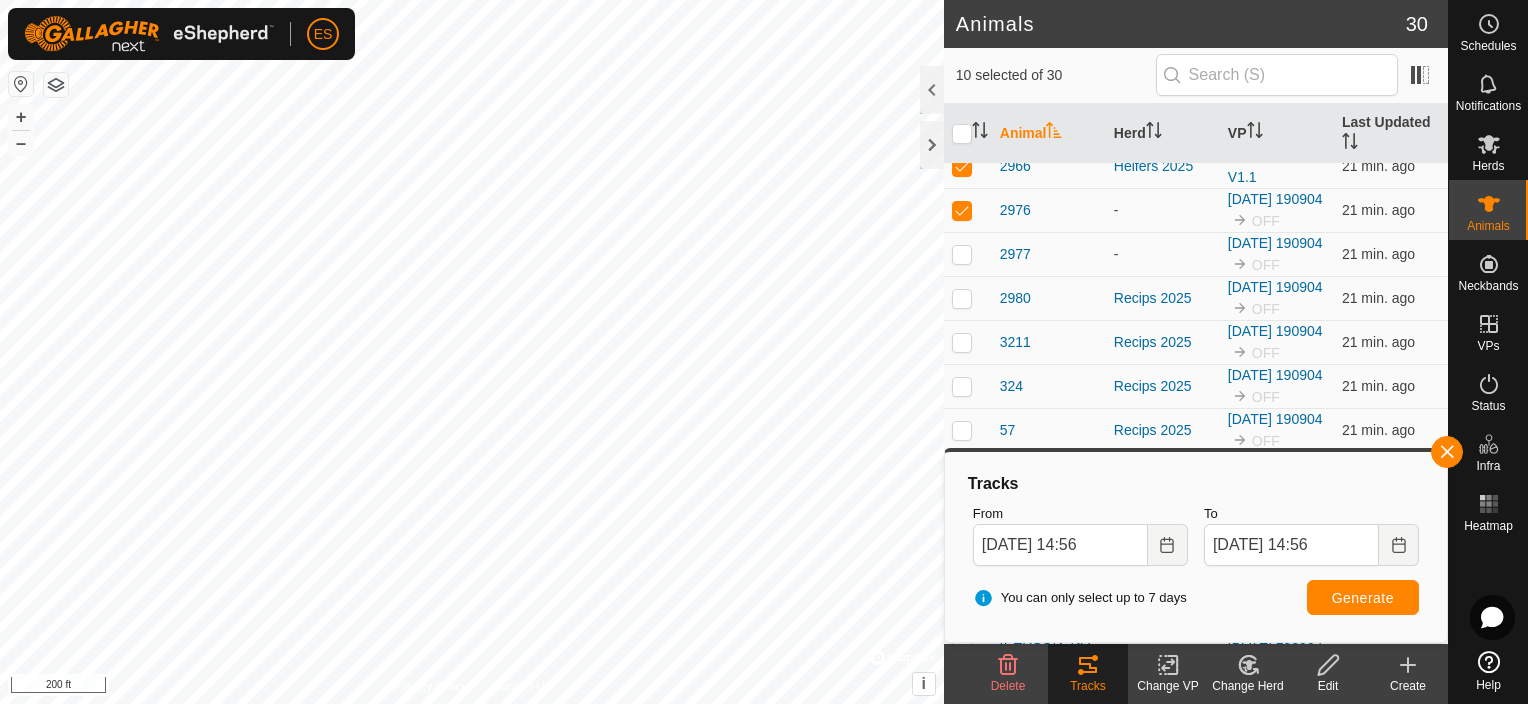 click on "ES Schedules Notifications Herds Animals Neckbands VPs Status Infra Heatmap Help Animals 30  10 selected of 30   Animal   Herd   VP   Last Updated   103   Heifers 2025  OFF Oaks V1.1  21 min. ago  104   Heifers 2025  OFF Oaks V1.1  21 min. ago  105   Heifers 2025  OFF Oaks V1.1  21 min. ago  107   Heifers 2025  OFF Oaks V1.1  21 min. ago  111   Heifers 2025  OFF Oaks V1.1  21 min. ago  116   Heifers 2025  OFF Oaks V1.1  21 min. ago  117   Heifers 2025  OFF Oaks V1.1  21 min. ago  1902   -  2025-07-03 190904 OFF  21 min. ago  1930   -  2025-07-03 190904 OFF  21 min. ago  1977   Recips 2025  2025-07-03 190904 OFF  21 min. ago  2292   Recips 2025  2025-07-03 190904 OFF  21 min. ago  2469   -  2025-07-03 190904 OFF  21 min. ago  2500   Recips 2025  2025-07-03 190904 OFF  21 min. ago  2578   Recips 2025  2025-07-03 190904 OFF  21 min. ago  2965   Recips 2025  -  21 min. ago  2966   Heifers 2025  OFF Oaks V1.1  21 min. ago  2976   -  2025-07-03 190904 OFF  21 min. ago  2977   -  2025-07-03 190904 OFF  21 min. ago +" 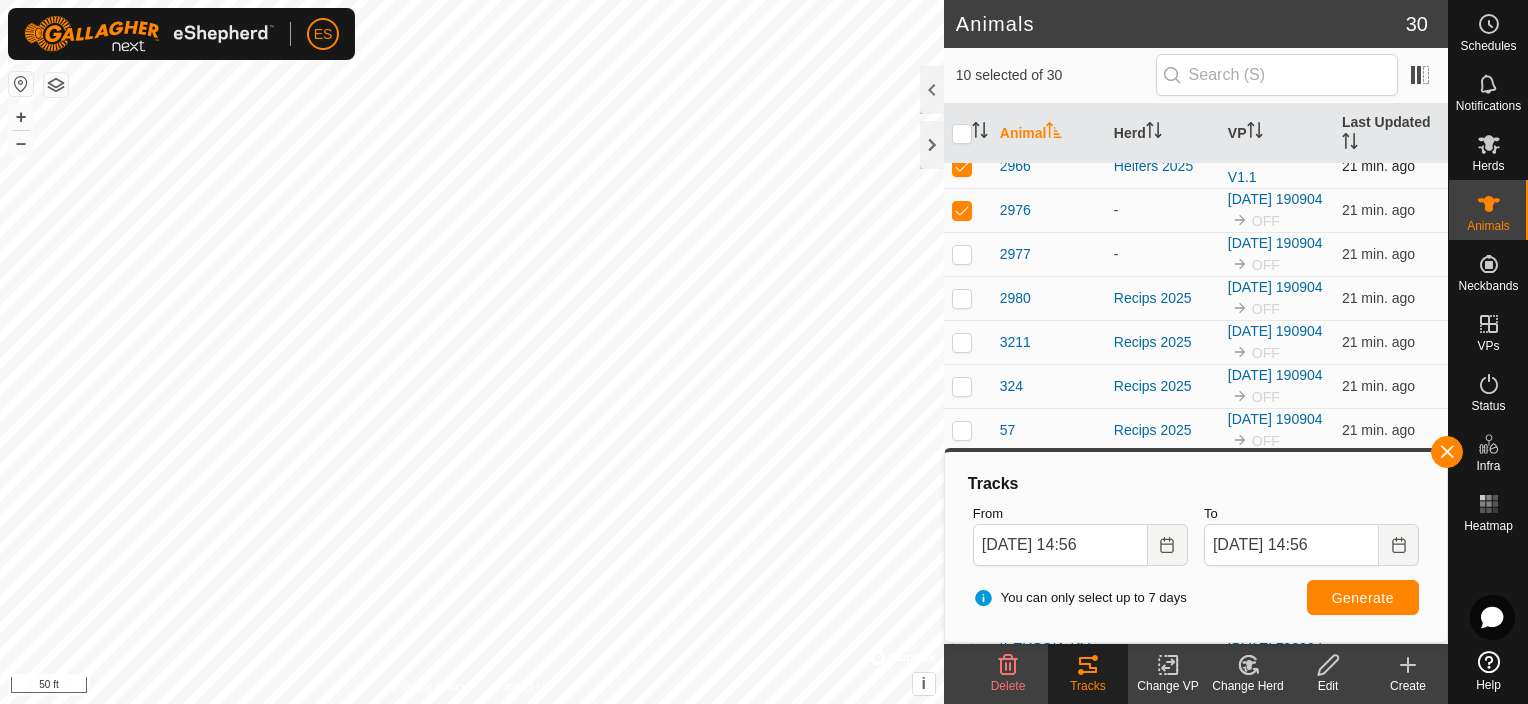 click at bounding box center (962, 166) 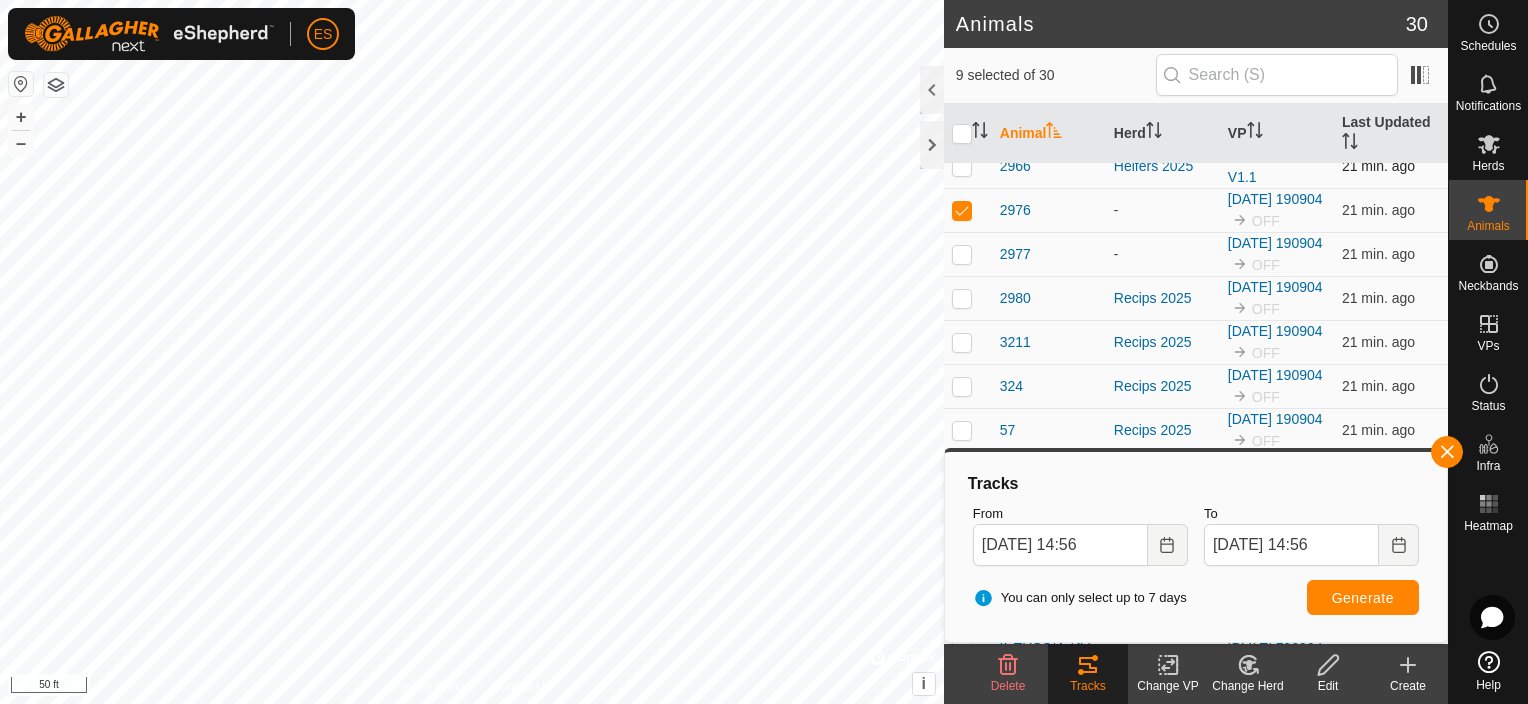 click at bounding box center [962, 166] 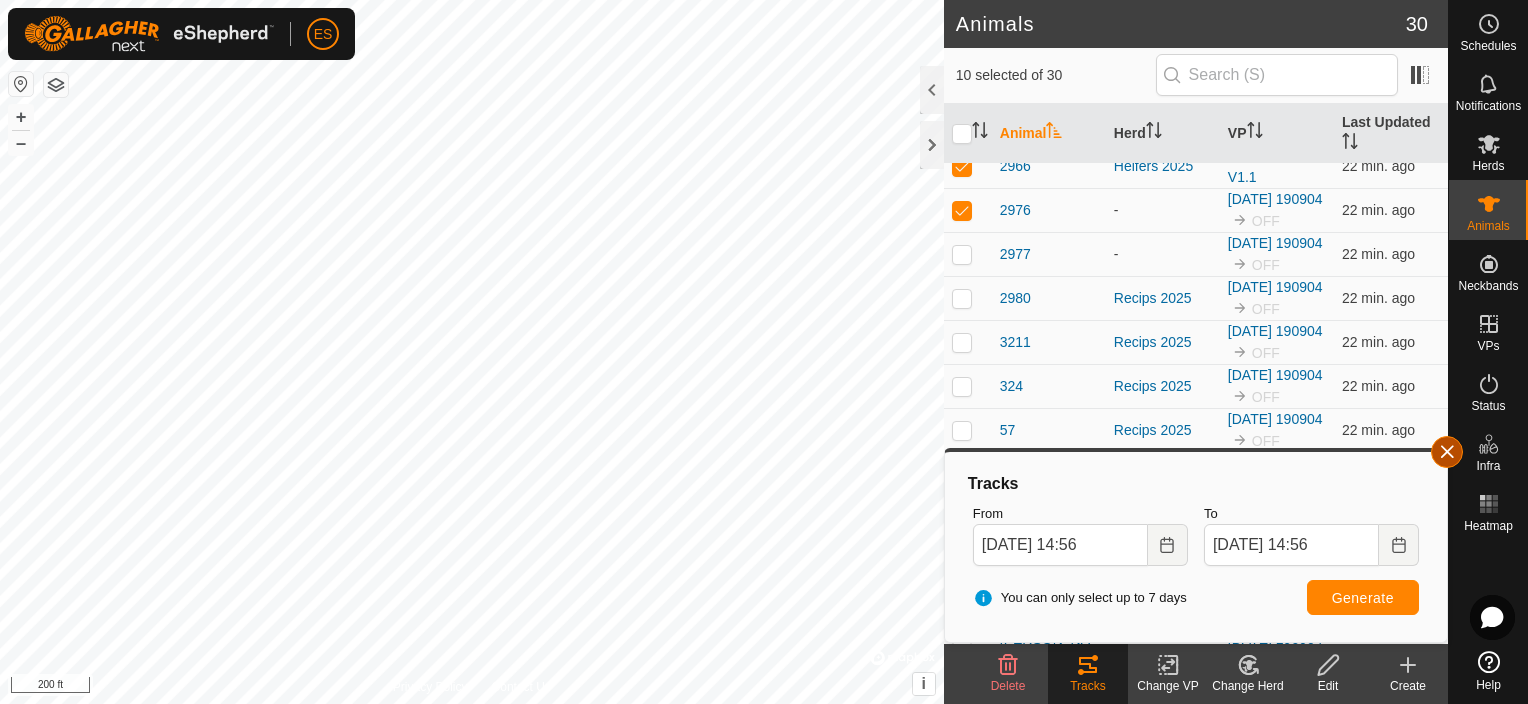 click at bounding box center [1447, 452] 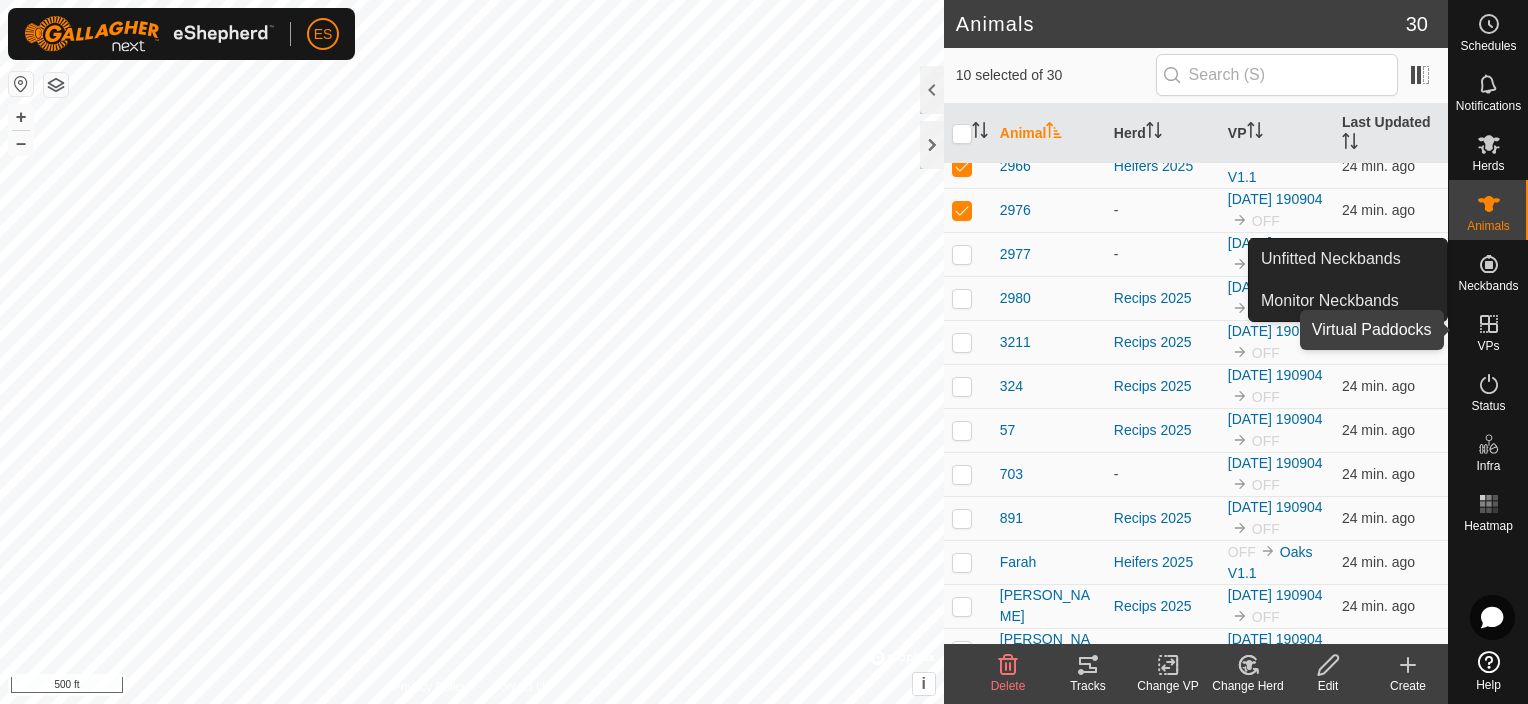 click 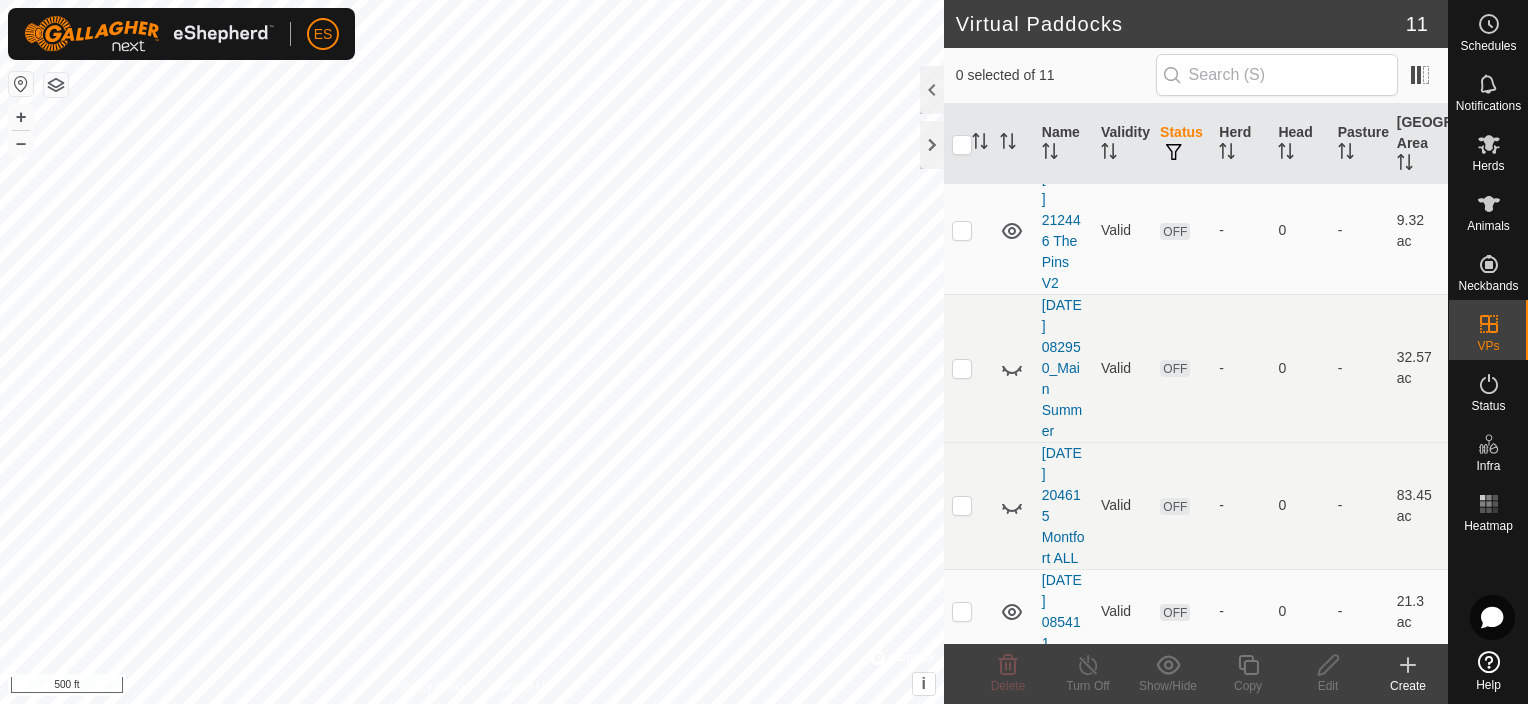 scroll, scrollTop: 400, scrollLeft: 0, axis: vertical 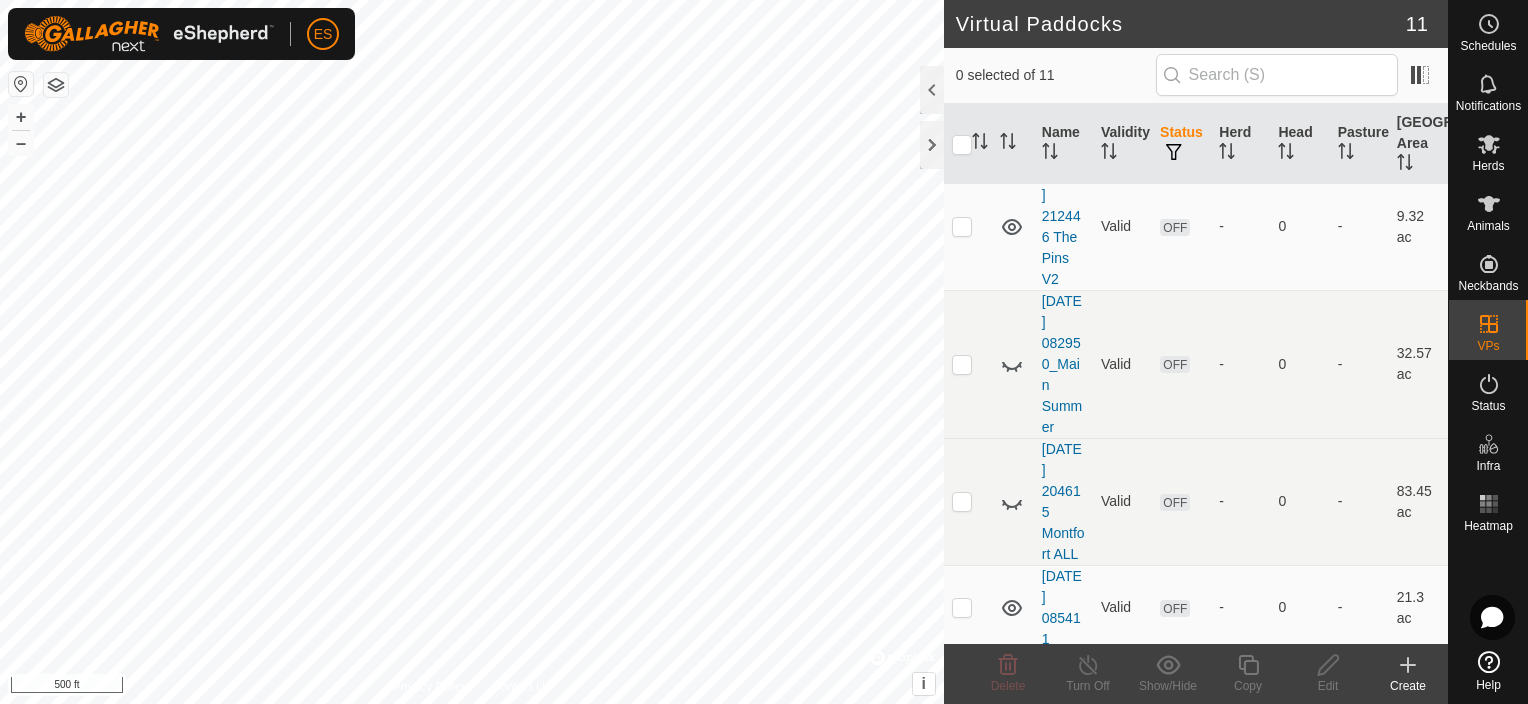 click 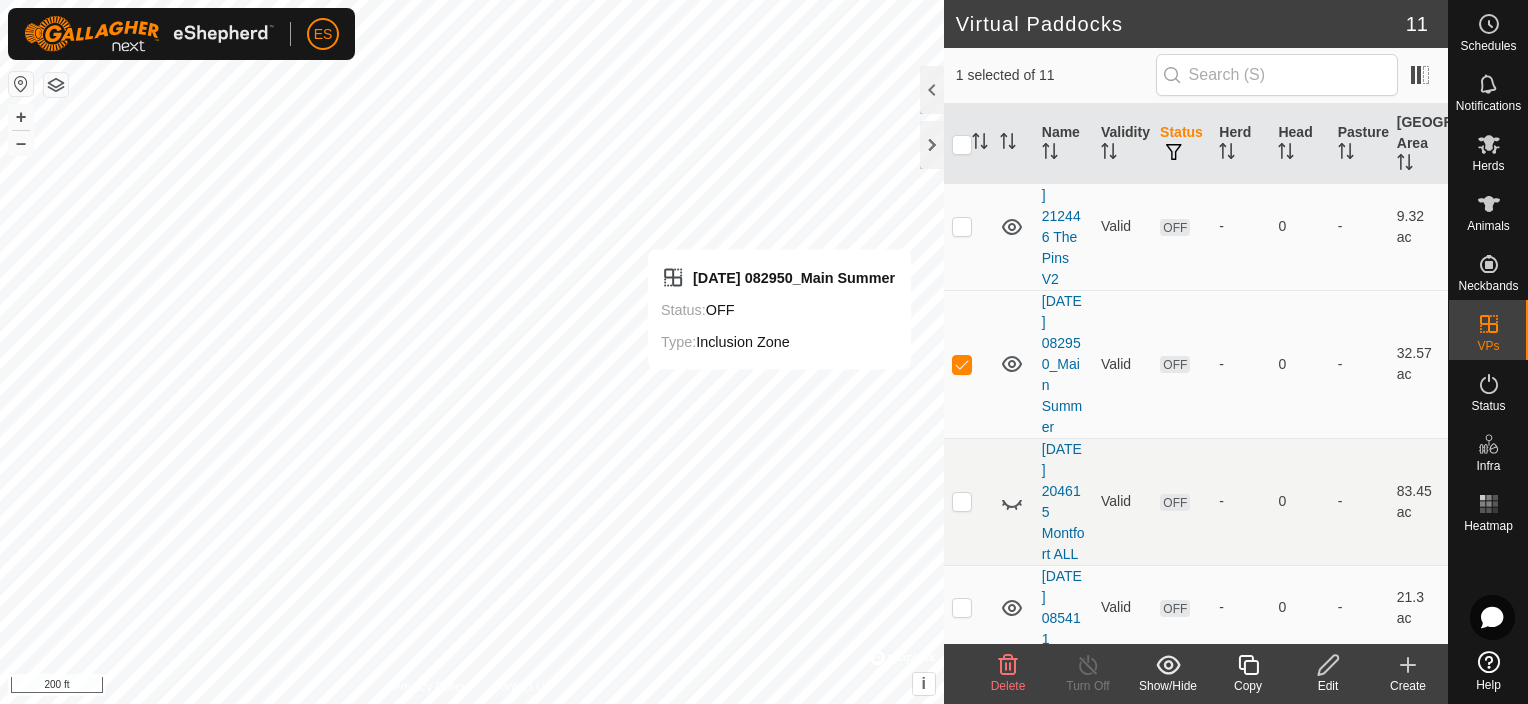click at bounding box center (968, 364) 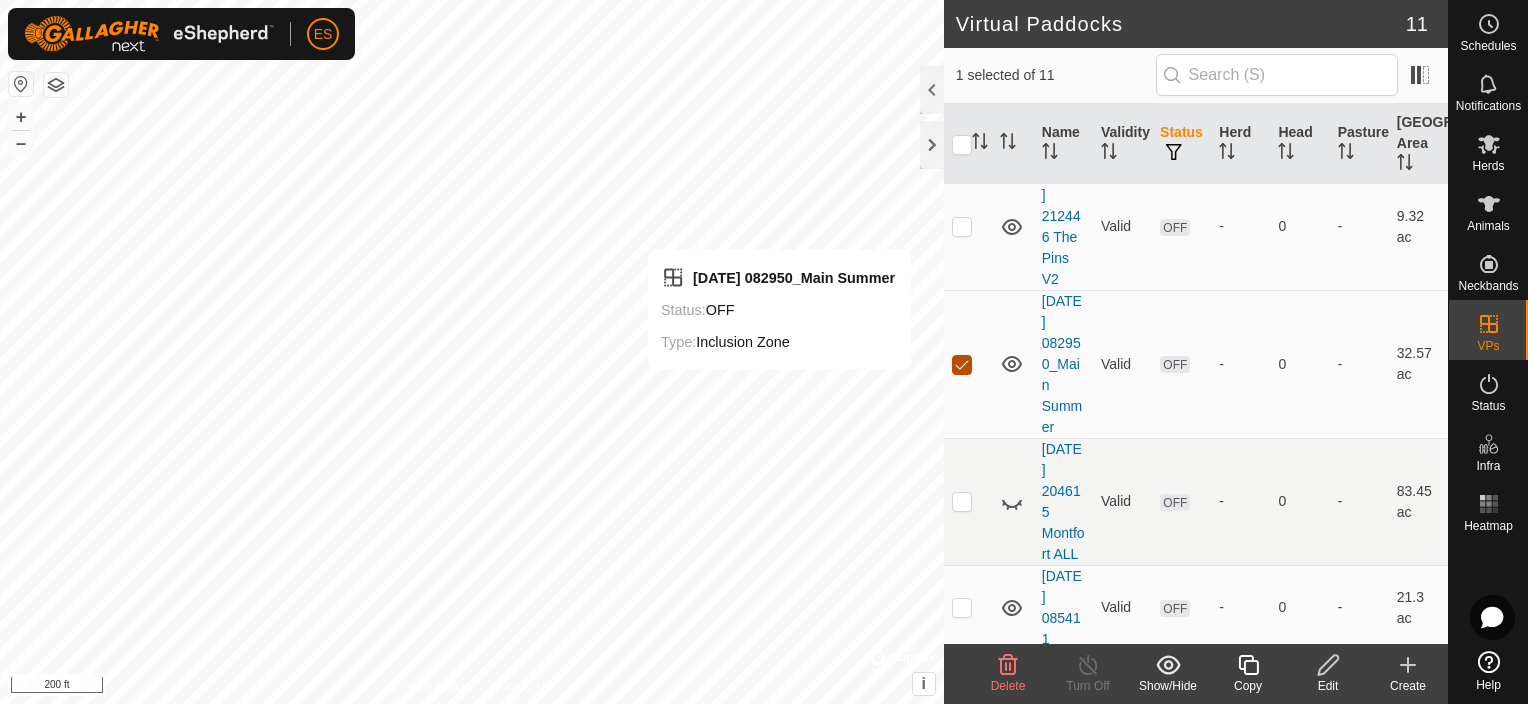 click at bounding box center (962, 365) 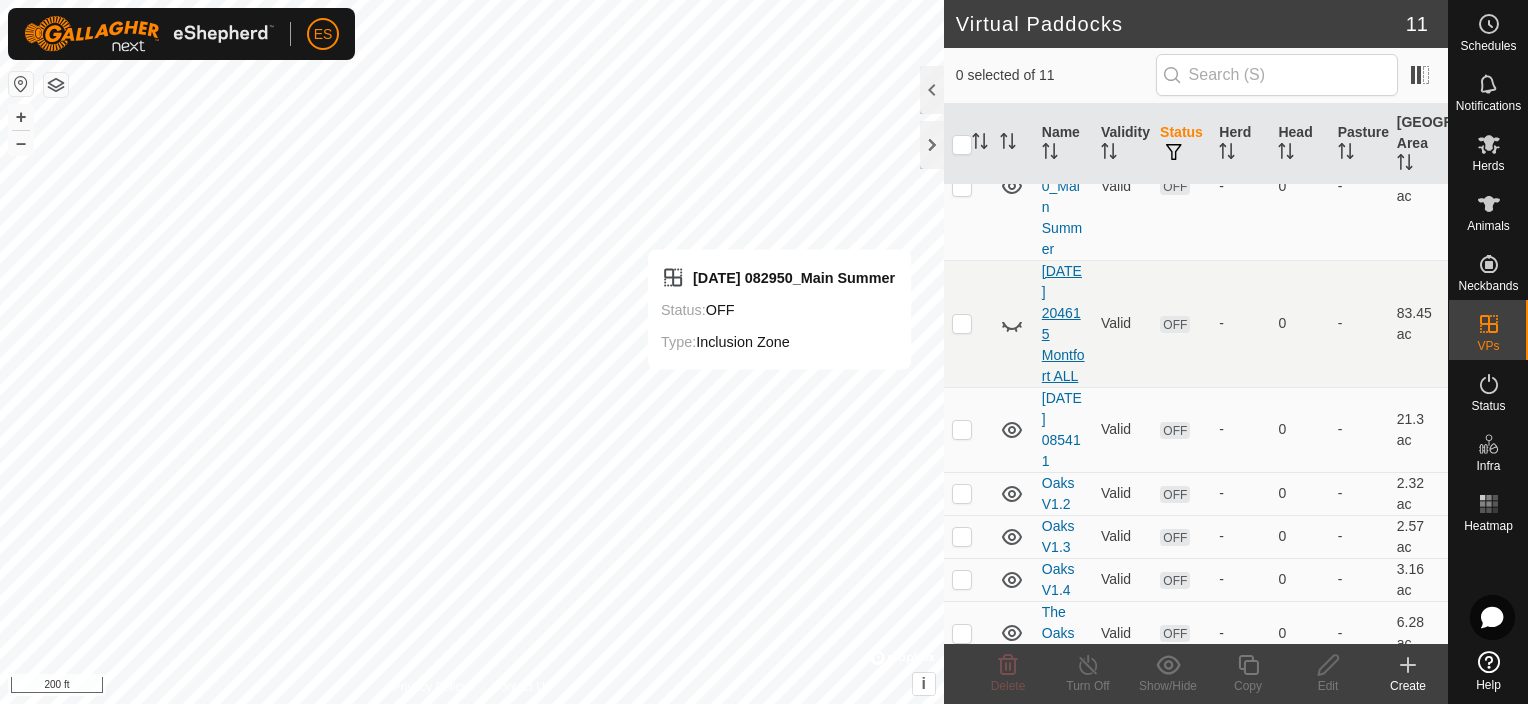 scroll, scrollTop: 600, scrollLeft: 0, axis: vertical 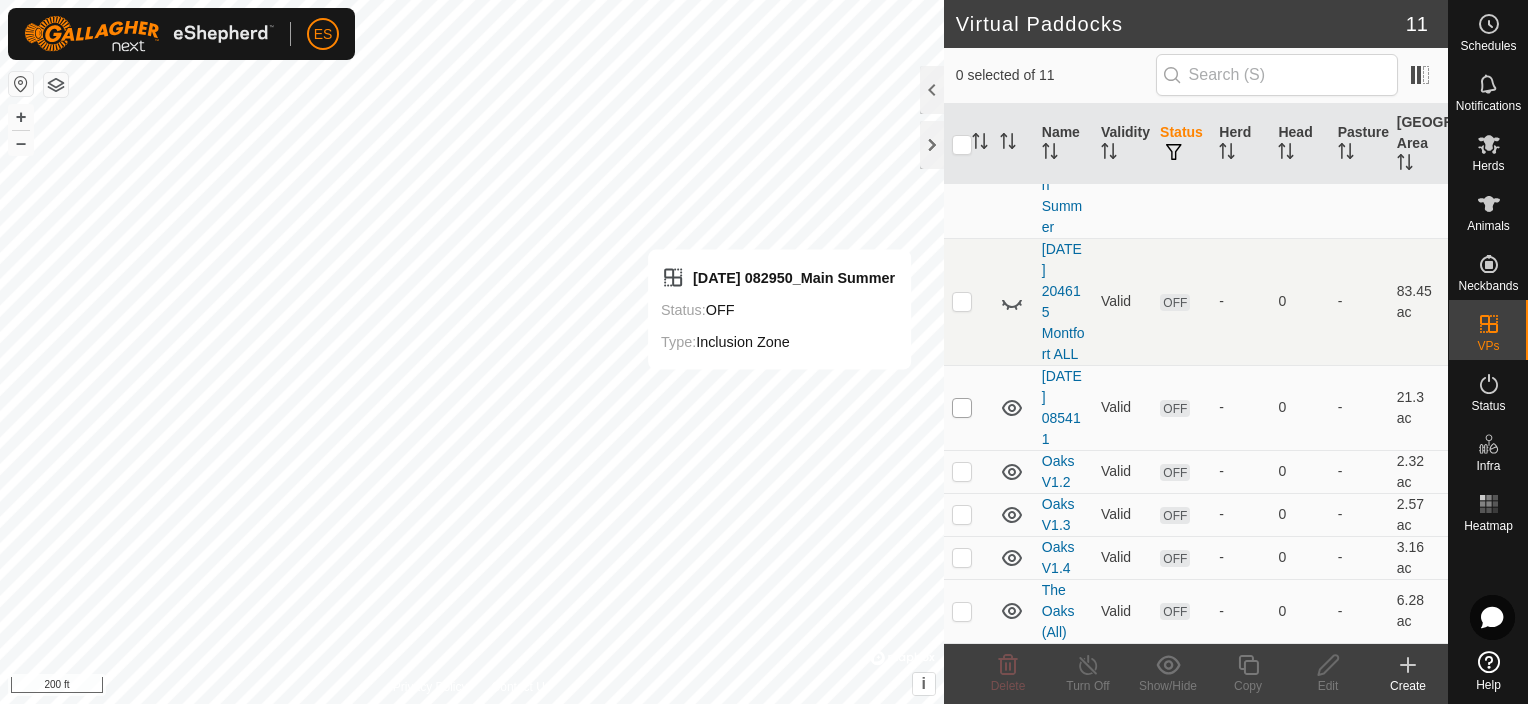 click at bounding box center (962, 408) 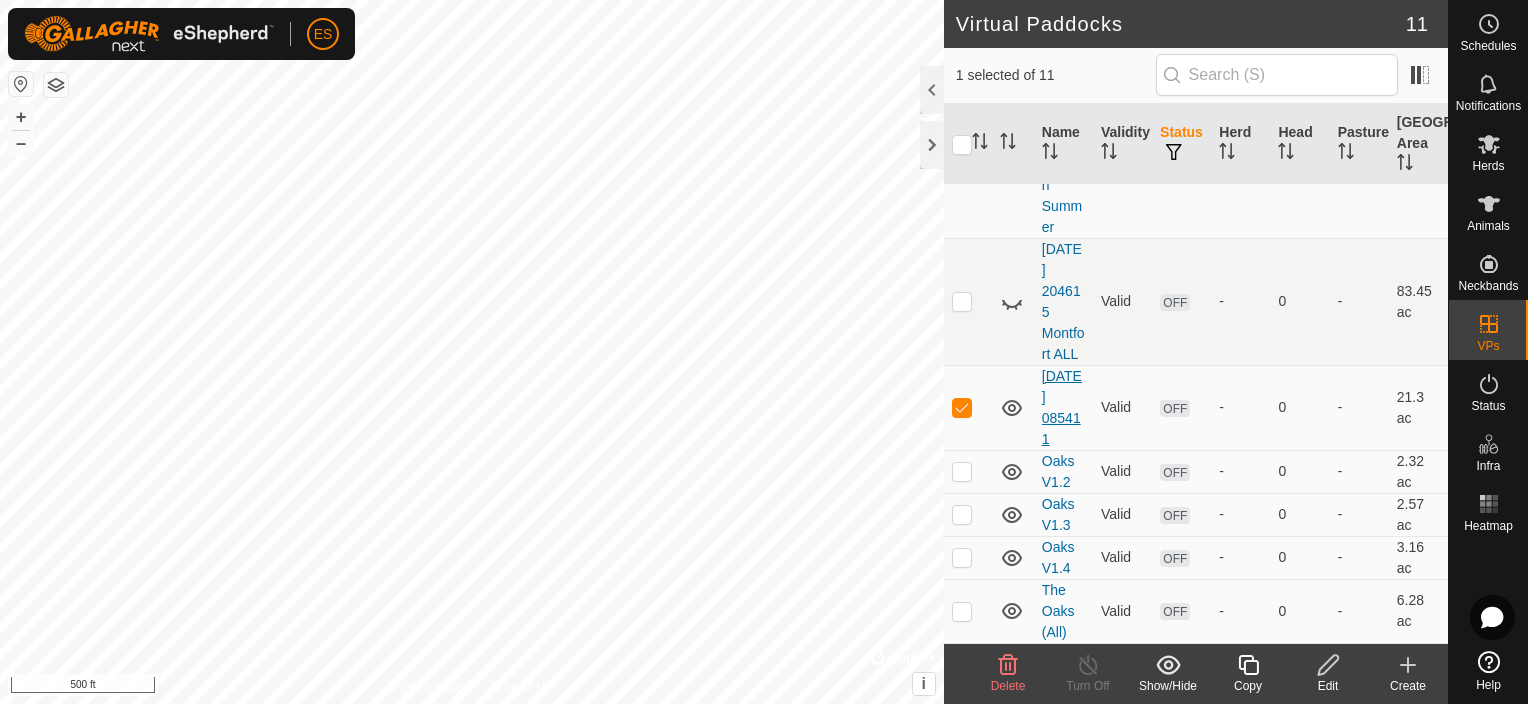 click on "[DATE] 085411" at bounding box center (1062, 407) 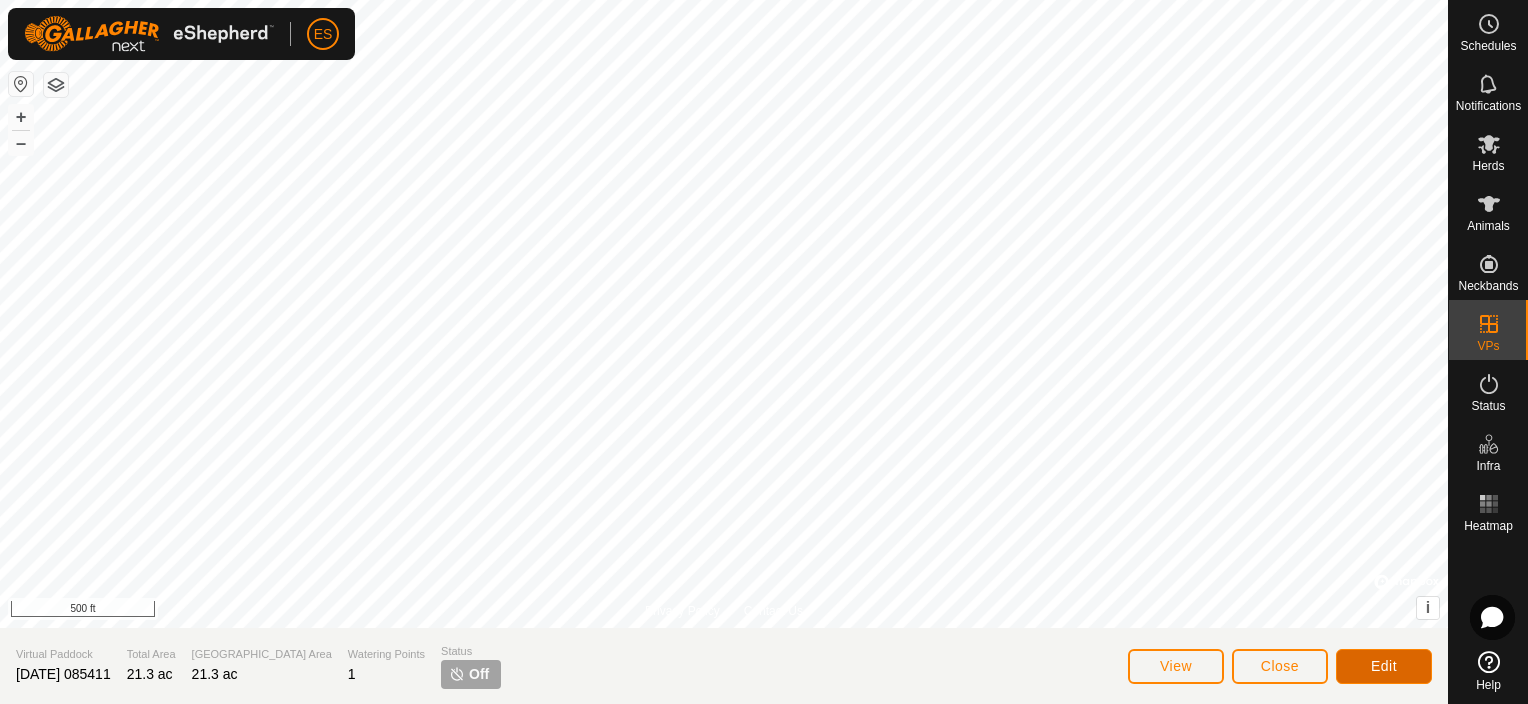 click on "Edit" 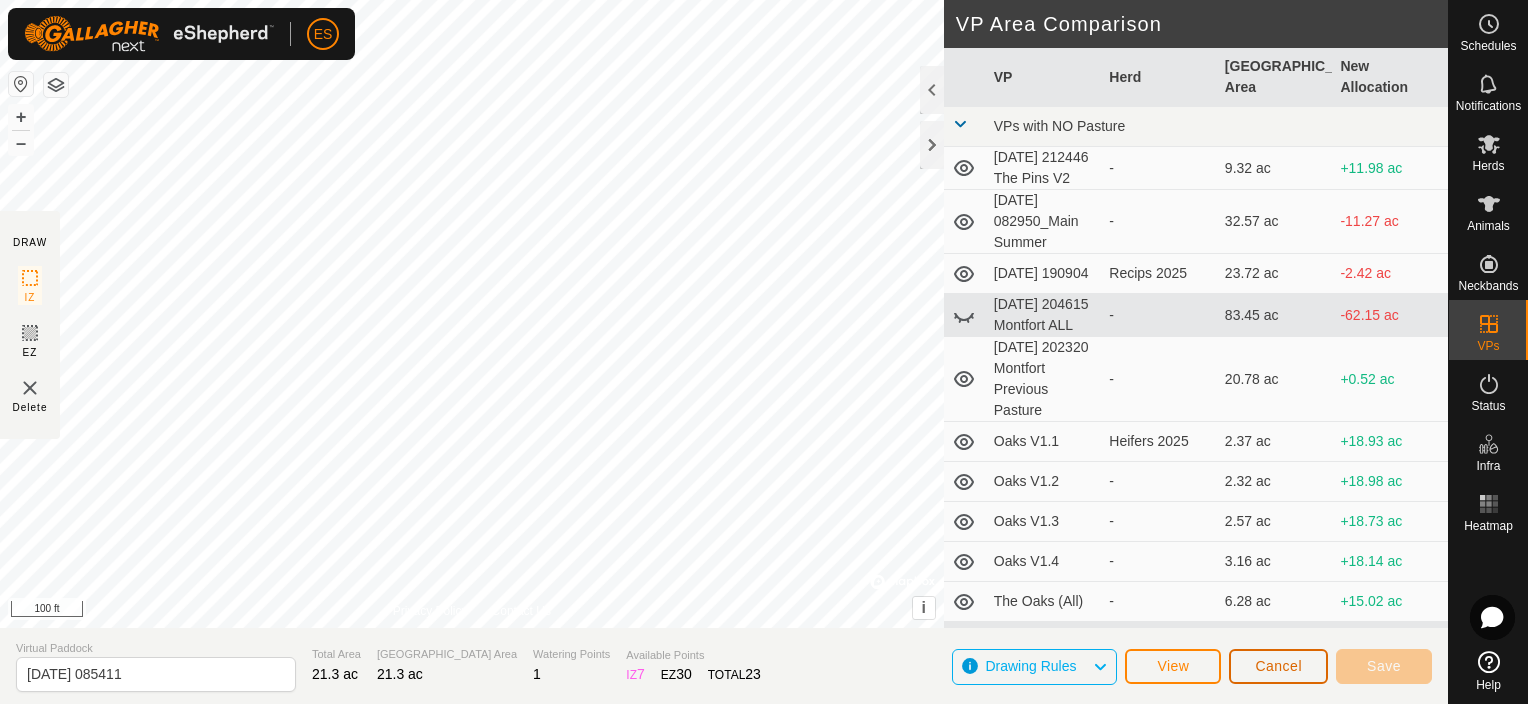 click on "Cancel" 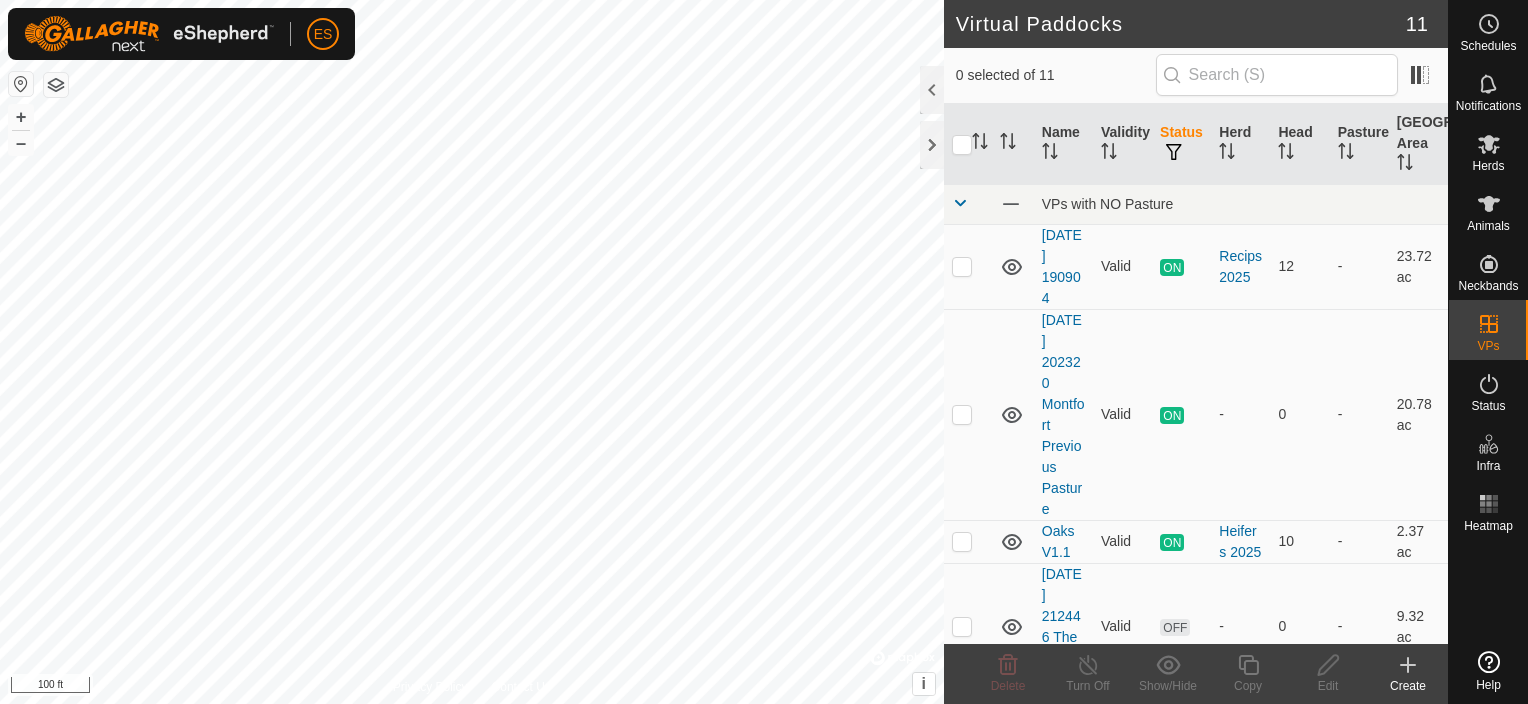 scroll, scrollTop: 0, scrollLeft: 0, axis: both 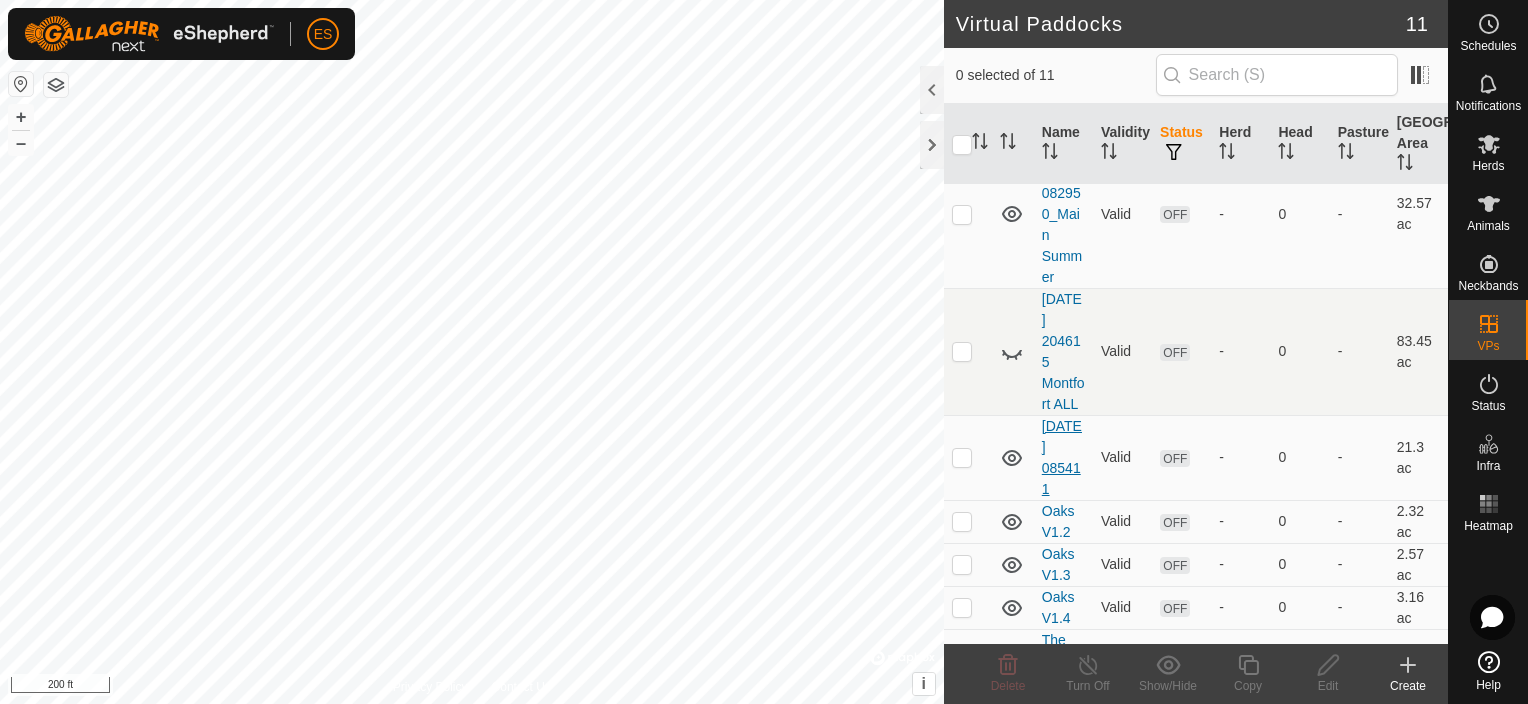 click on "[DATE] 085411" at bounding box center [1062, 457] 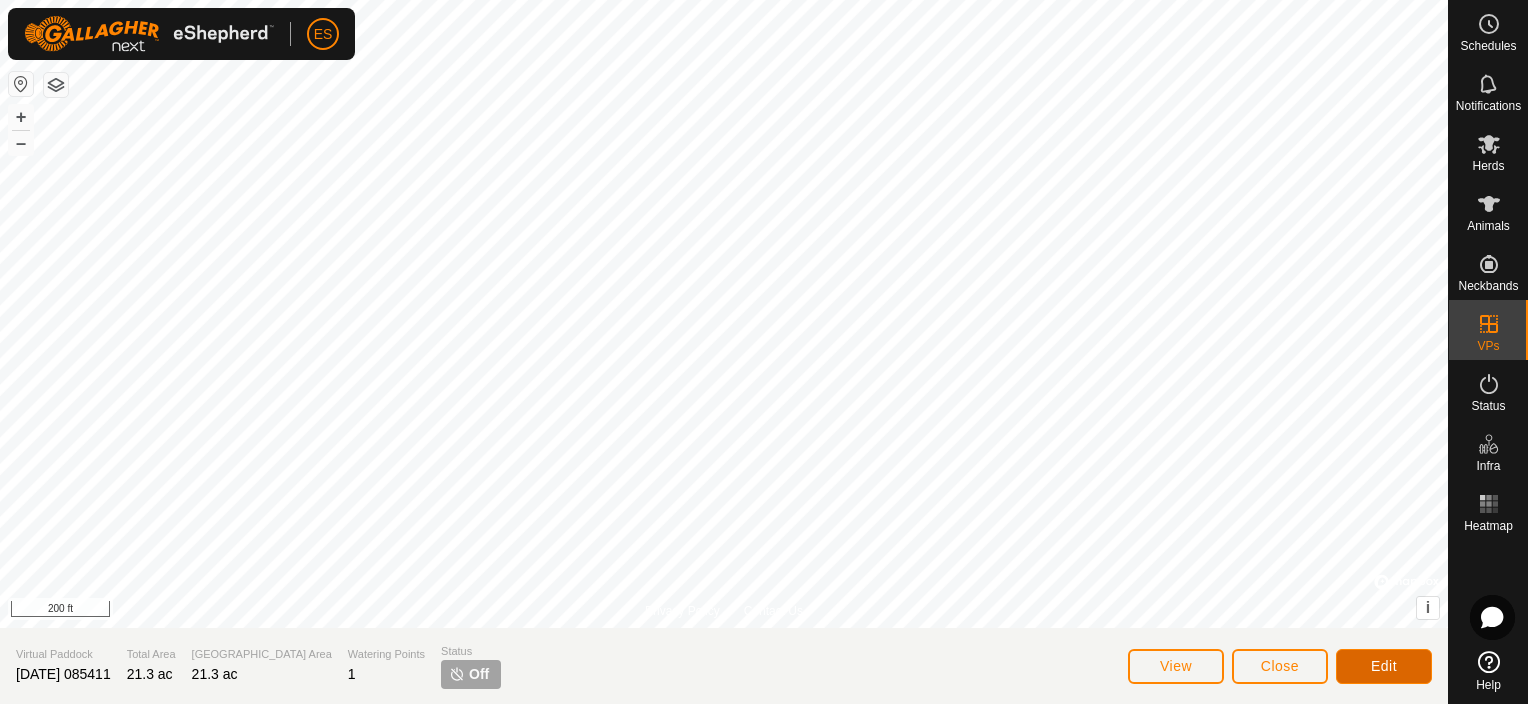 click on "Edit" 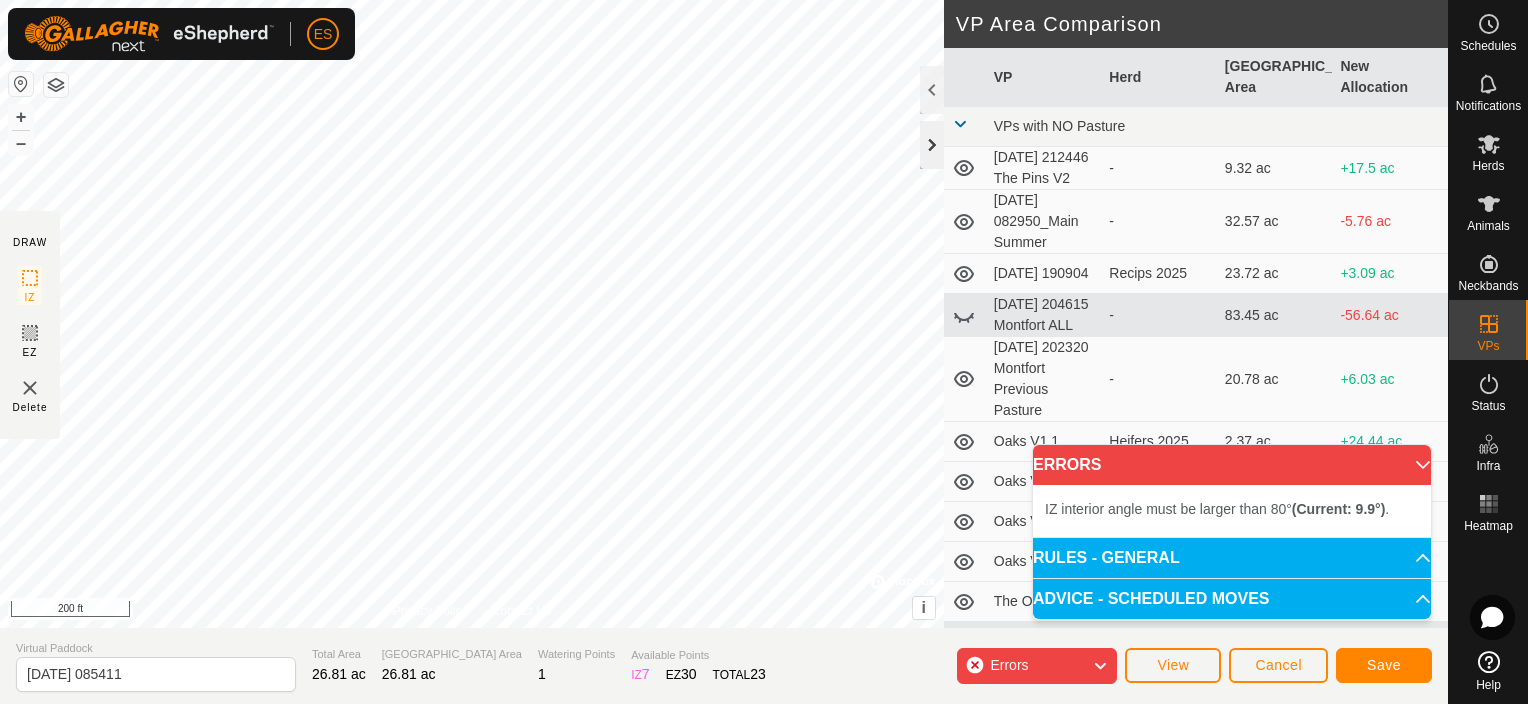 click on "DRAW IZ EZ Delete Privacy Policy Contact Us IZ interior angle must be larger than 80°  (Current: 72.7°) . + – ⇧ i ©  Mapbox , ©  OpenStreetMap ,  Improve this map 200 ft VP Area Comparison     VP   Herd   Grazing Area   New Allocation  VPs with NO Pasture  2025-06-24 212446 The Pins V2  -  9.32 ac  +17.5 ac  2025-06-27 082950_Main Summer  -  32.57 ac  -5.76 ac  2025-07-03 190904   Recips 2025   23.72 ac  +3.09 ac  2025-07-04 204615 Montfort ALL  -  83.45 ac  -56.64 ac  2025-07-11 202320 Montfort Previous Pasture  -  20.78 ac  +6.03 ac  Oaks V1.1   Heifers 2025   2.37 ac  +24.44 ac  Oaks V1.2  -  2.32 ac  +24.49 ac  Oaks V1.3  -  2.57 ac  +24.24 ac  Oaks V1.4  -  3.16 ac  +23.65 ac  The Oaks (All)  -  6.28 ac  +20.53 ac" 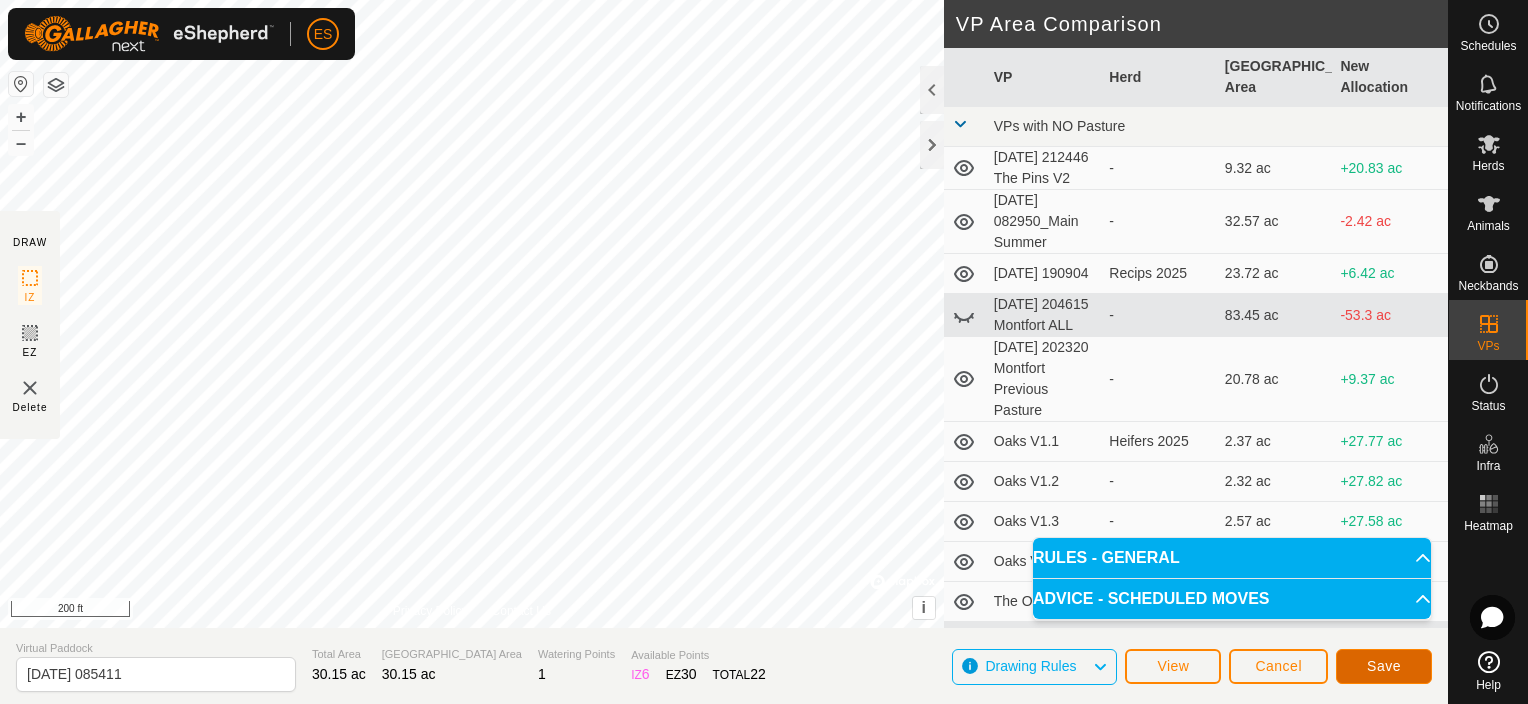 click on "Save" 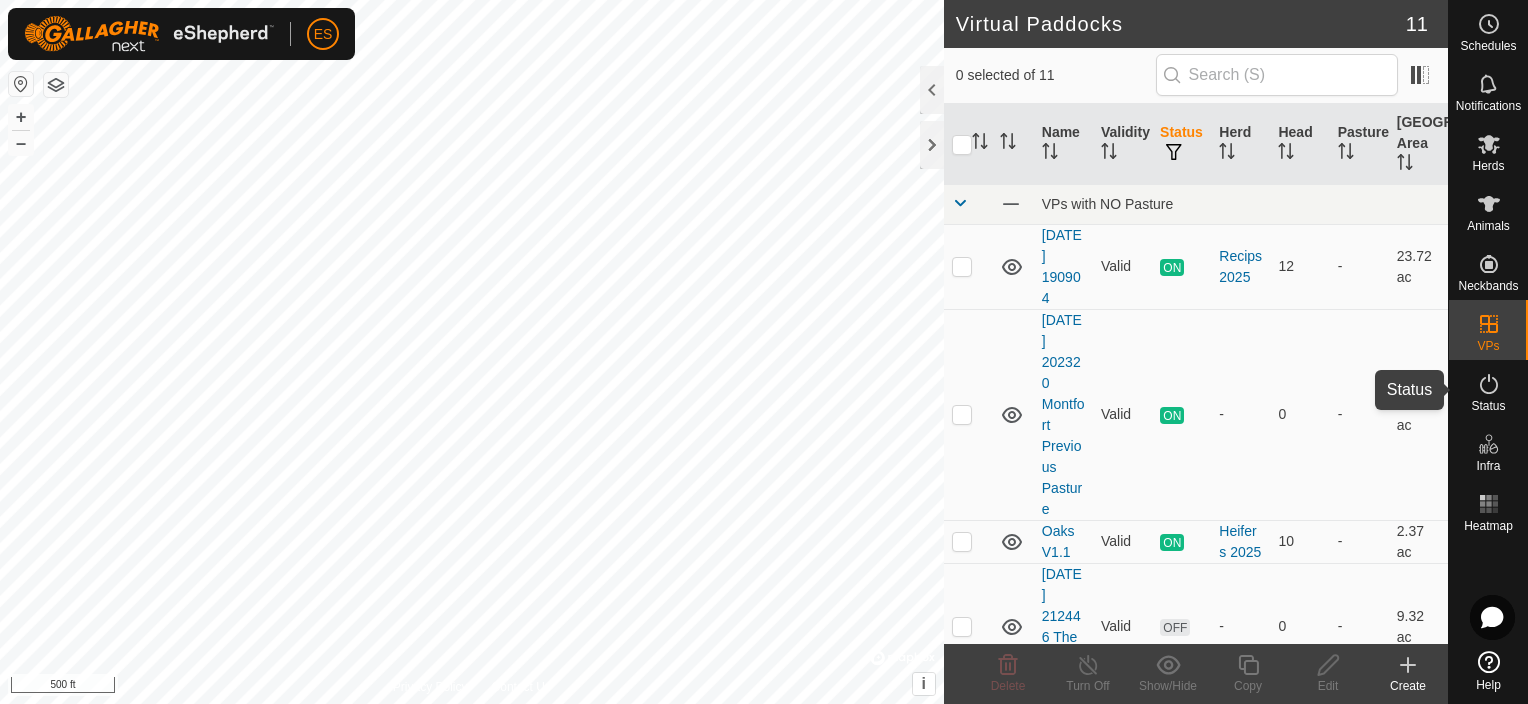 click 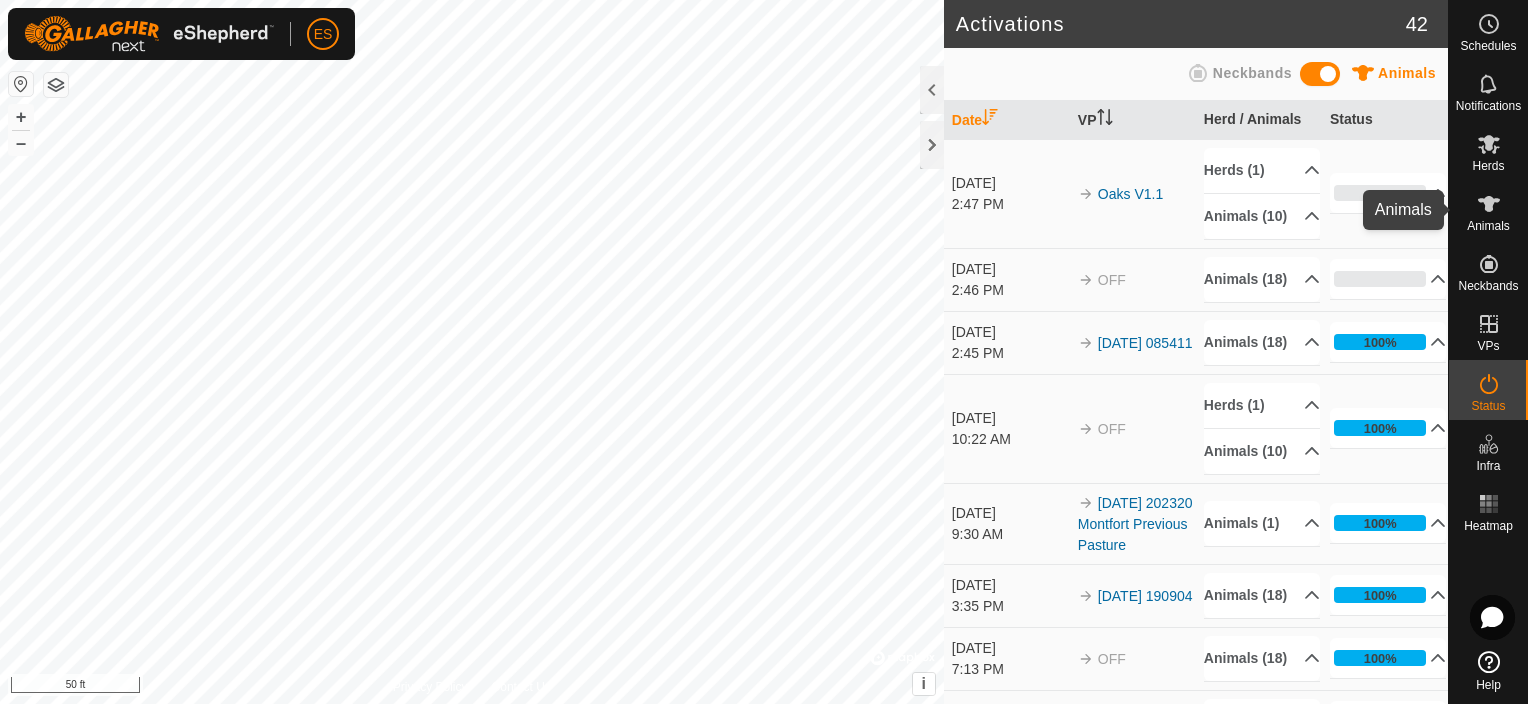 click 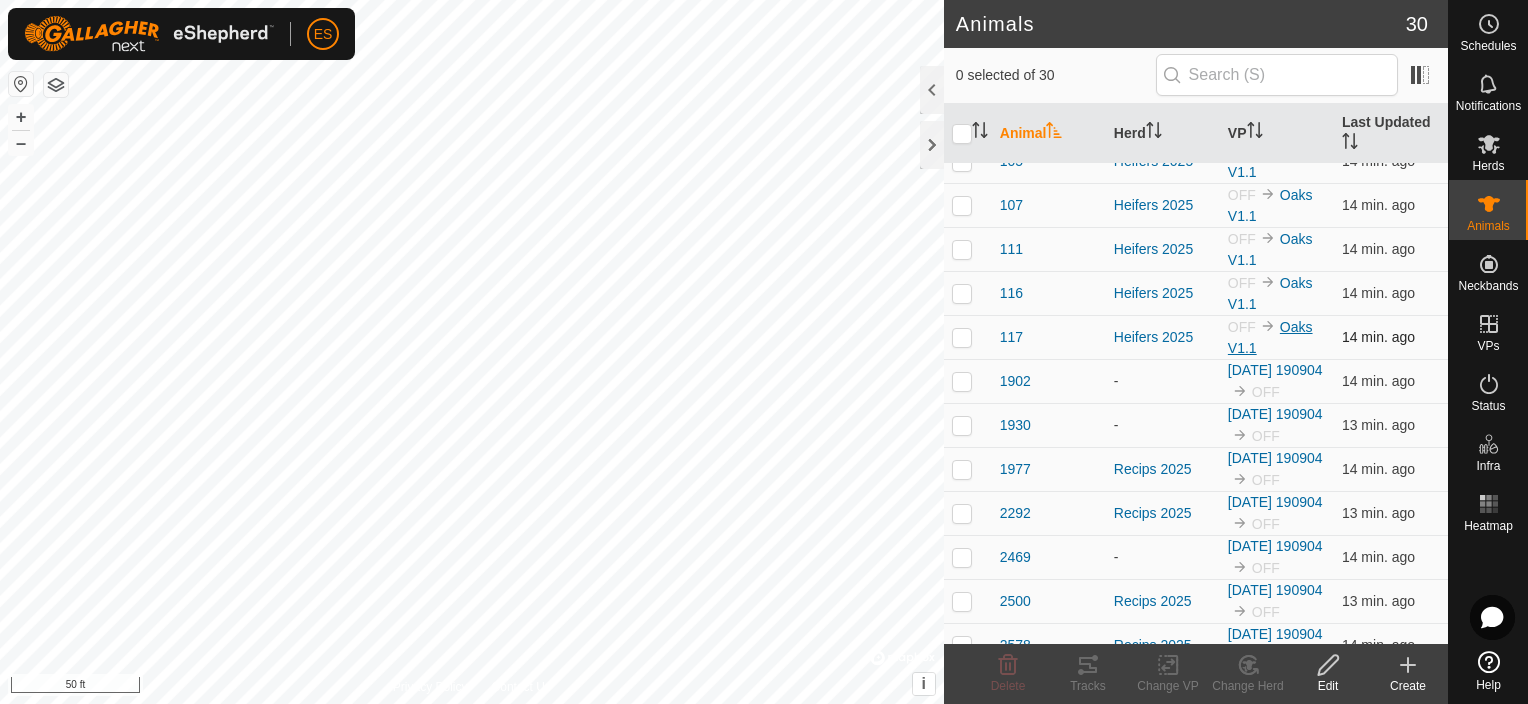 scroll, scrollTop: 150, scrollLeft: 0, axis: vertical 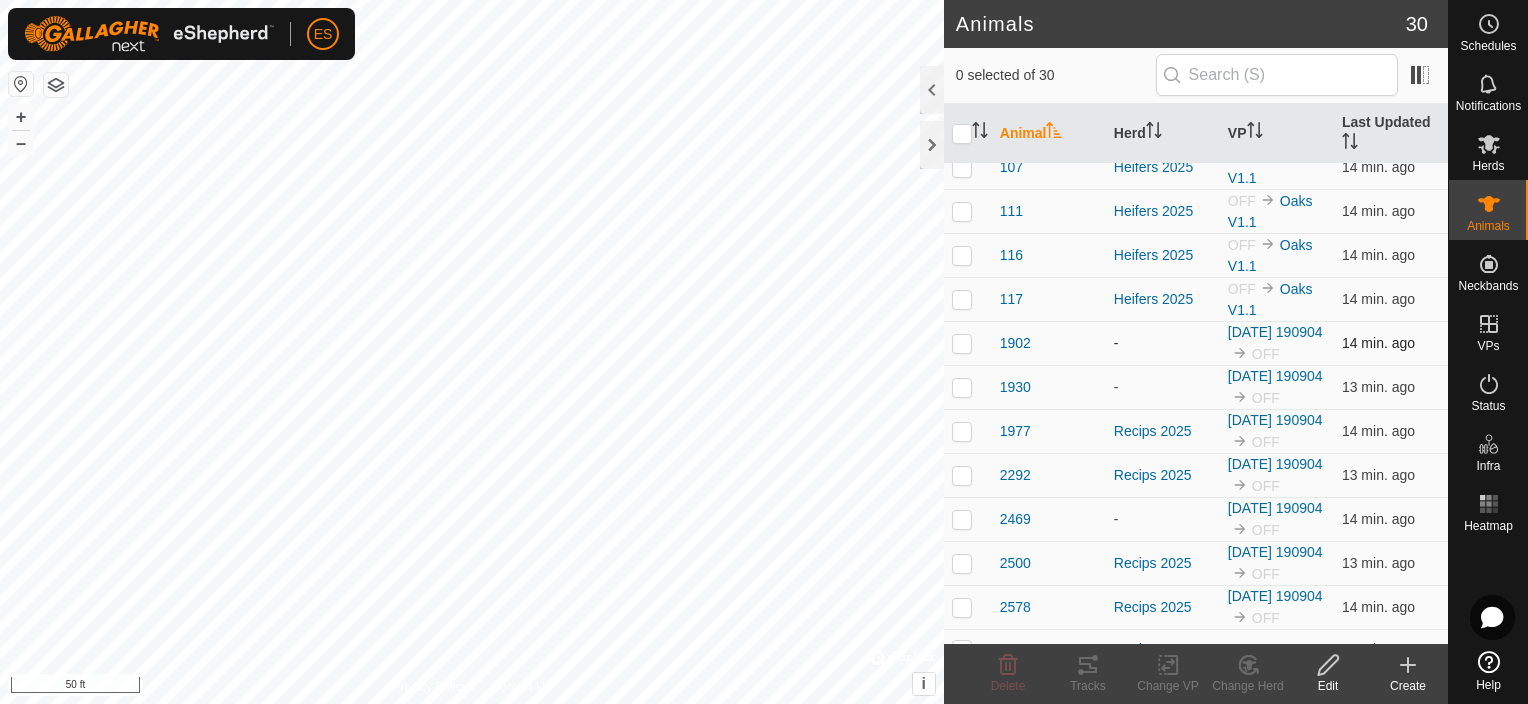 click at bounding box center (962, 343) 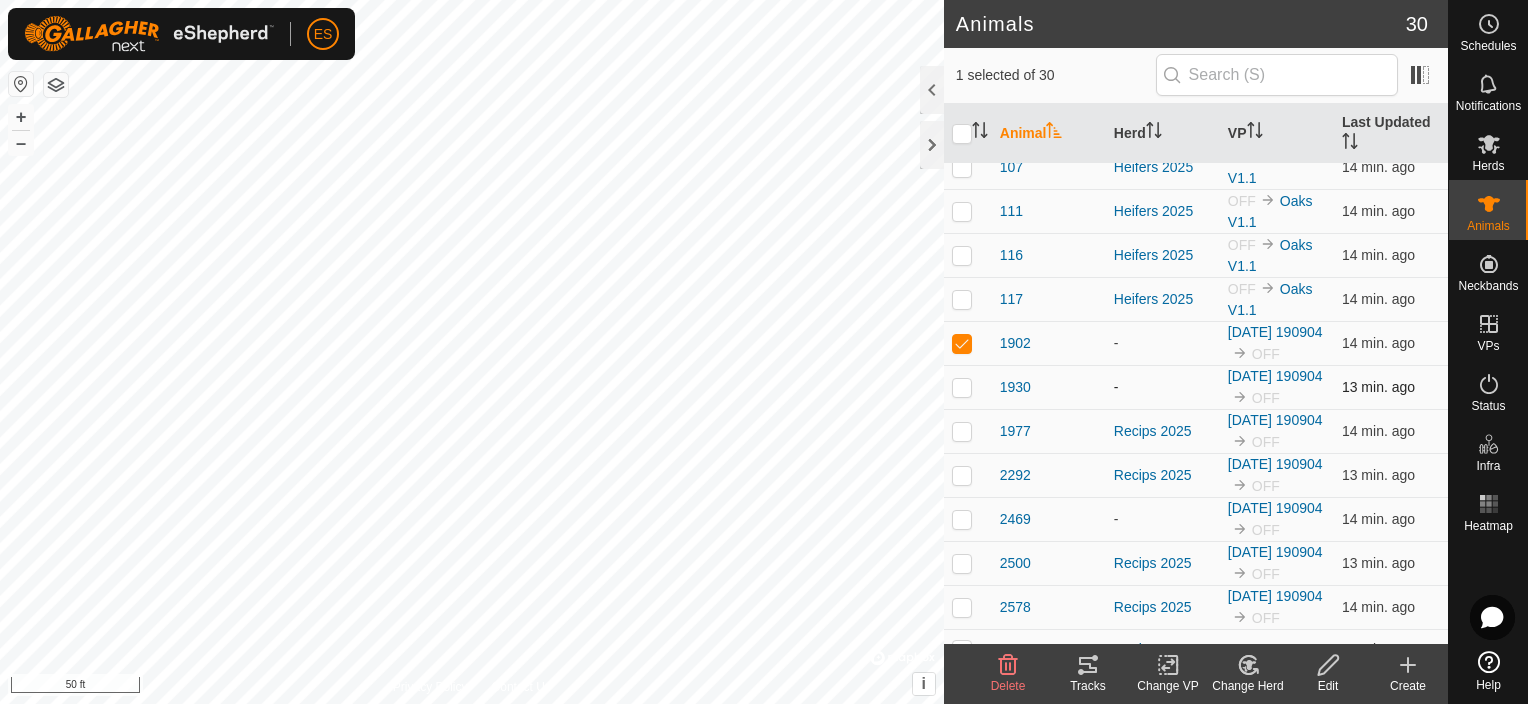 click at bounding box center (962, 387) 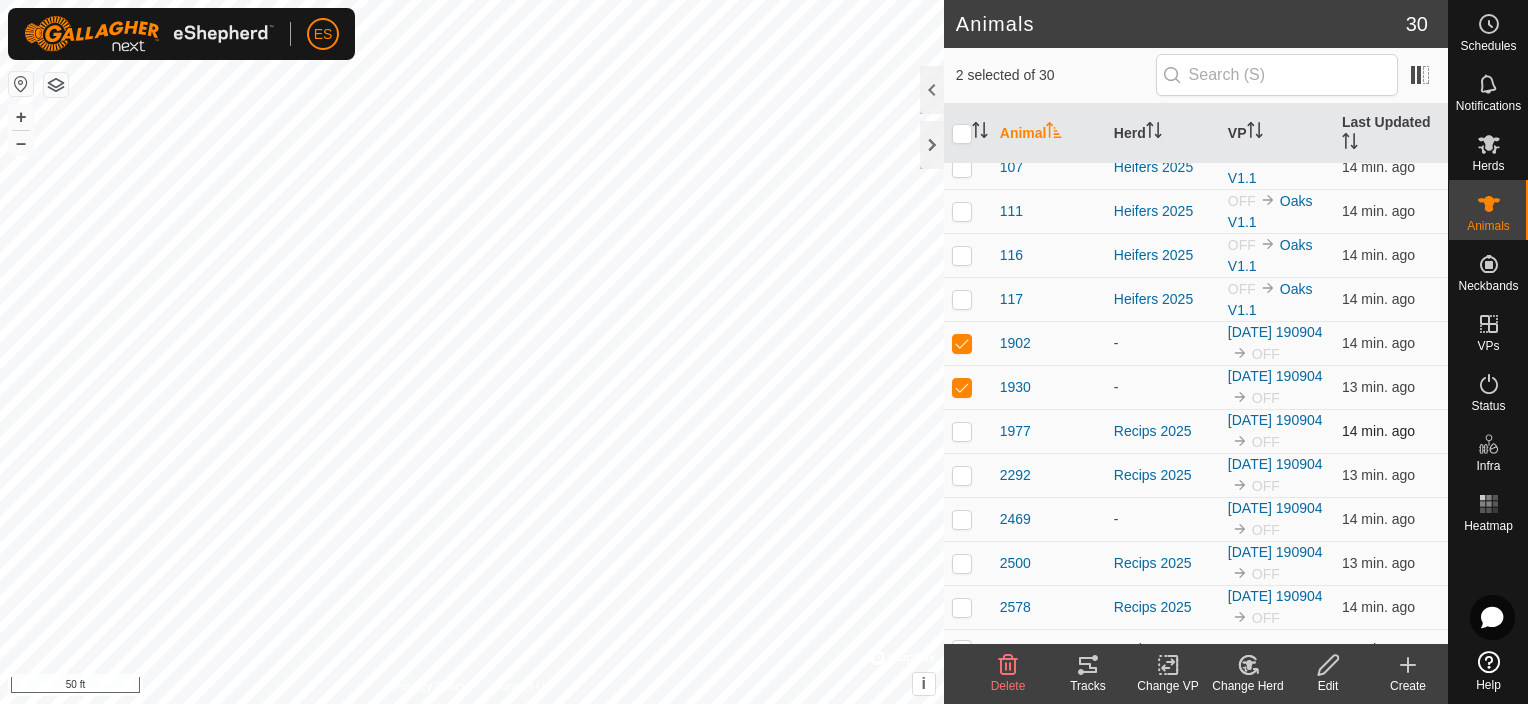 click at bounding box center (962, 431) 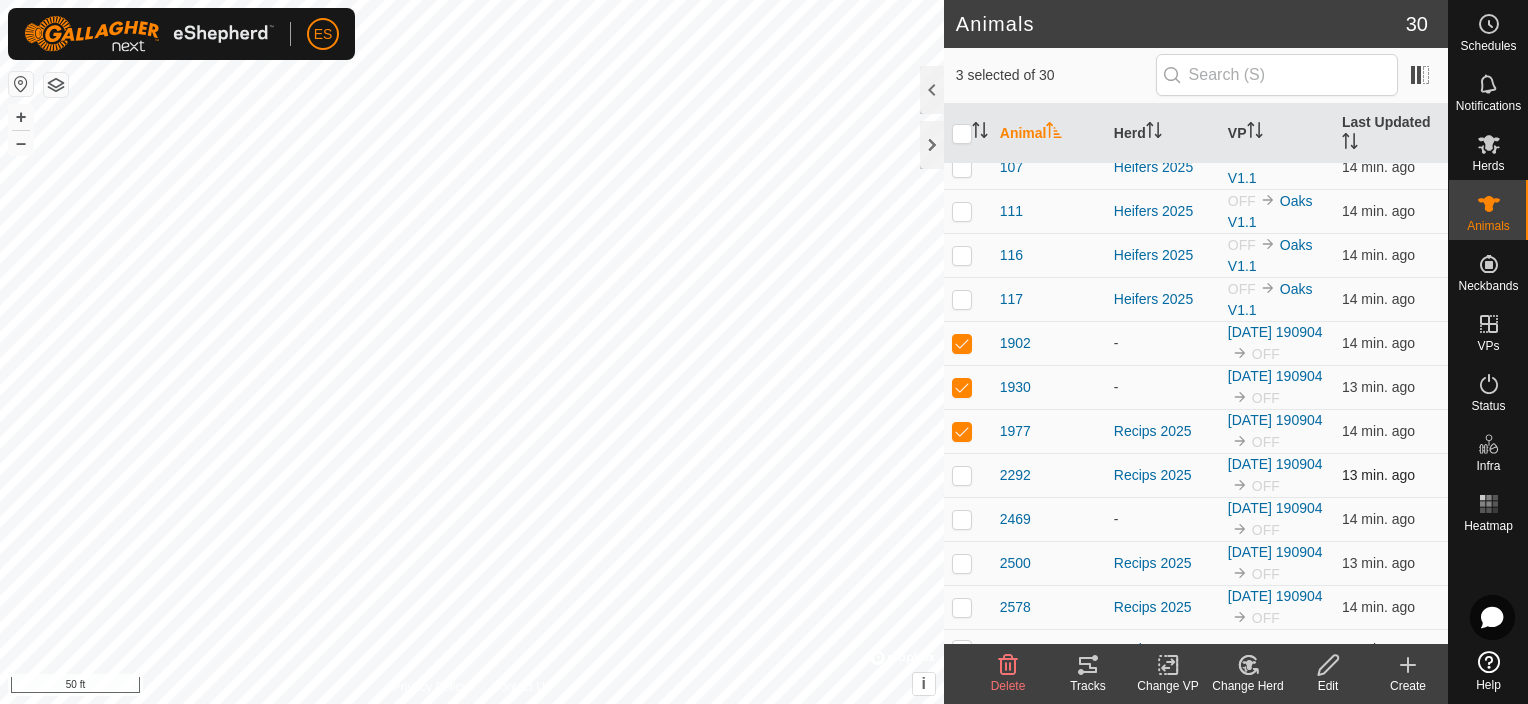 click at bounding box center (968, 475) 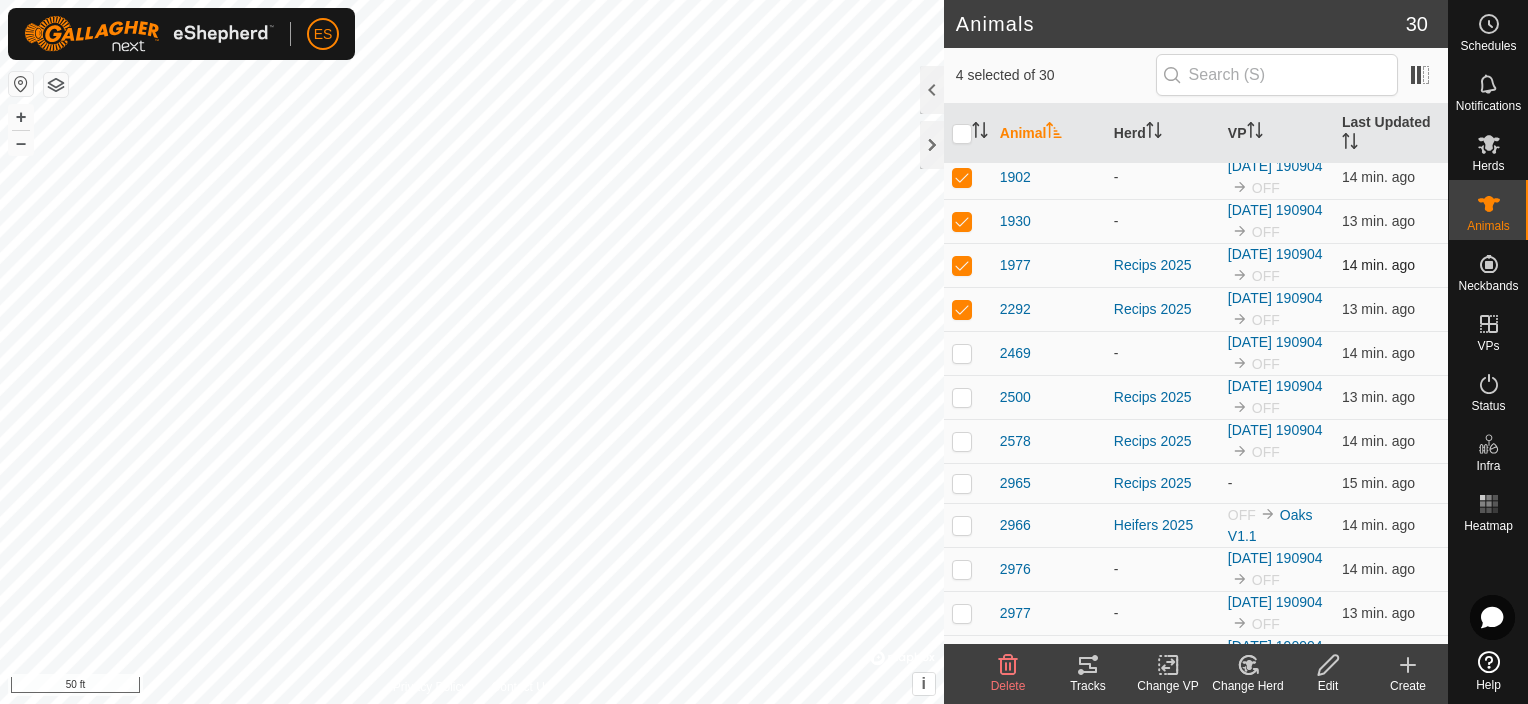scroll, scrollTop: 324, scrollLeft: 0, axis: vertical 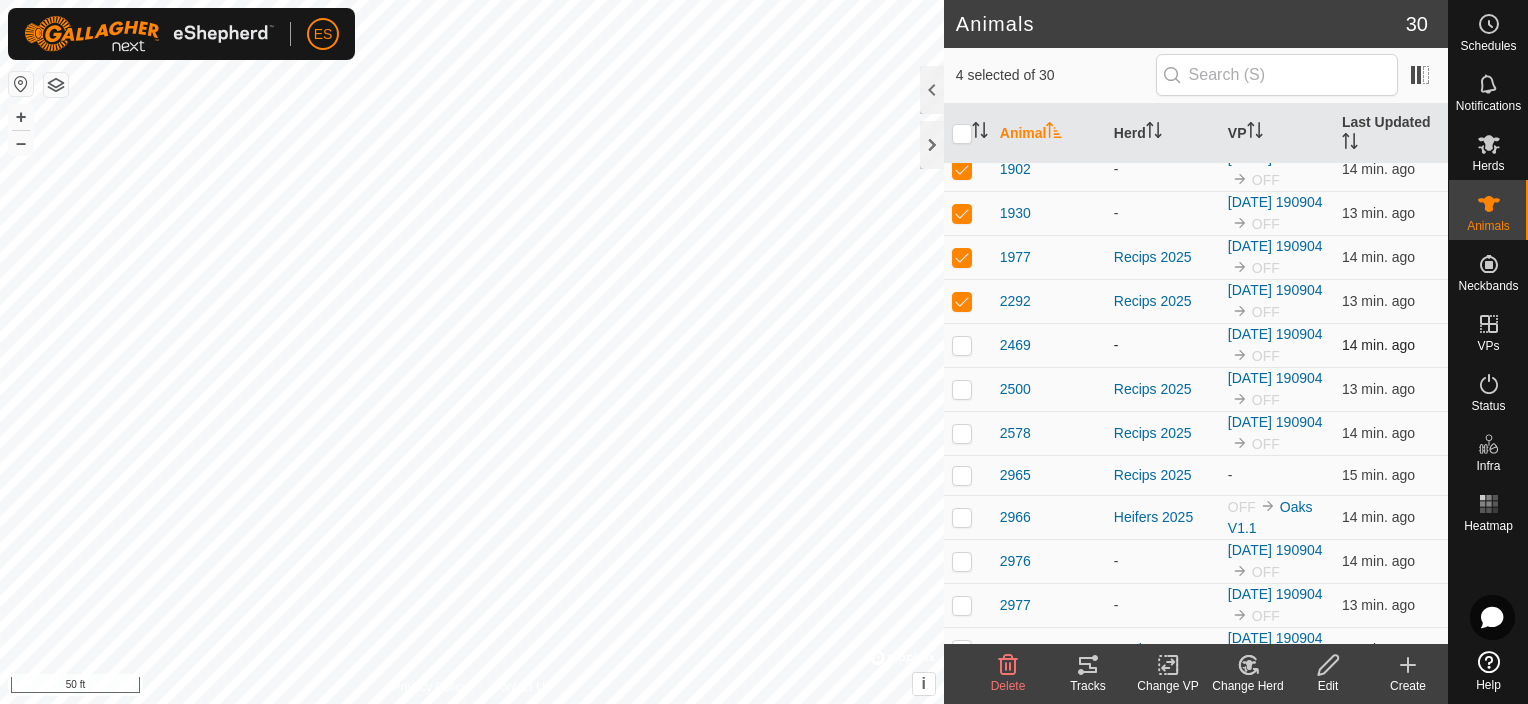 click at bounding box center [962, 345] 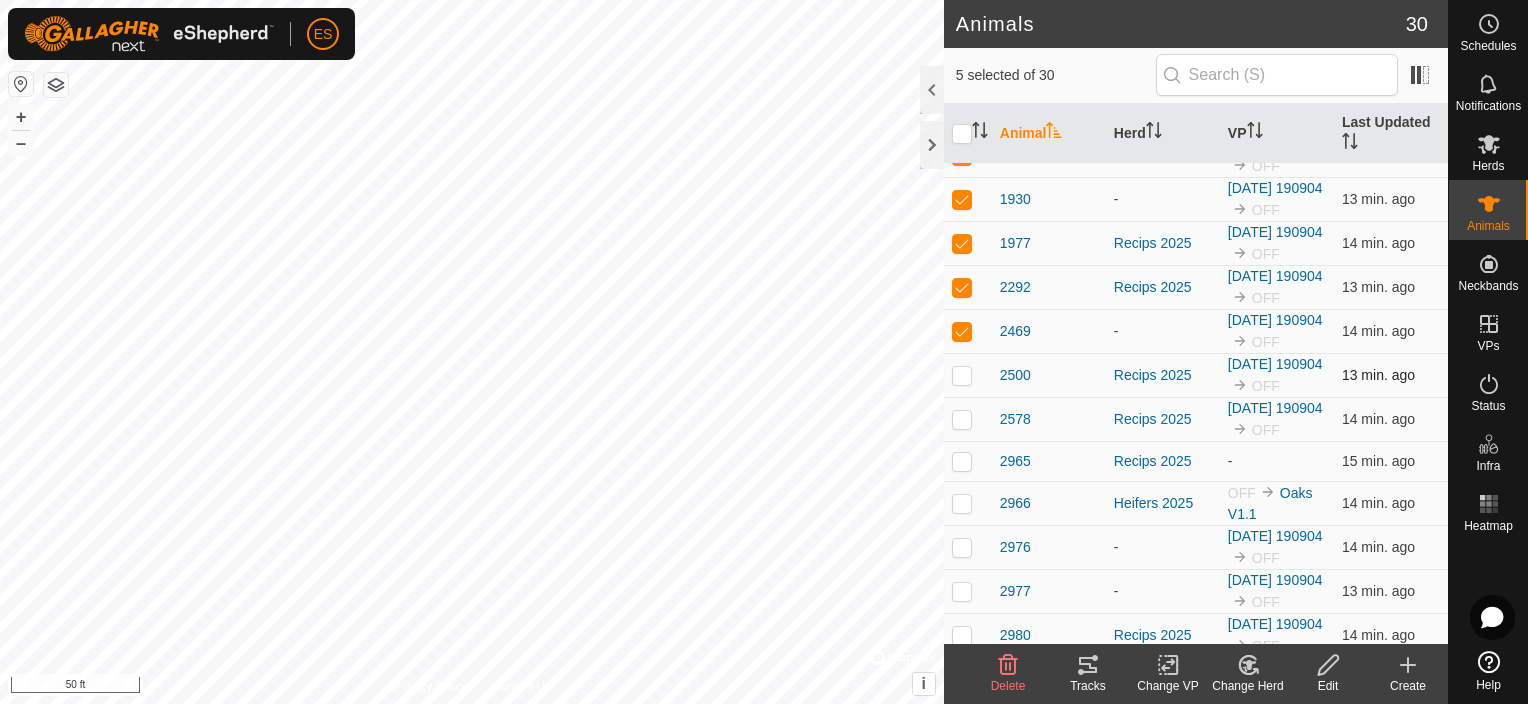 scroll, scrollTop: 350, scrollLeft: 0, axis: vertical 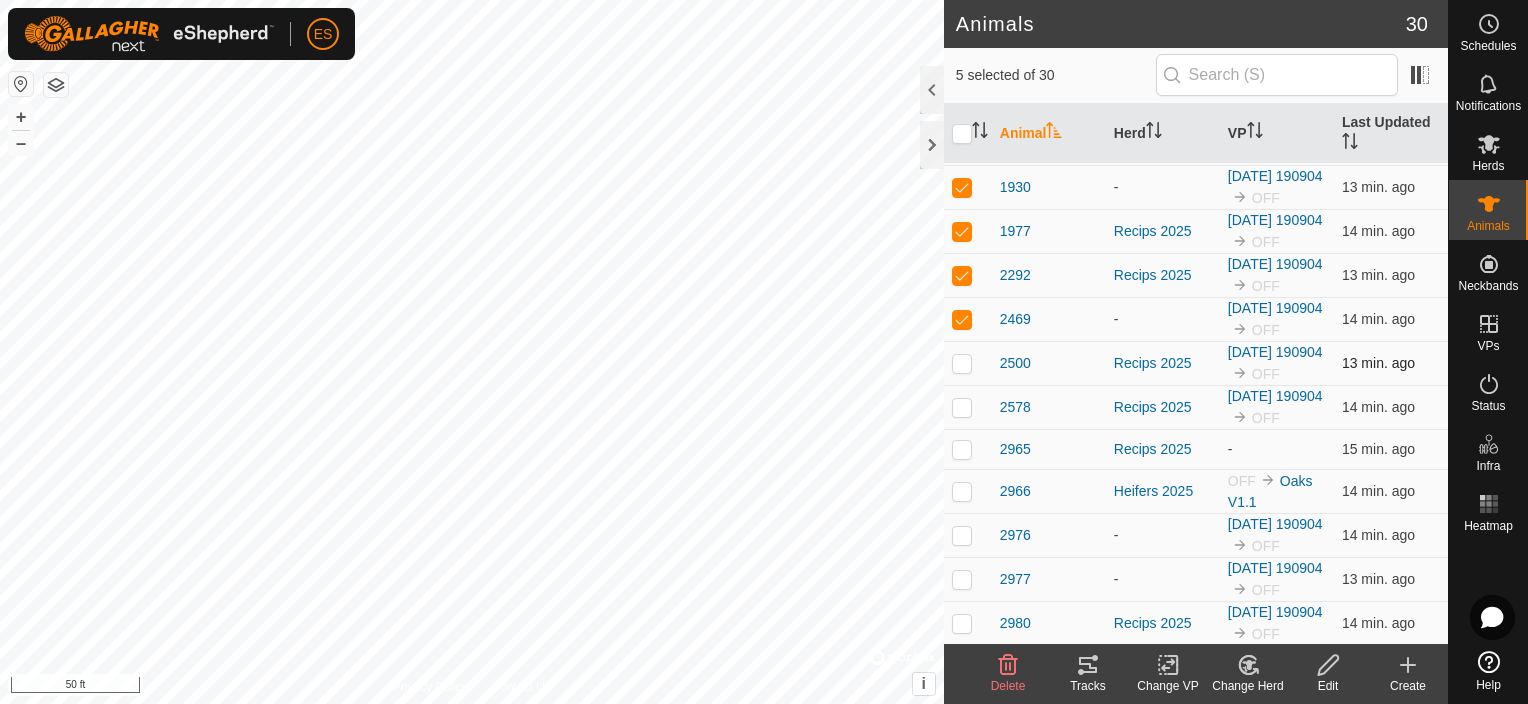 click at bounding box center [962, 363] 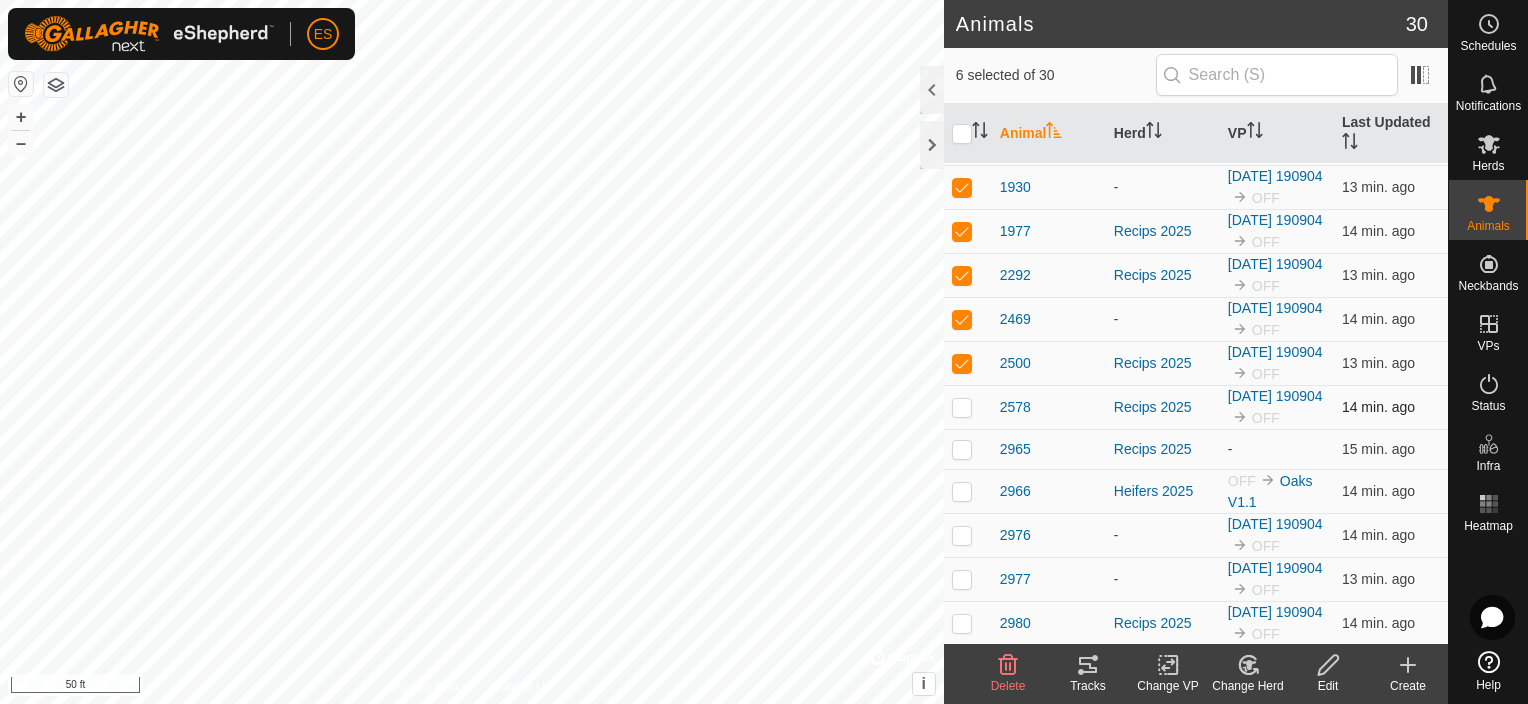click at bounding box center (962, 407) 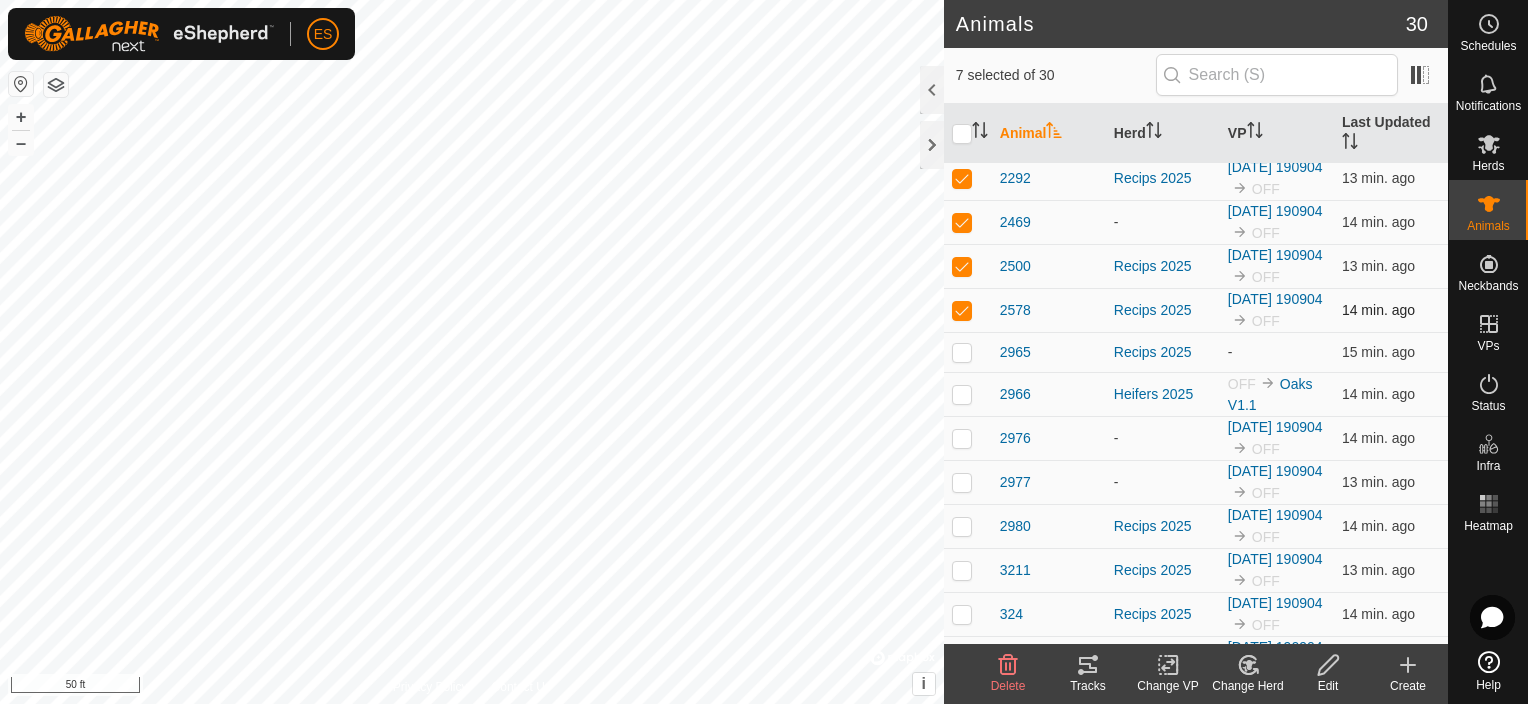 scroll, scrollTop: 475, scrollLeft: 0, axis: vertical 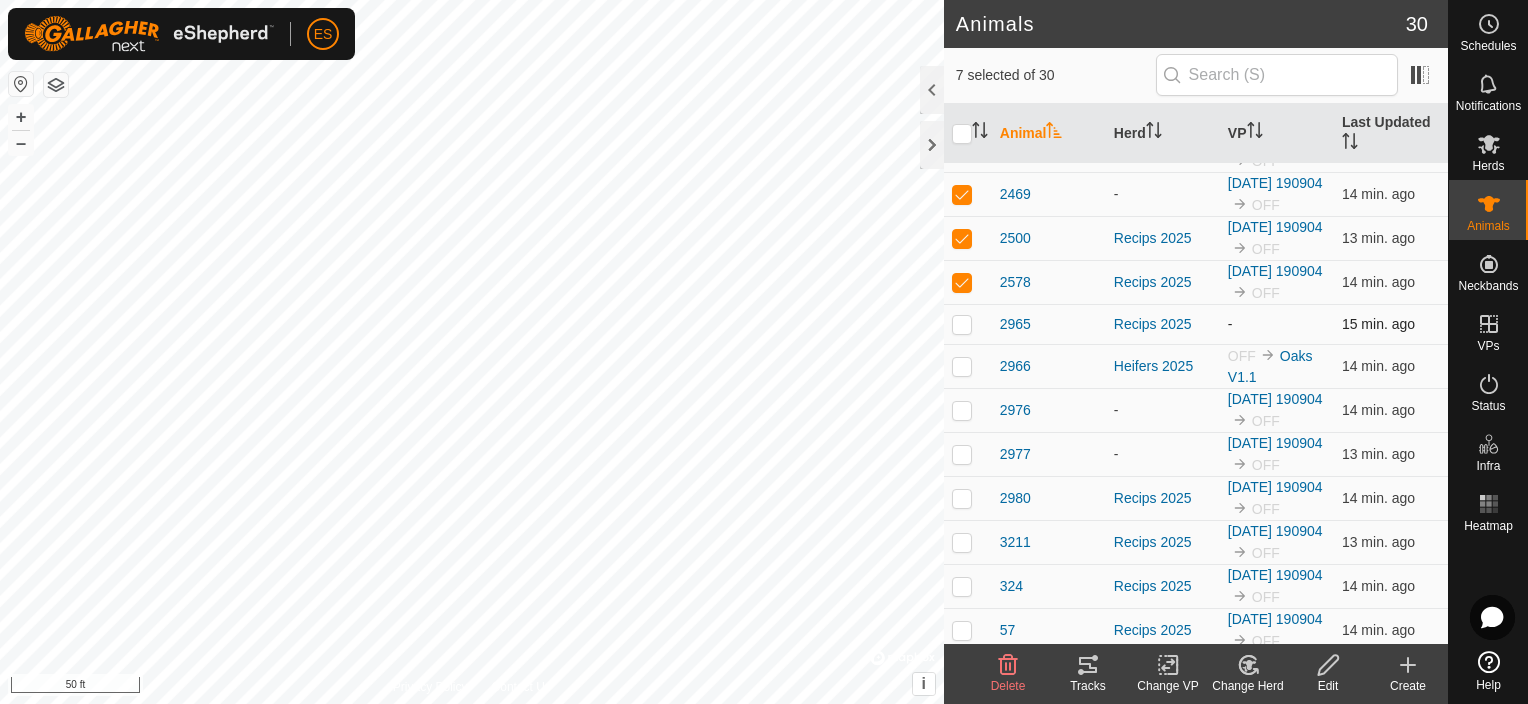 click at bounding box center [962, 324] 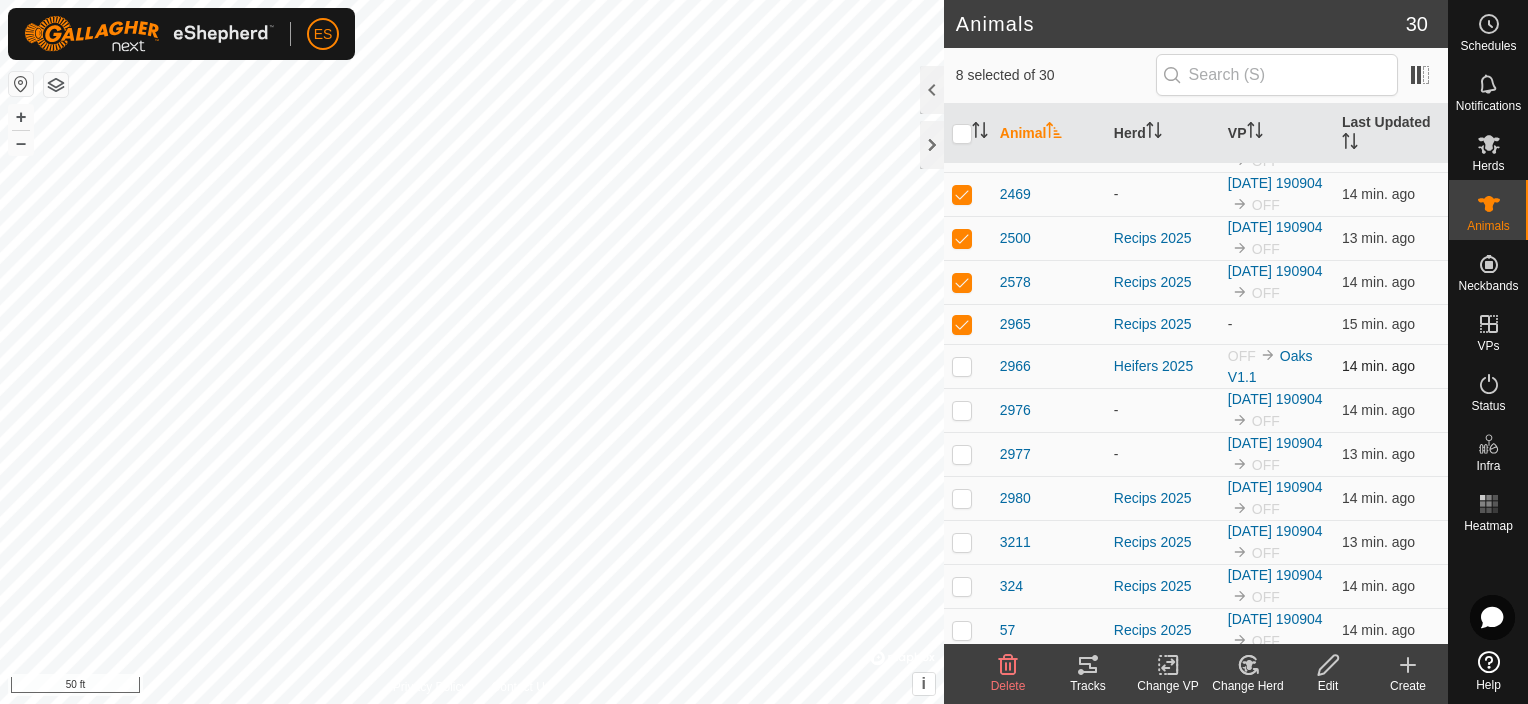 click at bounding box center [962, 366] 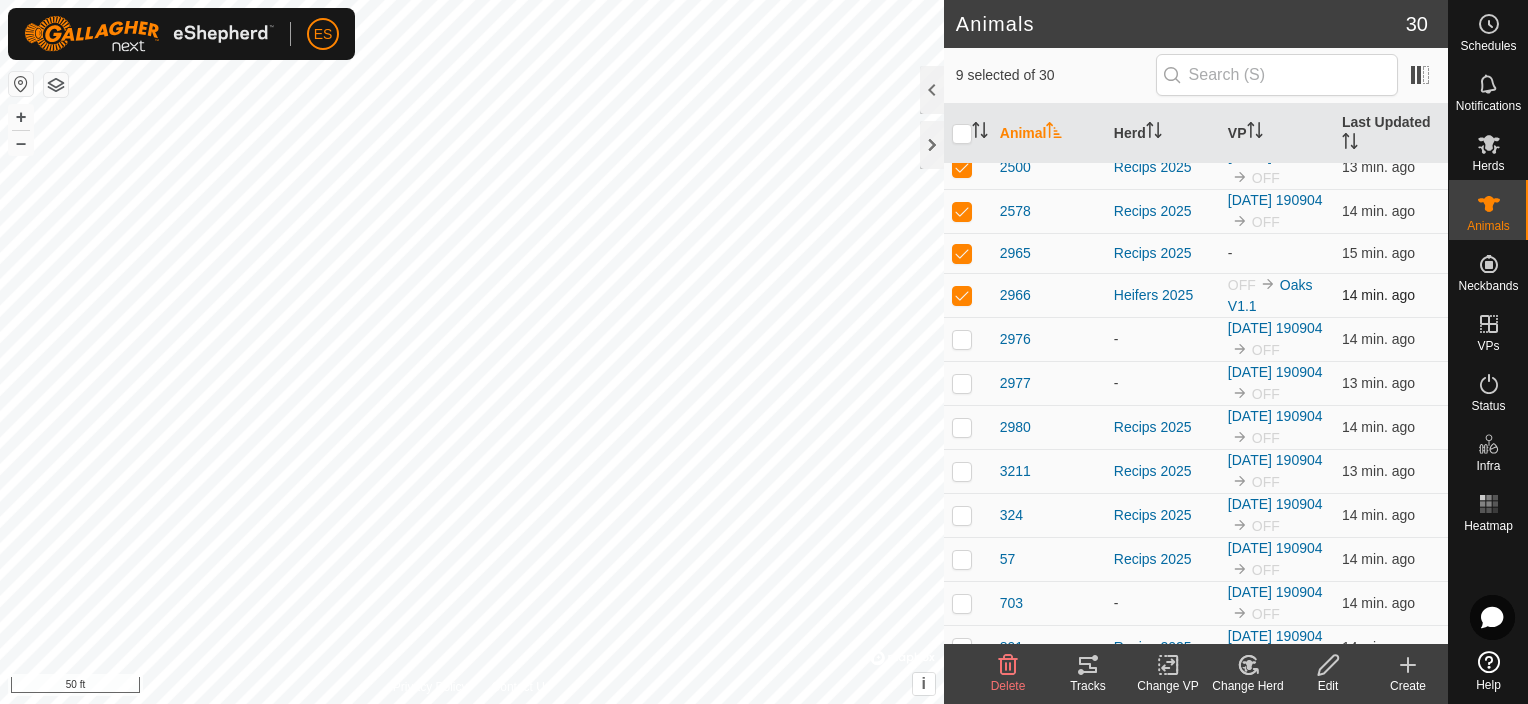 scroll, scrollTop: 600, scrollLeft: 0, axis: vertical 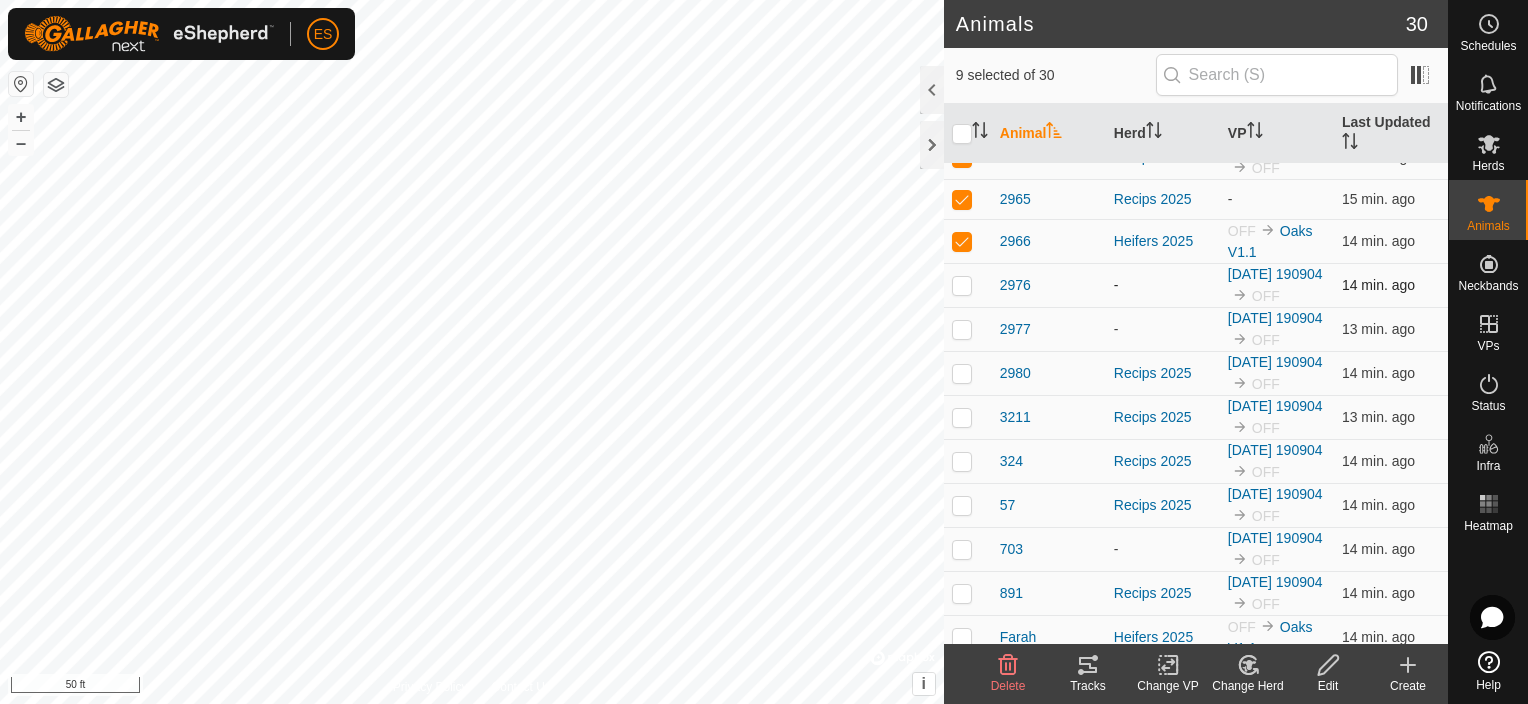 click at bounding box center [962, 285] 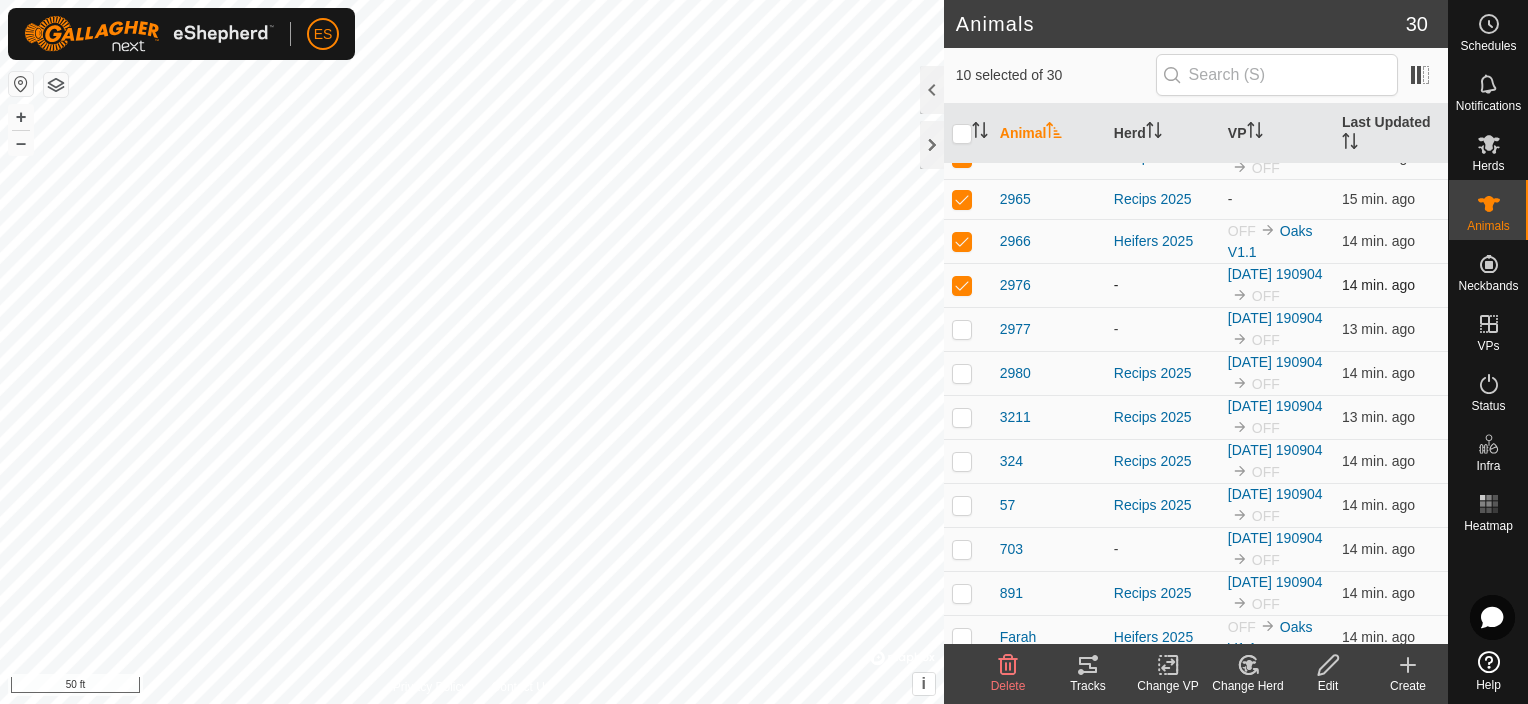 click at bounding box center (962, 285) 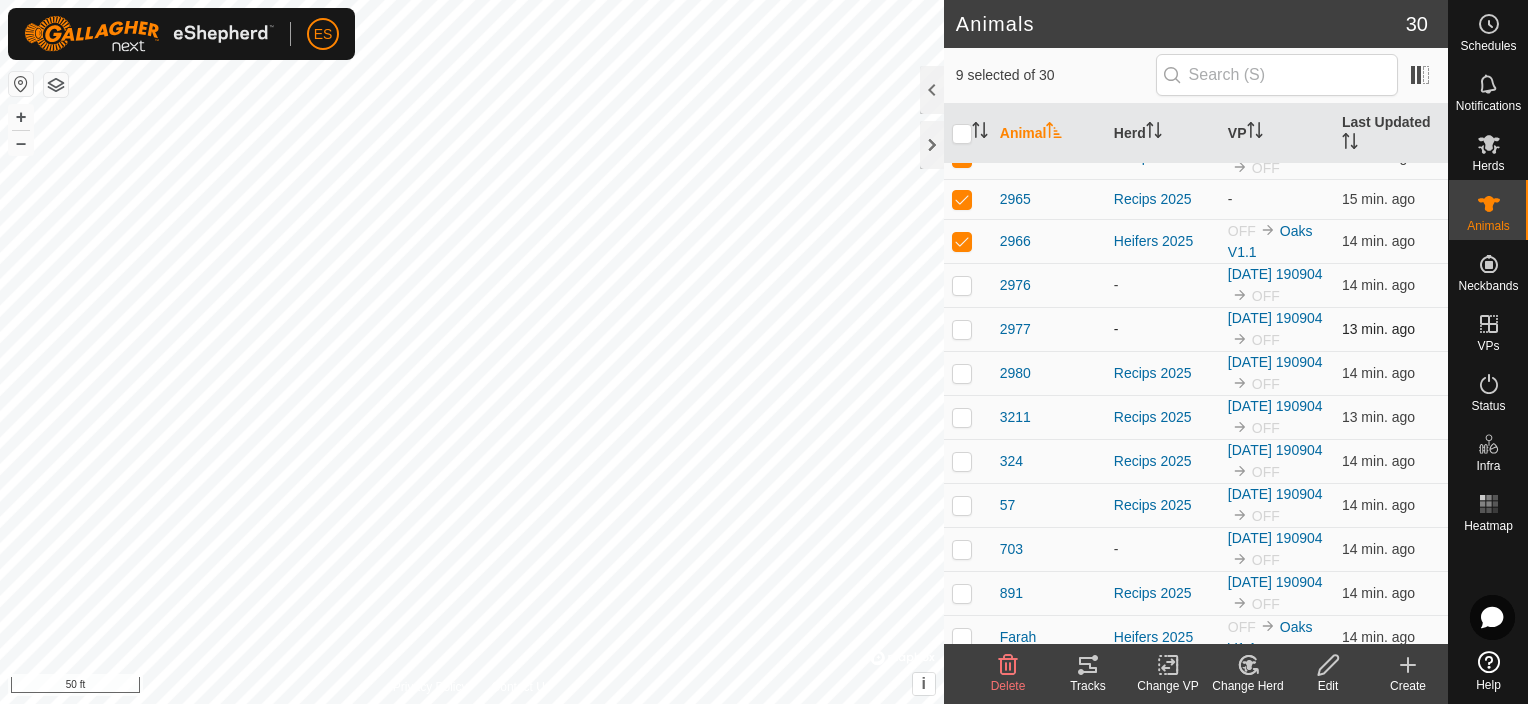 click at bounding box center (962, 329) 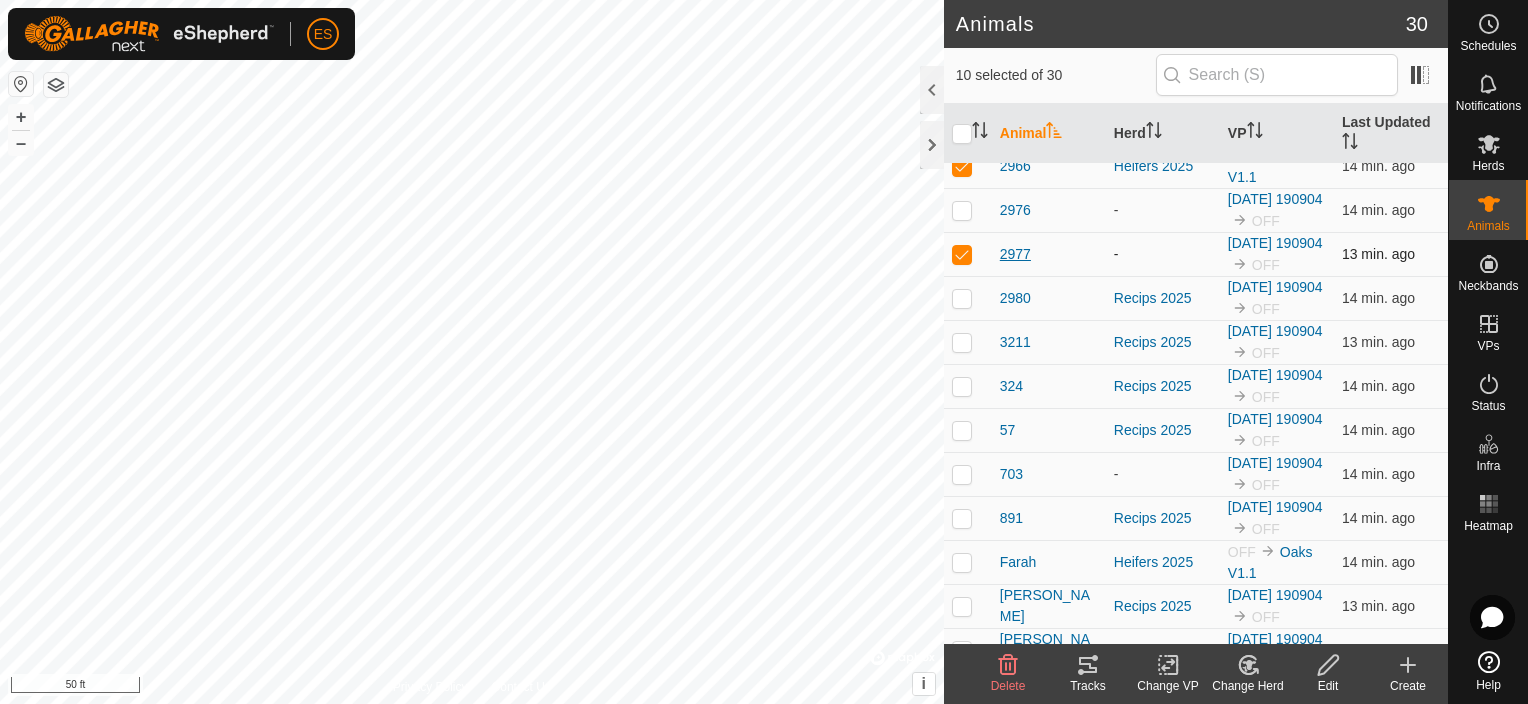 scroll, scrollTop: 700, scrollLeft: 0, axis: vertical 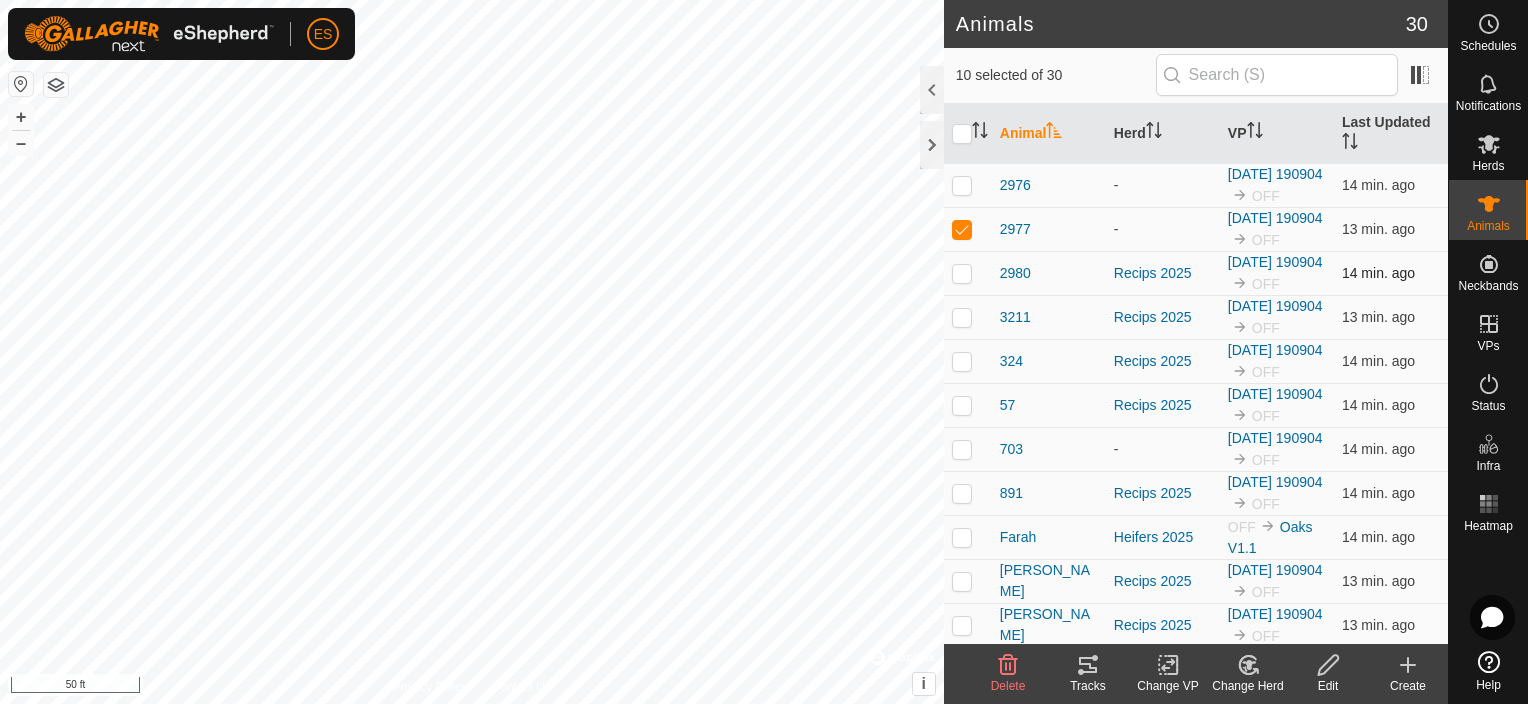 click at bounding box center [962, 273] 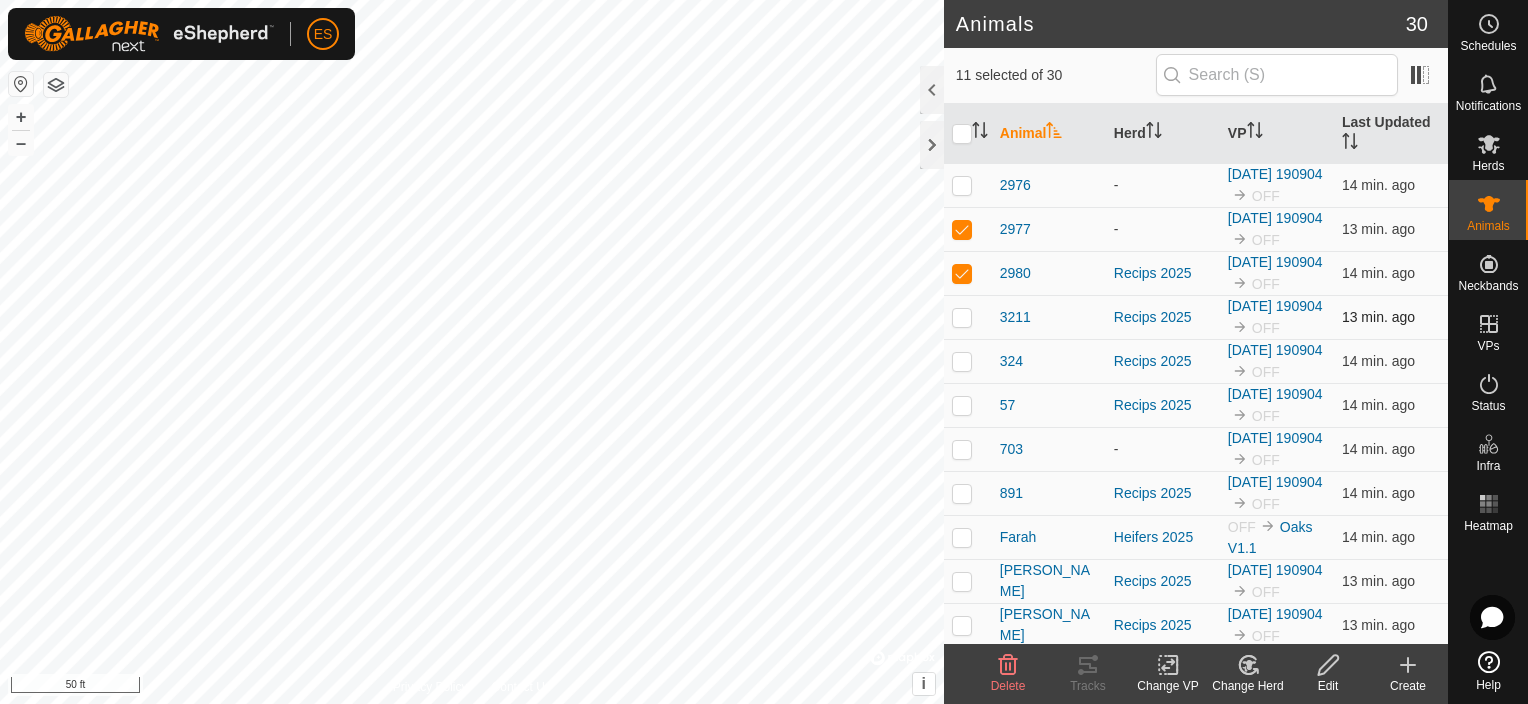 click at bounding box center [962, 317] 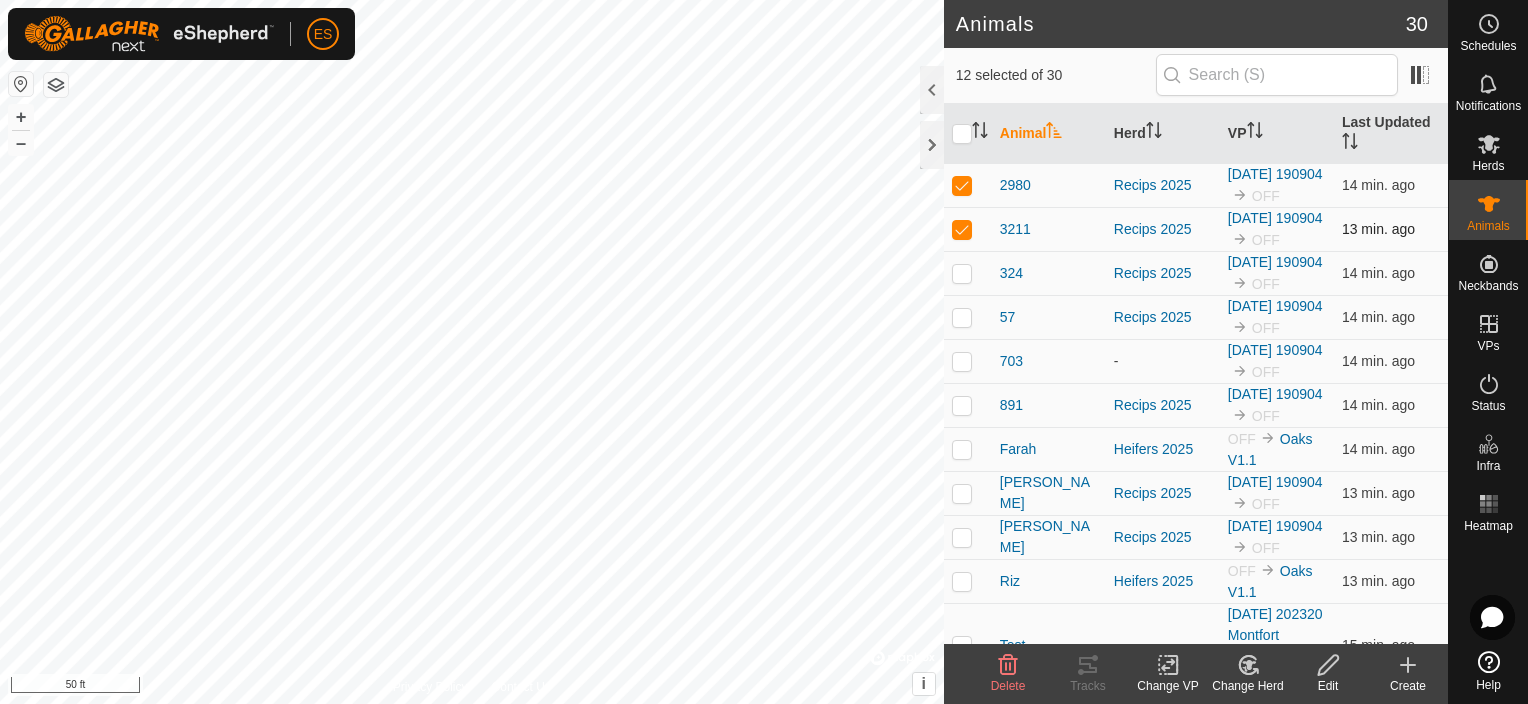 scroll, scrollTop: 875, scrollLeft: 0, axis: vertical 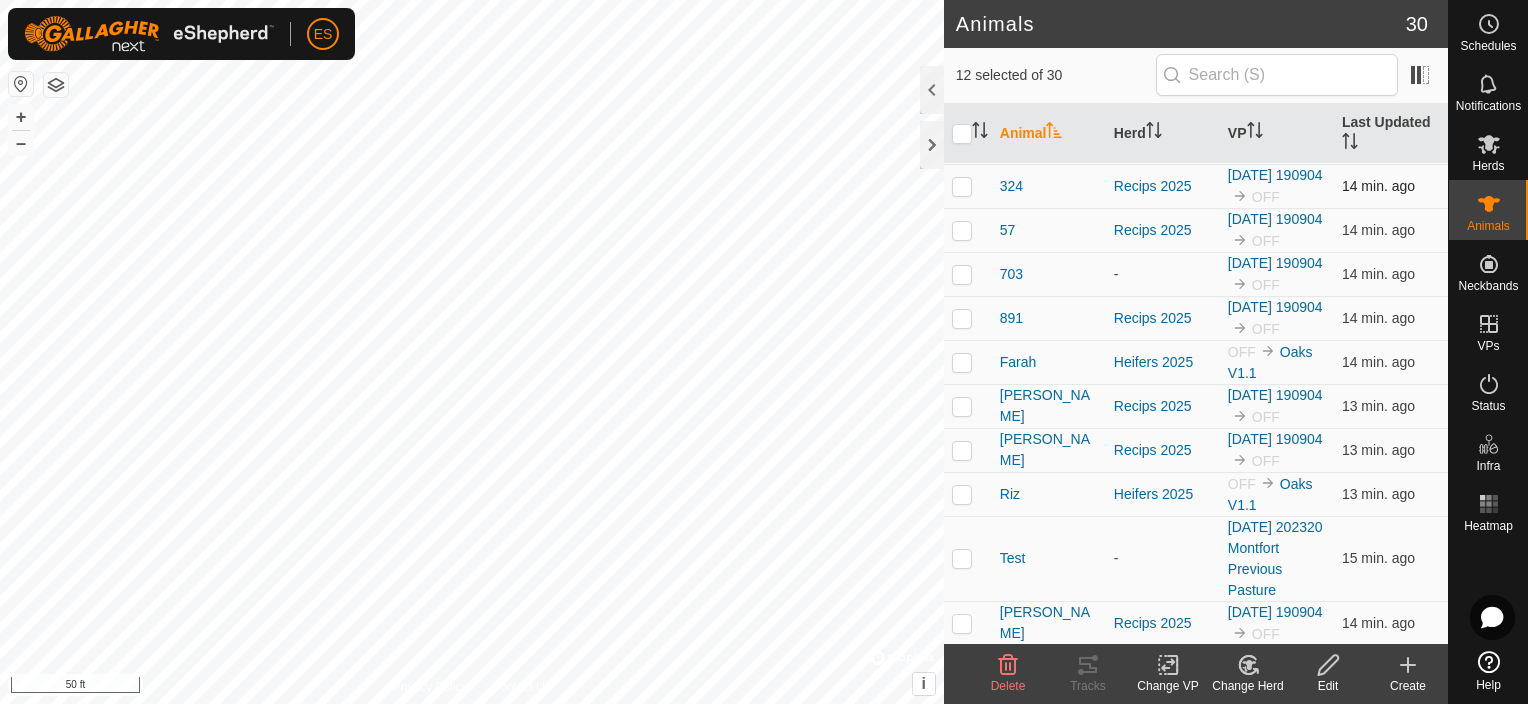 click at bounding box center [962, 186] 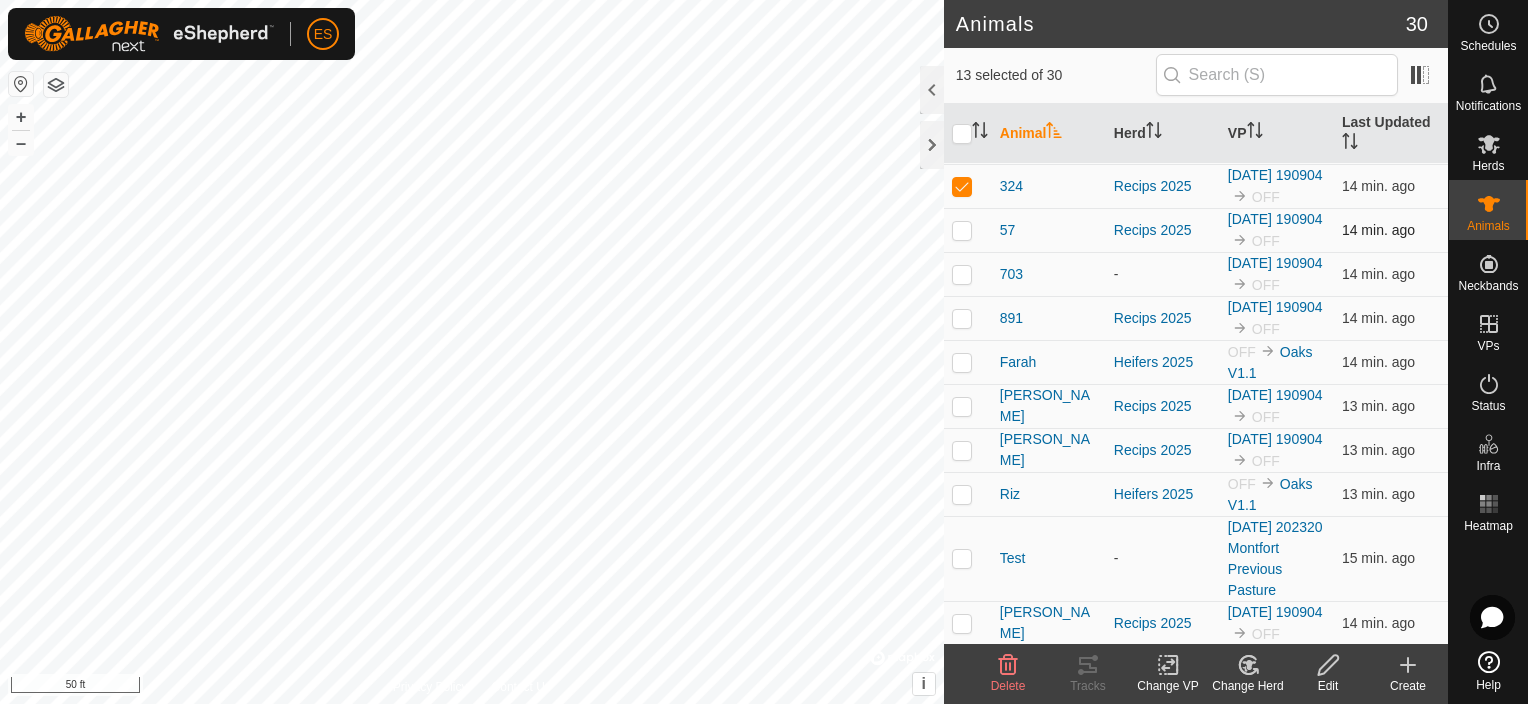 click at bounding box center [968, 230] 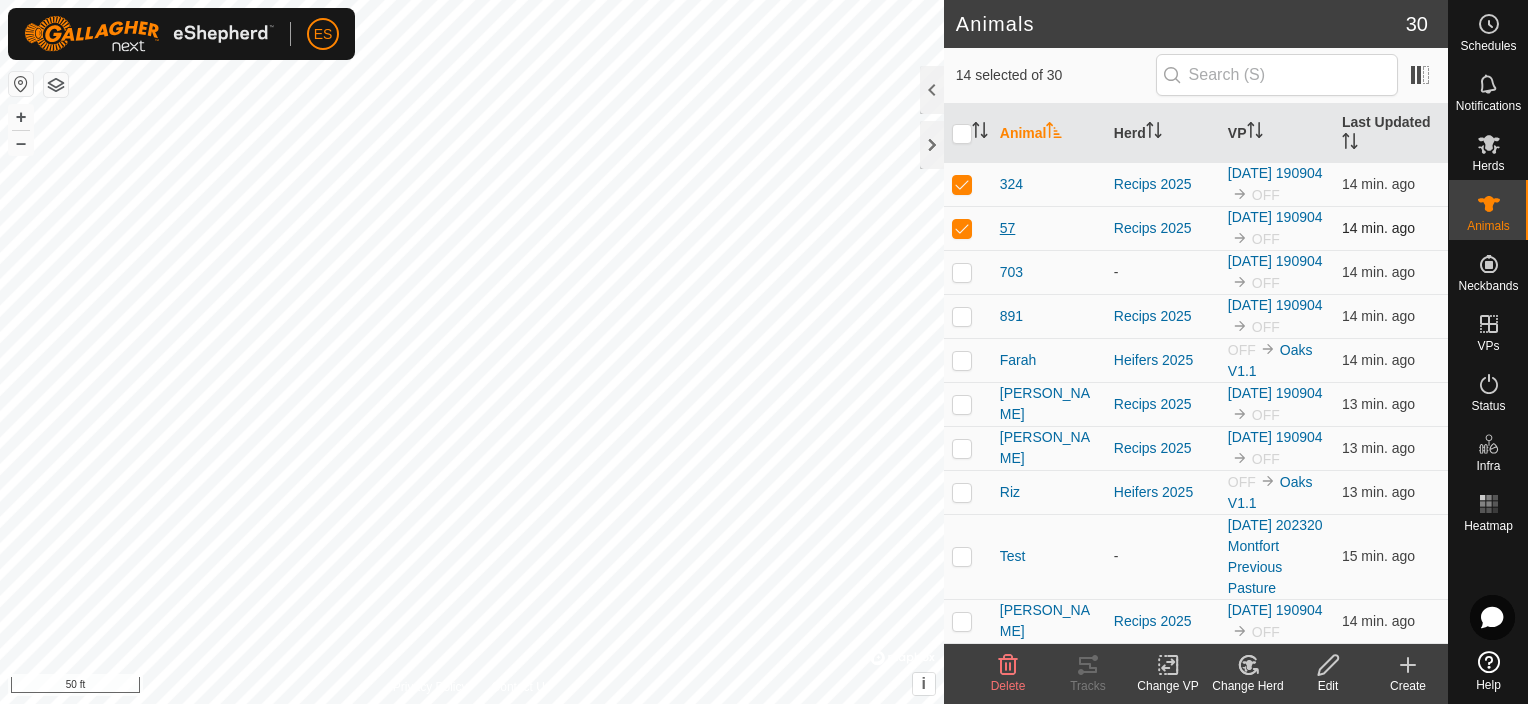 scroll, scrollTop: 950, scrollLeft: 0, axis: vertical 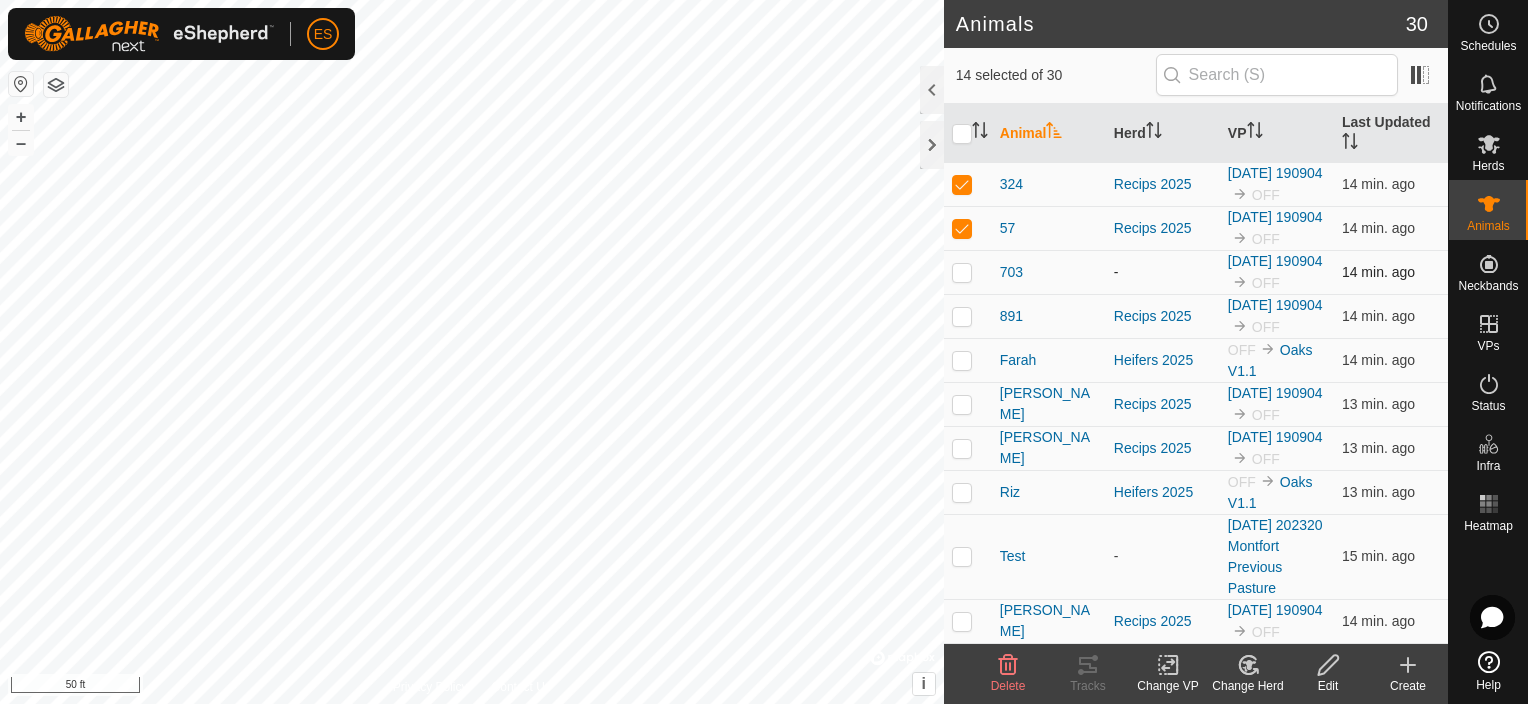 click at bounding box center (962, 272) 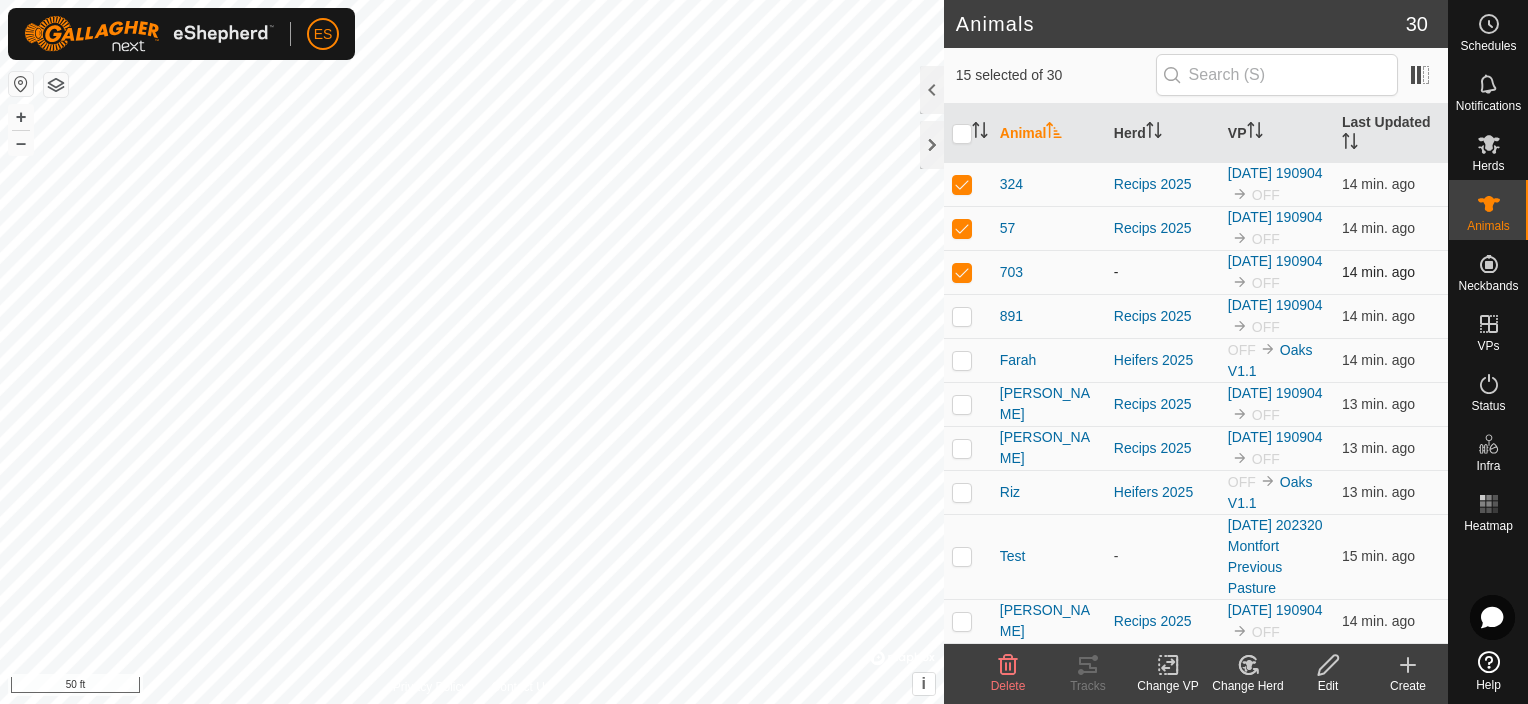 scroll, scrollTop: 1075, scrollLeft: 0, axis: vertical 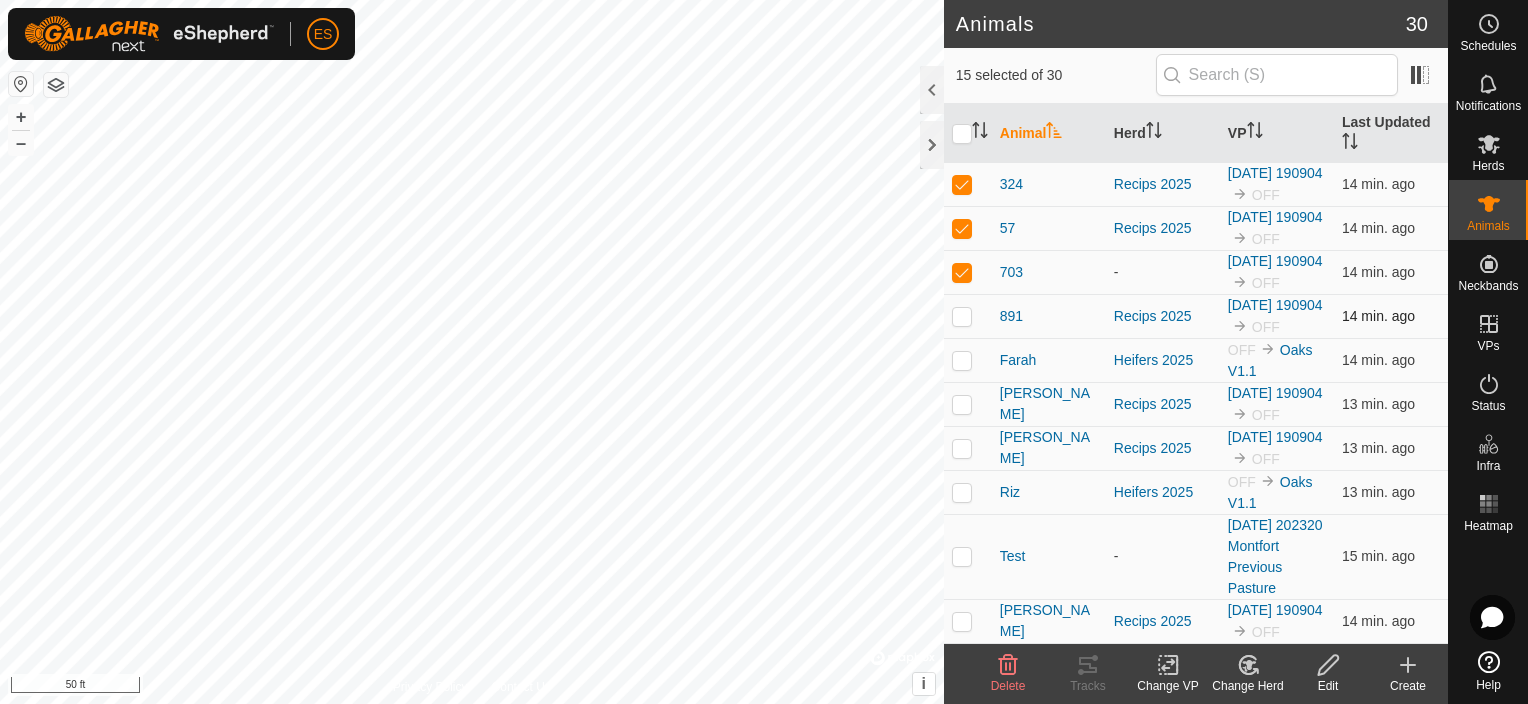 click at bounding box center (962, 316) 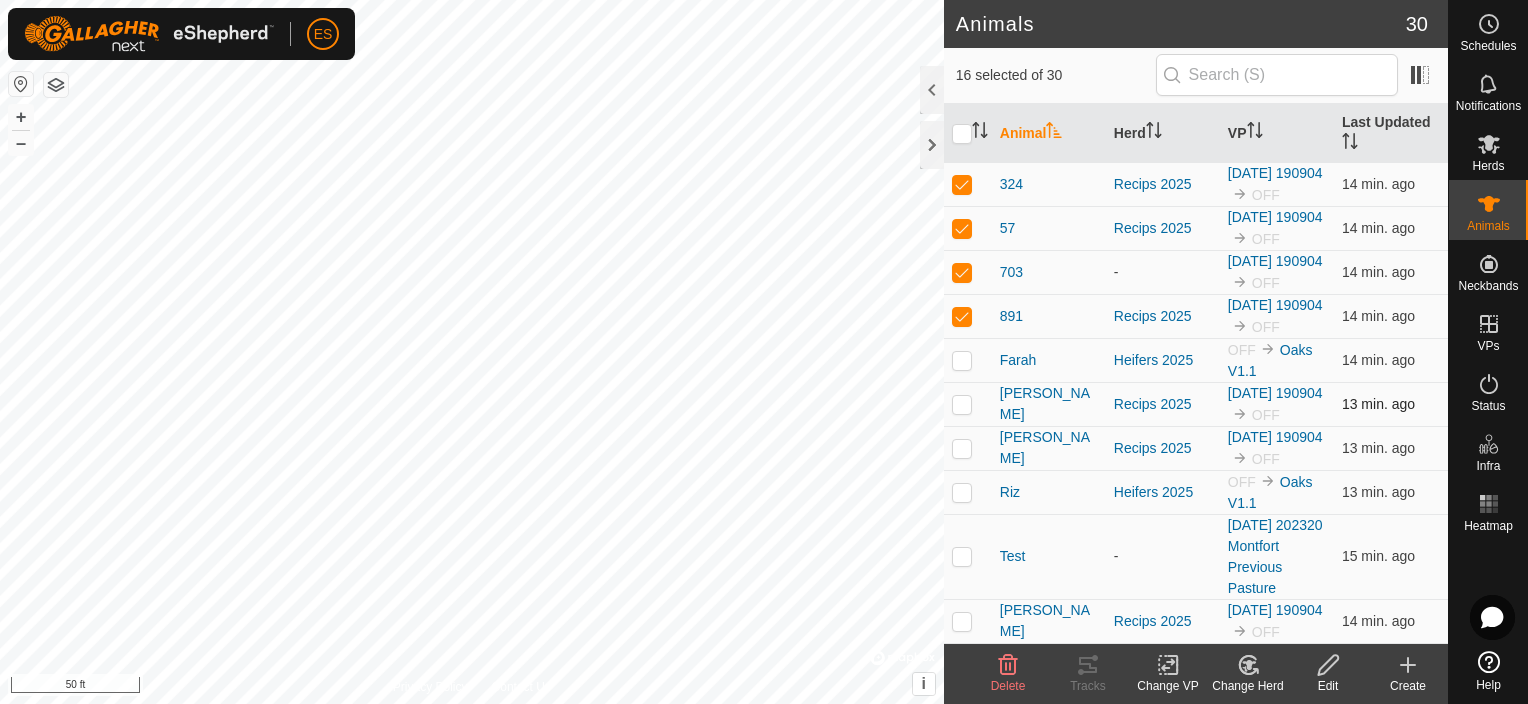 click at bounding box center (962, 404) 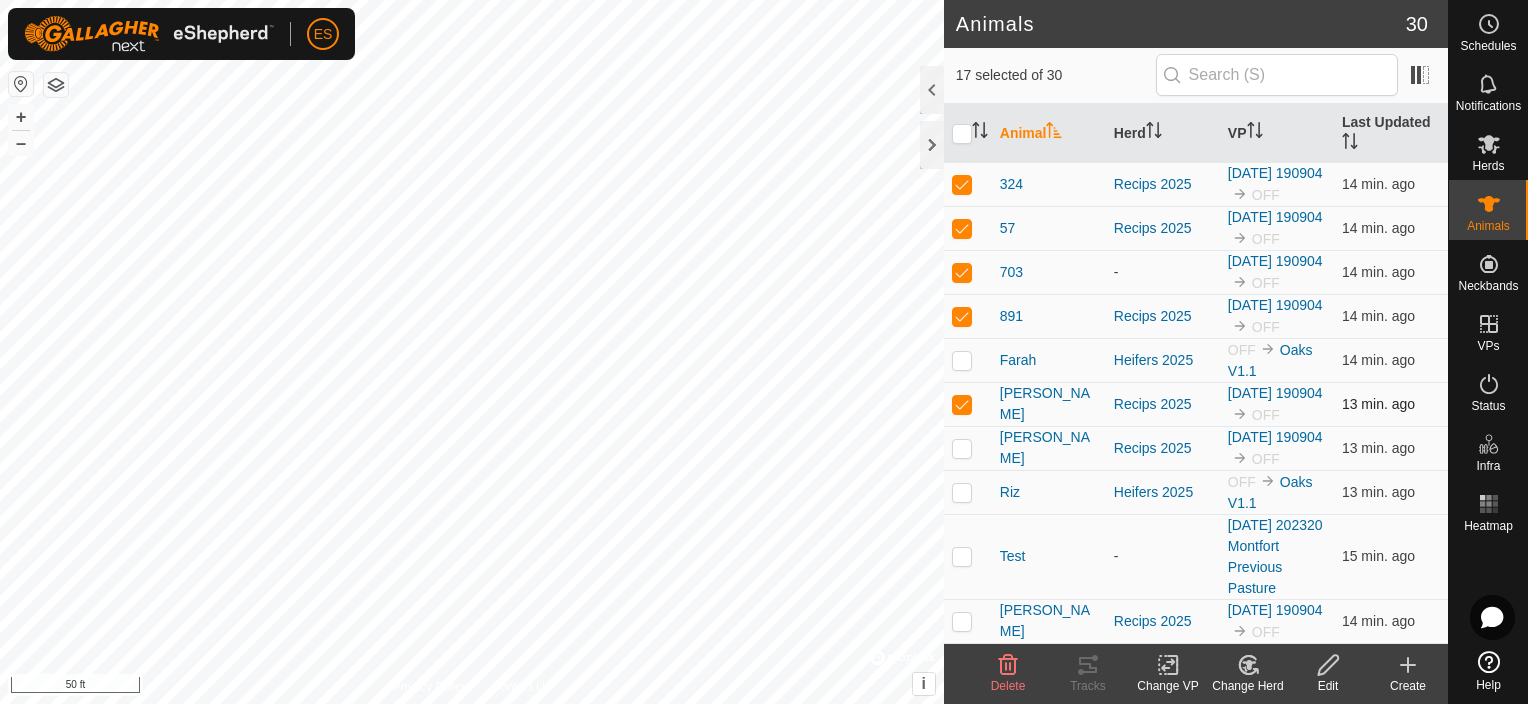 scroll, scrollTop: 1175, scrollLeft: 0, axis: vertical 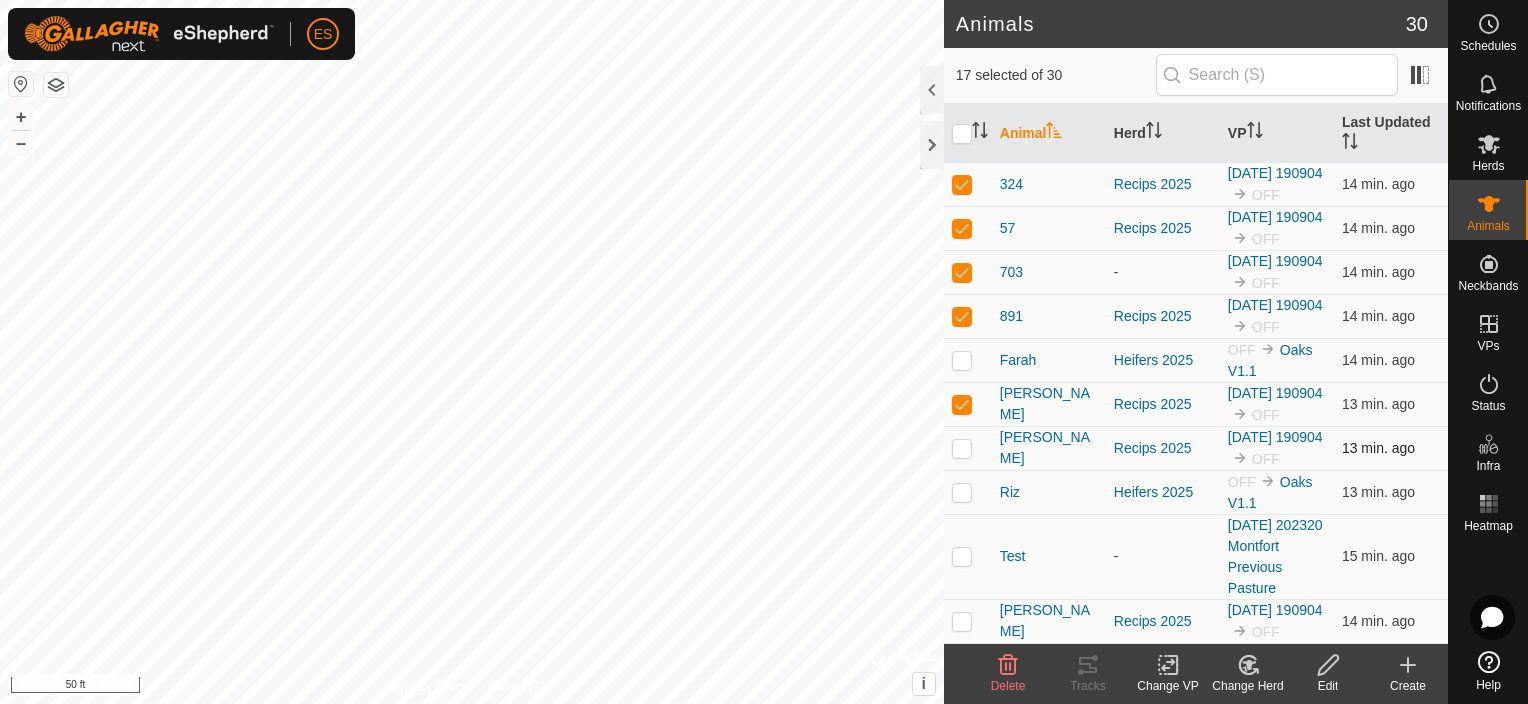 click at bounding box center (962, 448) 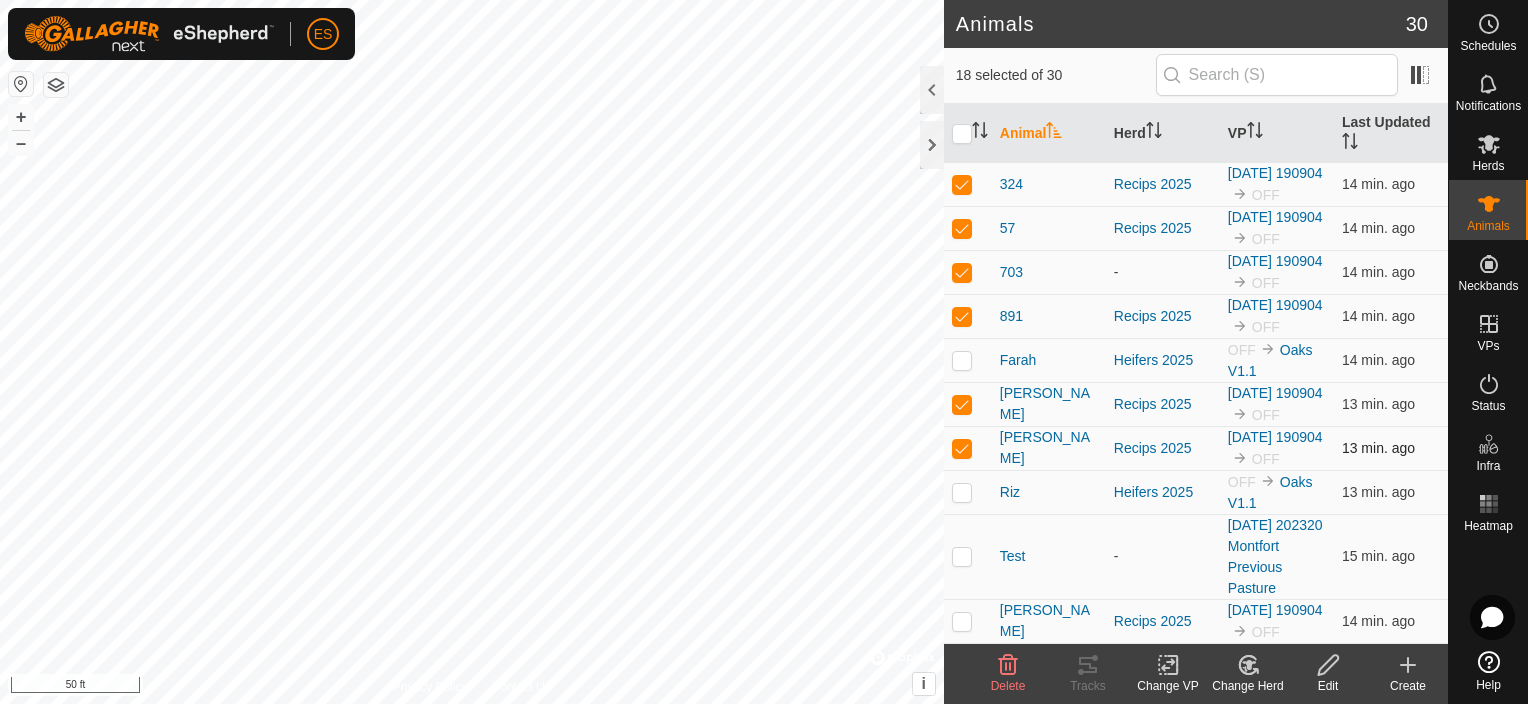 scroll, scrollTop: 1263, scrollLeft: 0, axis: vertical 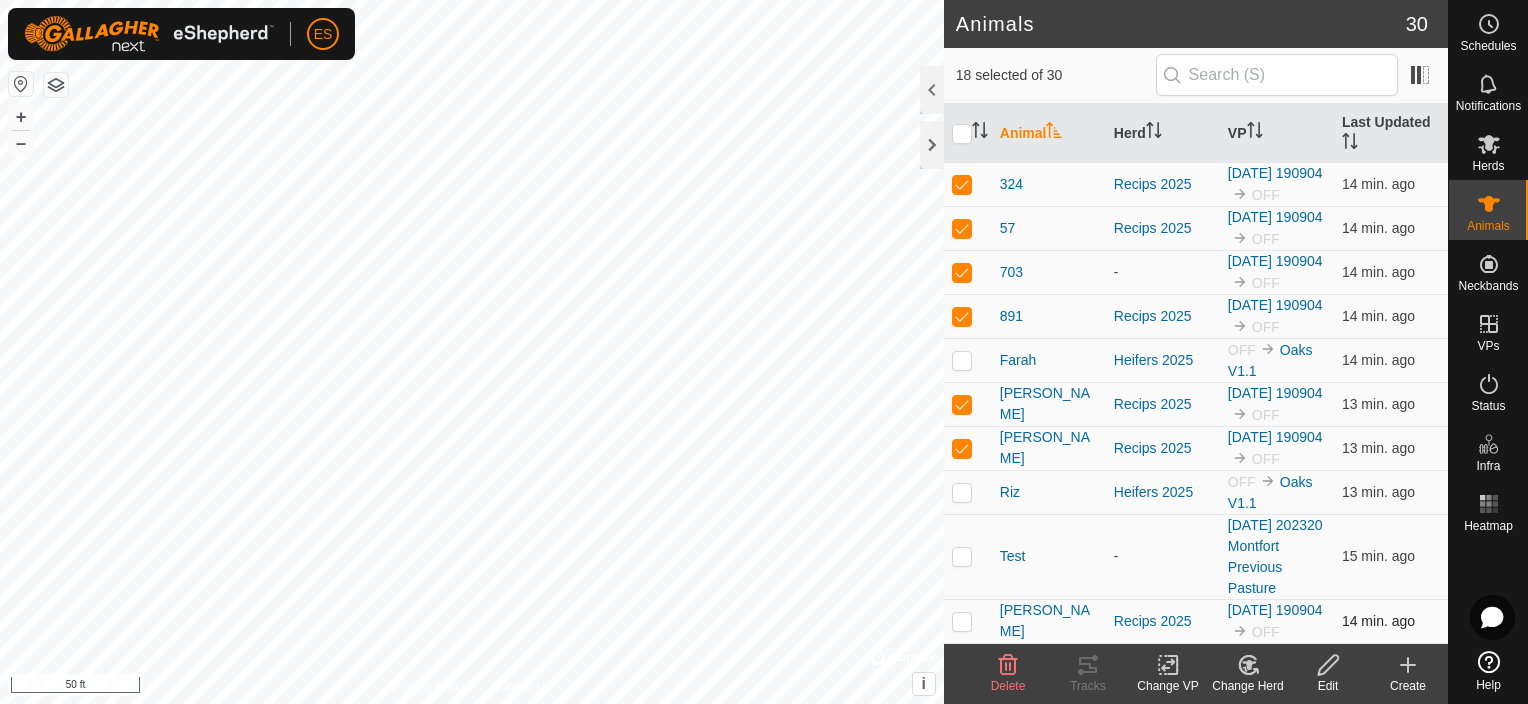 click at bounding box center (962, 621) 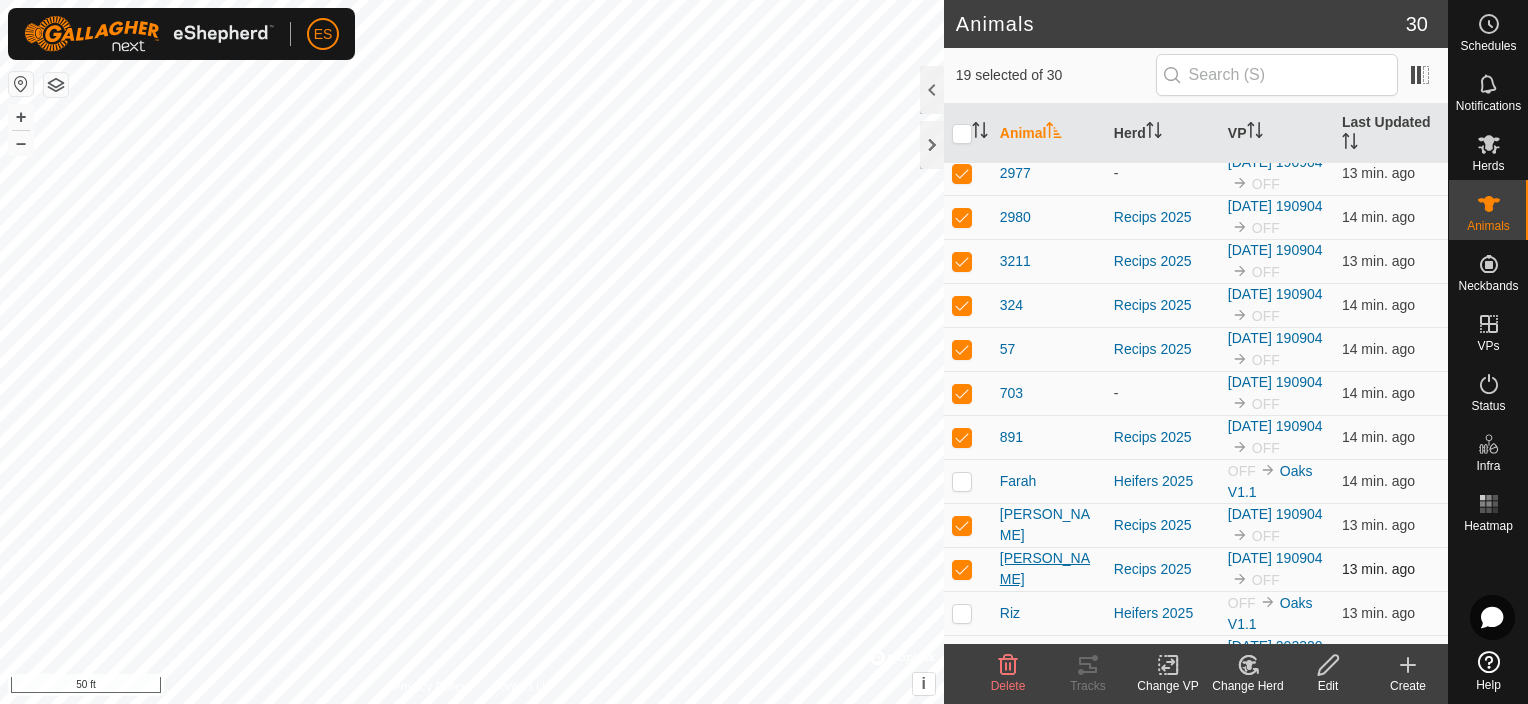 scroll, scrollTop: 738, scrollLeft: 0, axis: vertical 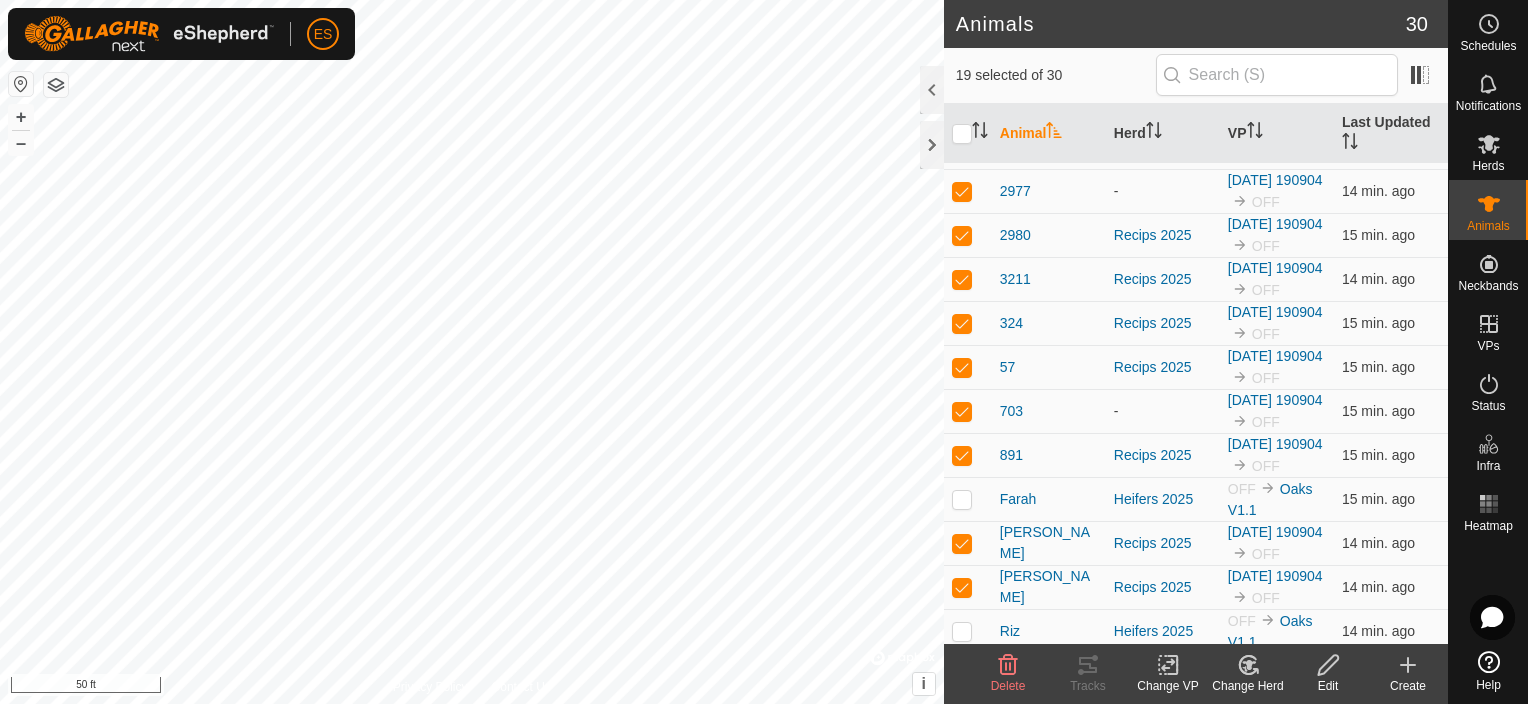 click at bounding box center (962, 147) 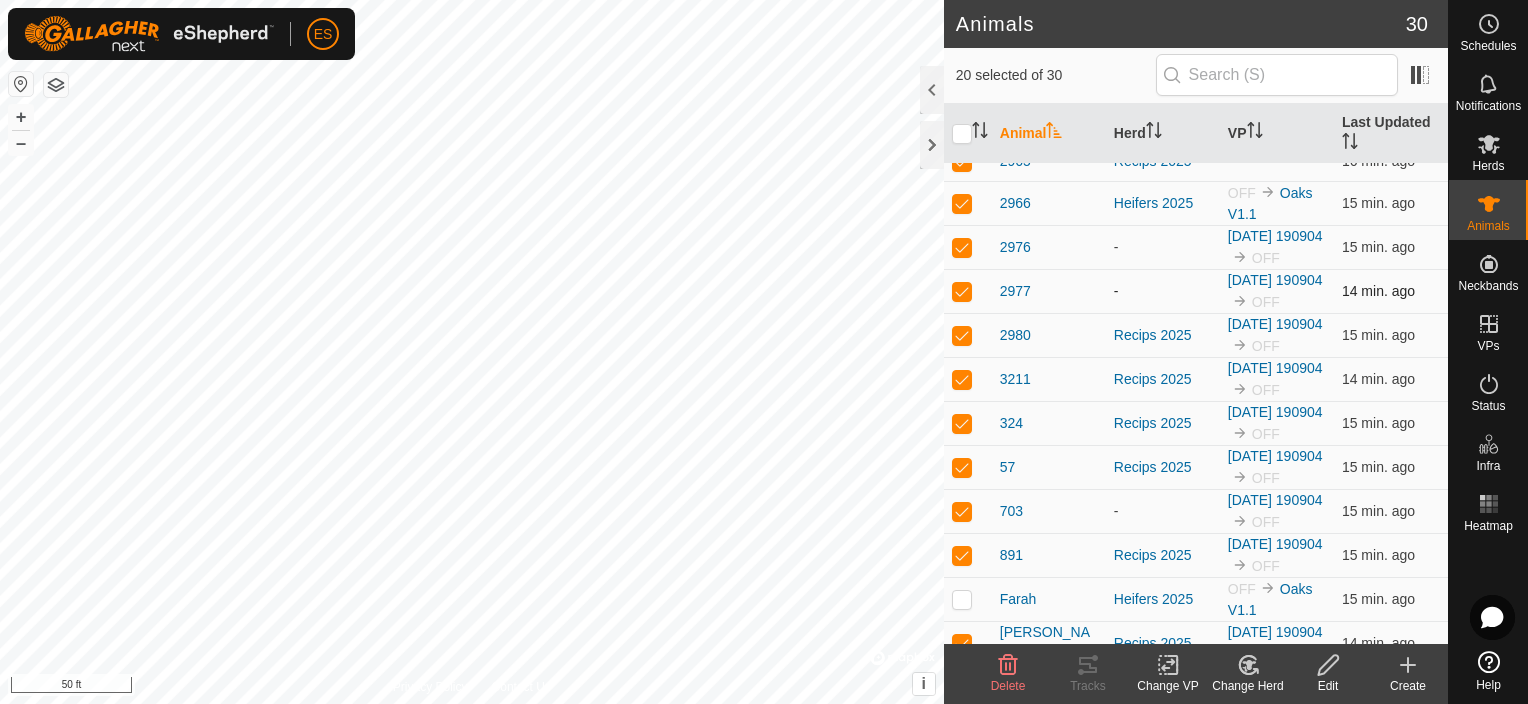 scroll, scrollTop: 613, scrollLeft: 0, axis: vertical 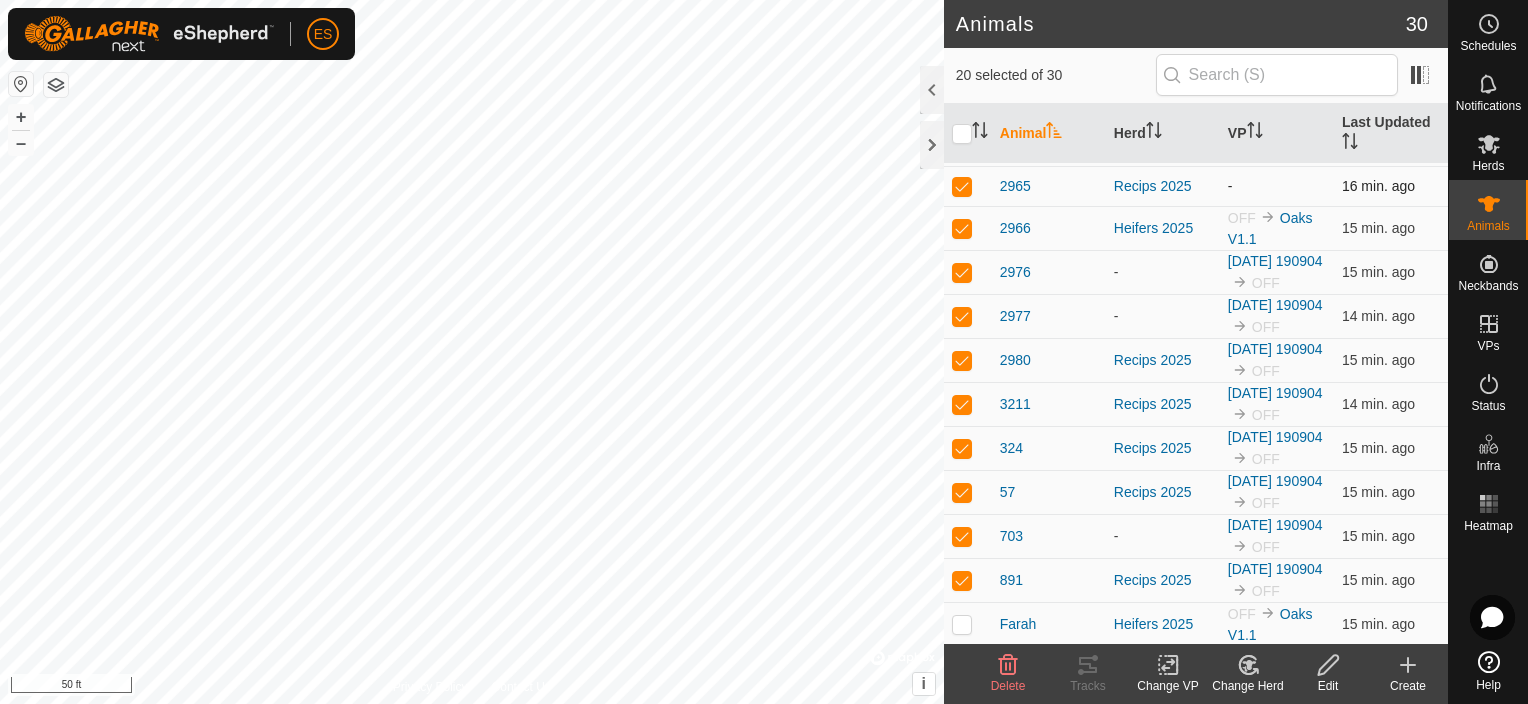 click at bounding box center [962, 186] 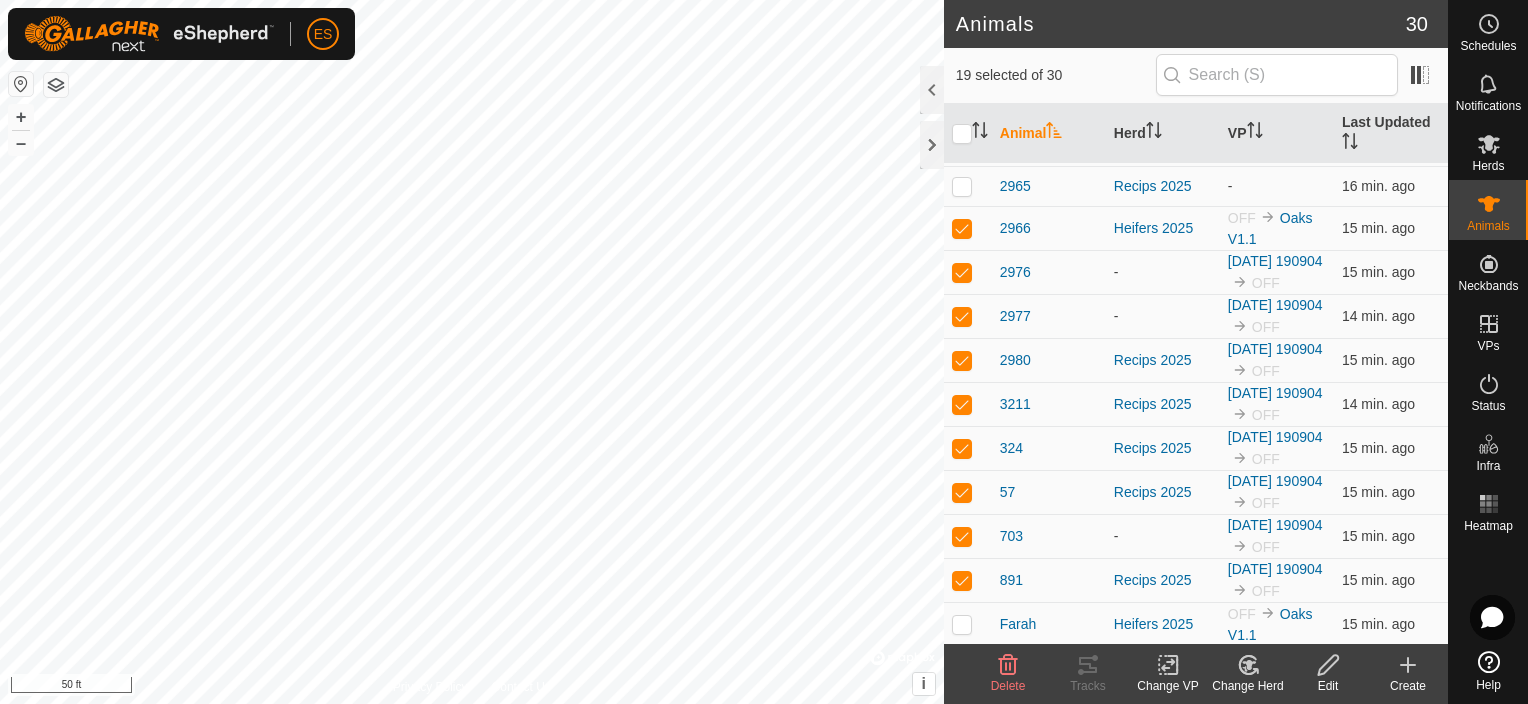 click 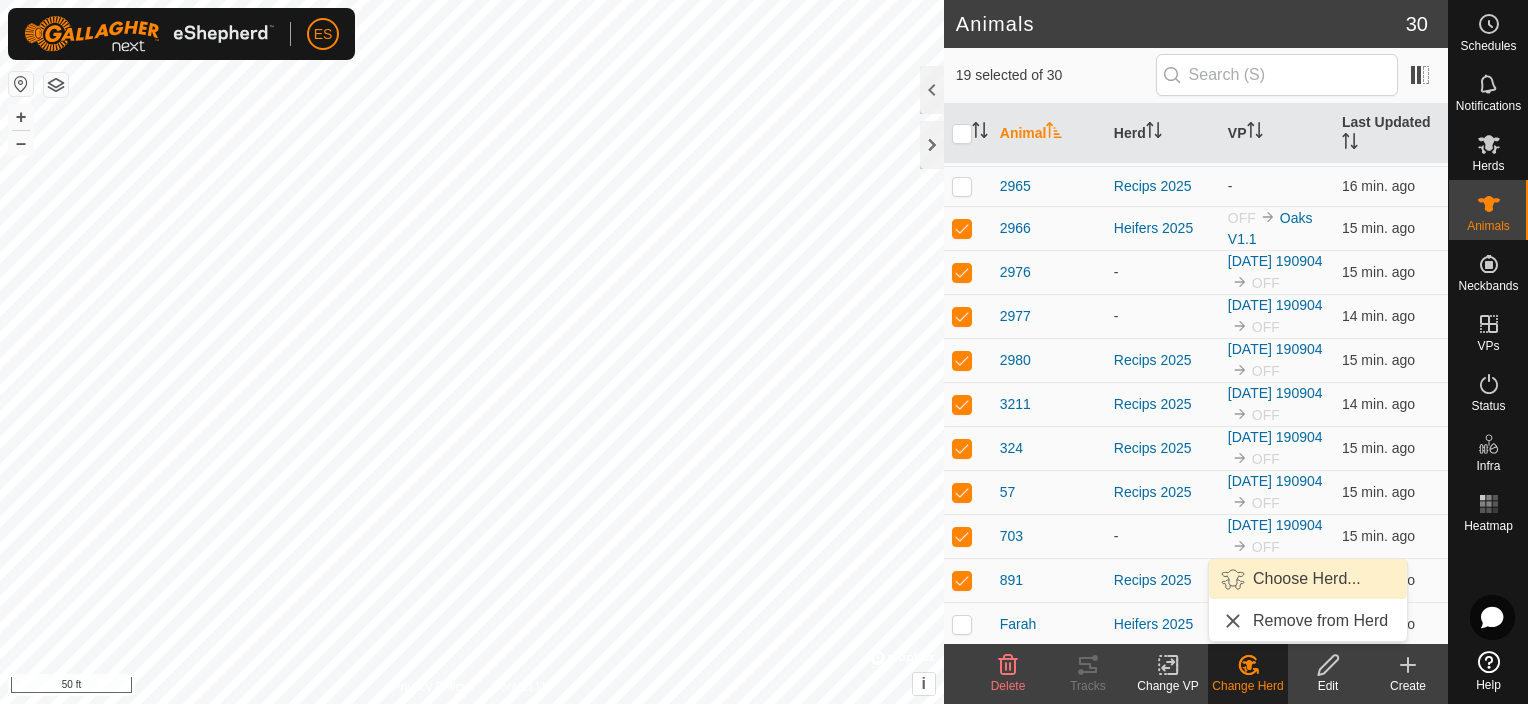 click on "Choose Herd..." at bounding box center [1308, 579] 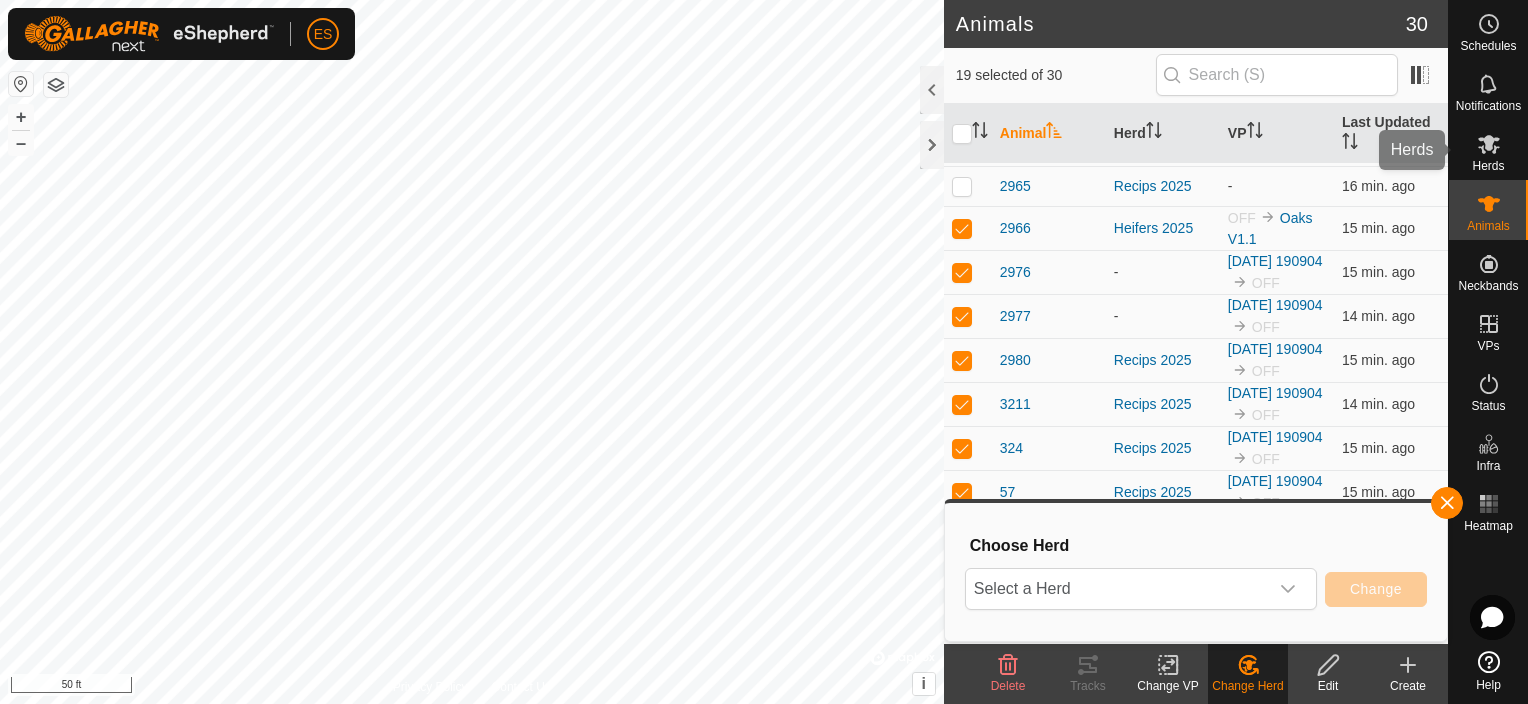 click on "Herds" at bounding box center (1488, 166) 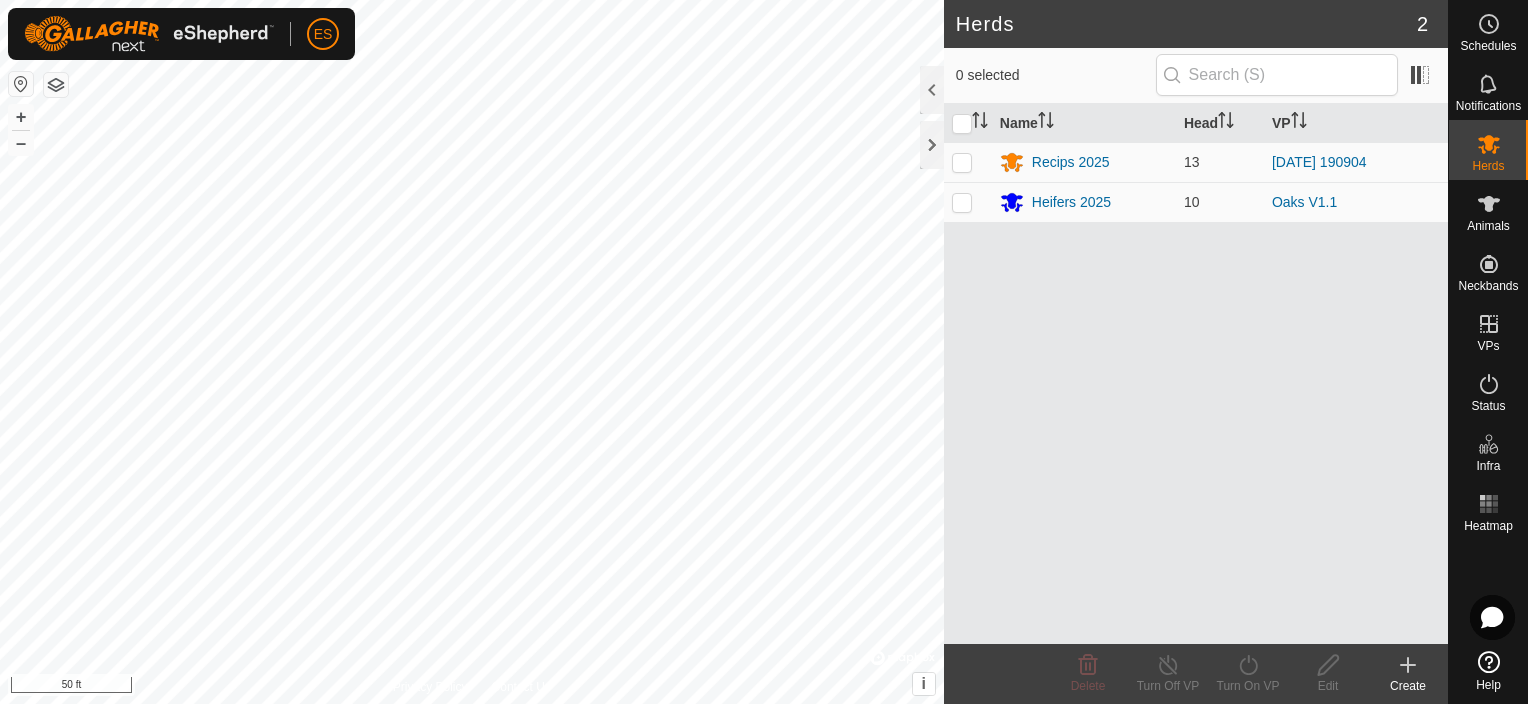 click 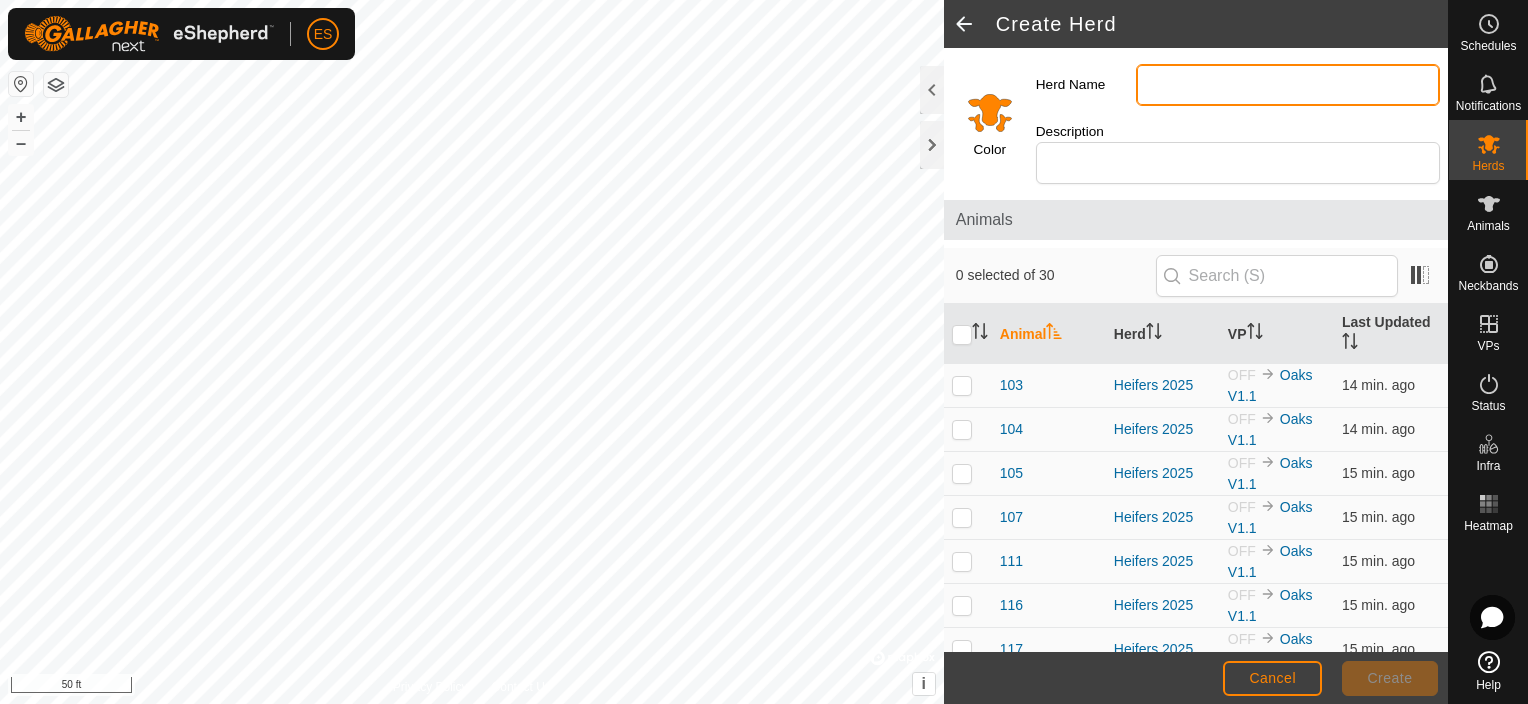 click on "Herd Name" at bounding box center [1288, 85] 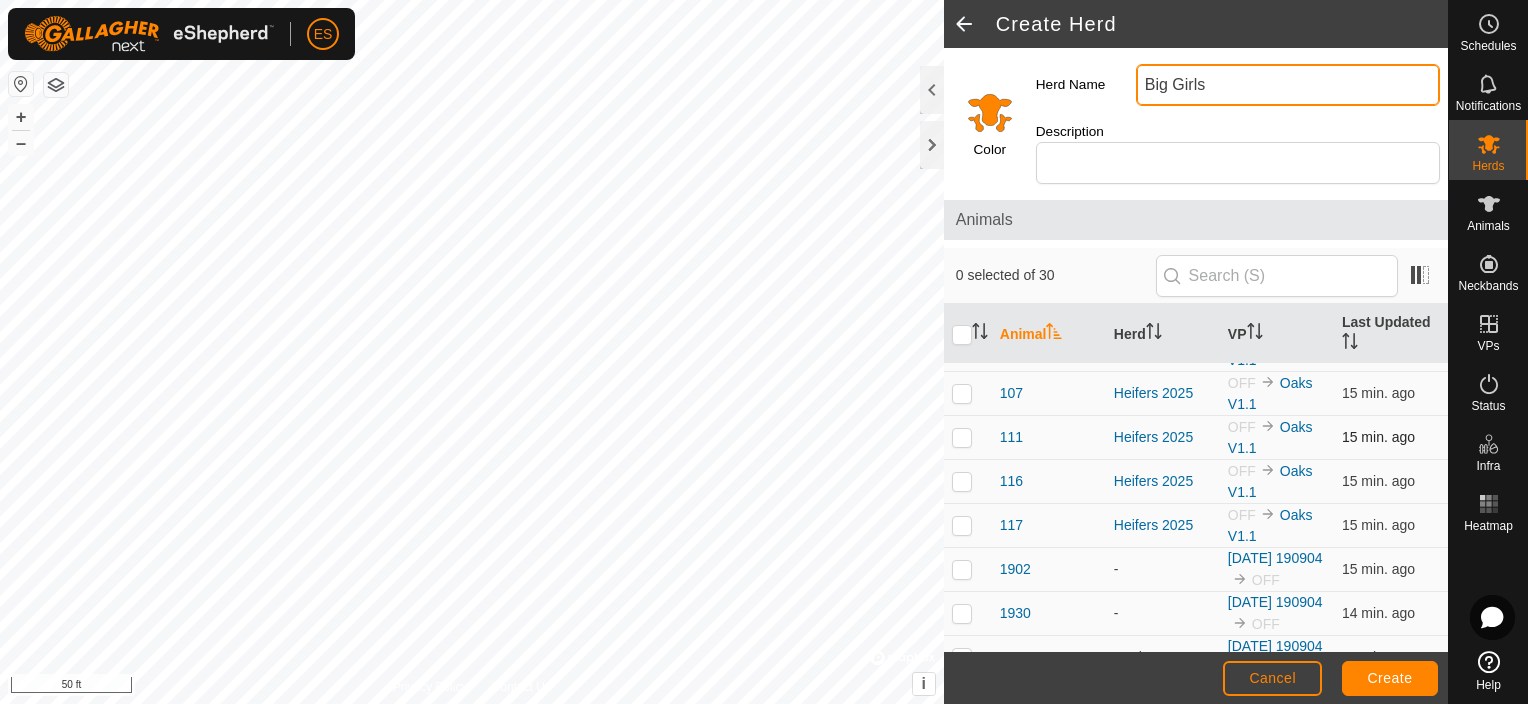 scroll, scrollTop: 150, scrollLeft: 0, axis: vertical 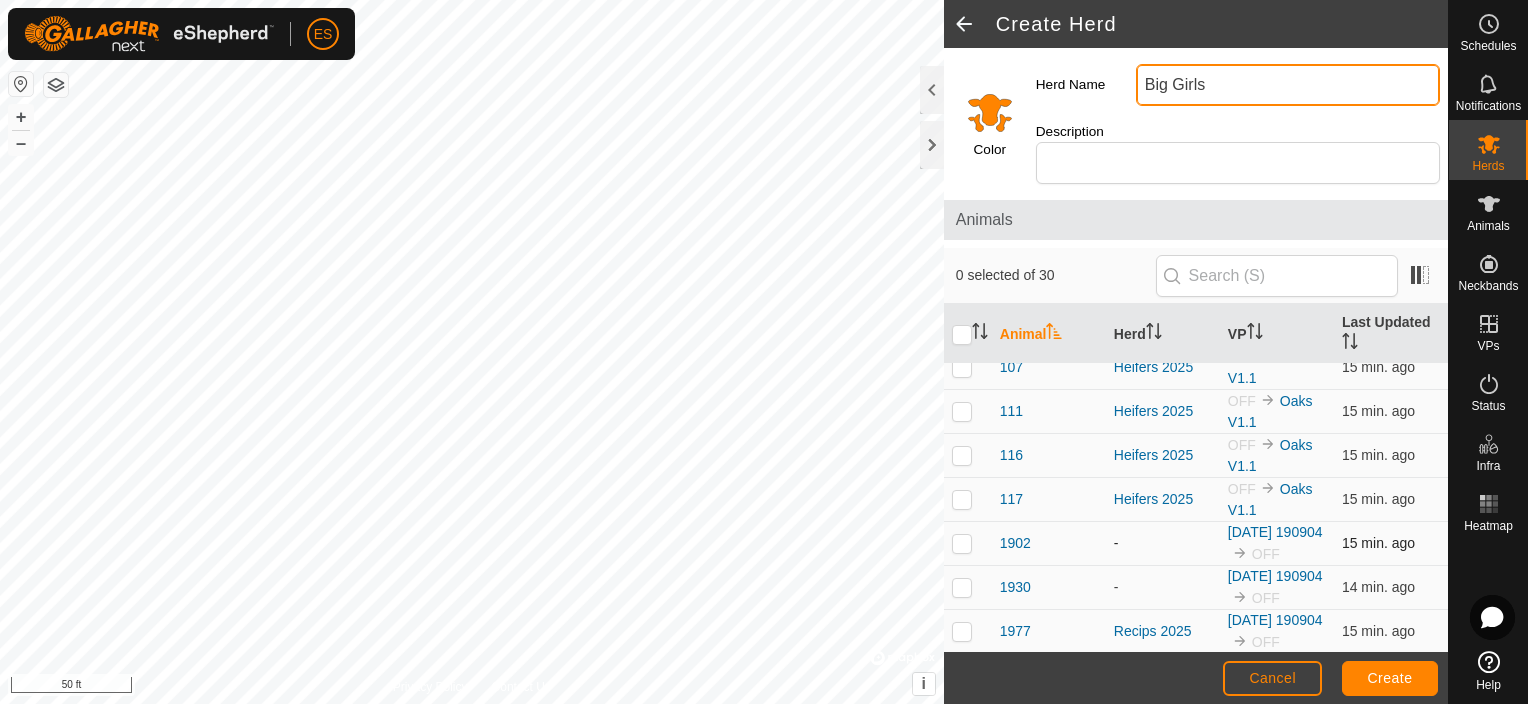type on "Big Girls" 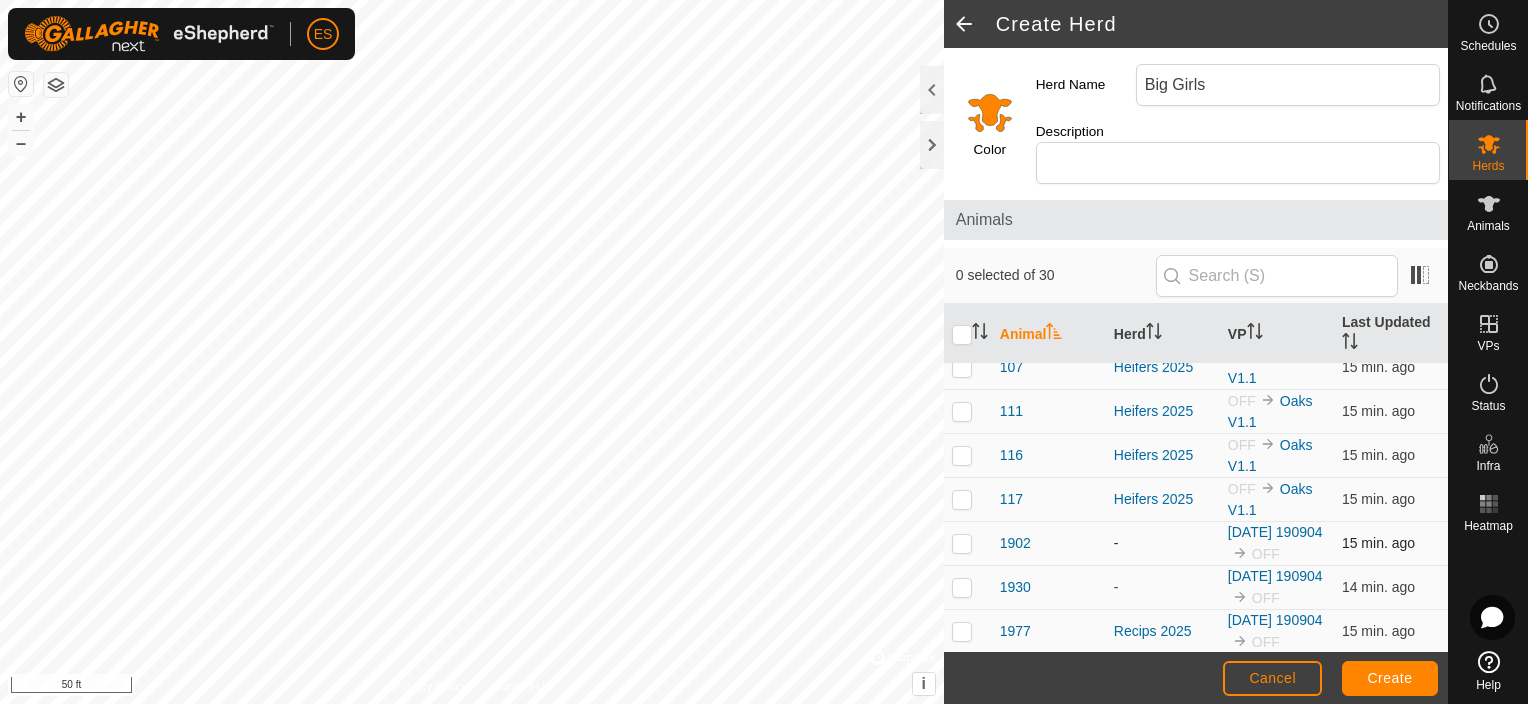 click at bounding box center [962, 543] 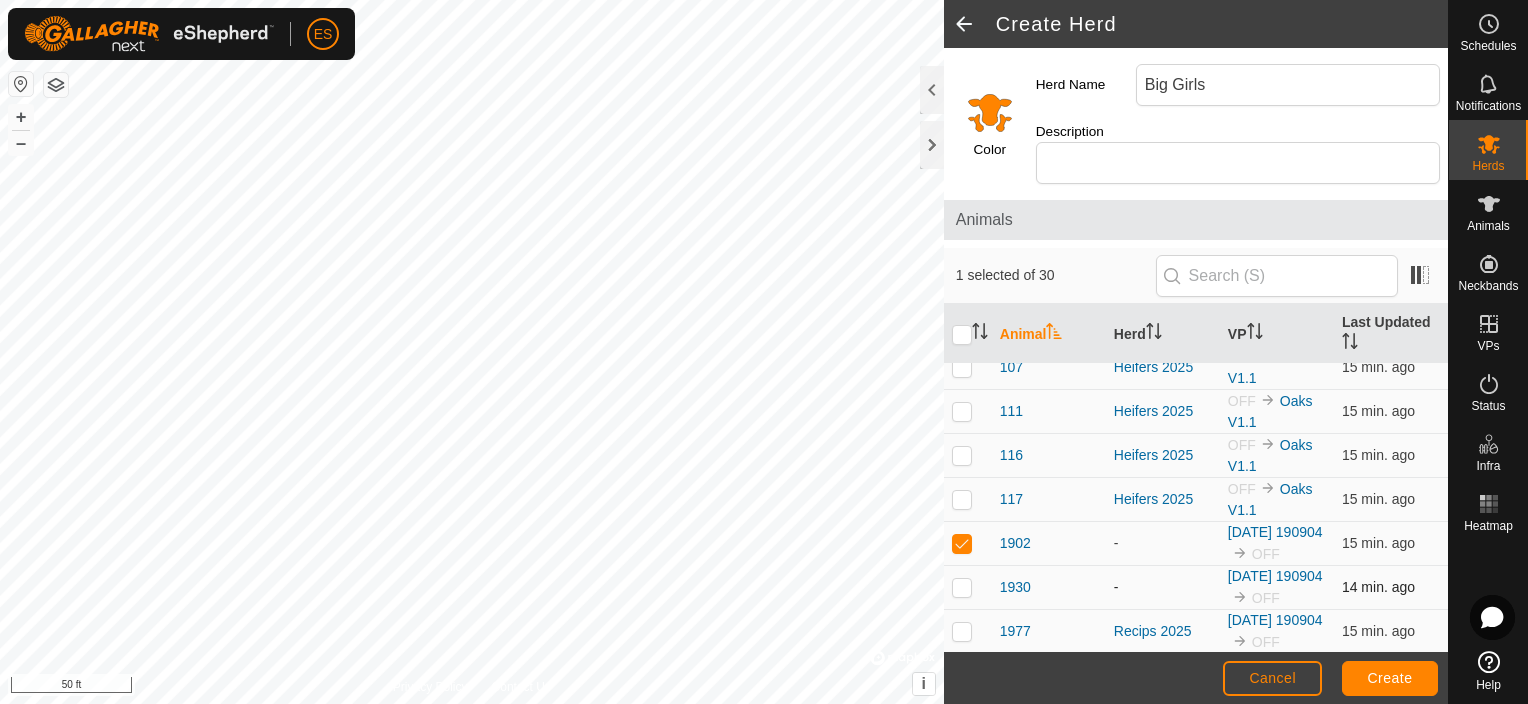 click at bounding box center [962, 587] 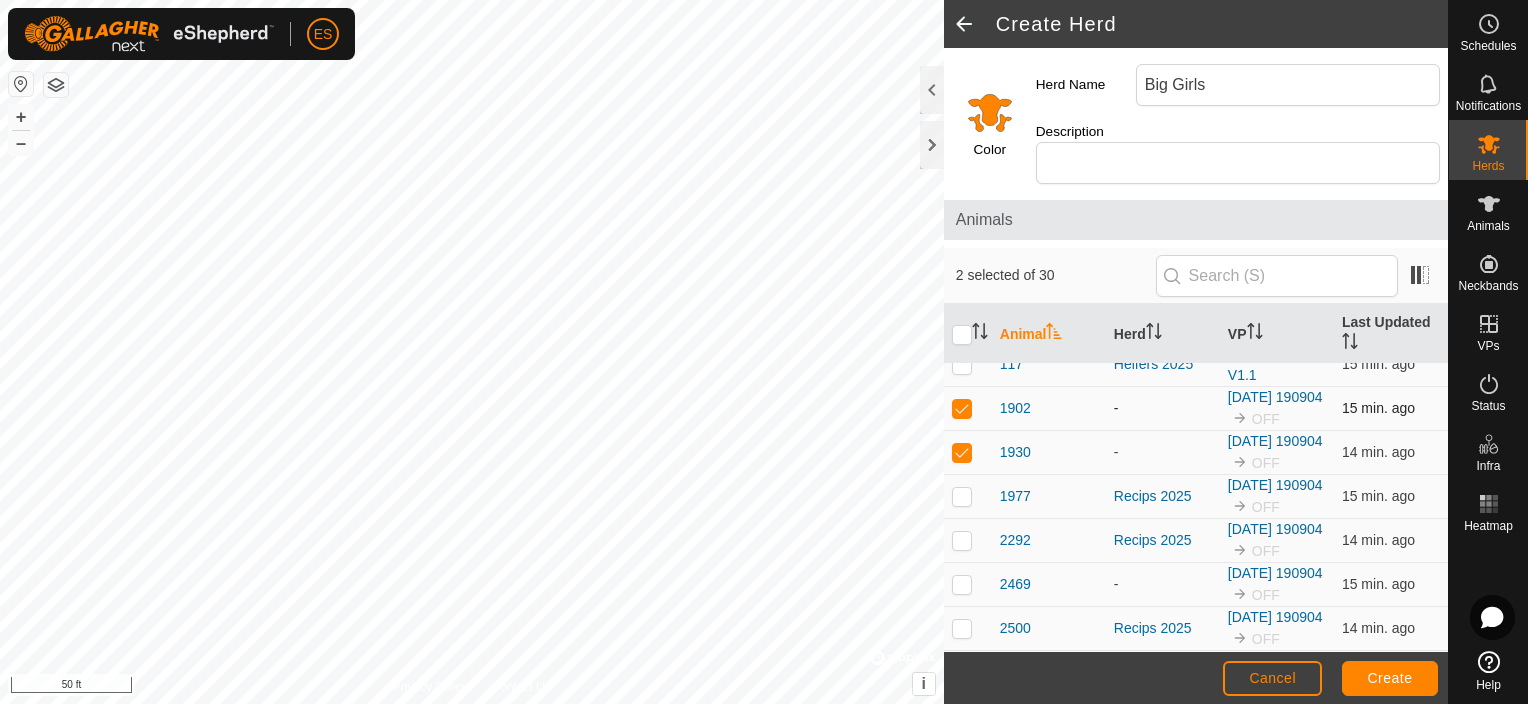 scroll, scrollTop: 300, scrollLeft: 0, axis: vertical 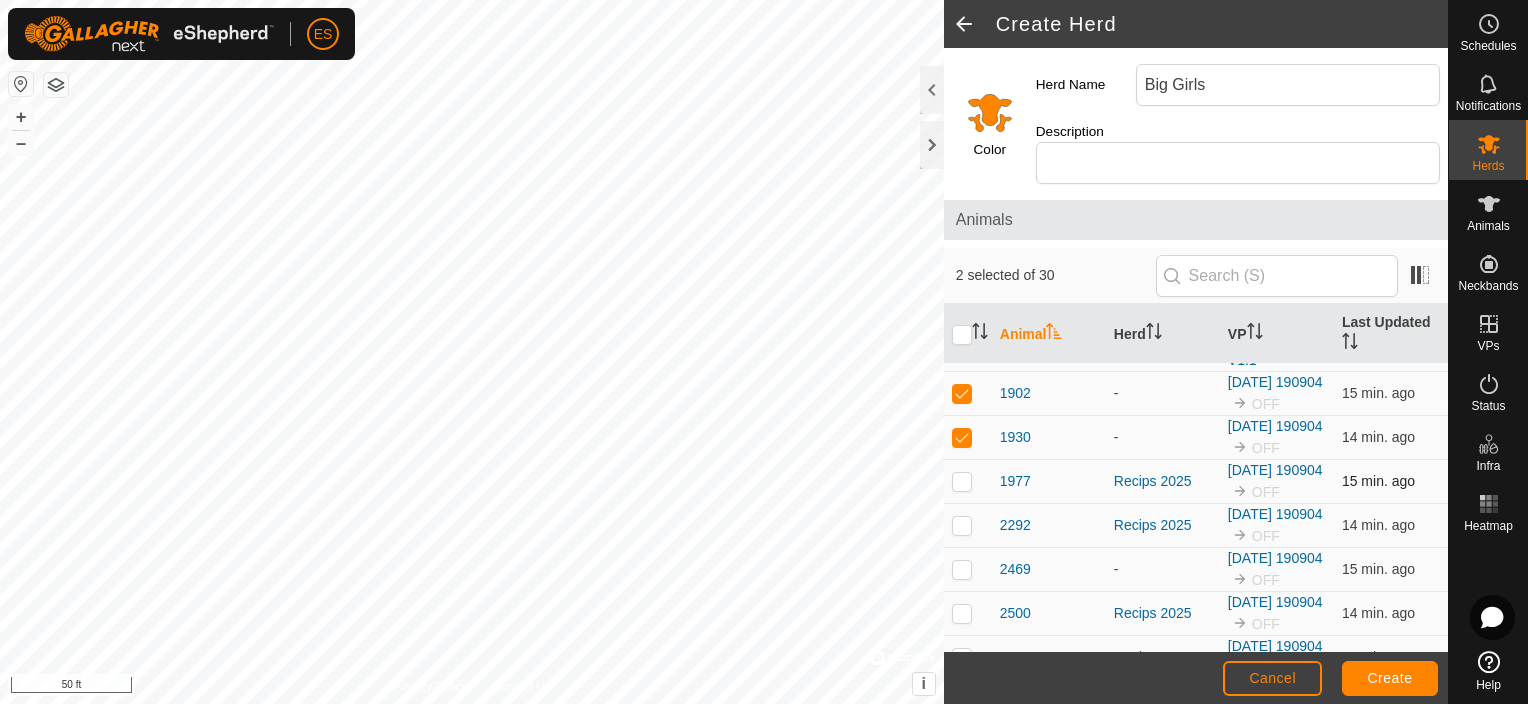 click at bounding box center (968, 482) 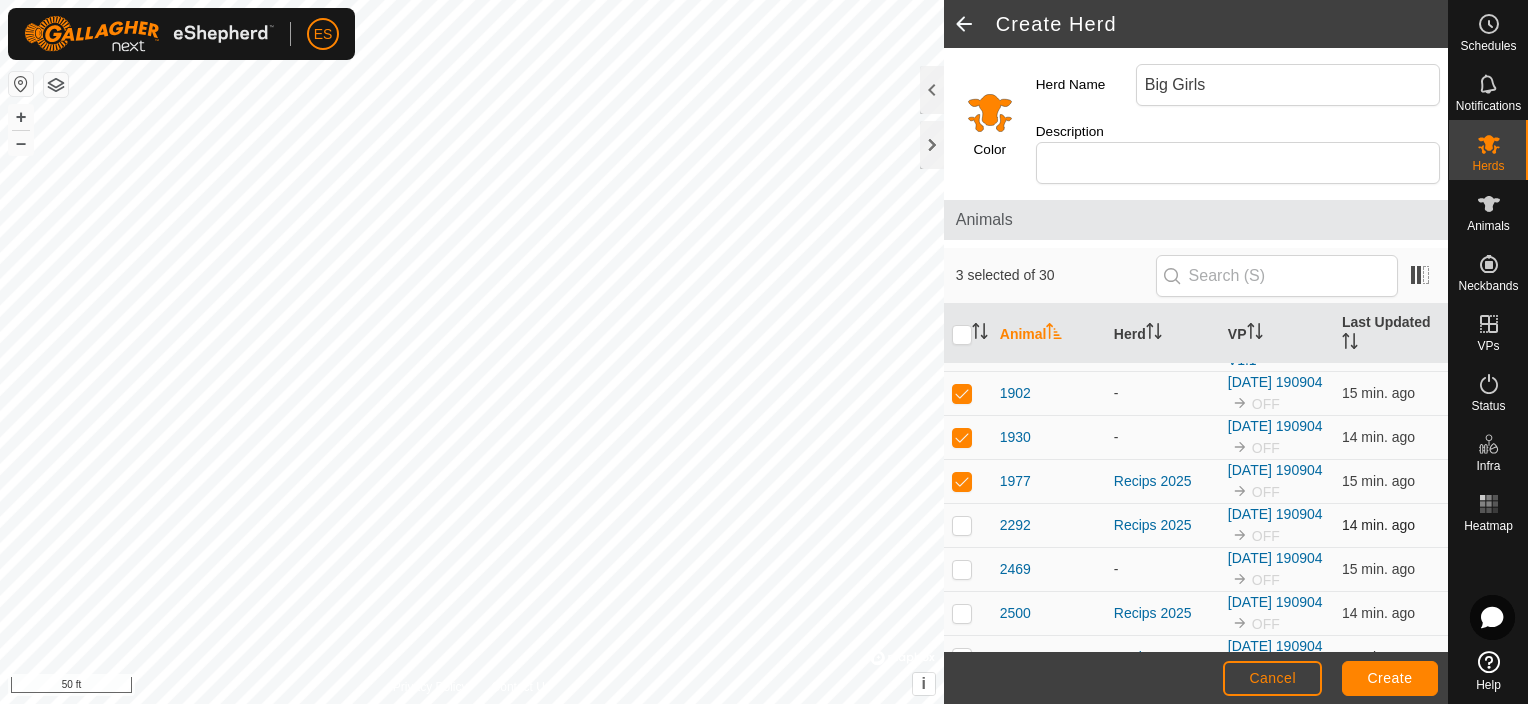 click at bounding box center [962, 525] 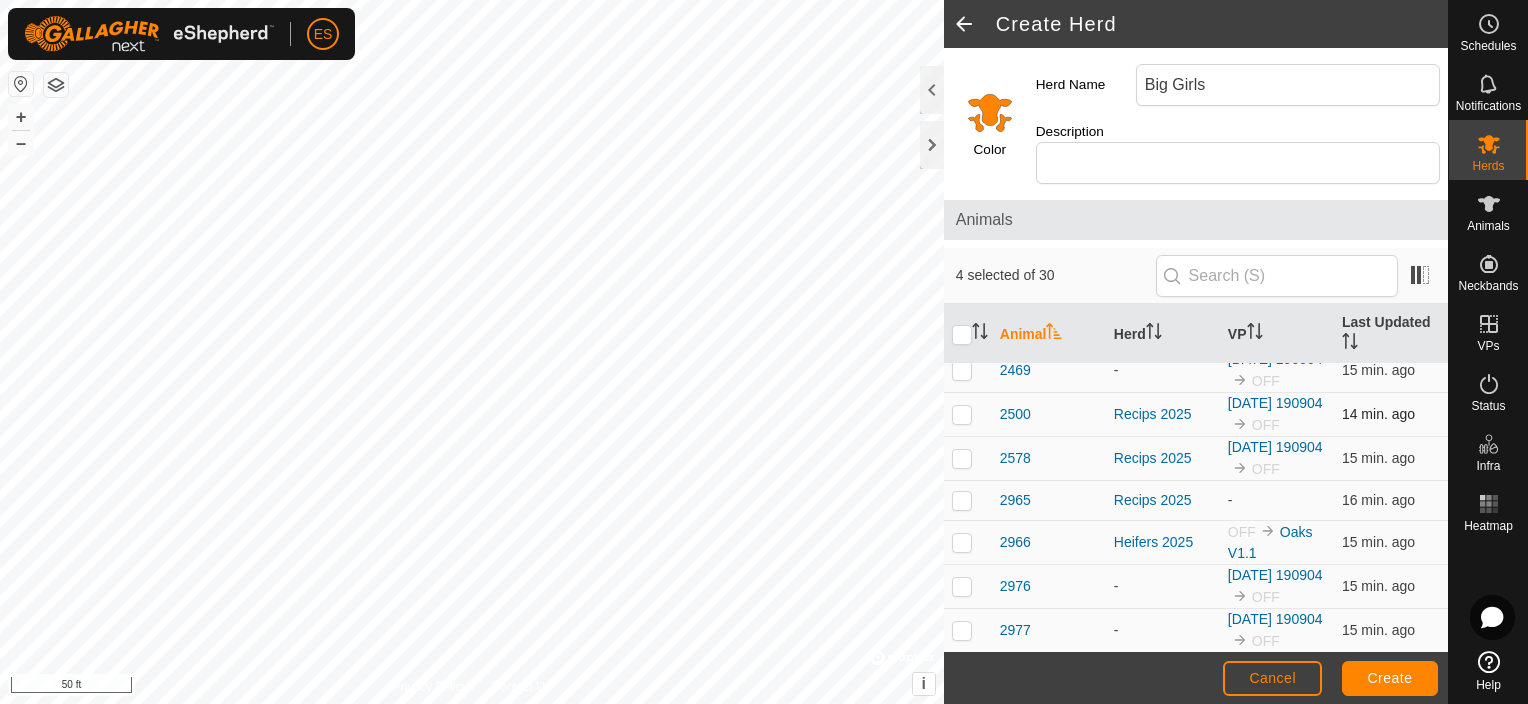 scroll, scrollTop: 500, scrollLeft: 0, axis: vertical 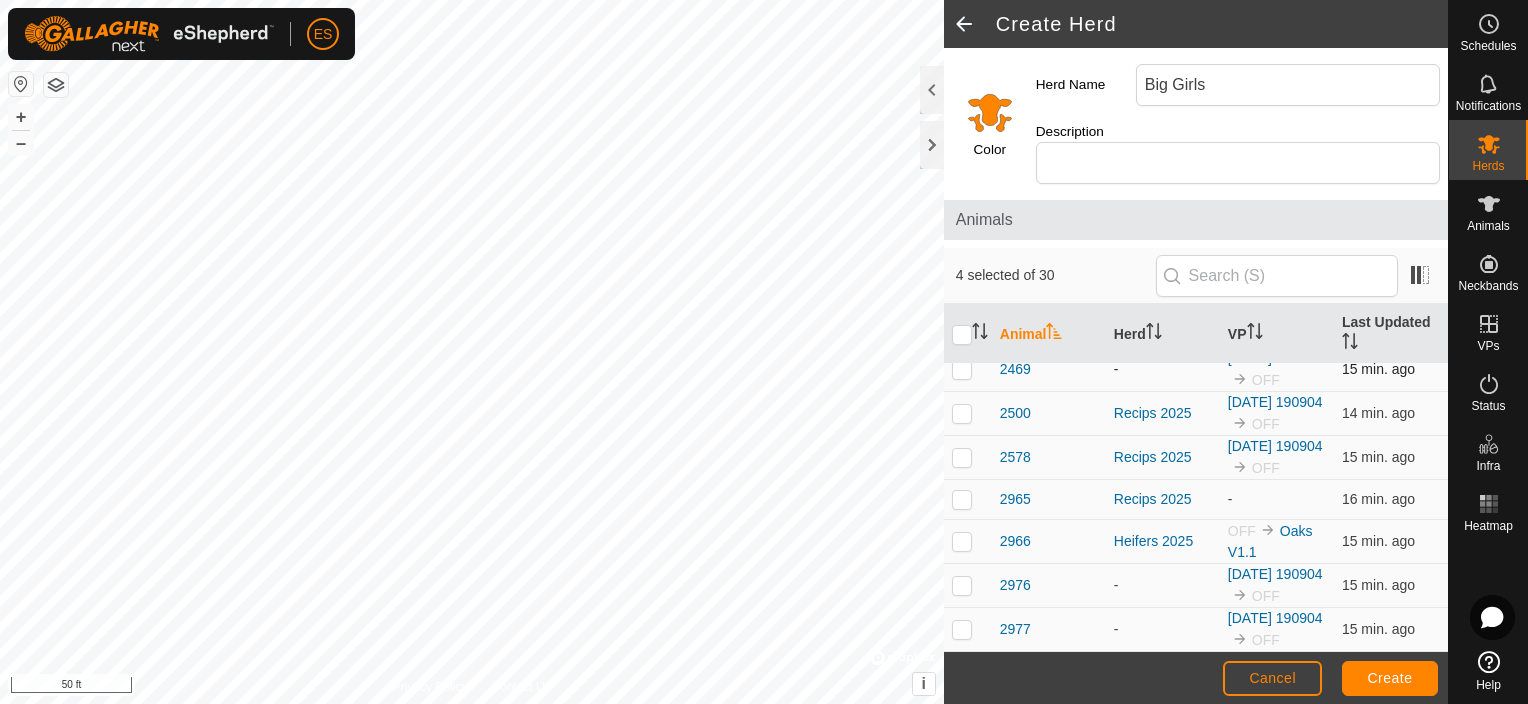 click at bounding box center (962, 369) 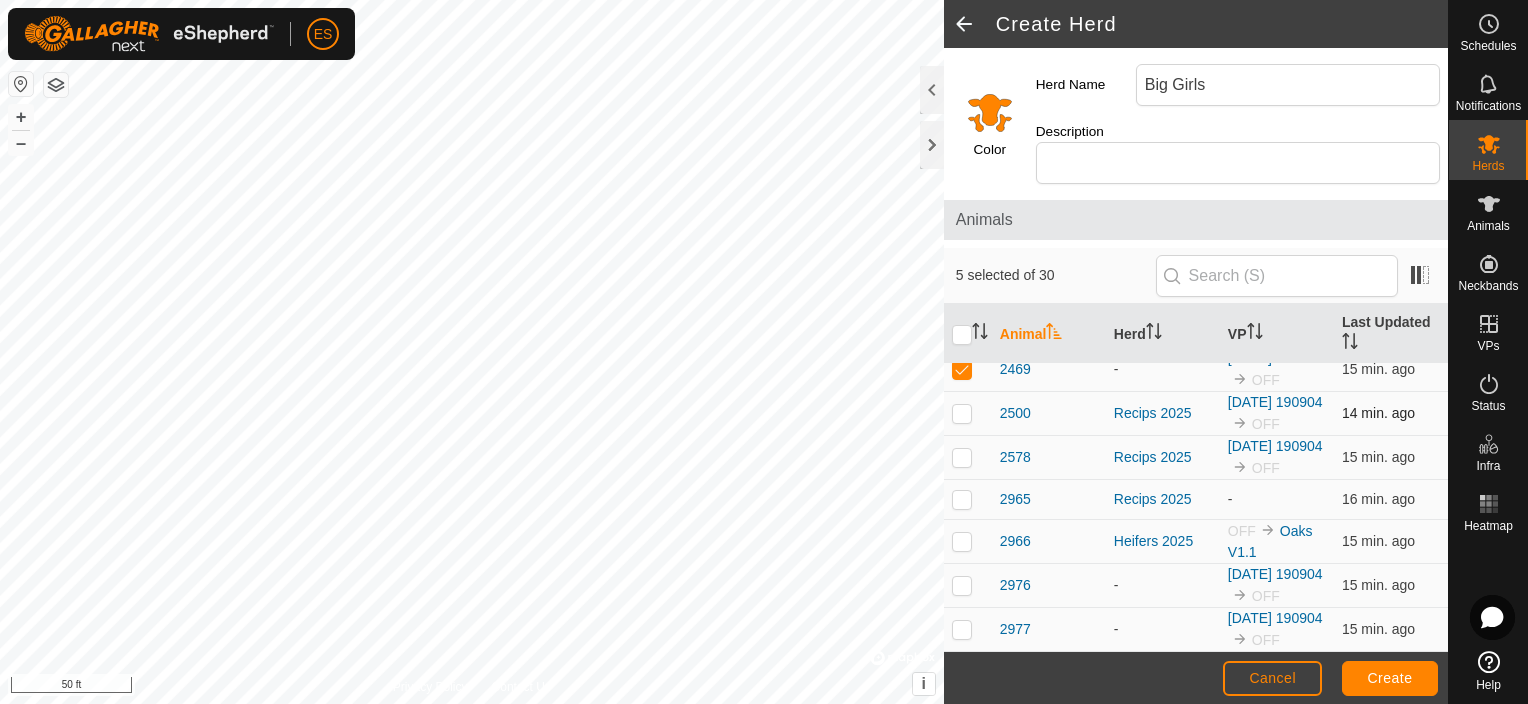 click at bounding box center (962, 413) 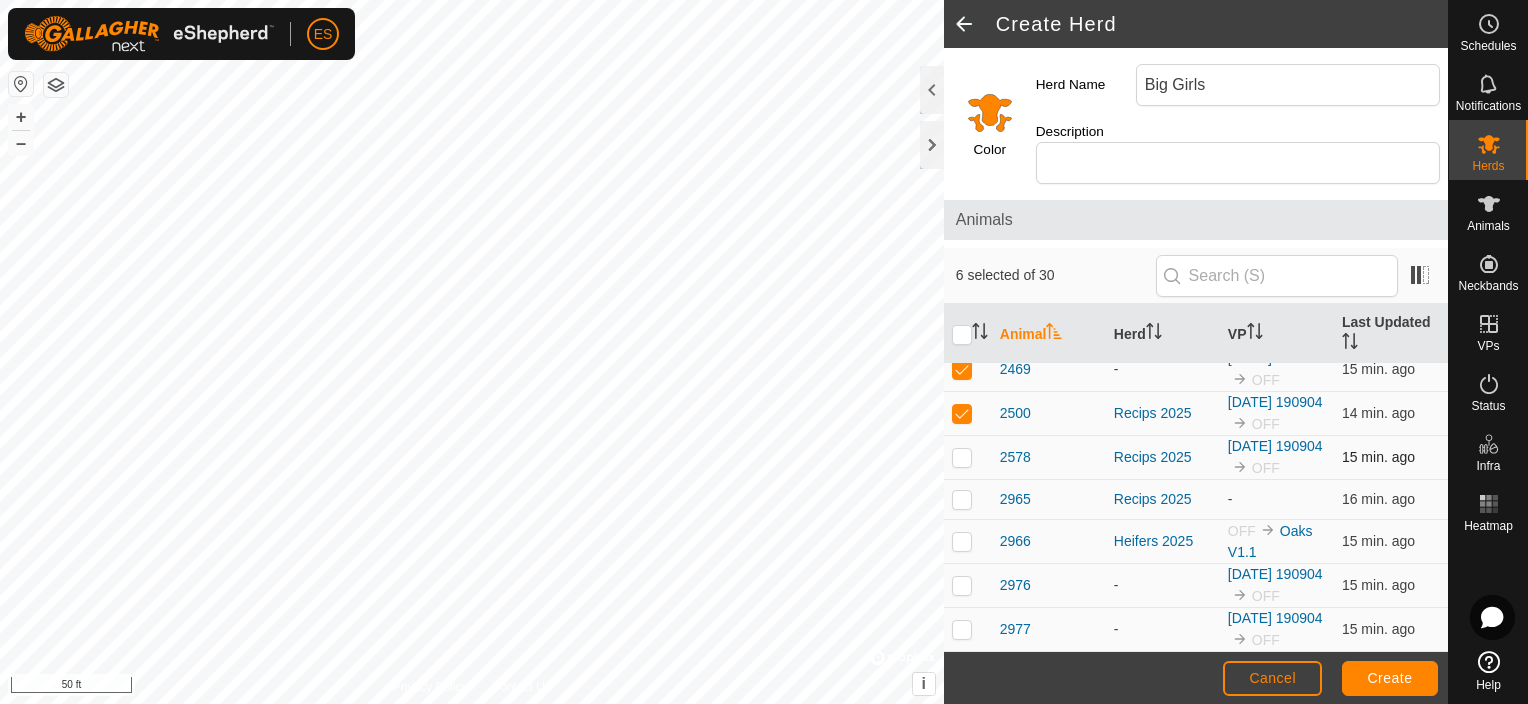 click at bounding box center (962, 457) 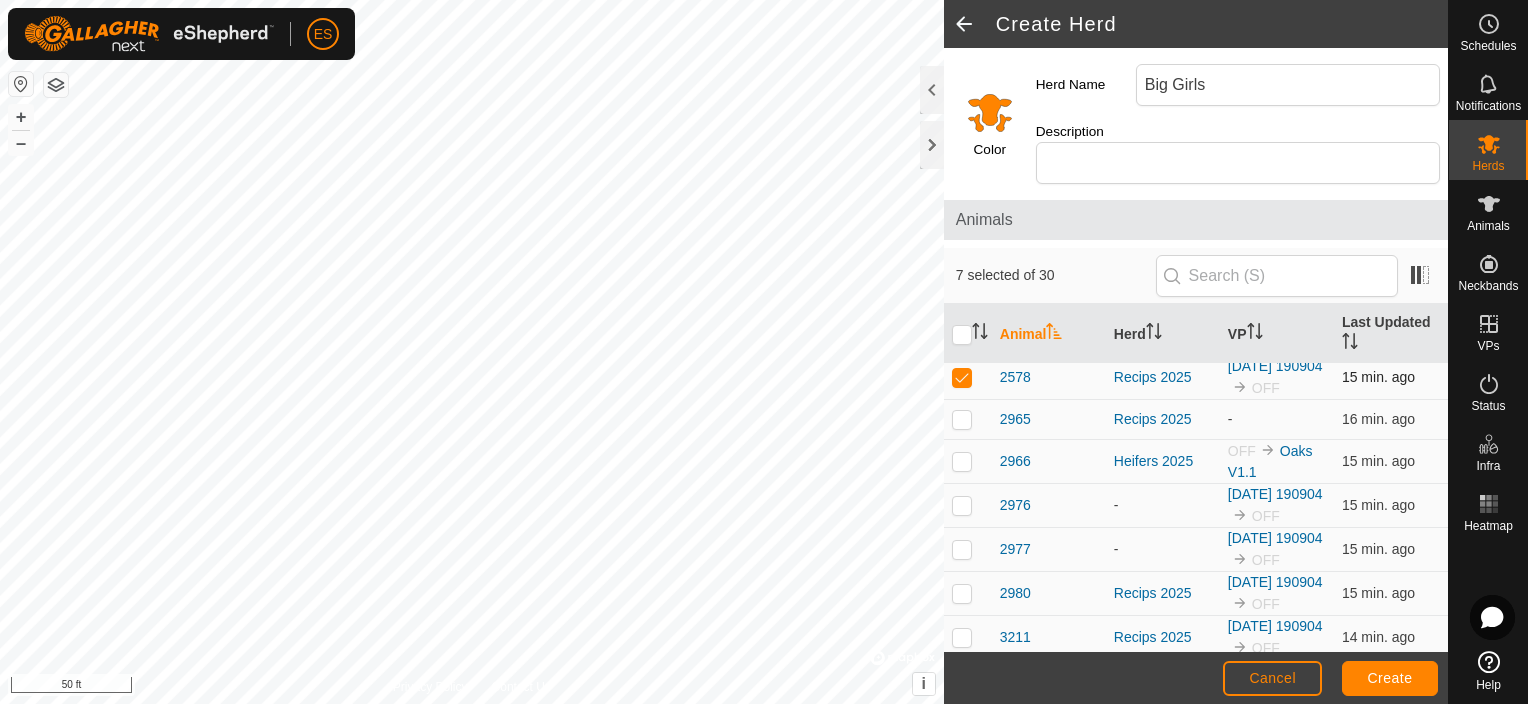 scroll, scrollTop: 675, scrollLeft: 0, axis: vertical 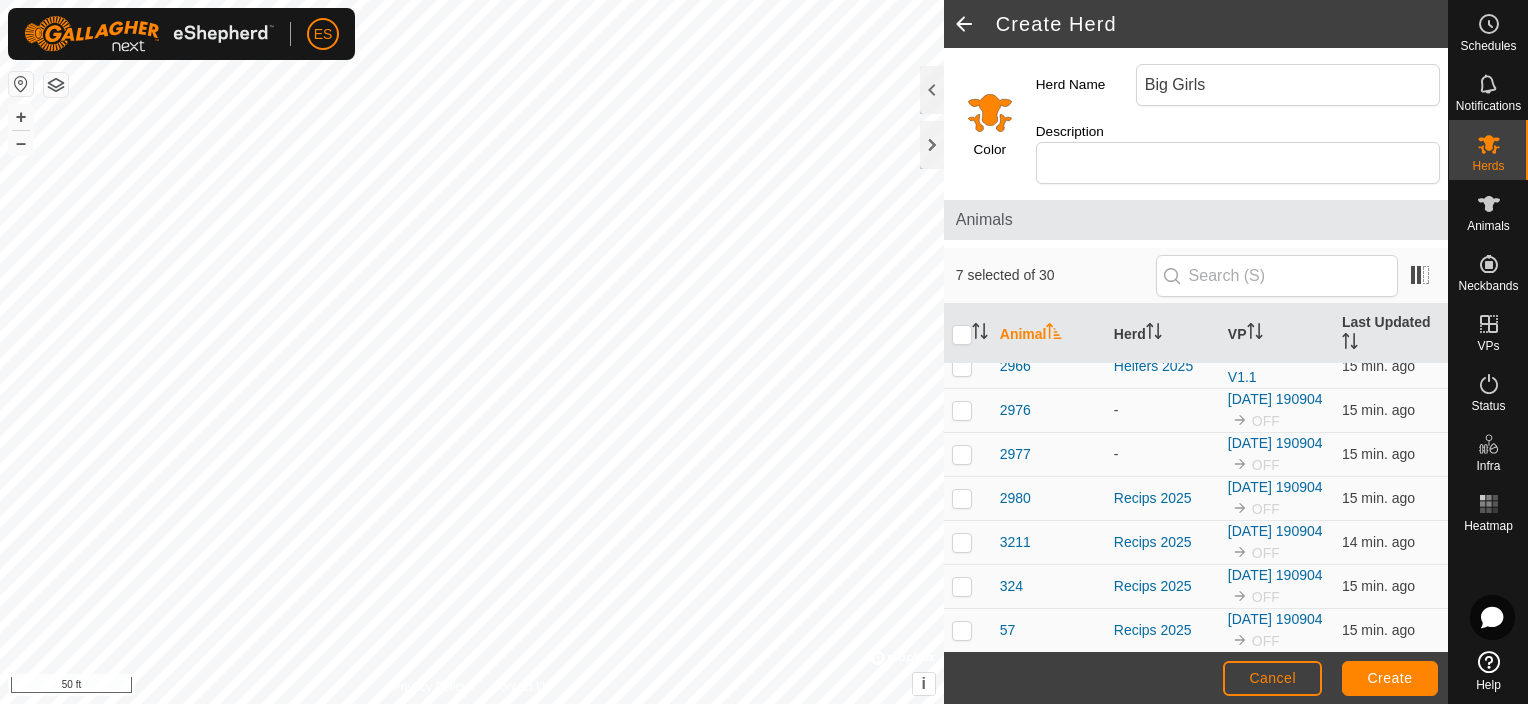 click at bounding box center [962, 324] 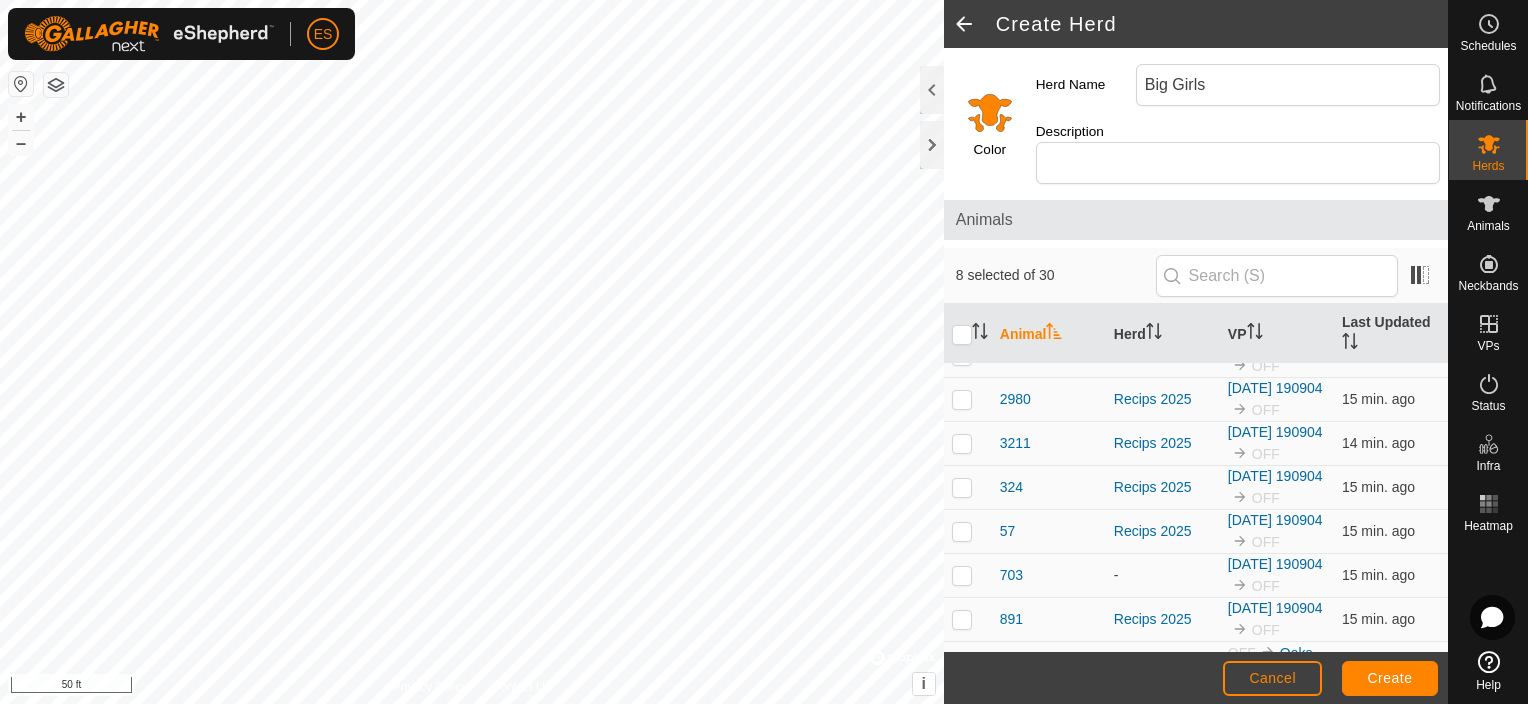 scroll, scrollTop: 775, scrollLeft: 0, axis: vertical 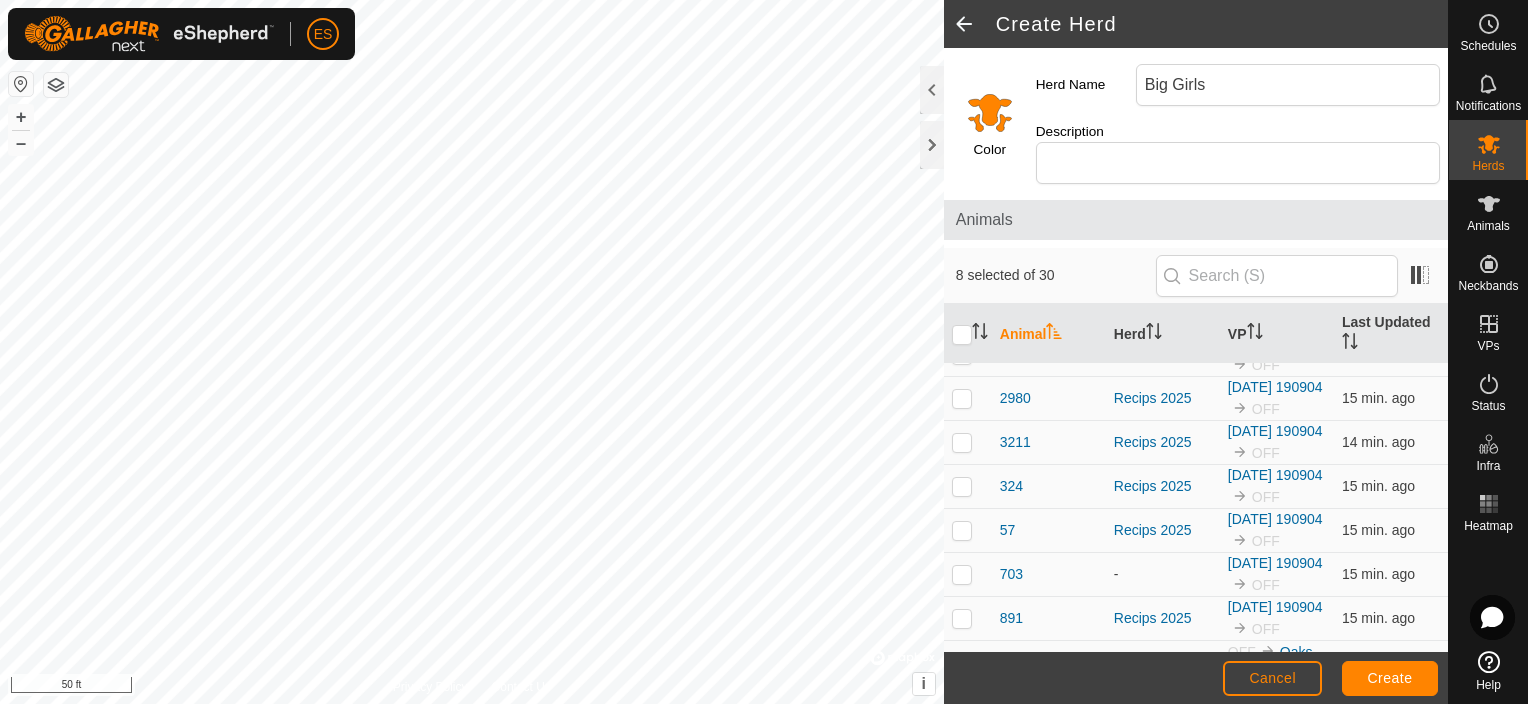 click at bounding box center [962, 310] 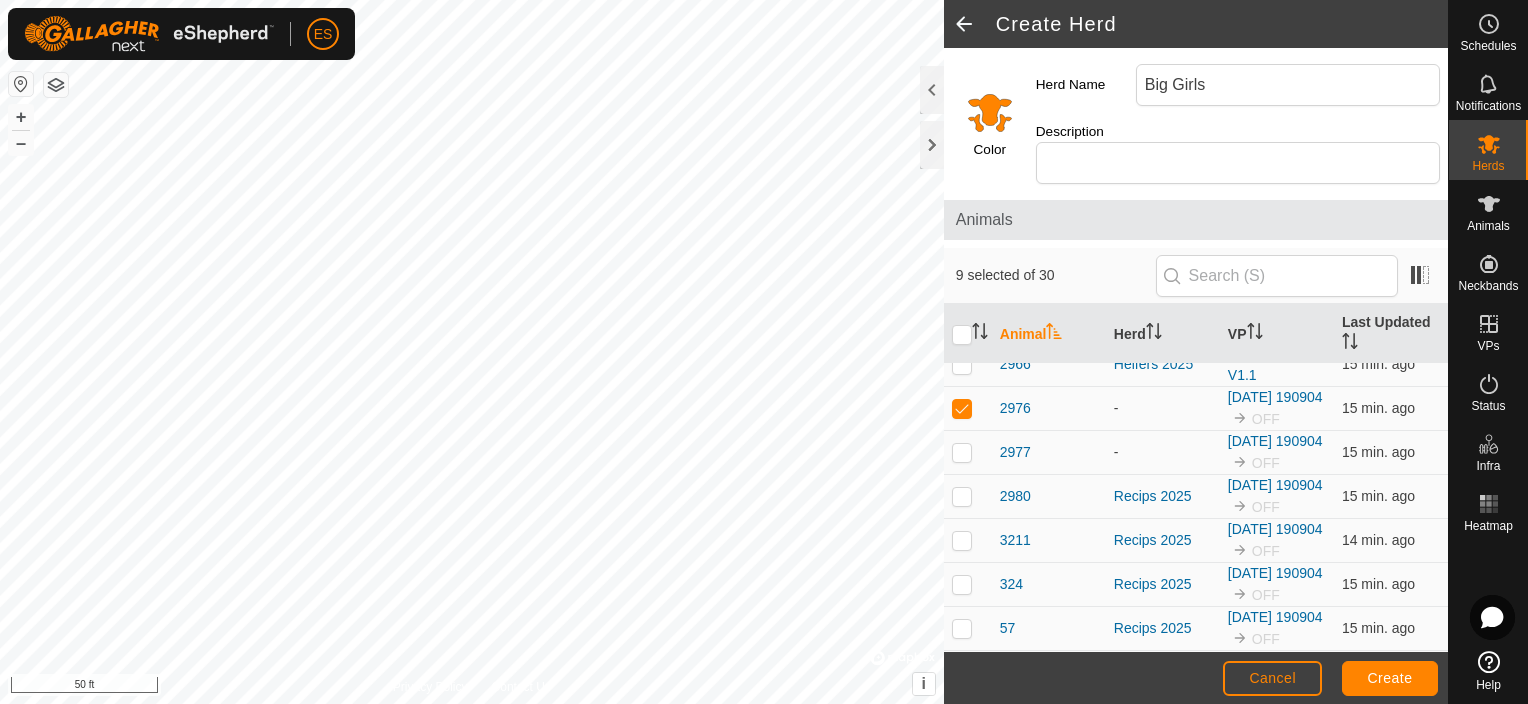 scroll, scrollTop: 650, scrollLeft: 0, axis: vertical 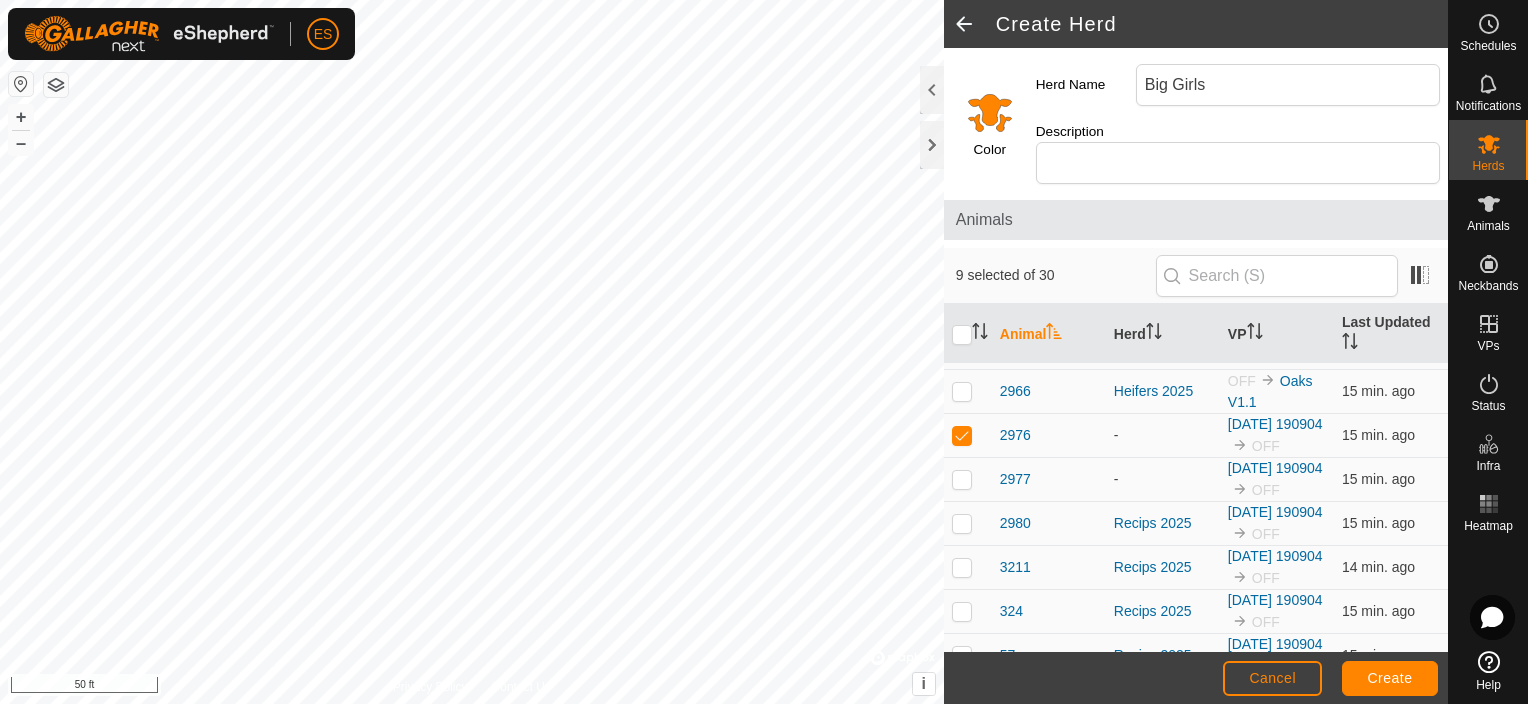 click at bounding box center (962, 349) 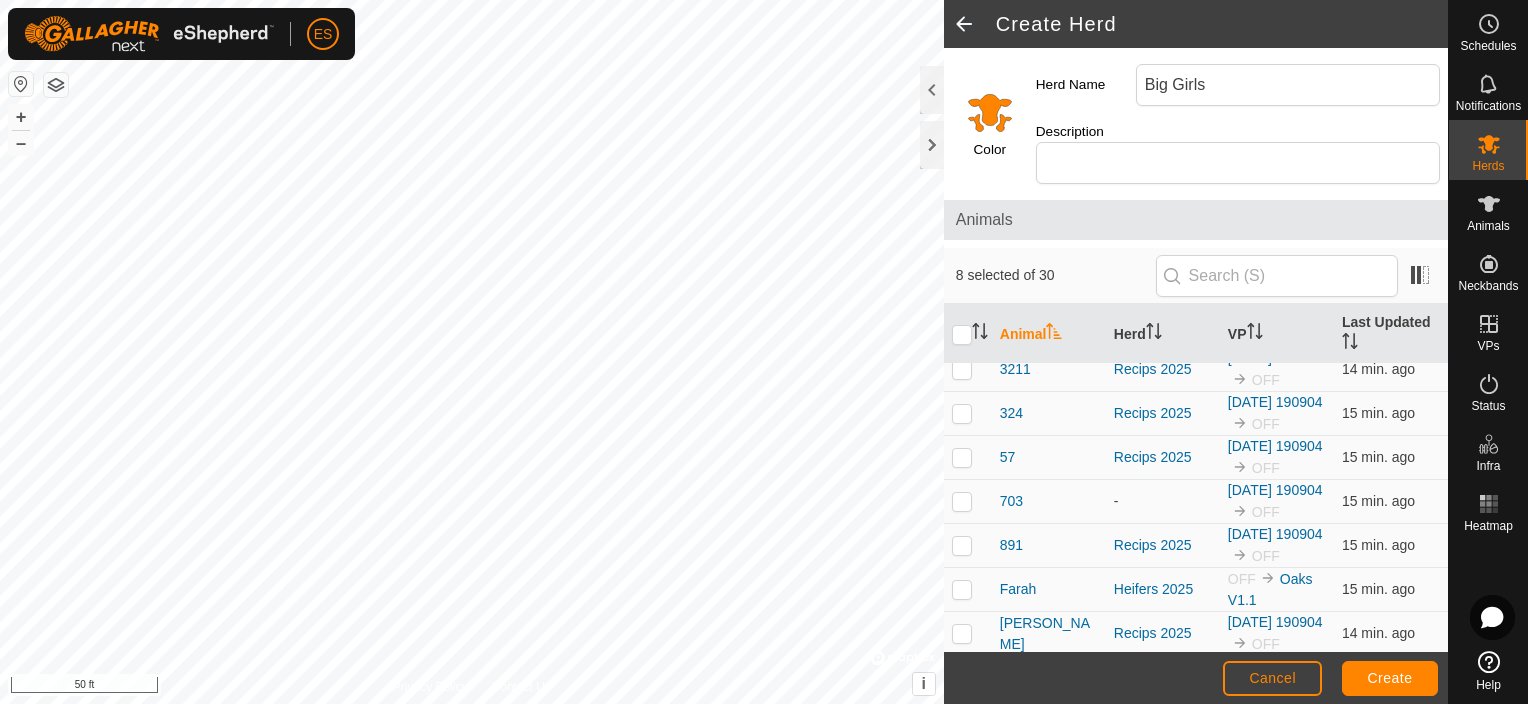 scroll, scrollTop: 850, scrollLeft: 0, axis: vertical 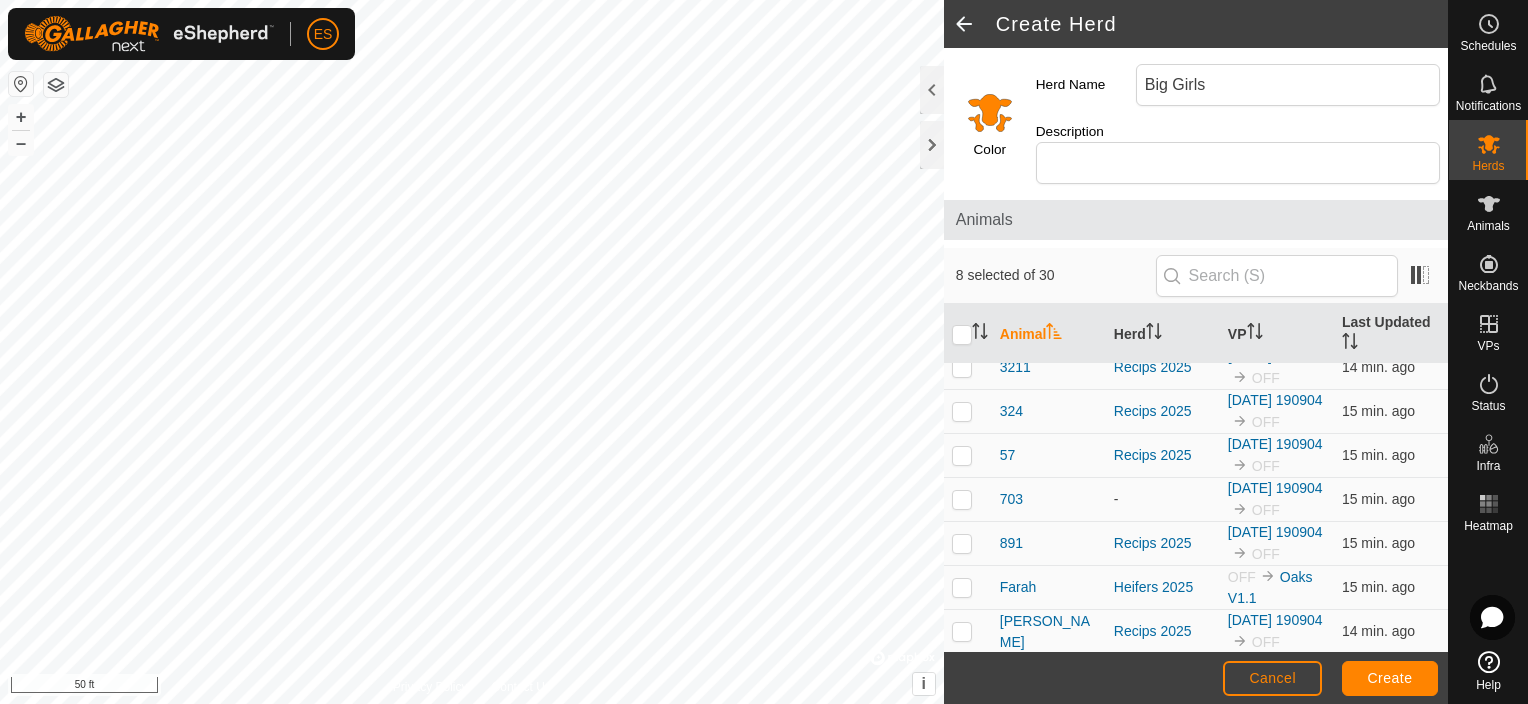 click at bounding box center (962, 279) 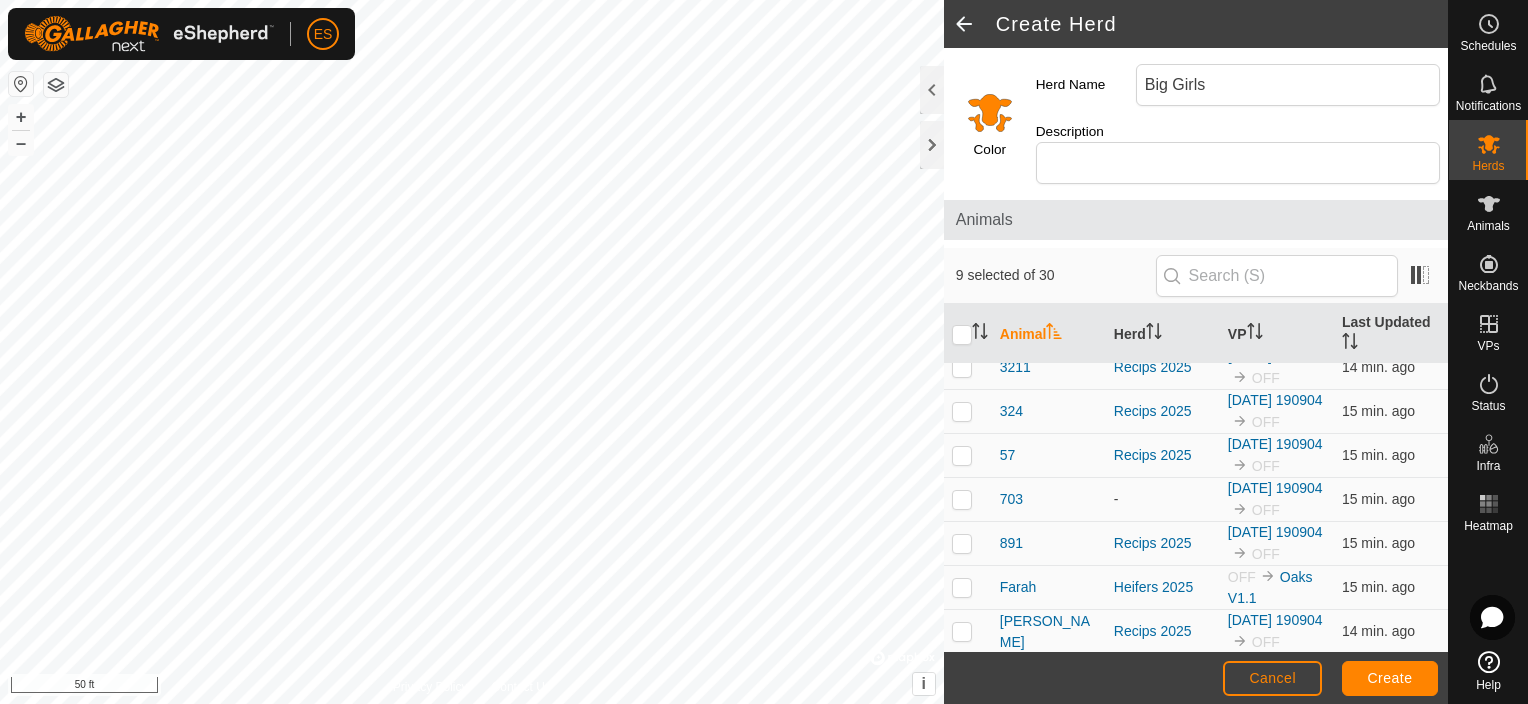 click at bounding box center (968, 324) 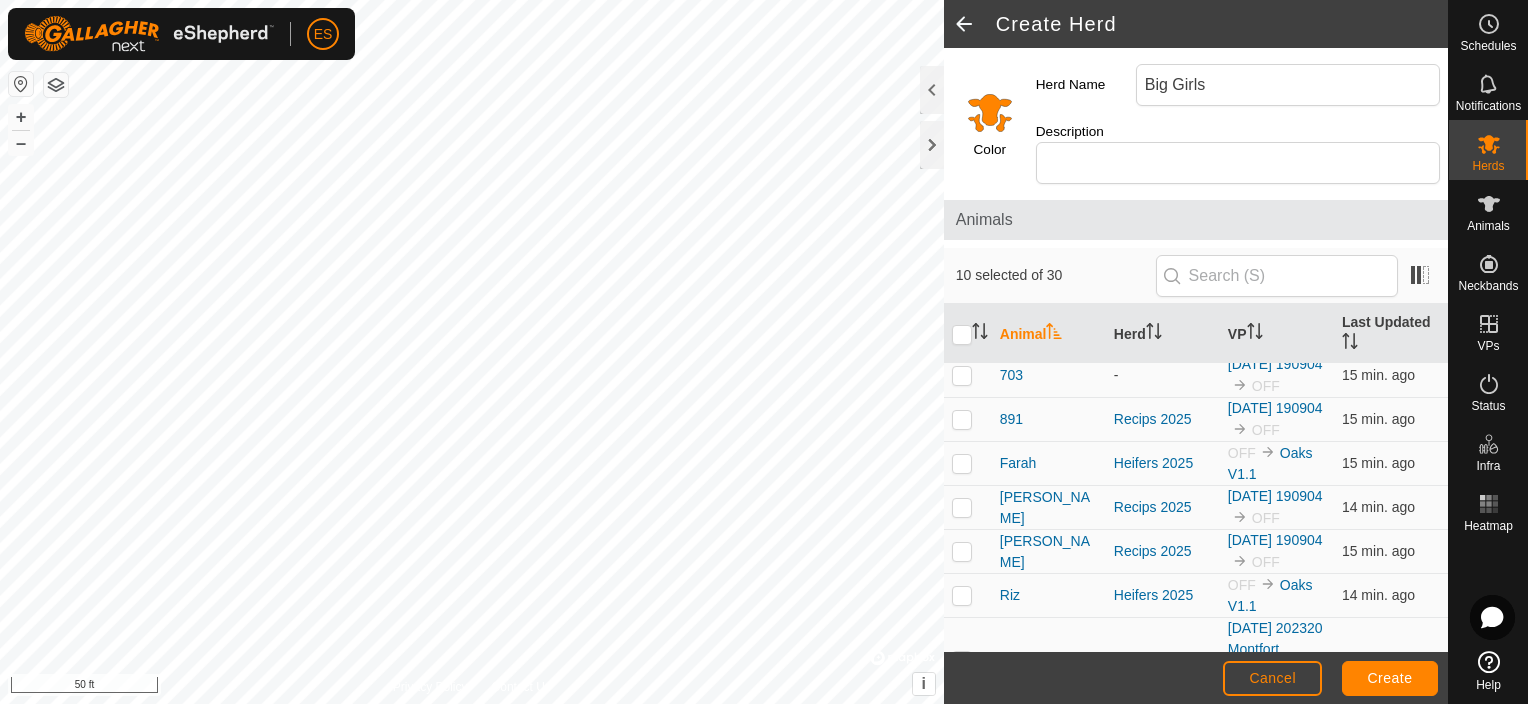 scroll, scrollTop: 1024, scrollLeft: 0, axis: vertical 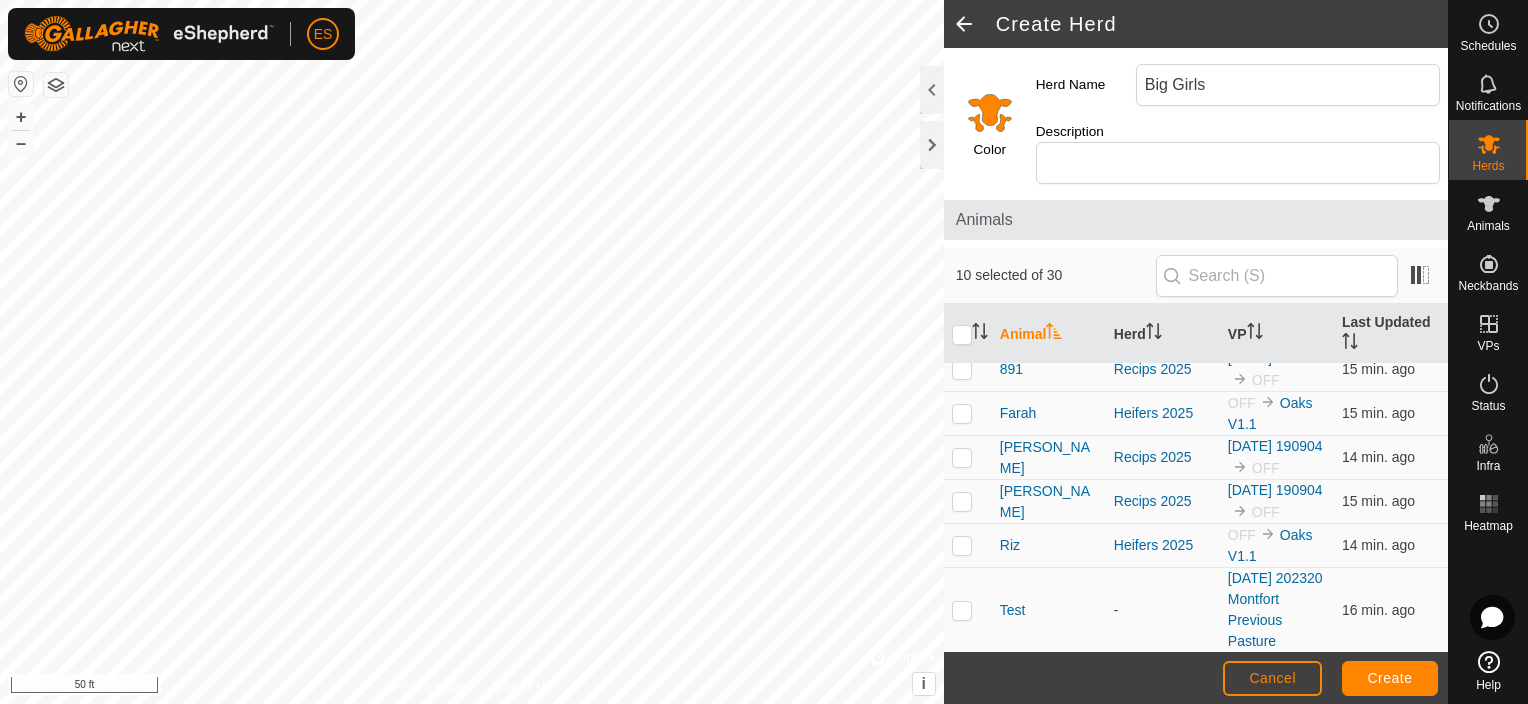 click at bounding box center (968, 194) 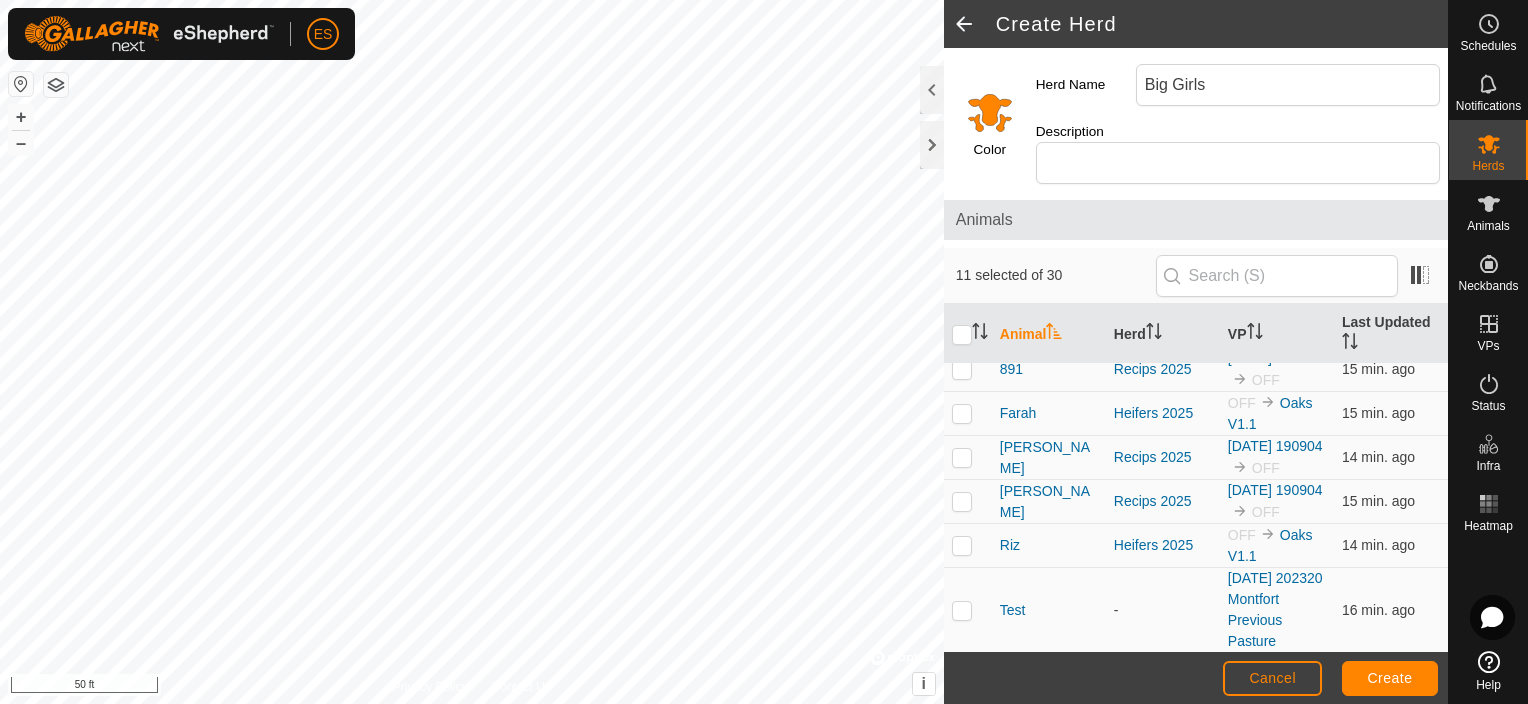click at bounding box center [962, 237] 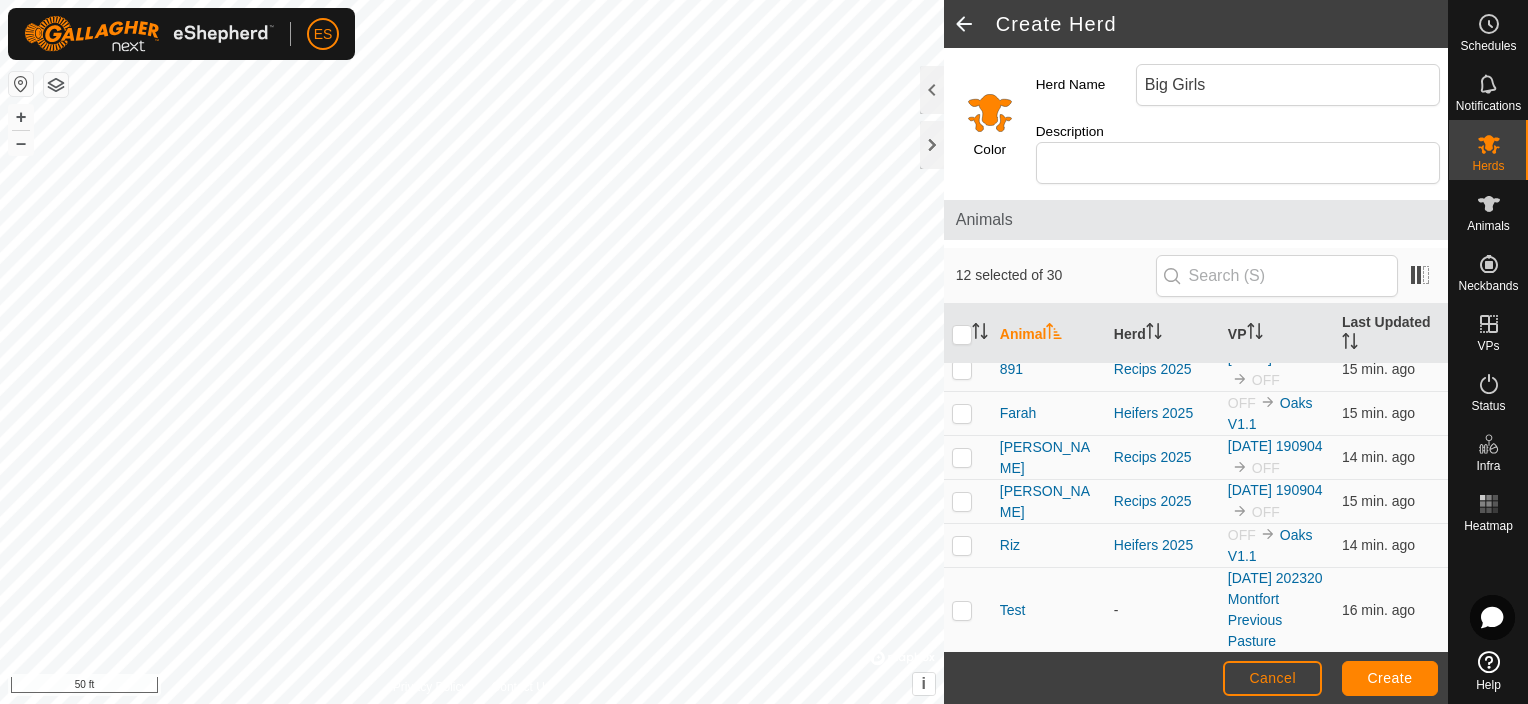 click at bounding box center [962, 281] 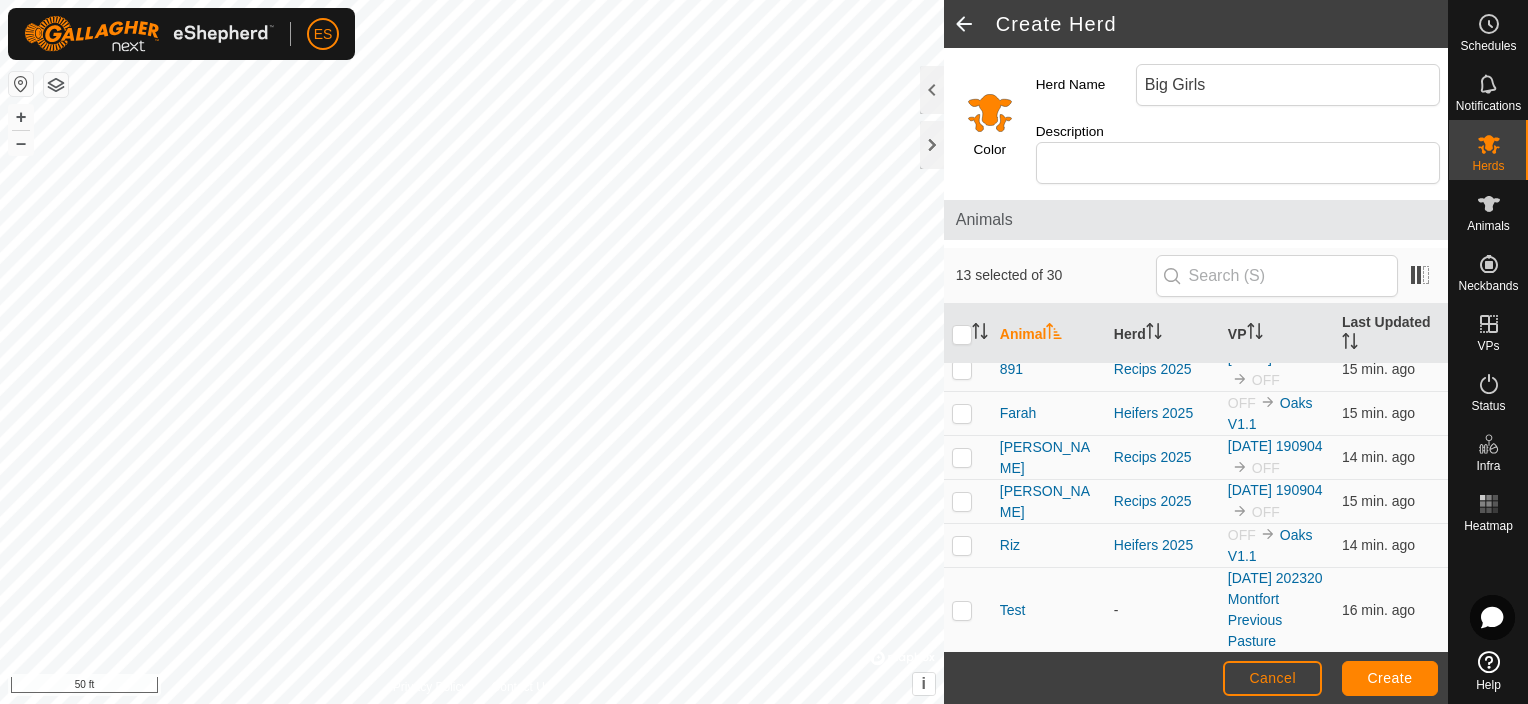 click at bounding box center (962, 325) 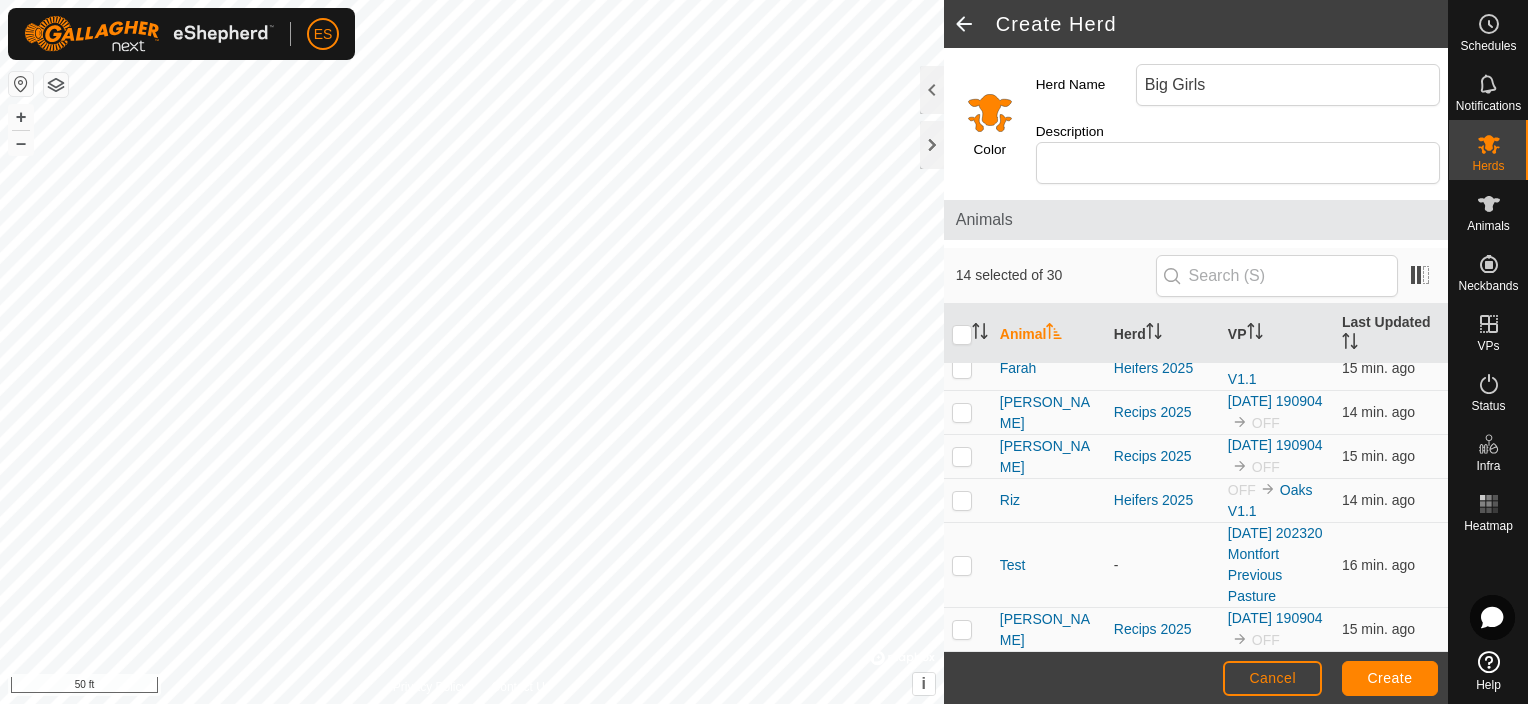 scroll, scrollTop: 1200, scrollLeft: 0, axis: vertical 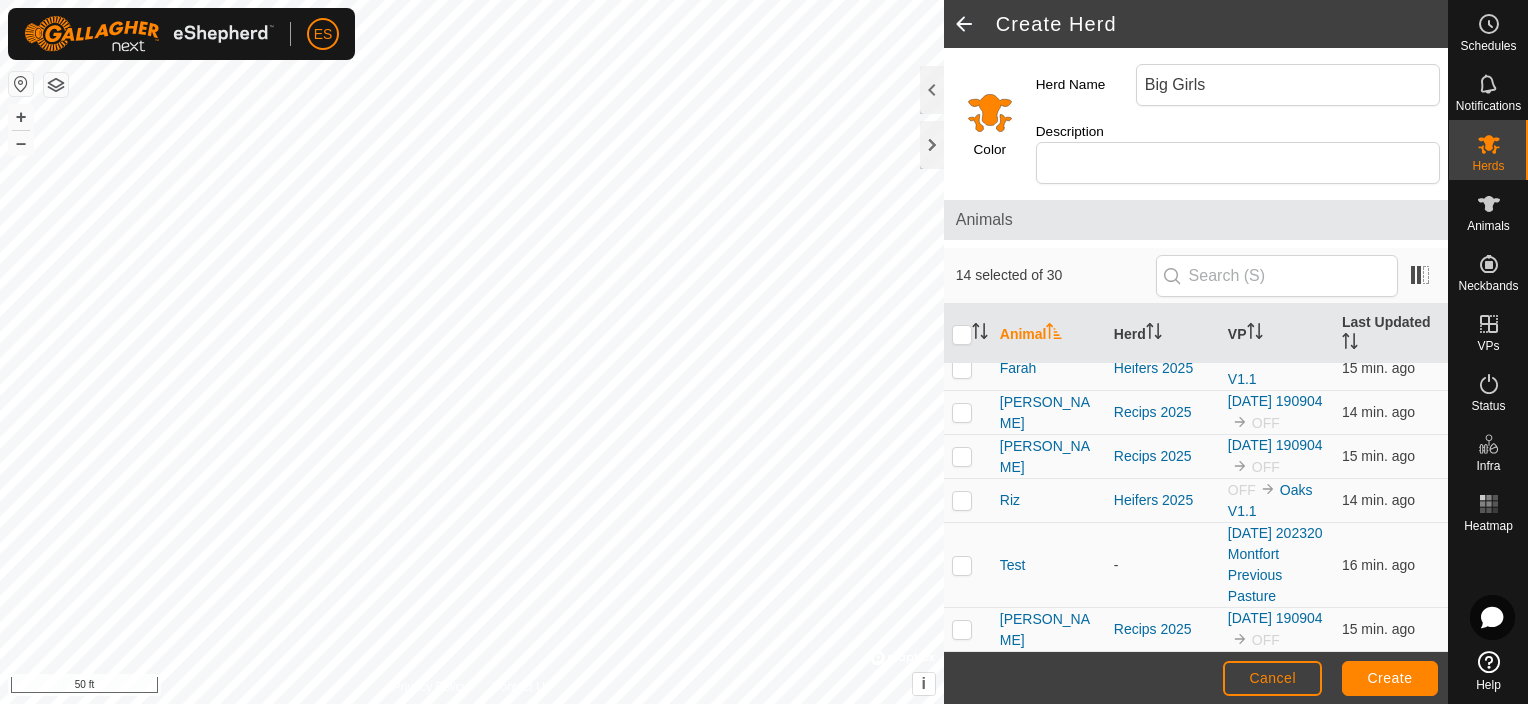 click at bounding box center (962, 324) 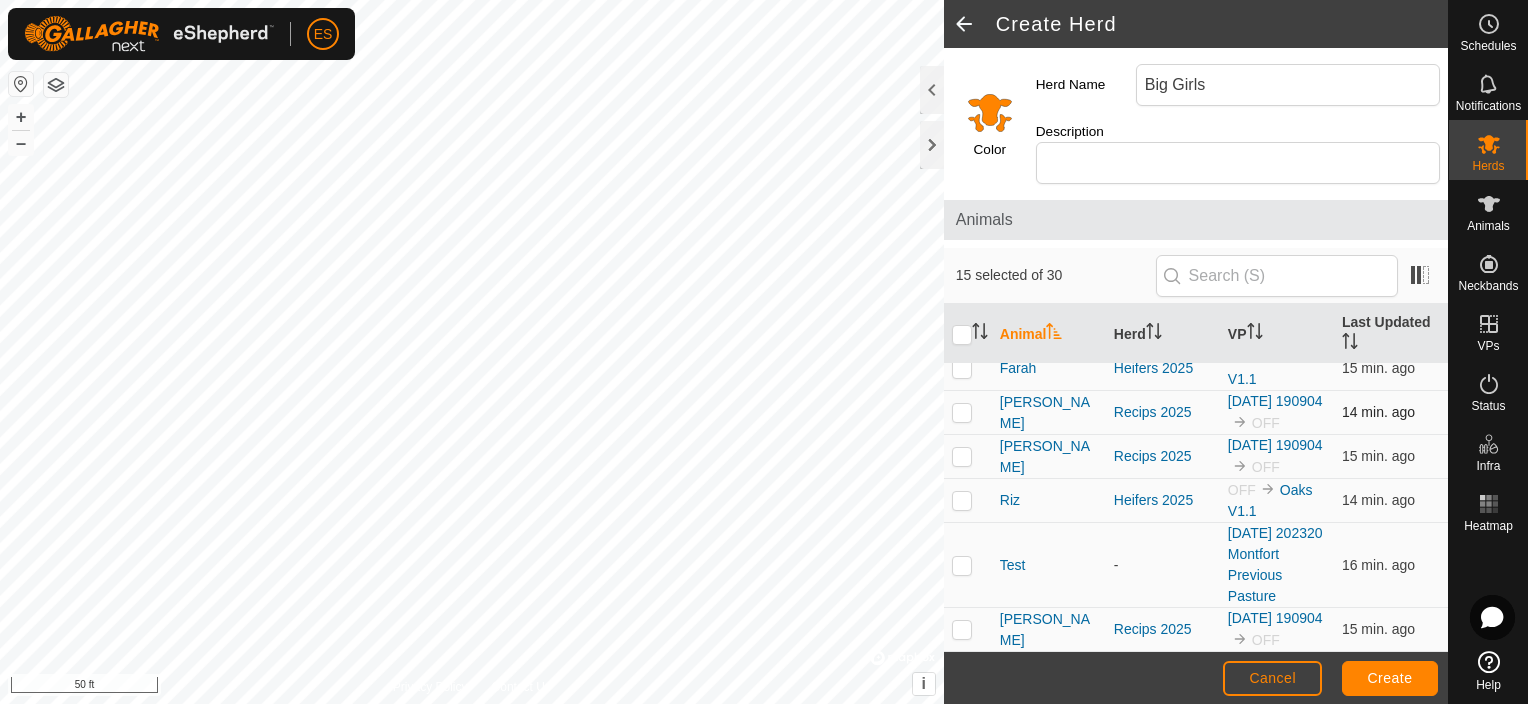 scroll, scrollTop: 1250, scrollLeft: 0, axis: vertical 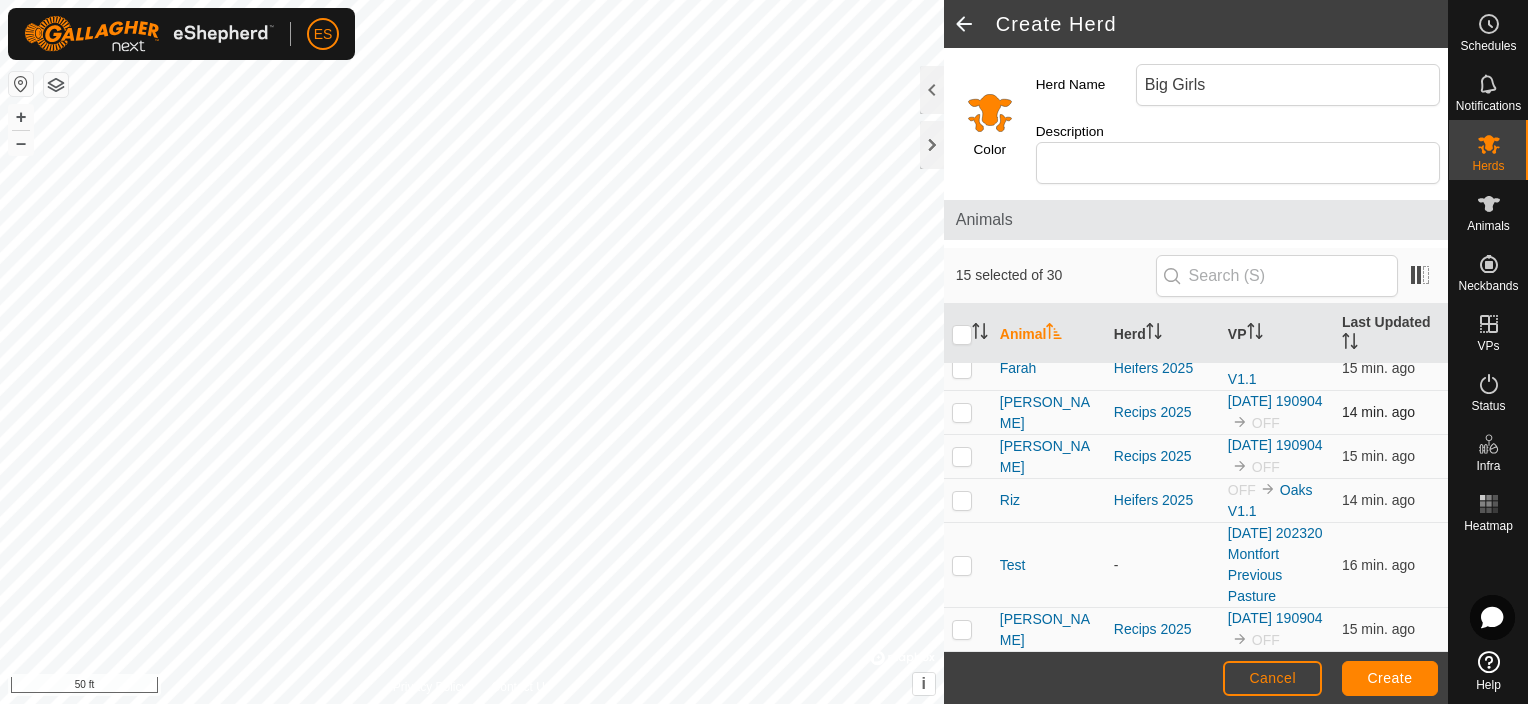 click at bounding box center (962, 412) 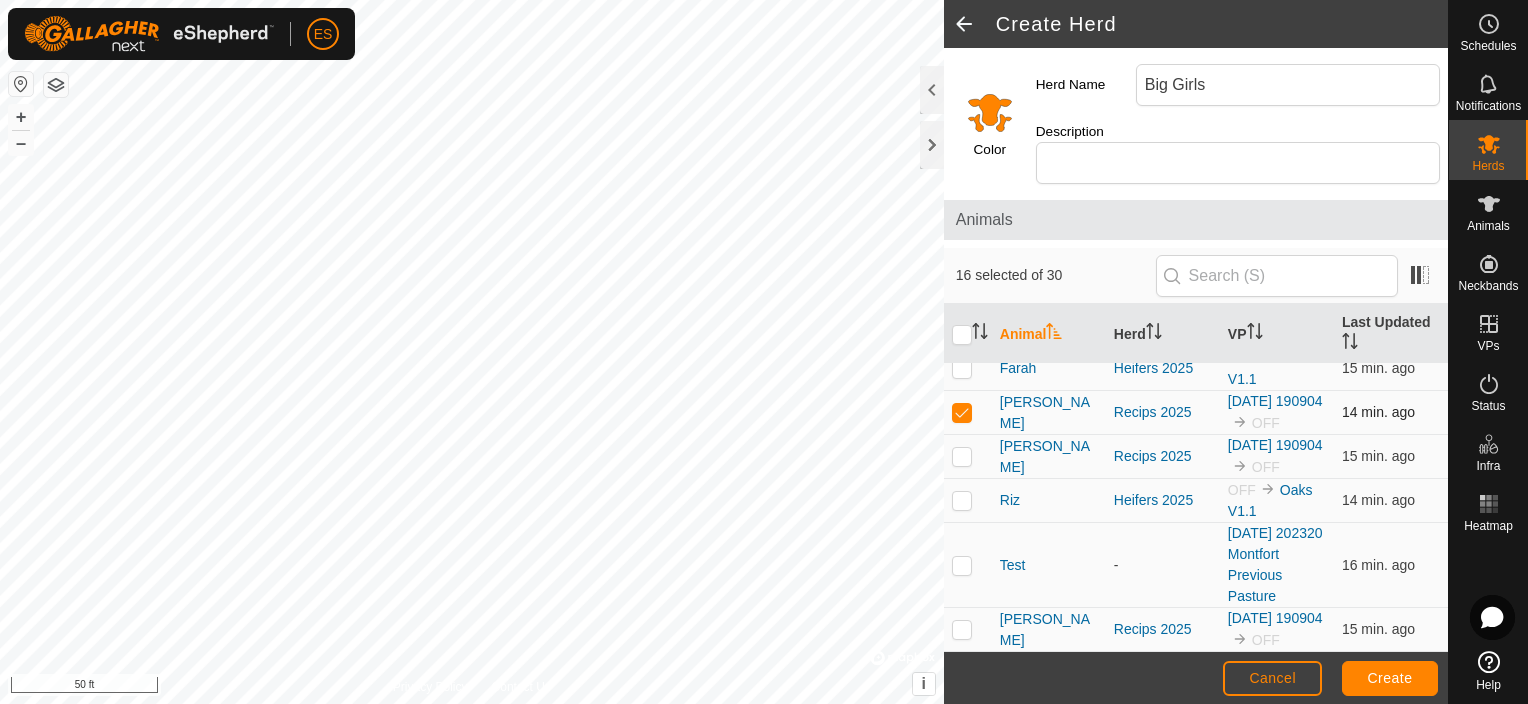 scroll, scrollTop: 1324, scrollLeft: 0, axis: vertical 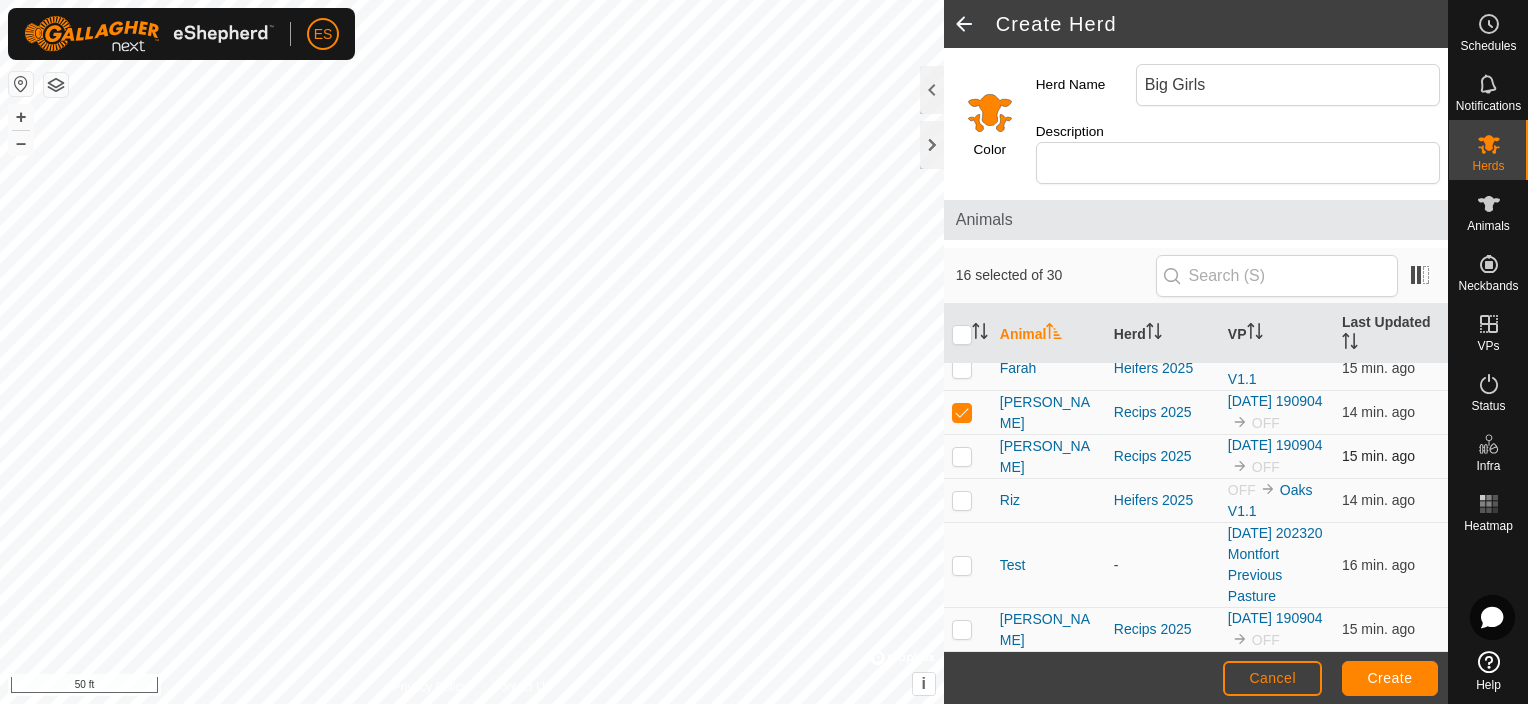 click at bounding box center (962, 456) 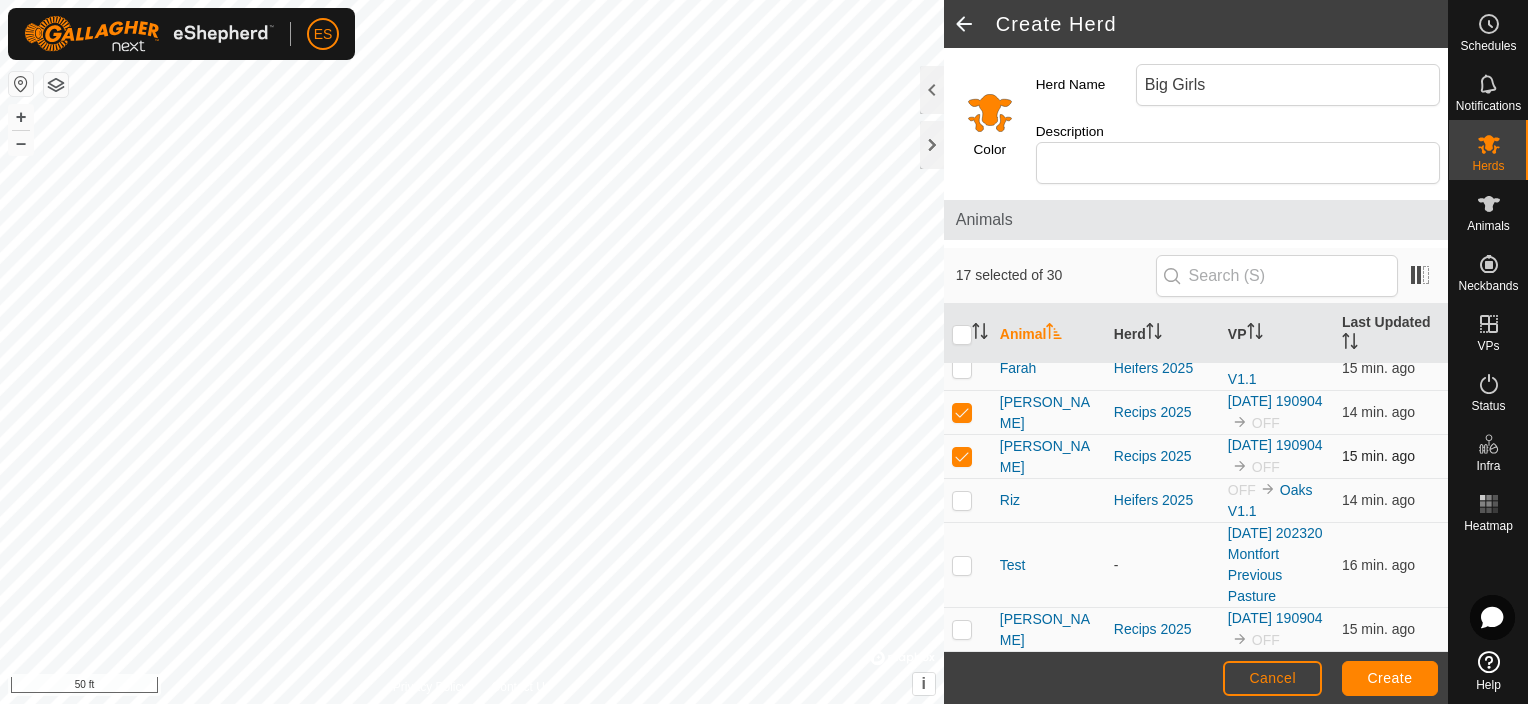 scroll, scrollTop: 1433, scrollLeft: 0, axis: vertical 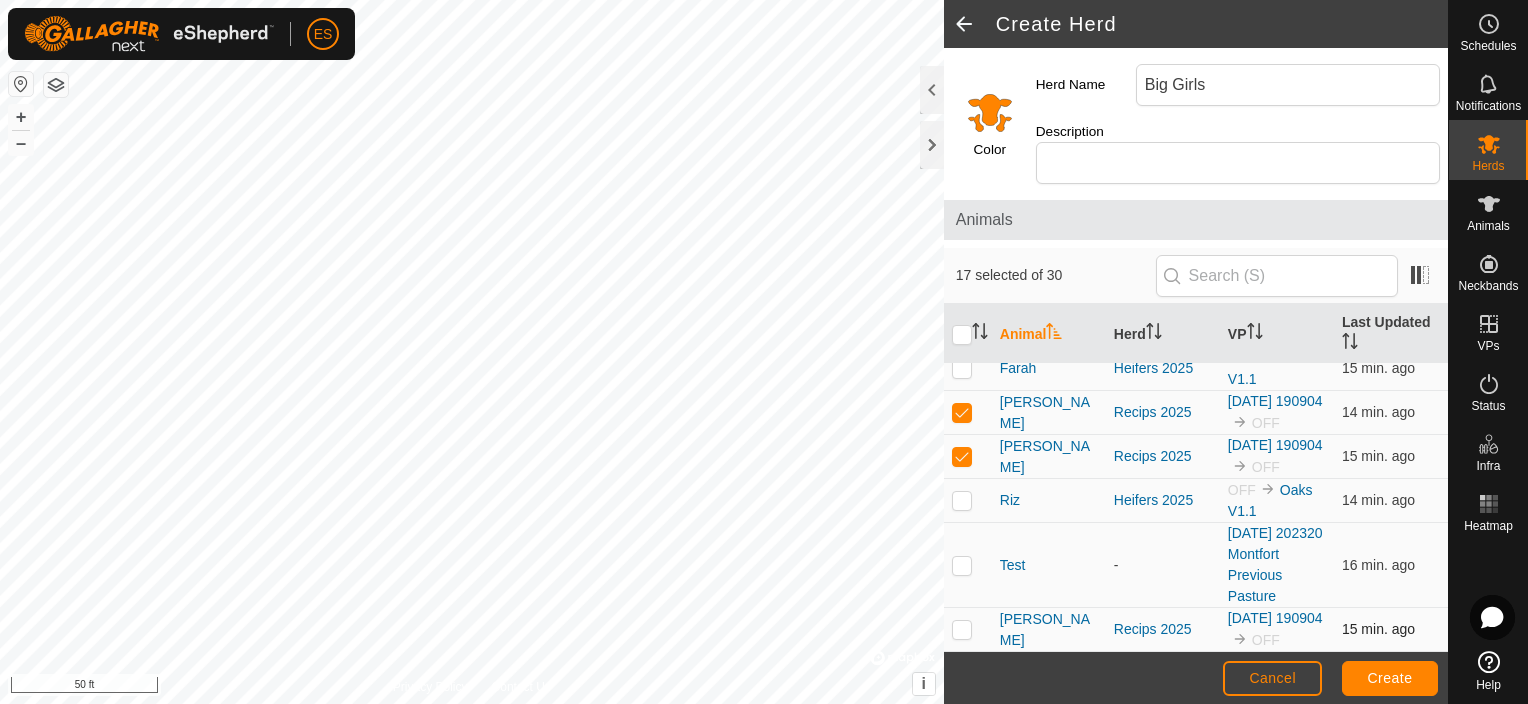 click at bounding box center [962, 629] 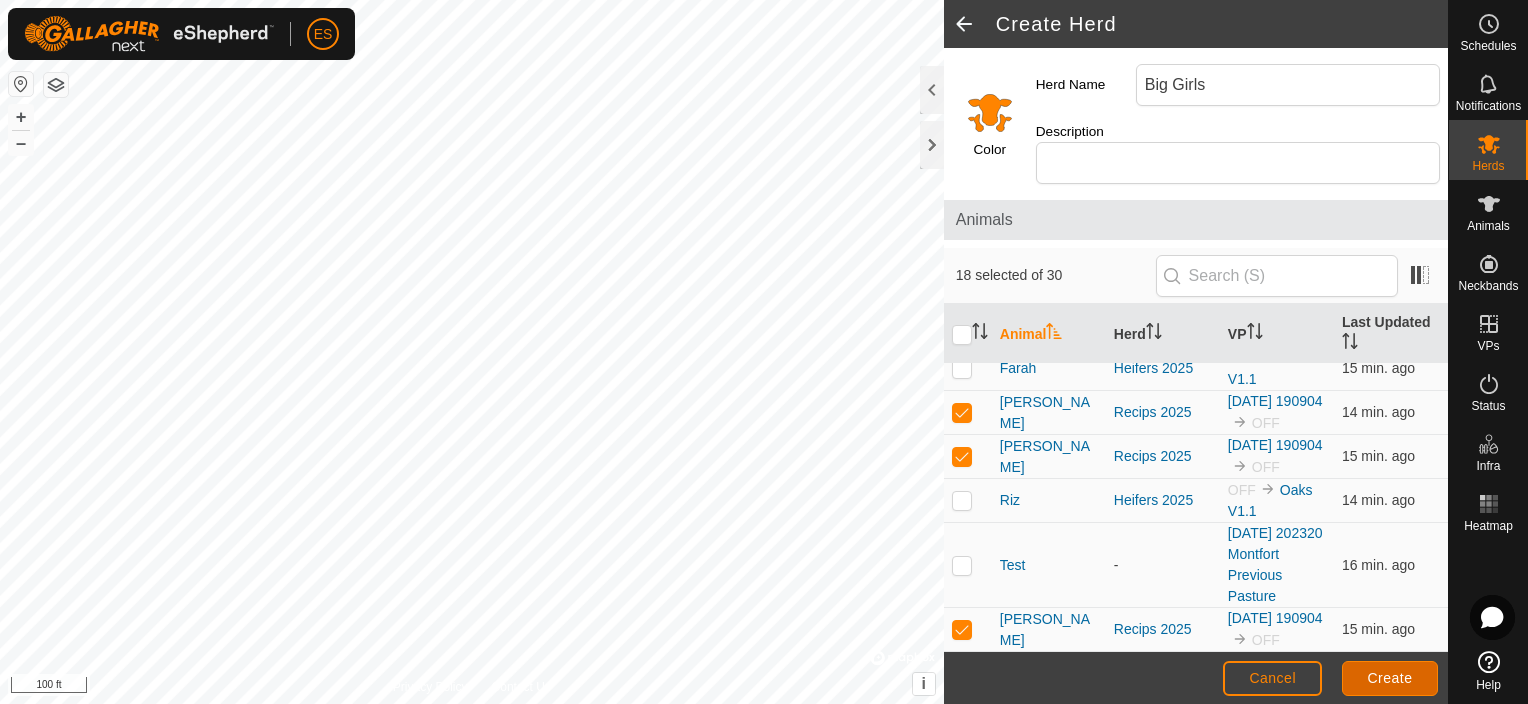 click on "Create" at bounding box center [1390, 678] 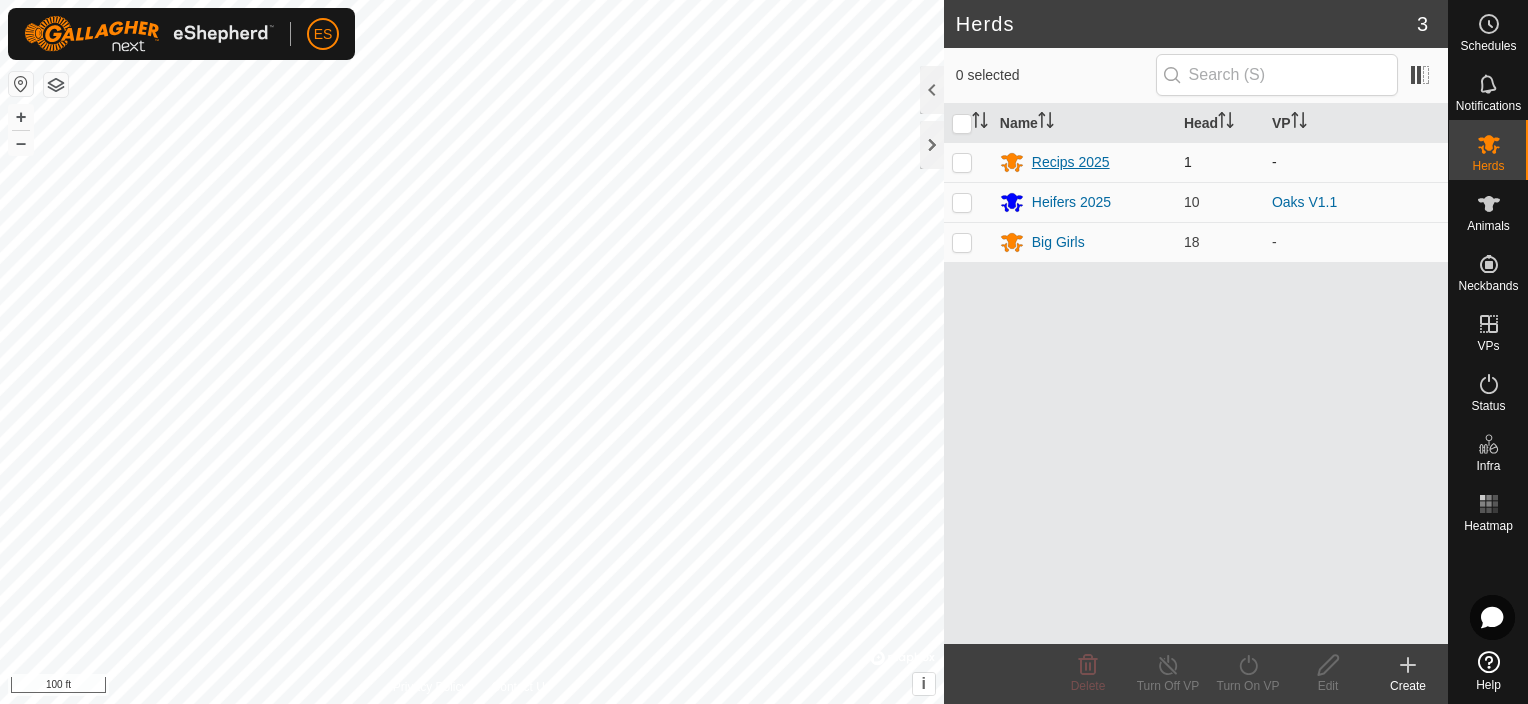 click on "Recips 2025" at bounding box center (1071, 162) 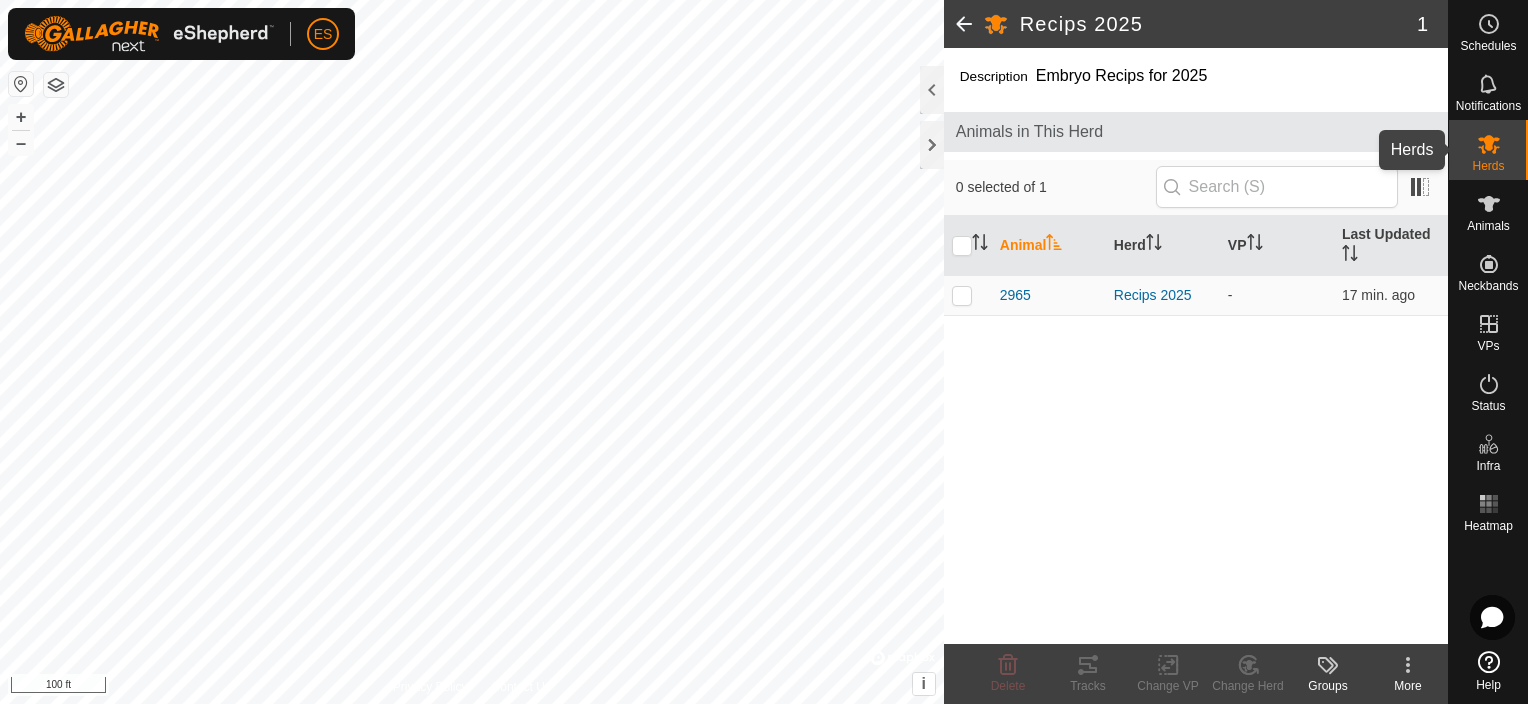click 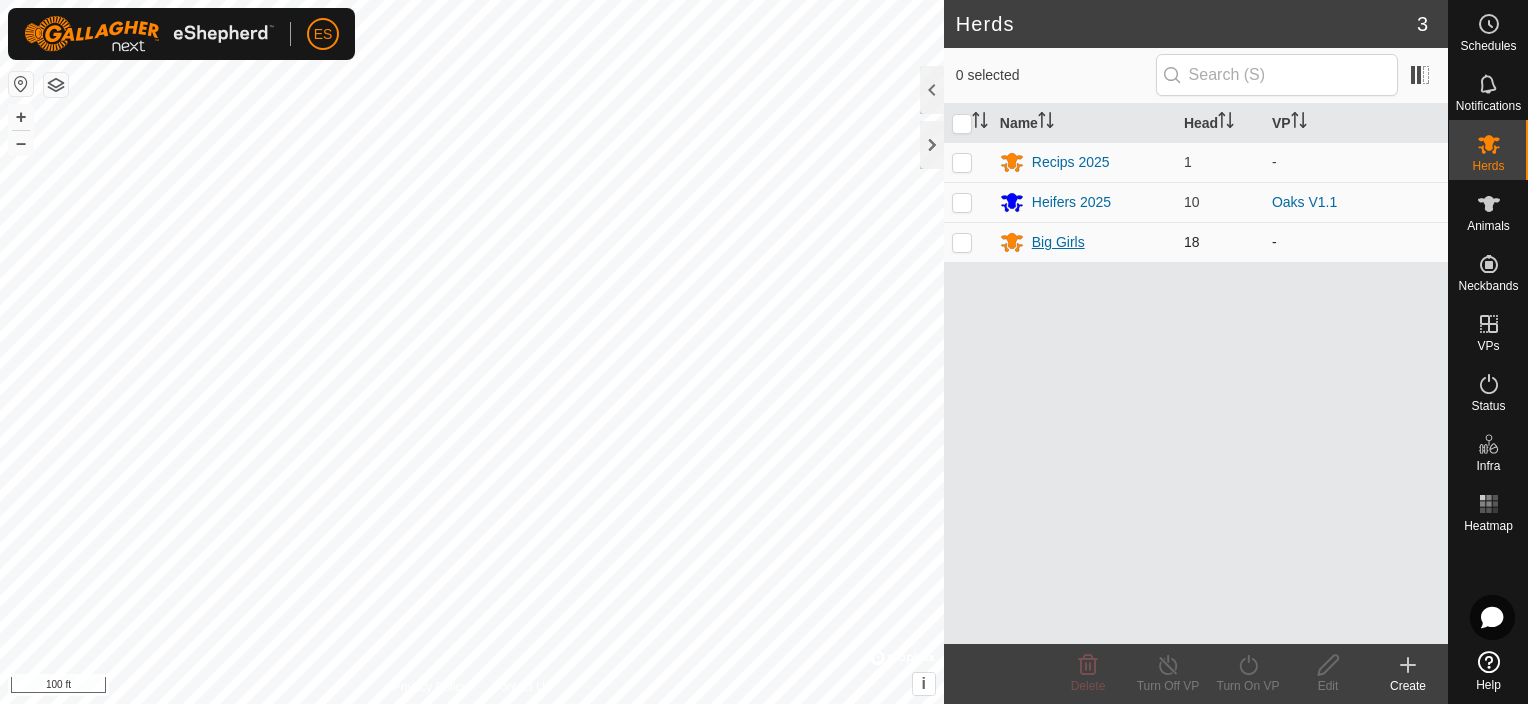 click 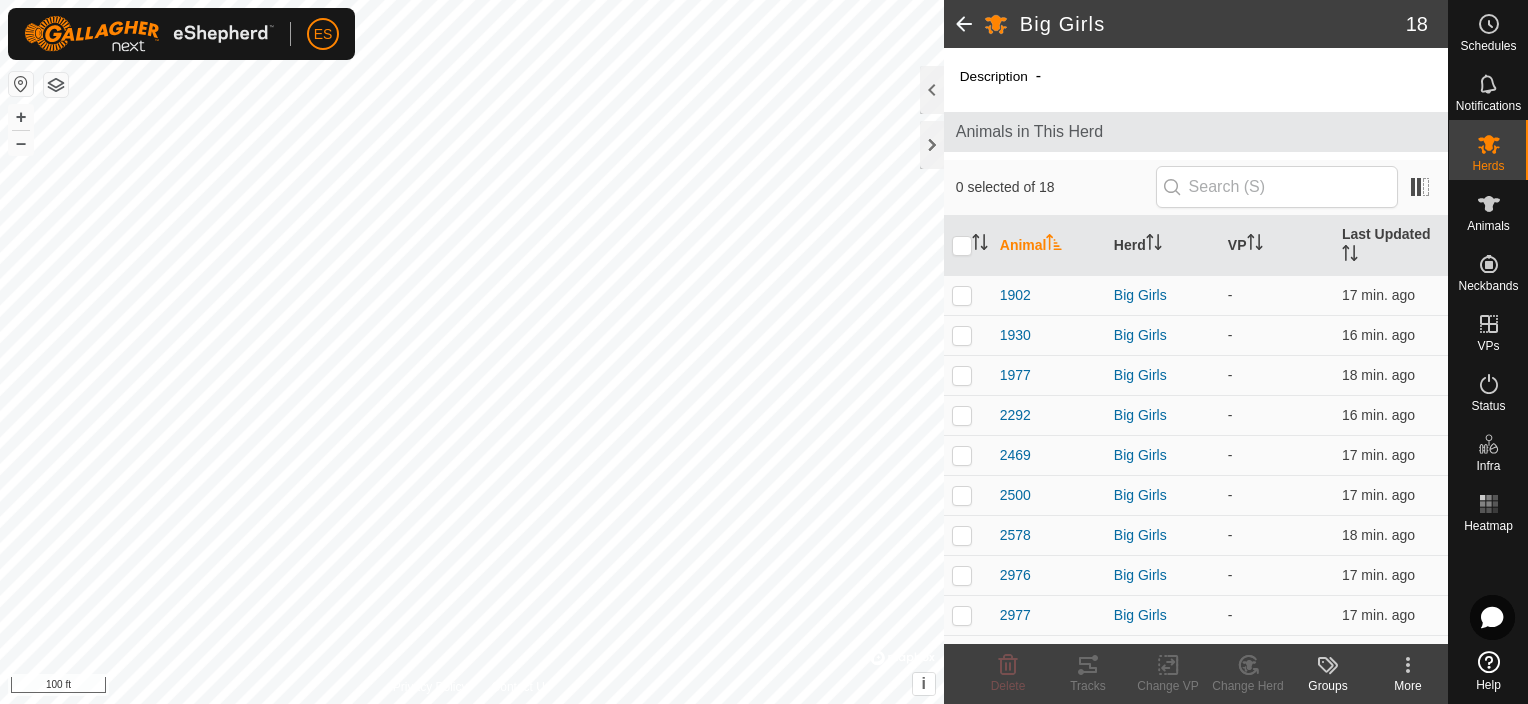 click 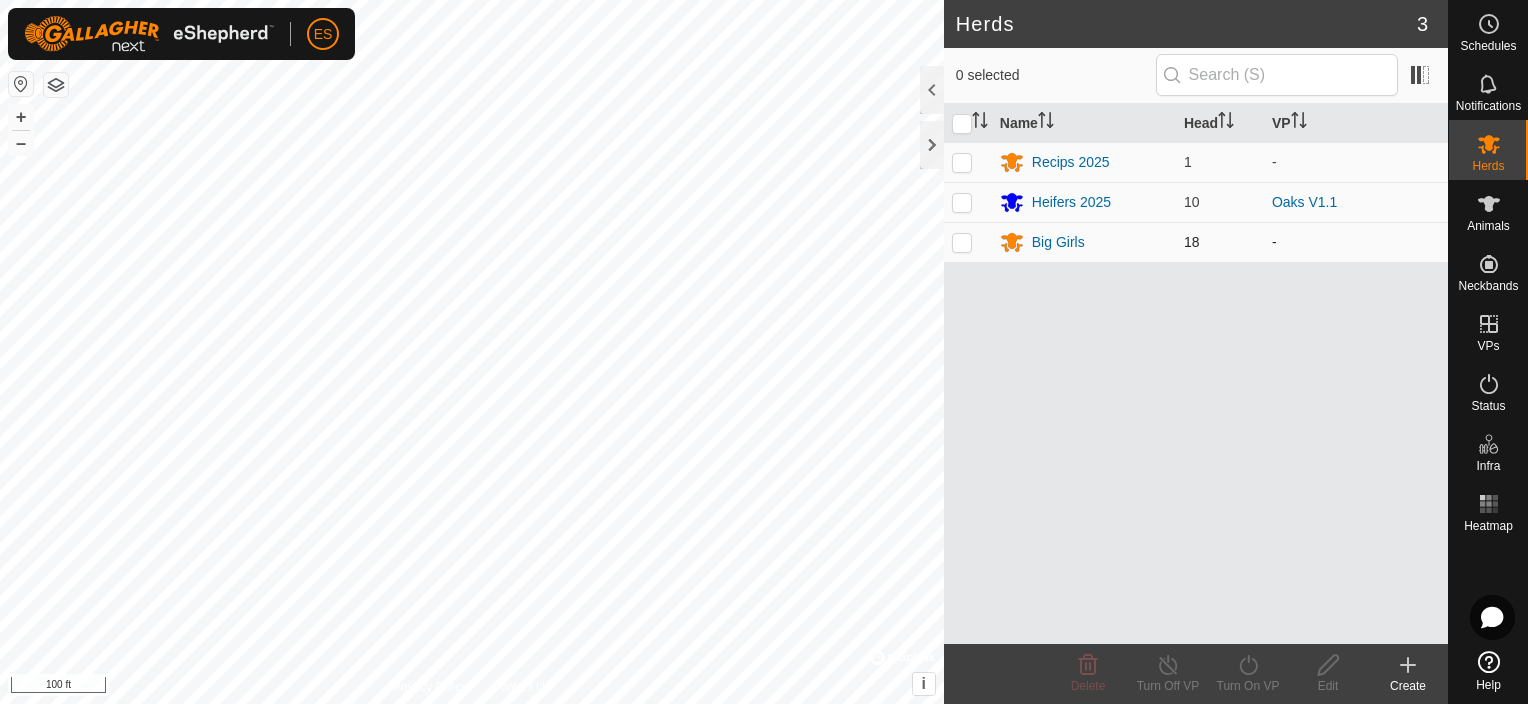click at bounding box center [962, 242] 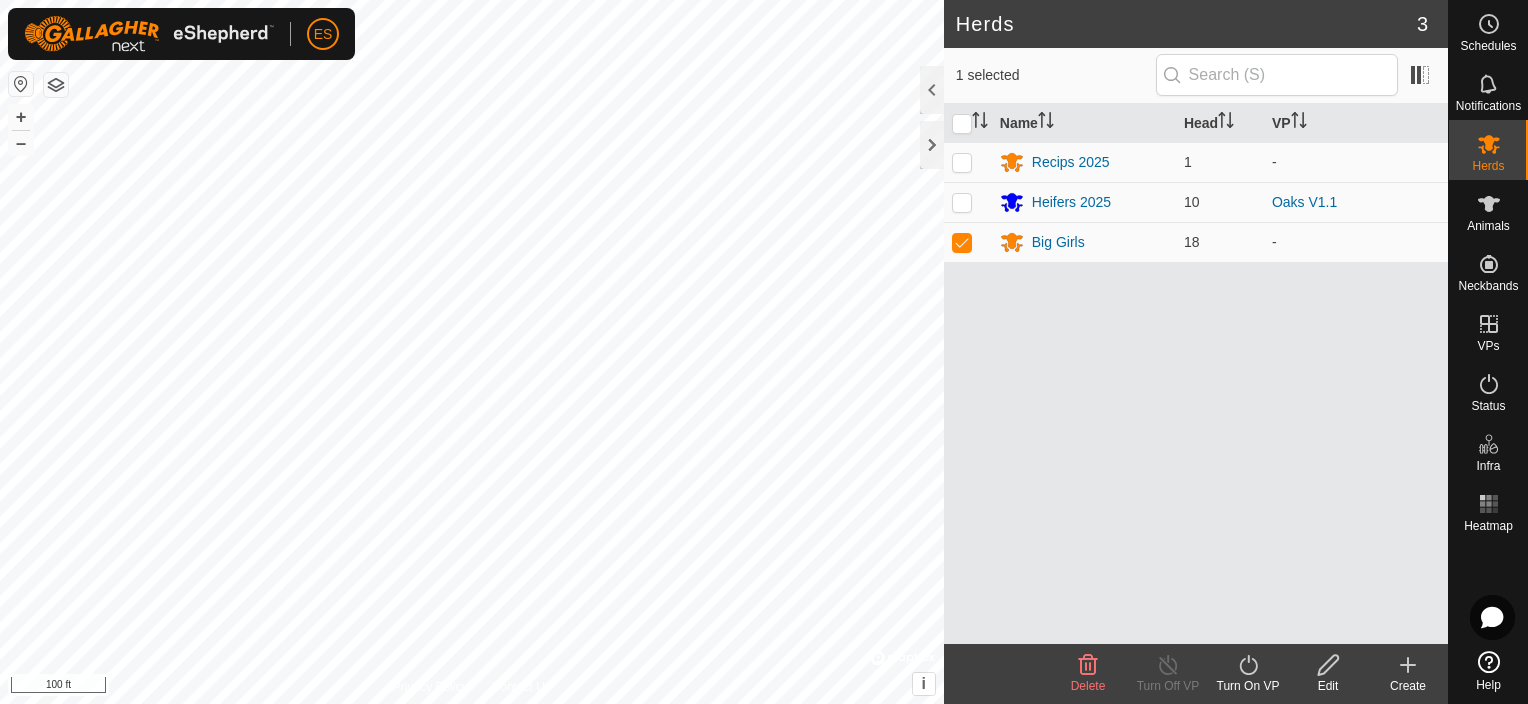 click 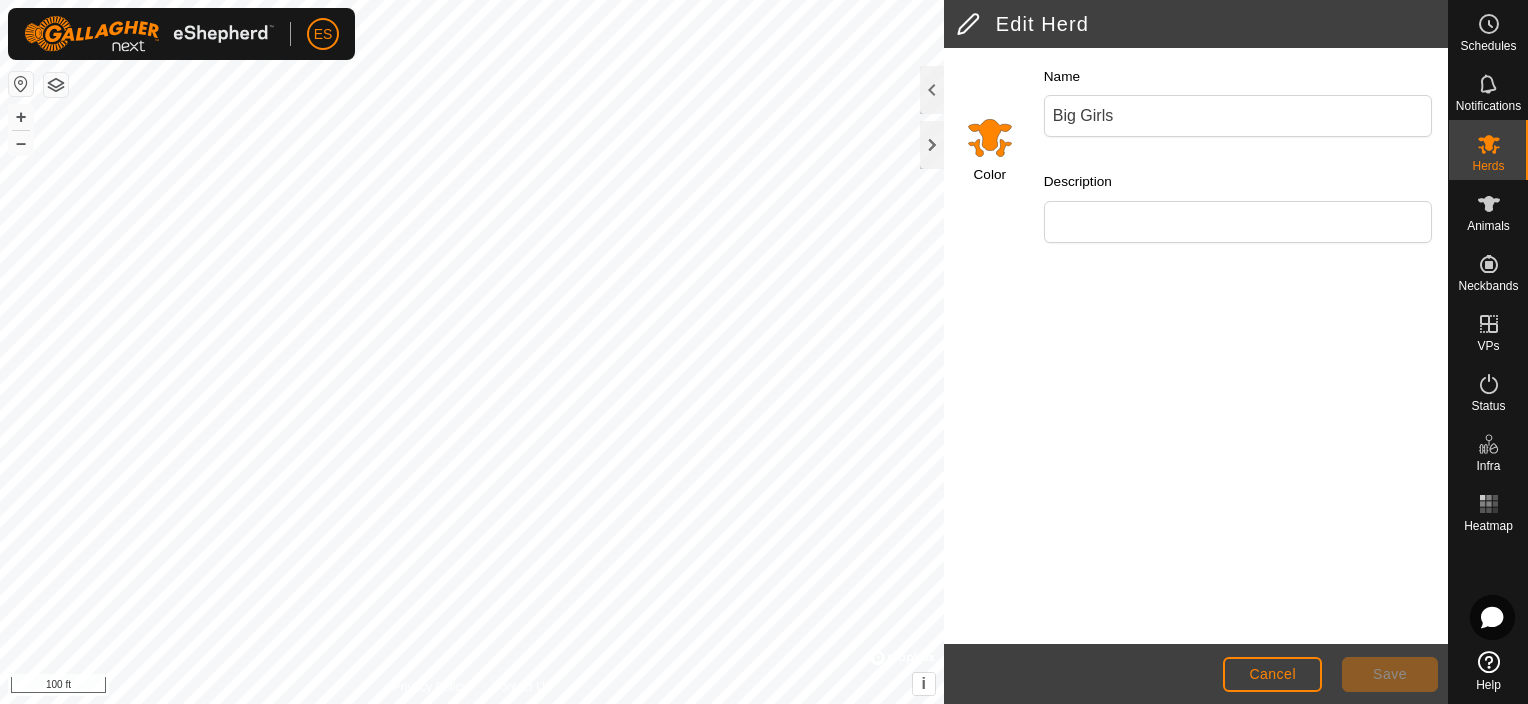 click 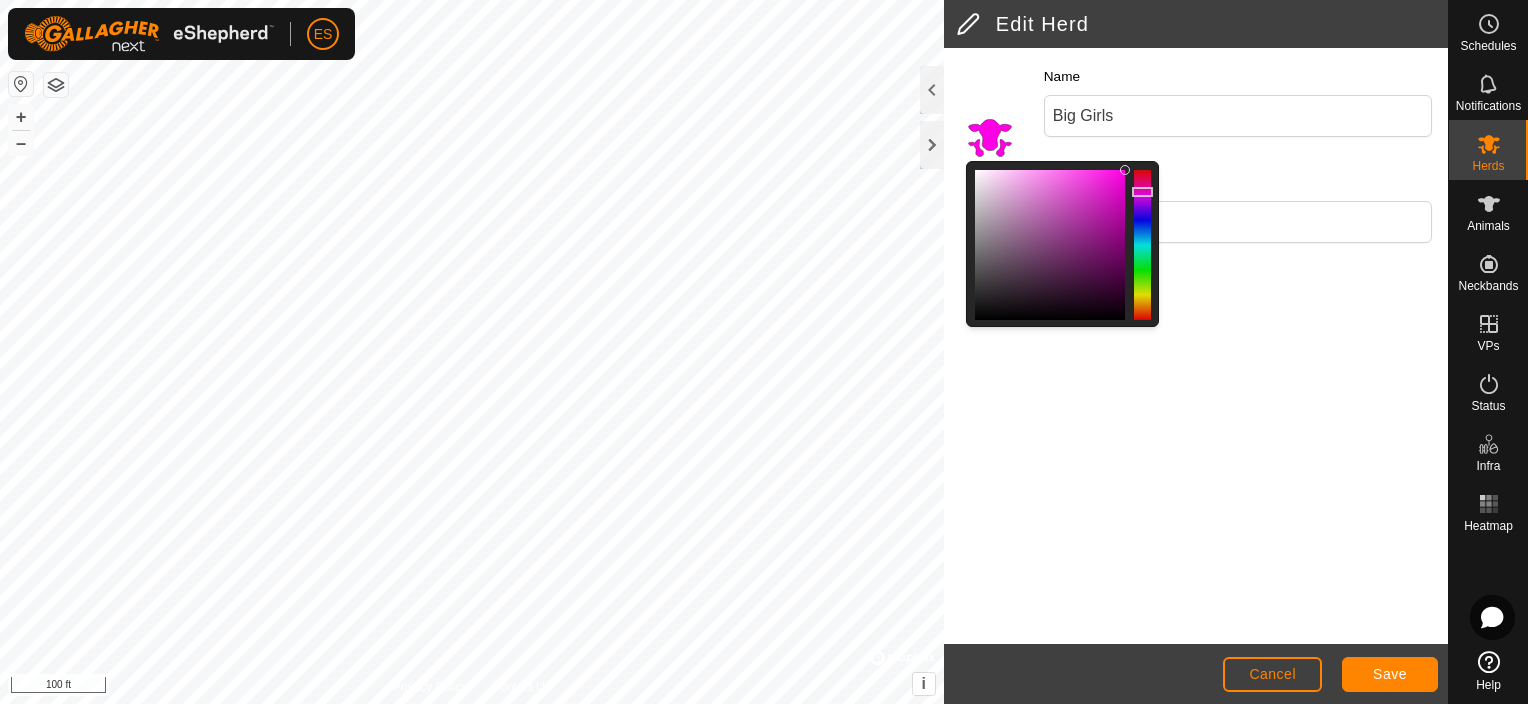 drag, startPoint x: 1136, startPoint y: 301, endPoint x: 1128, endPoint y: 192, distance: 109.29318 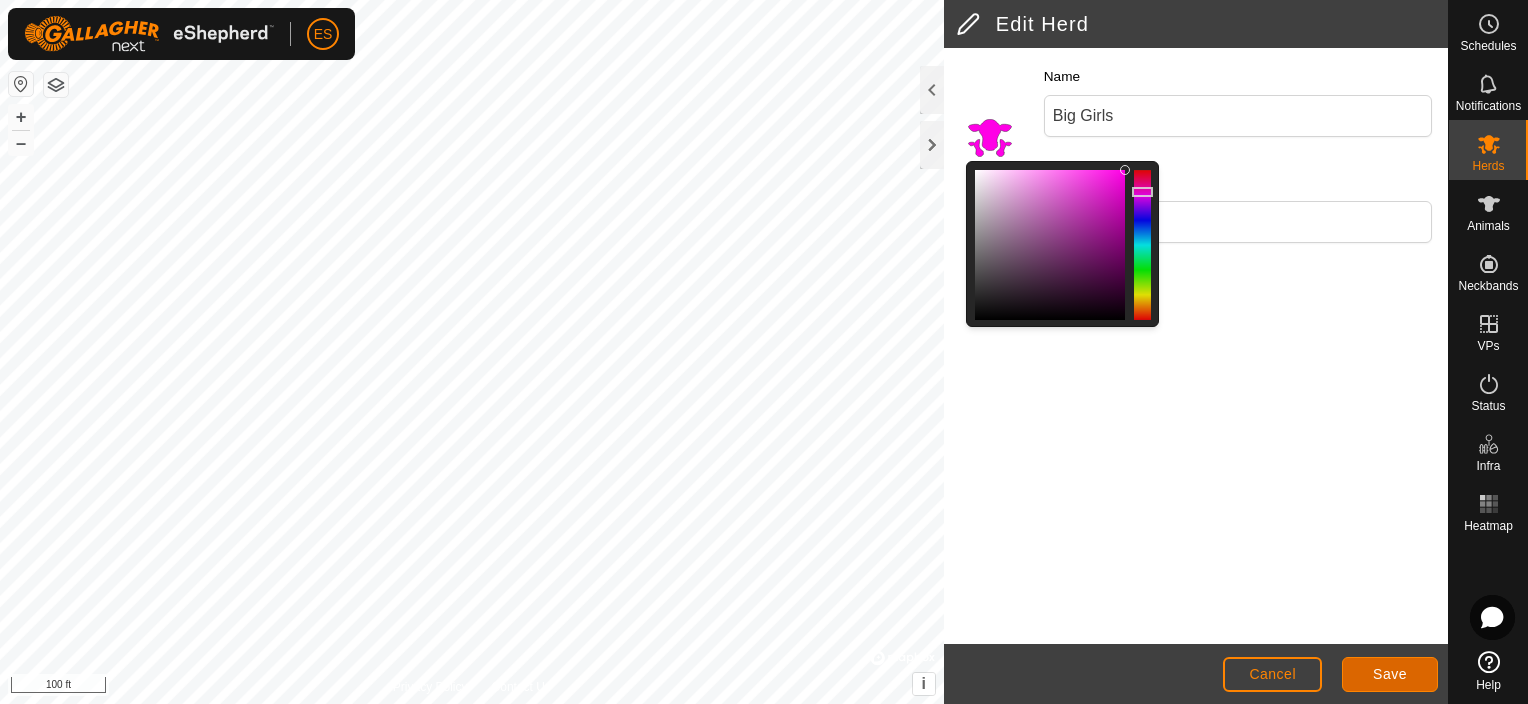 click on "Save" 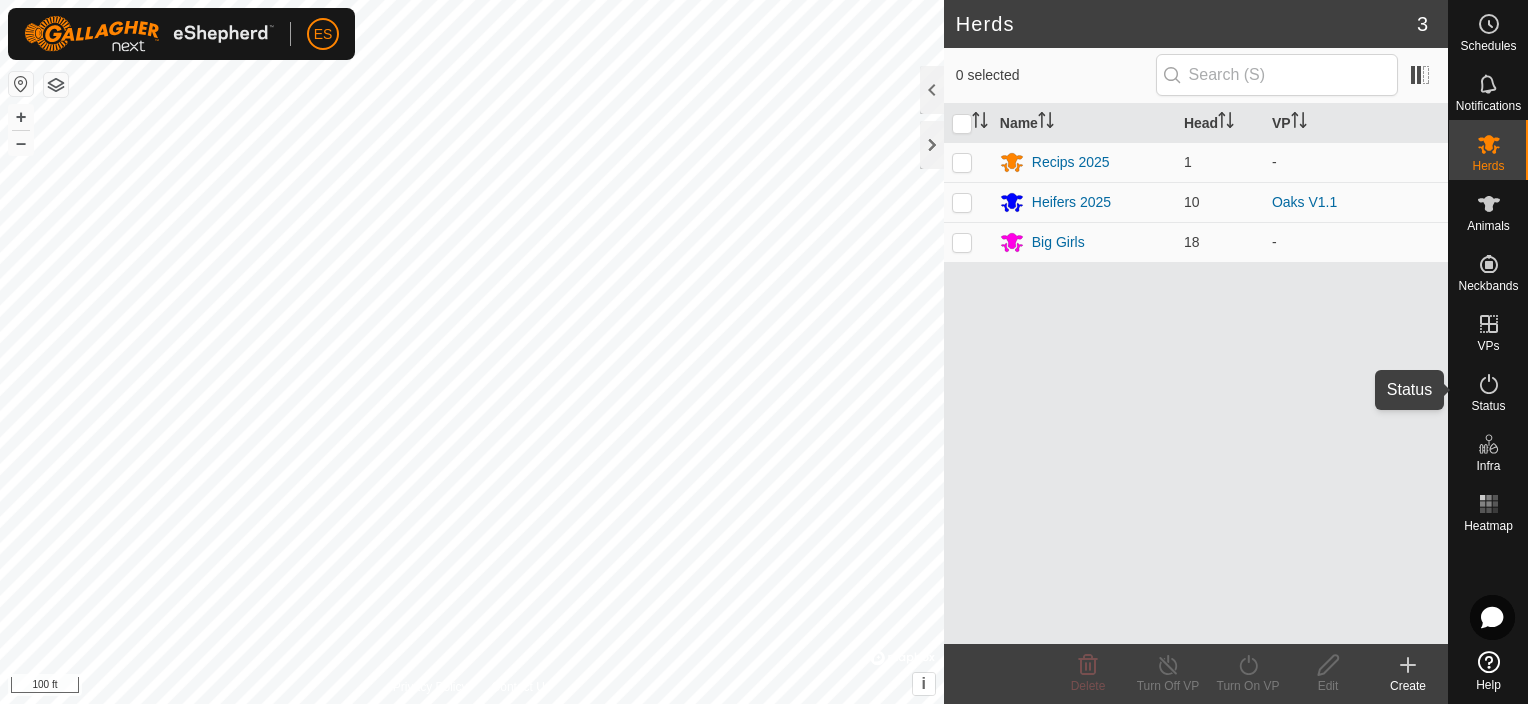 click 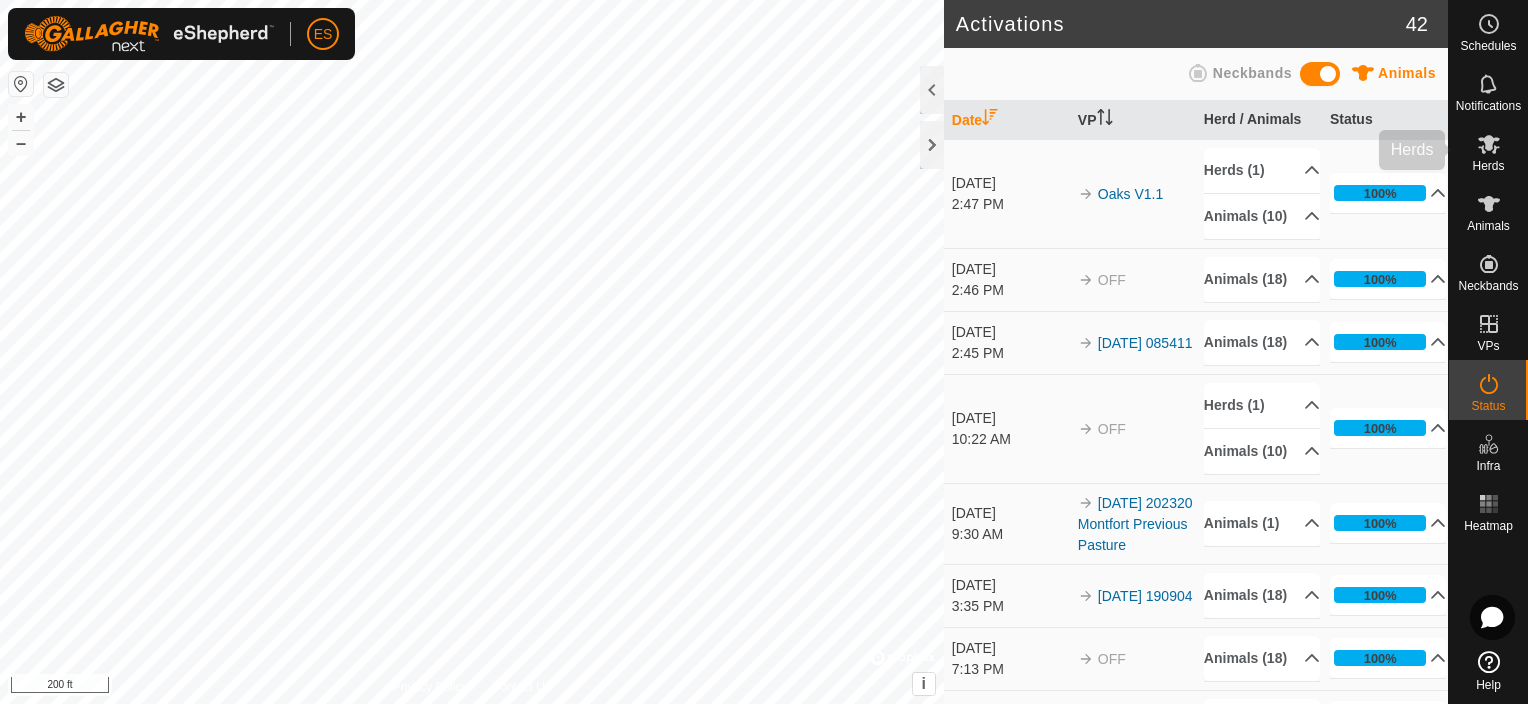 click 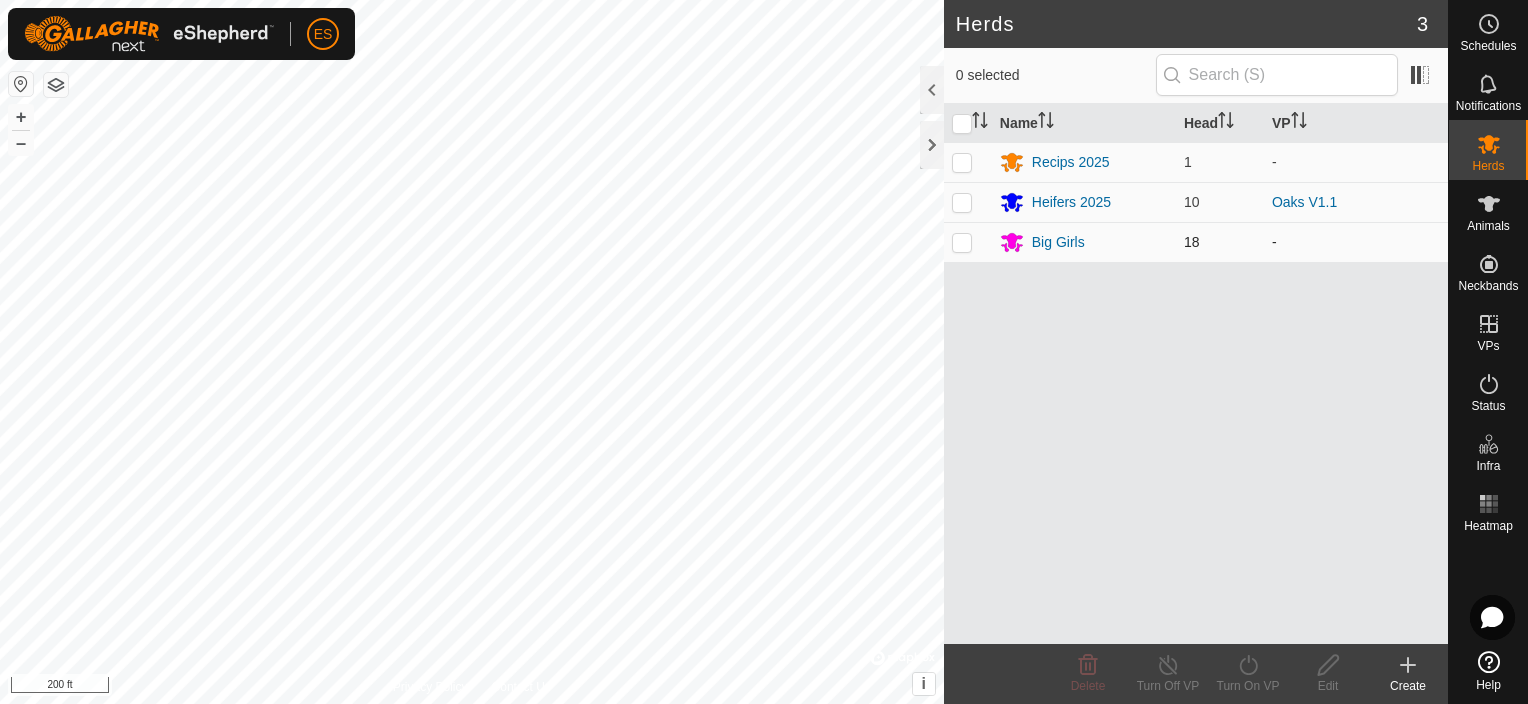click at bounding box center [962, 242] 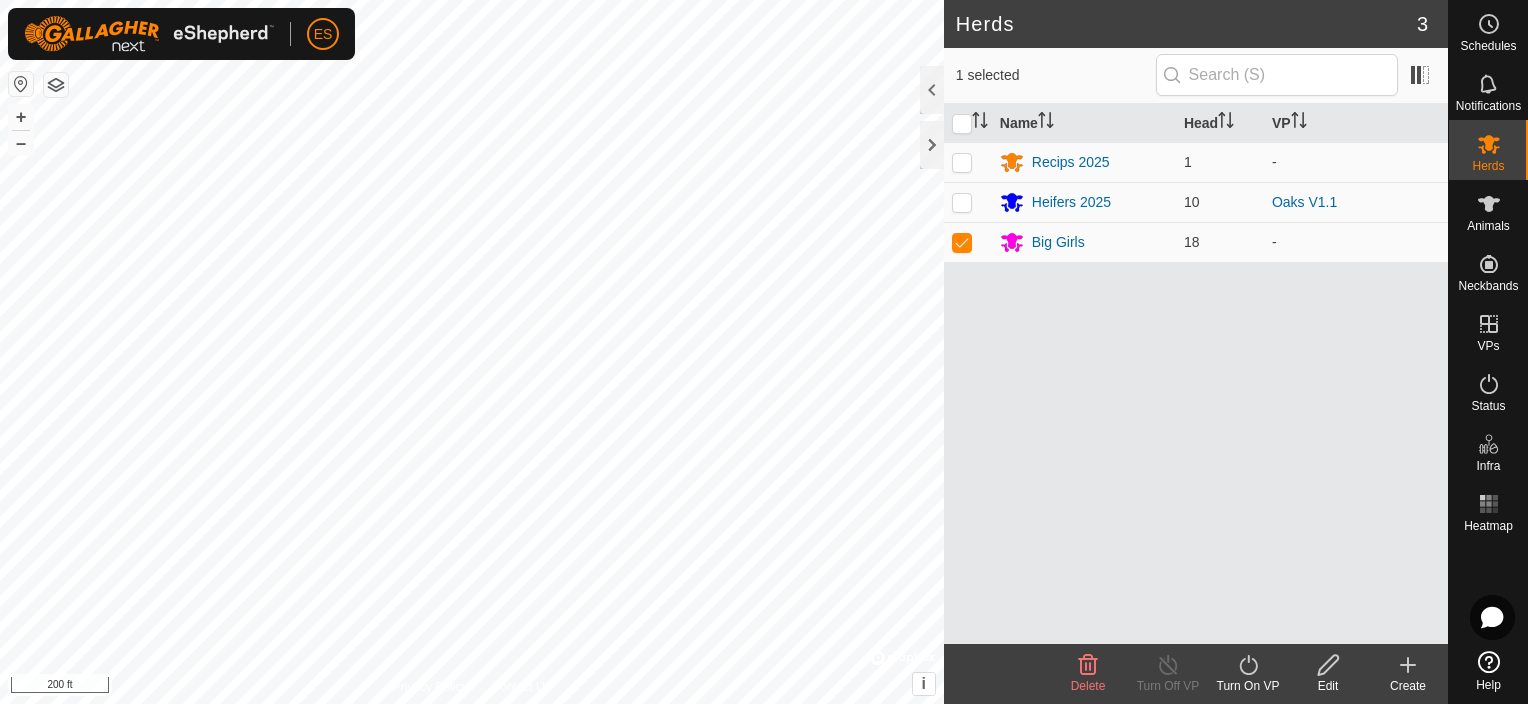 click 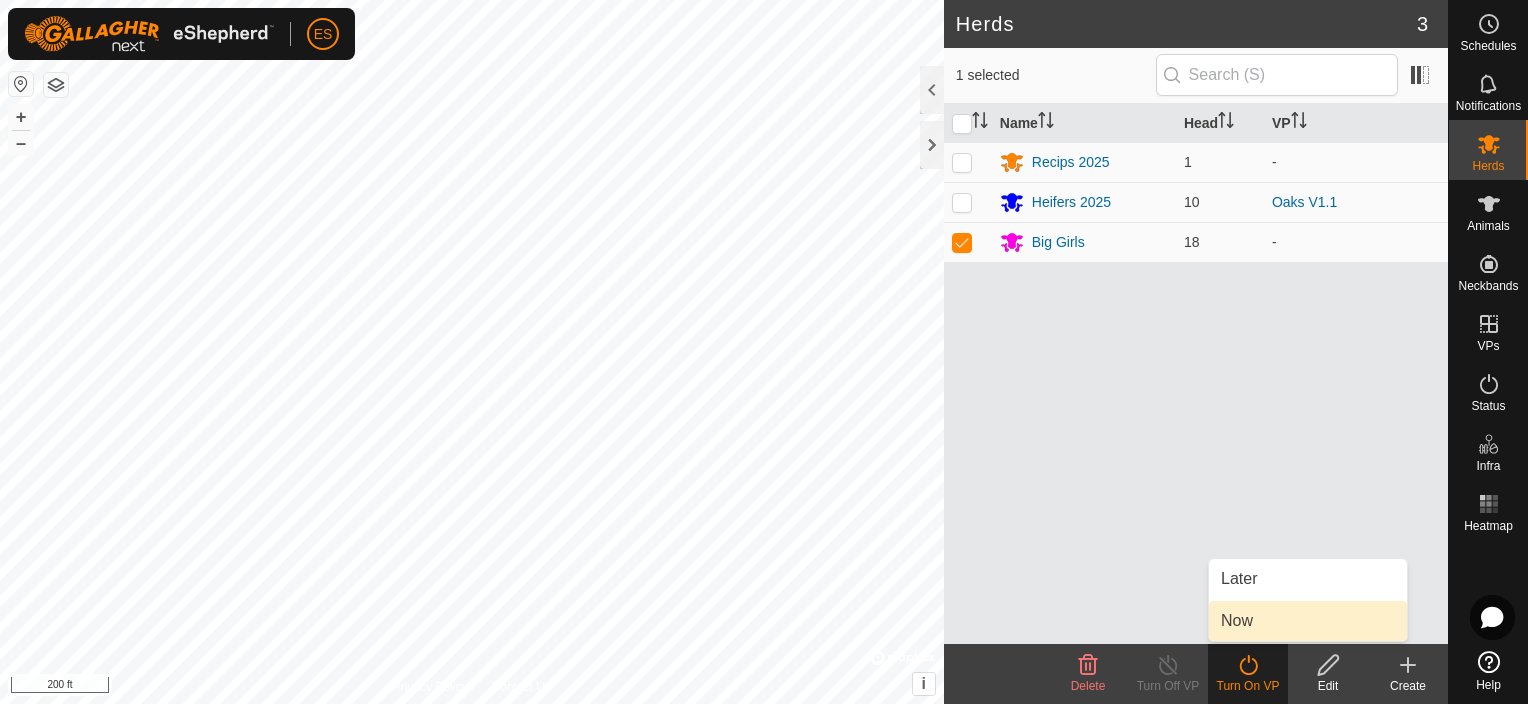 click on "Now" at bounding box center [1308, 621] 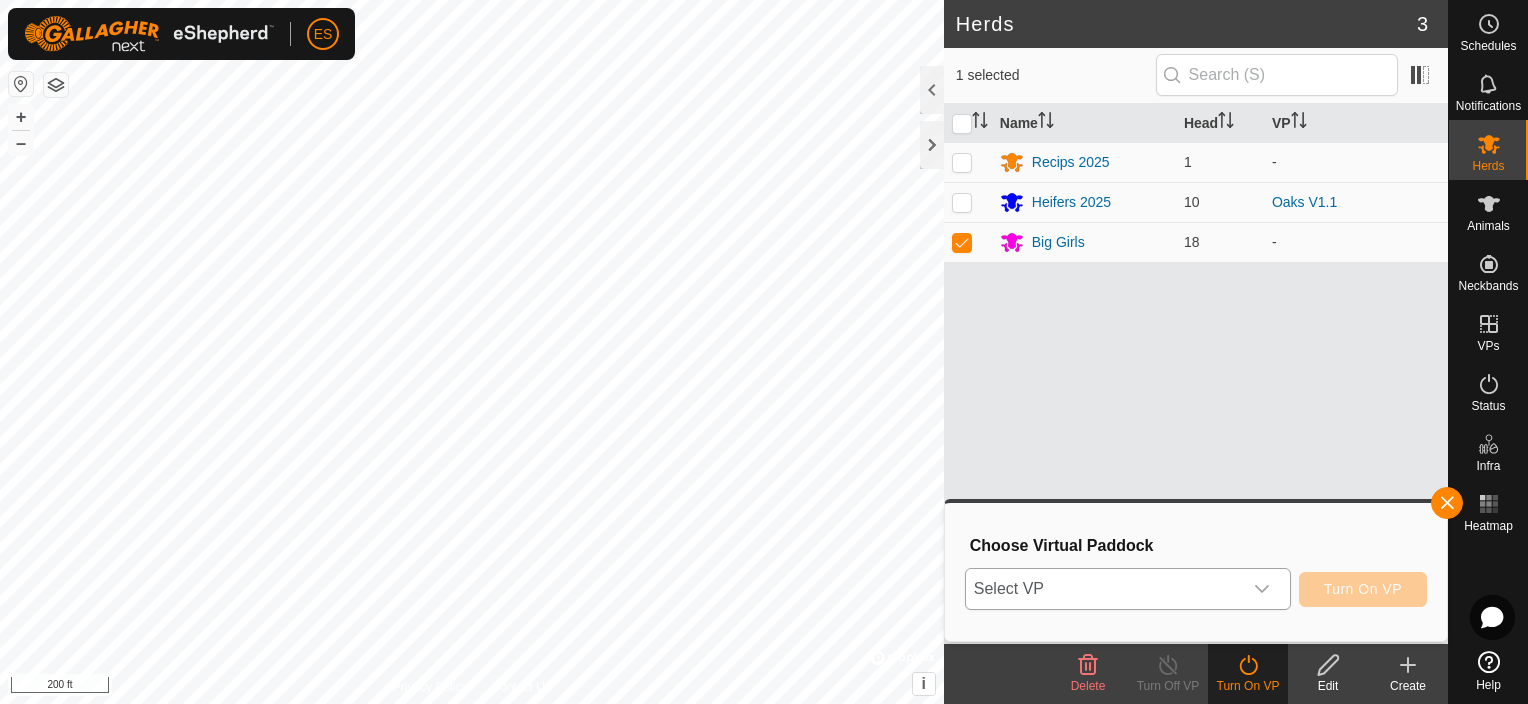 click 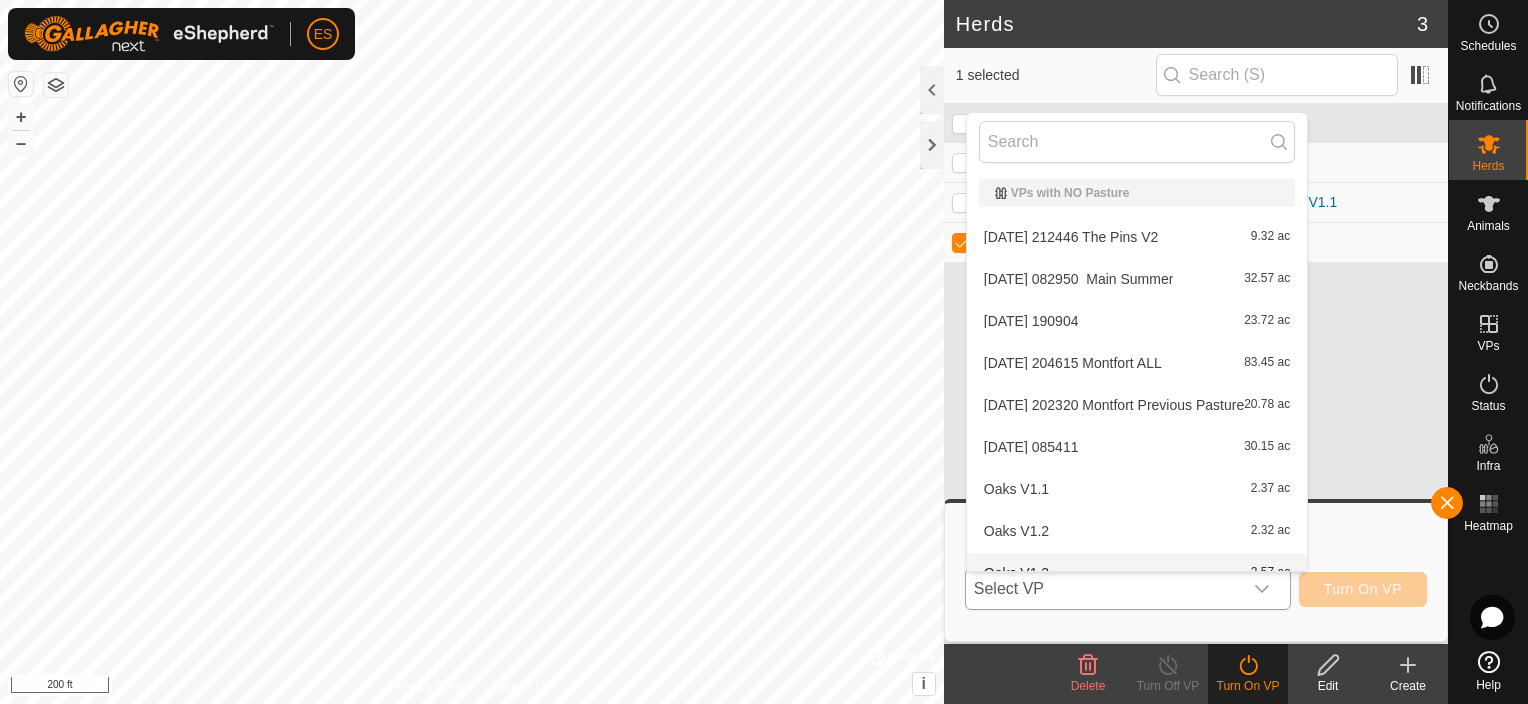 scroll, scrollTop: 22, scrollLeft: 0, axis: vertical 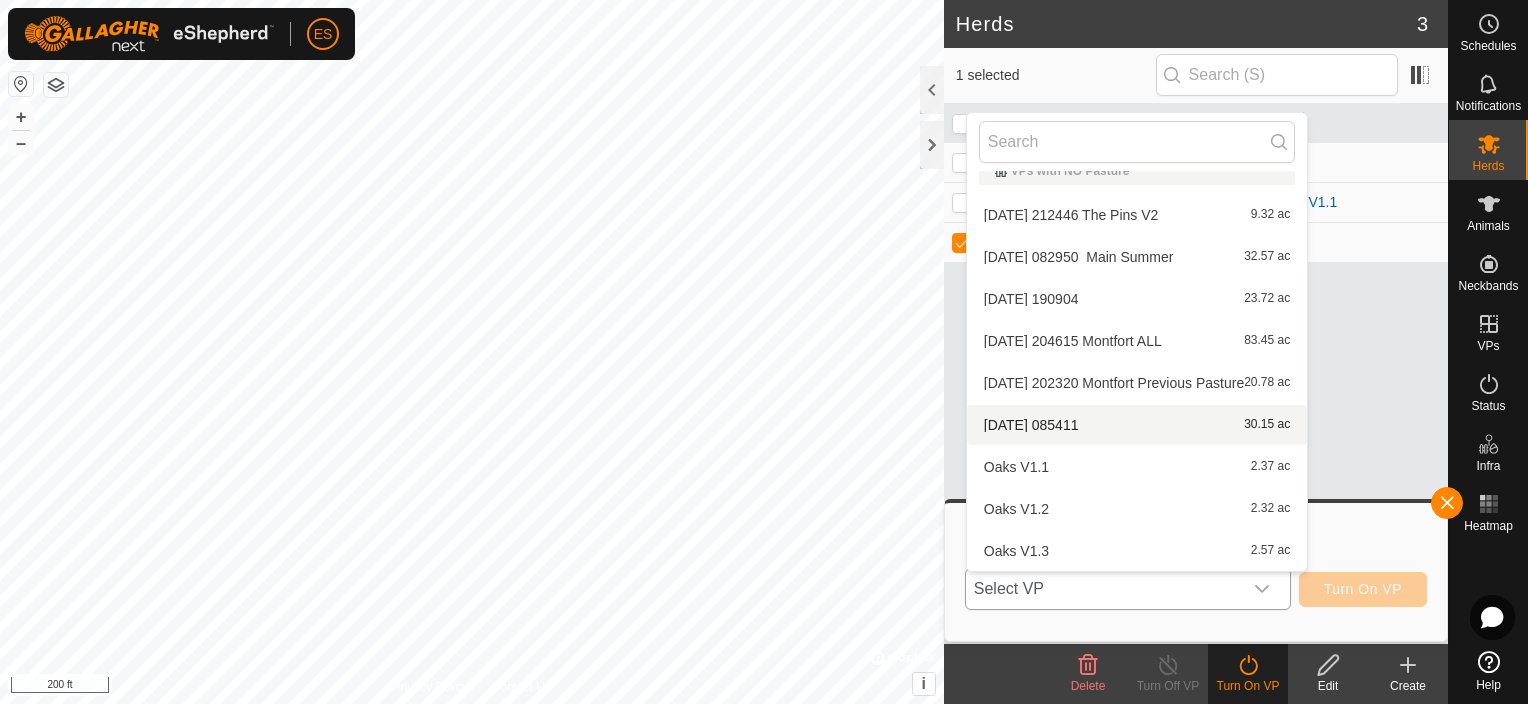 click on "2025-07-12 085411  30.15 ac" at bounding box center (1137, 425) 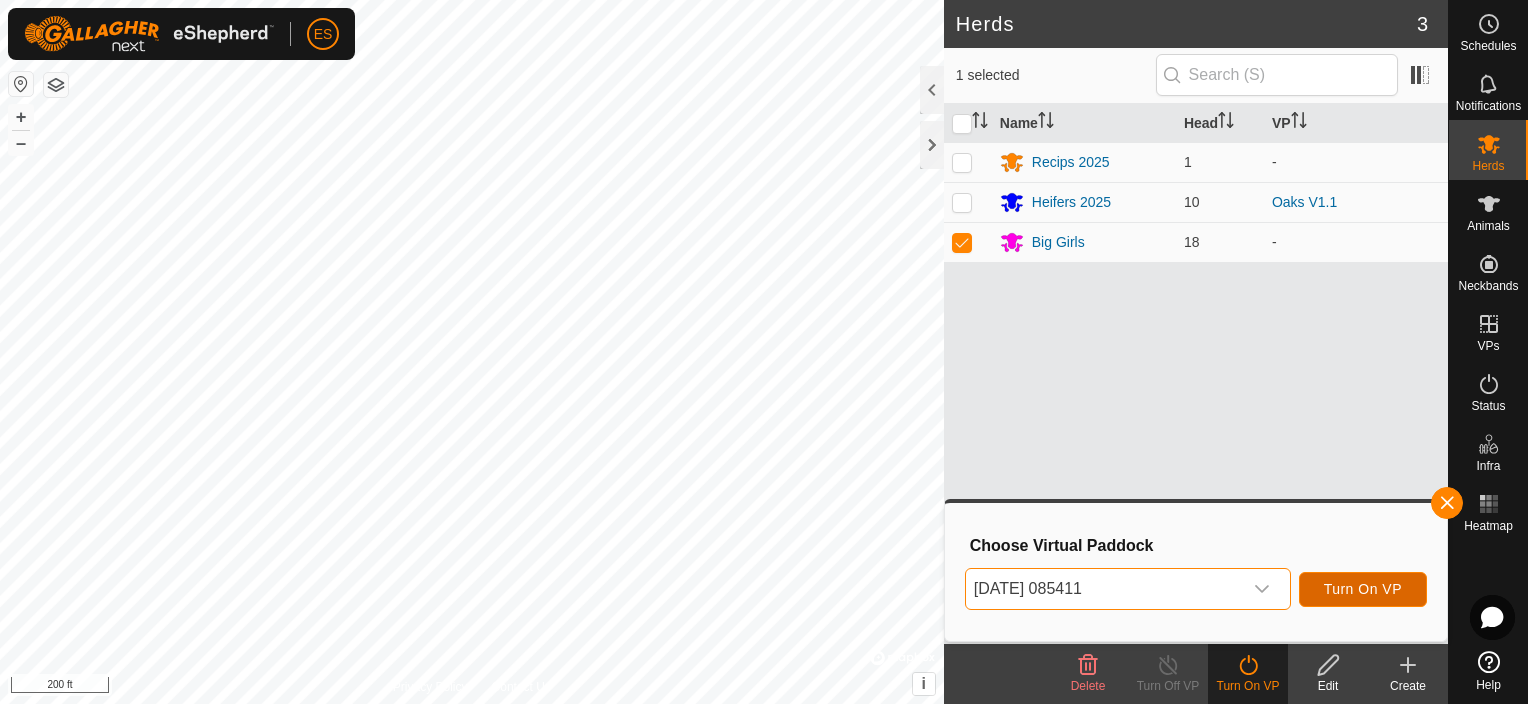 click on "Turn On VP" at bounding box center (1363, 589) 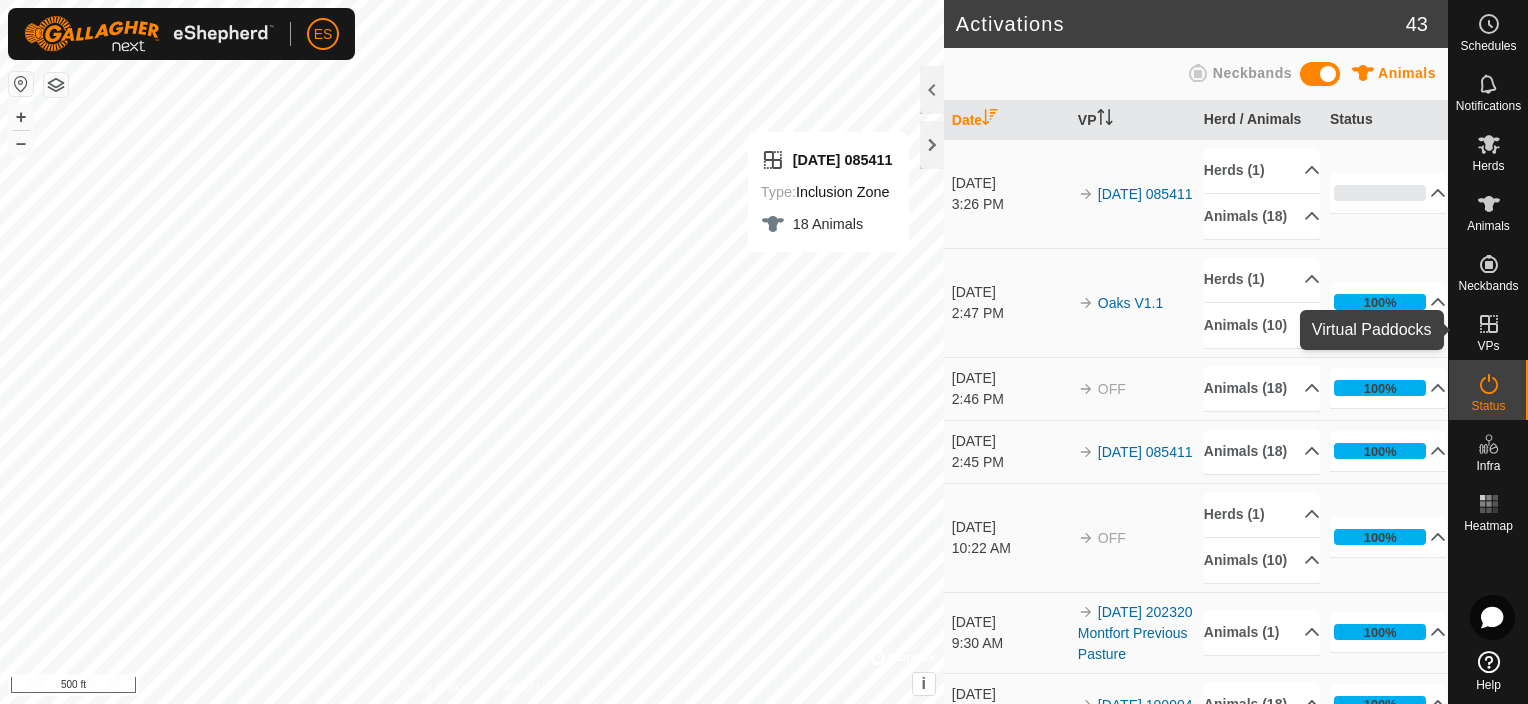 click 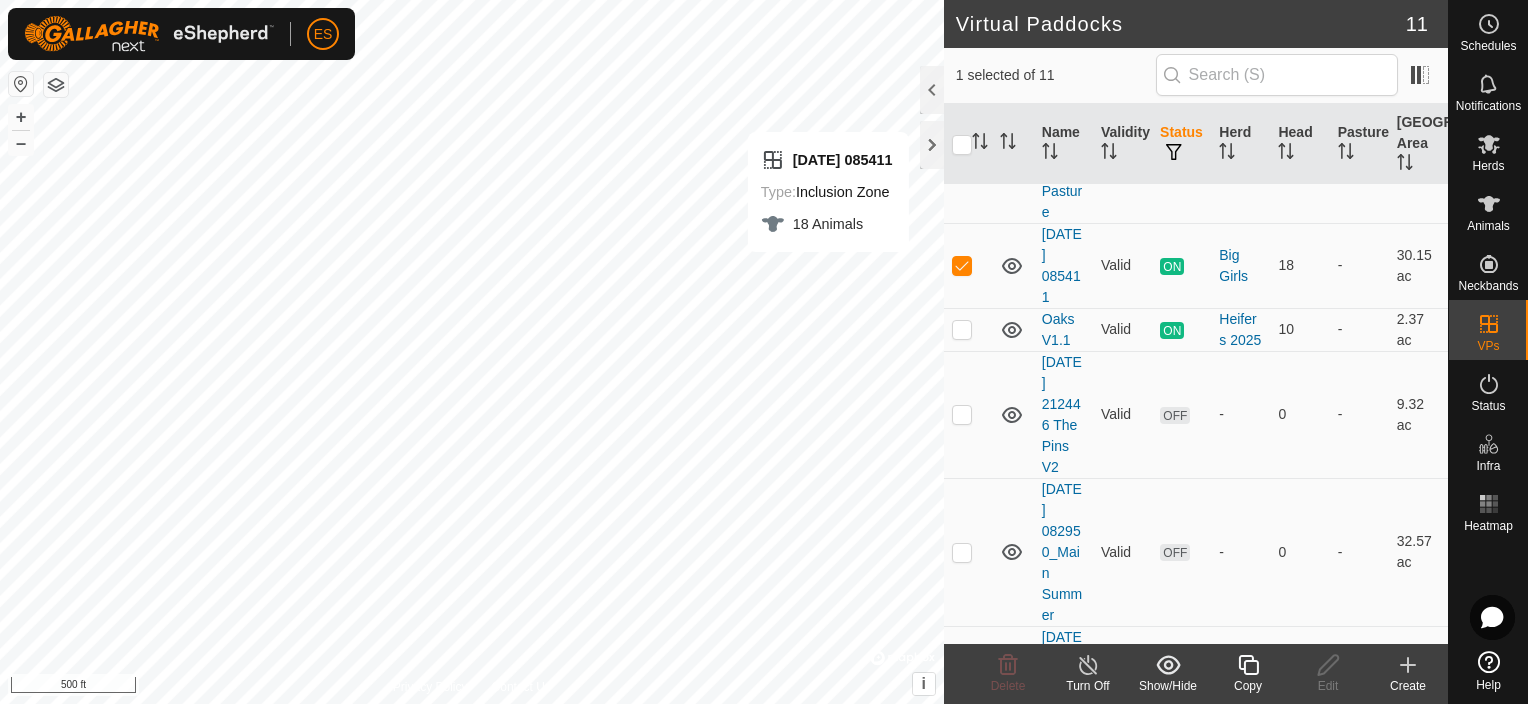 scroll, scrollTop: 224, scrollLeft: 0, axis: vertical 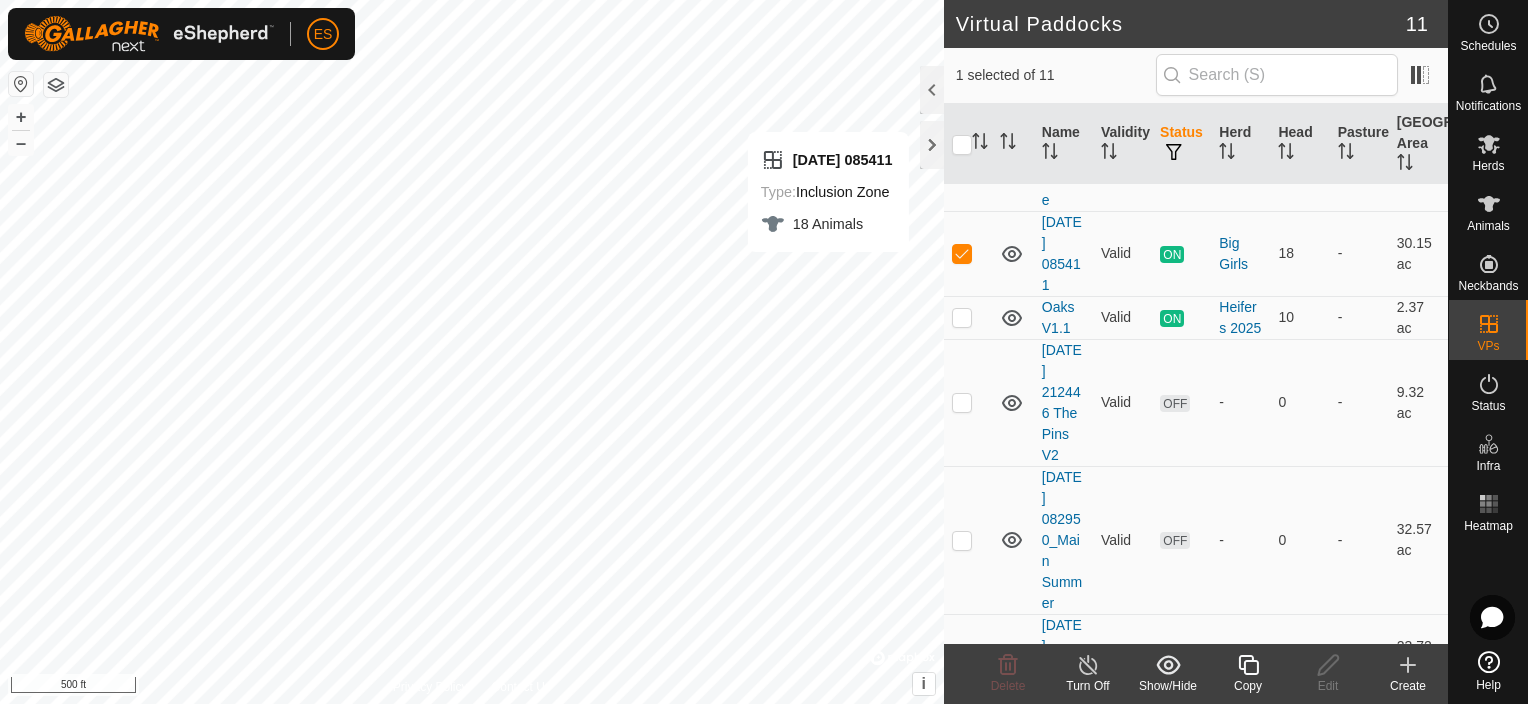 click 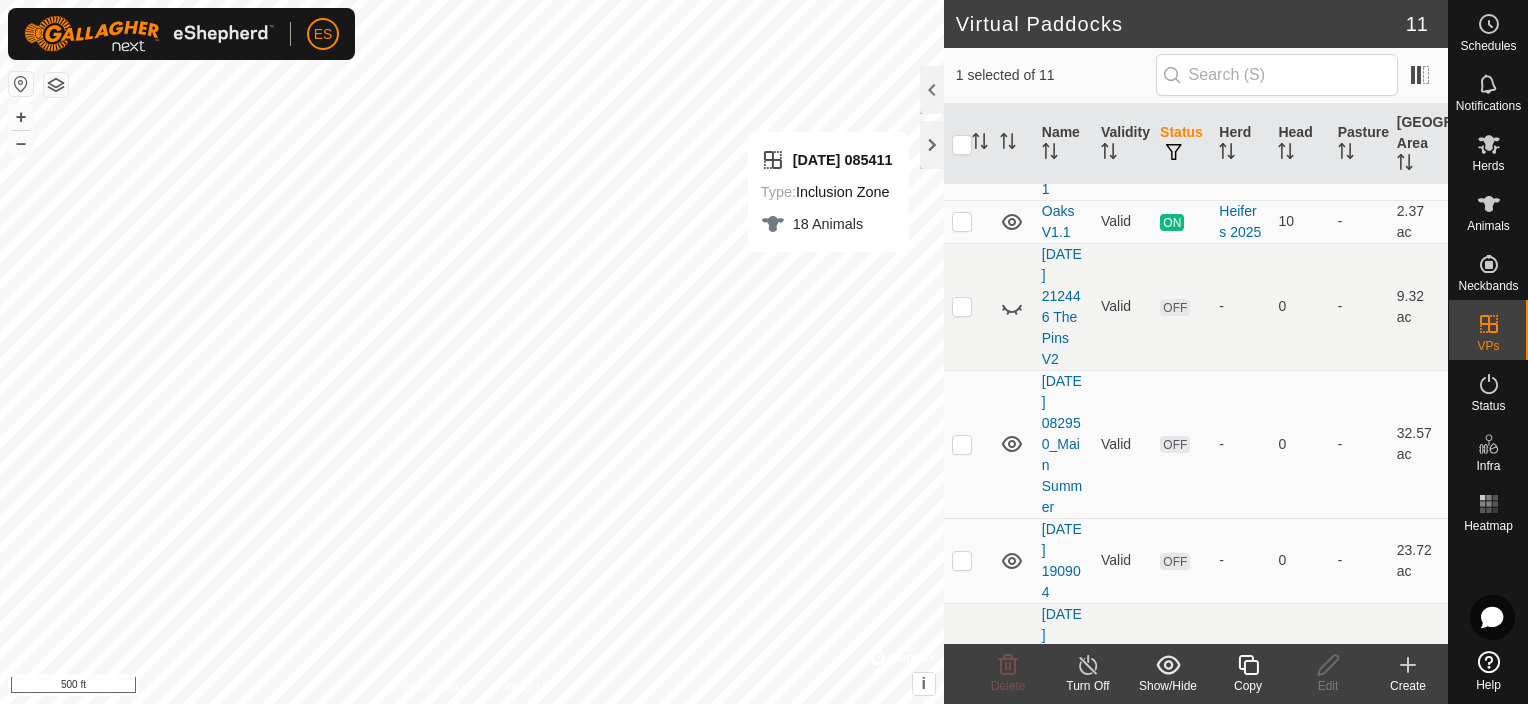scroll, scrollTop: 324, scrollLeft: 0, axis: vertical 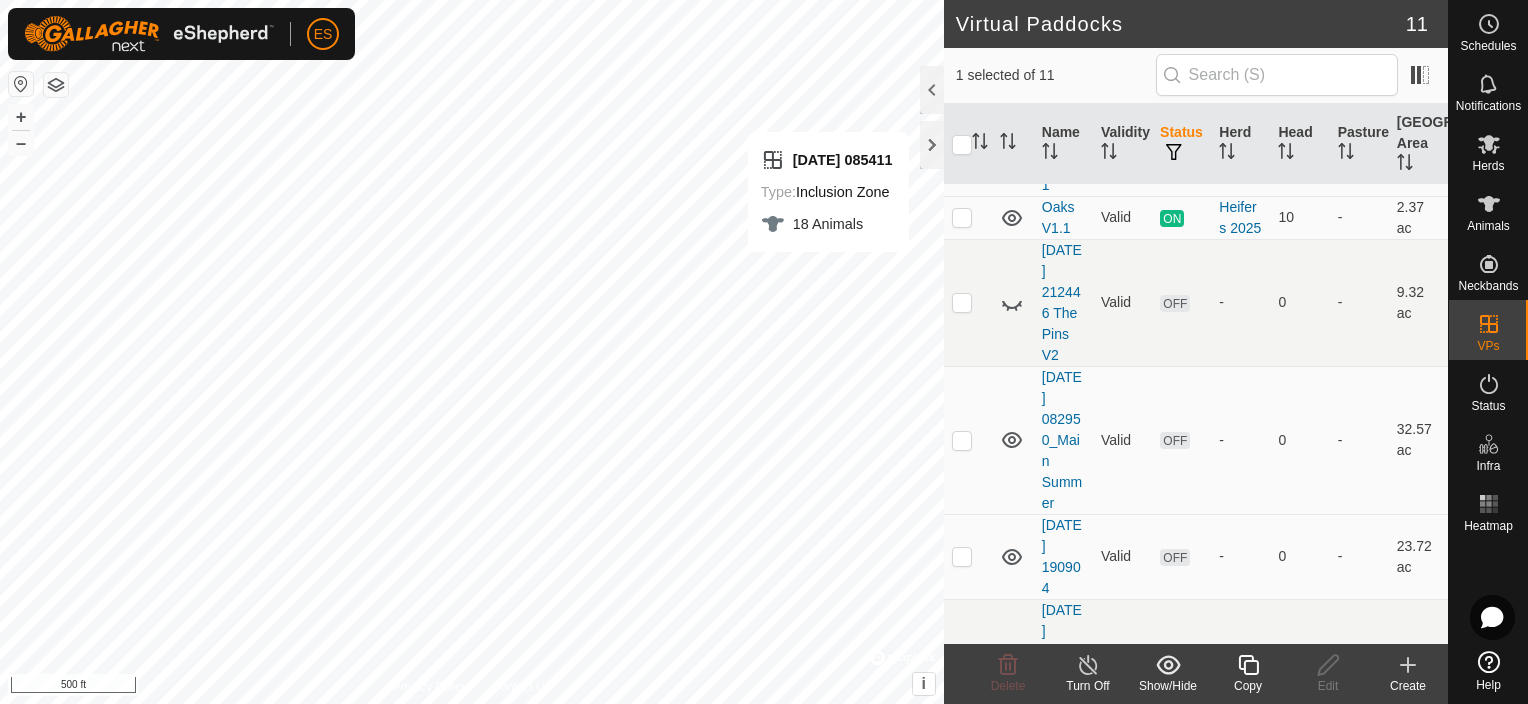click 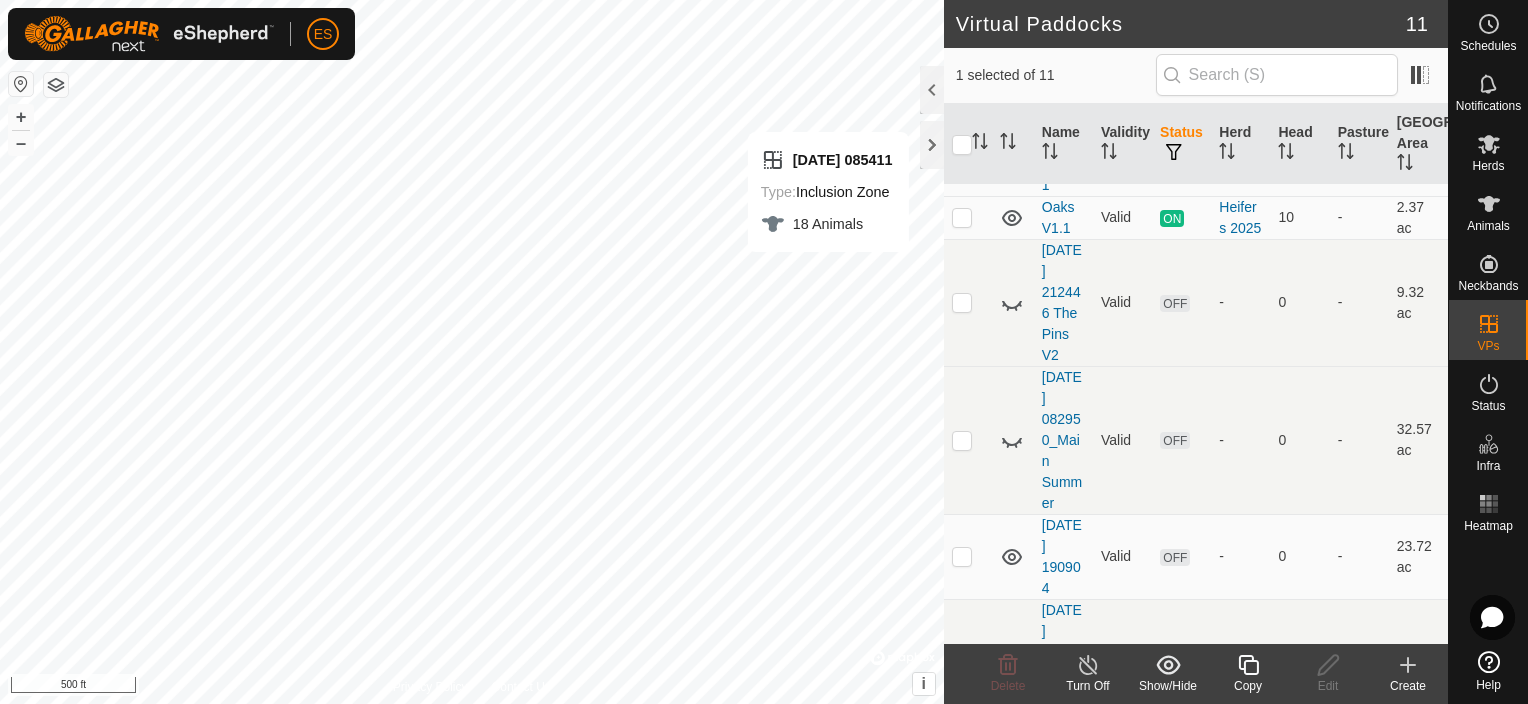click 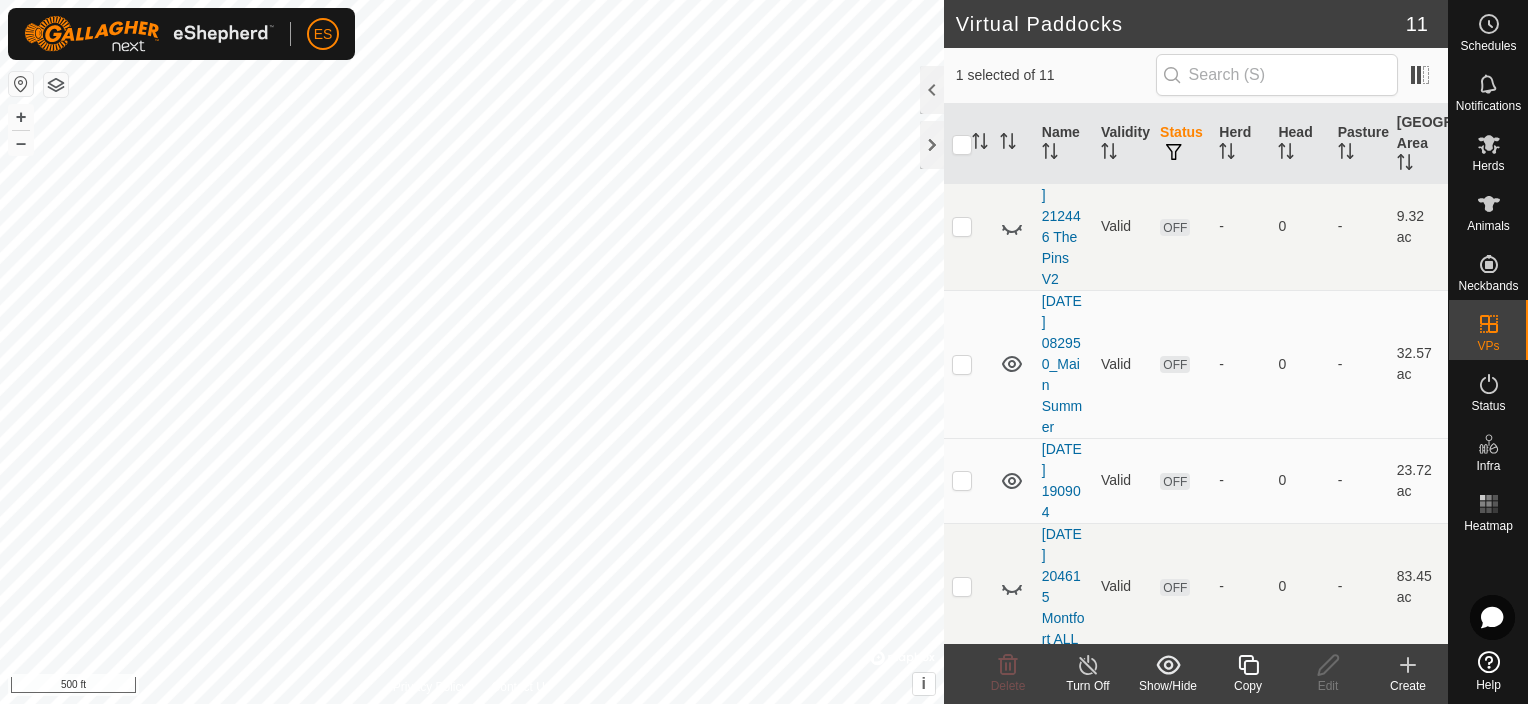 scroll, scrollTop: 424, scrollLeft: 0, axis: vertical 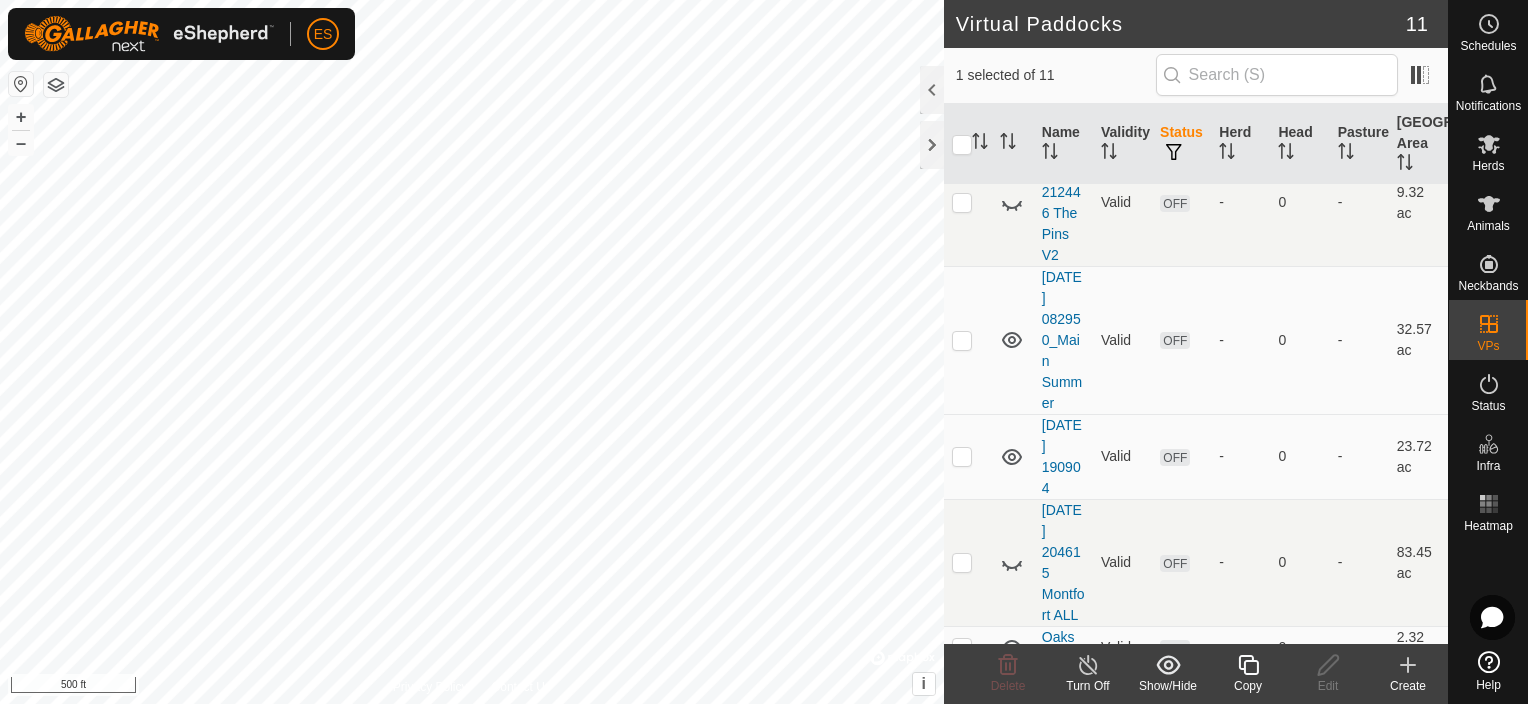 click 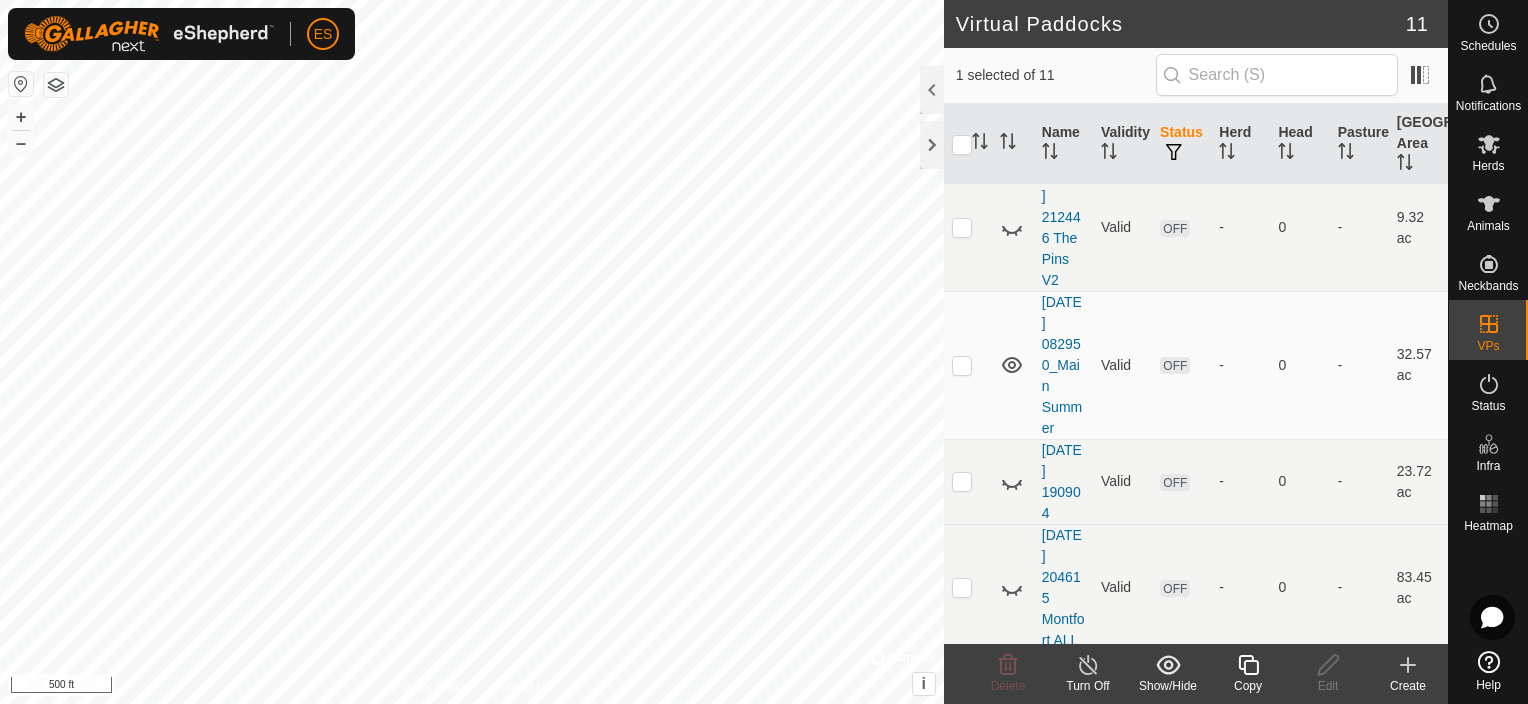 scroll, scrollTop: 388, scrollLeft: 0, axis: vertical 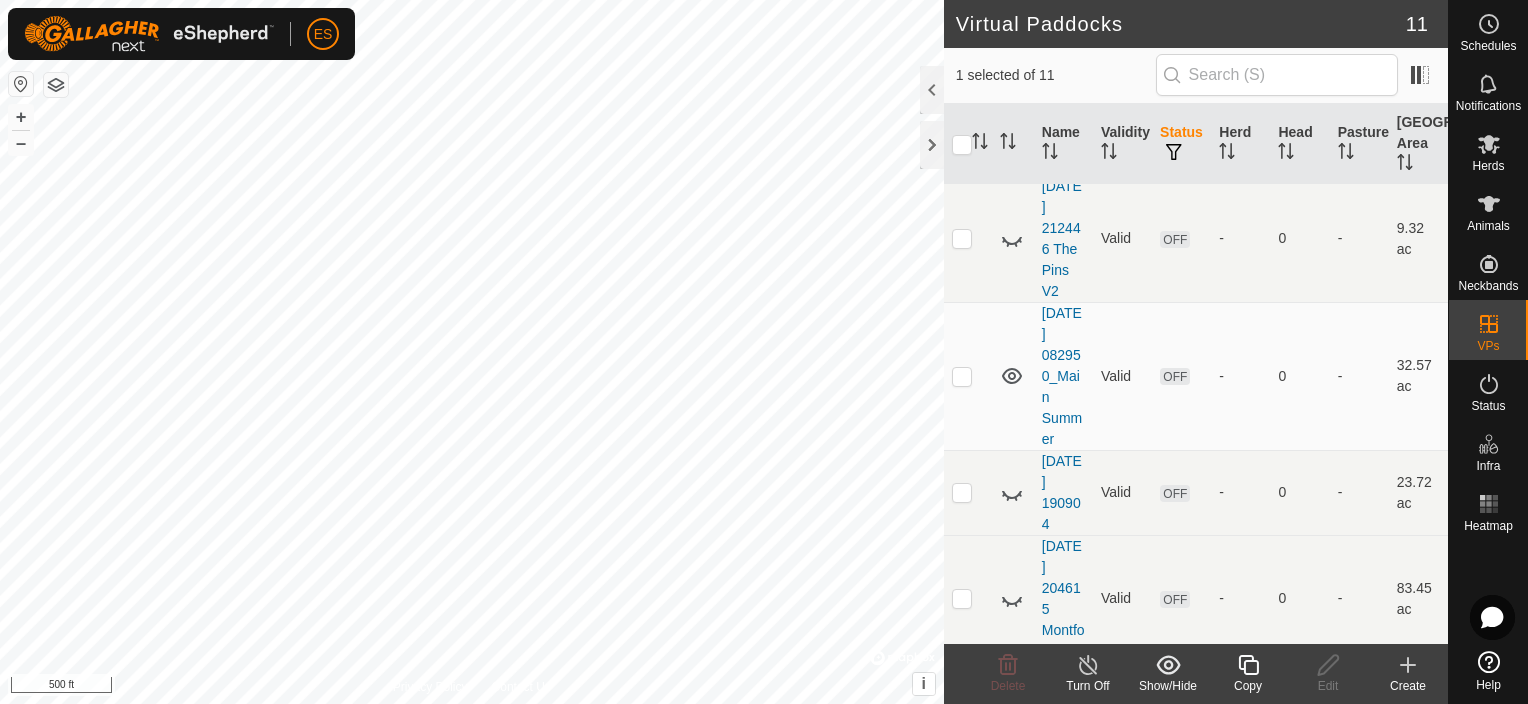 click 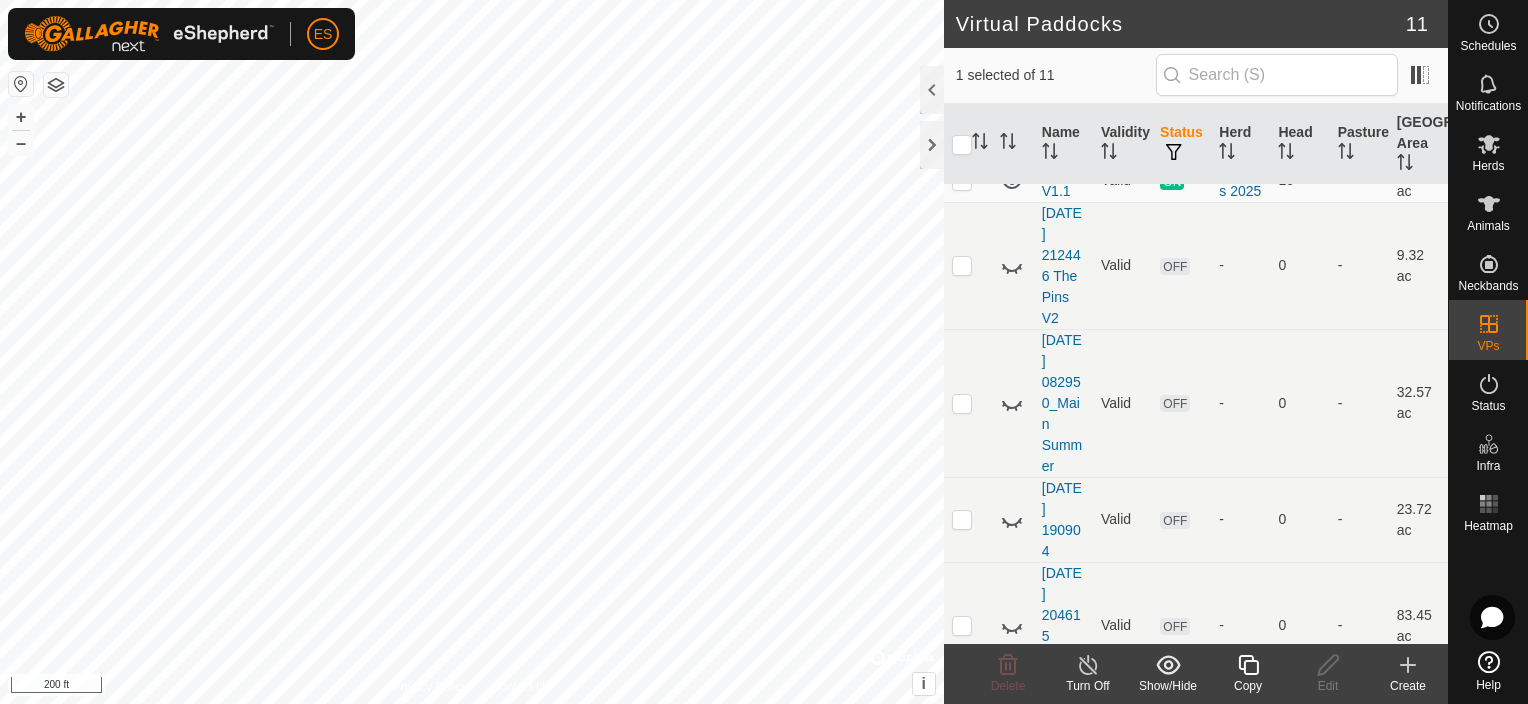 scroll, scrollTop: 0, scrollLeft: 0, axis: both 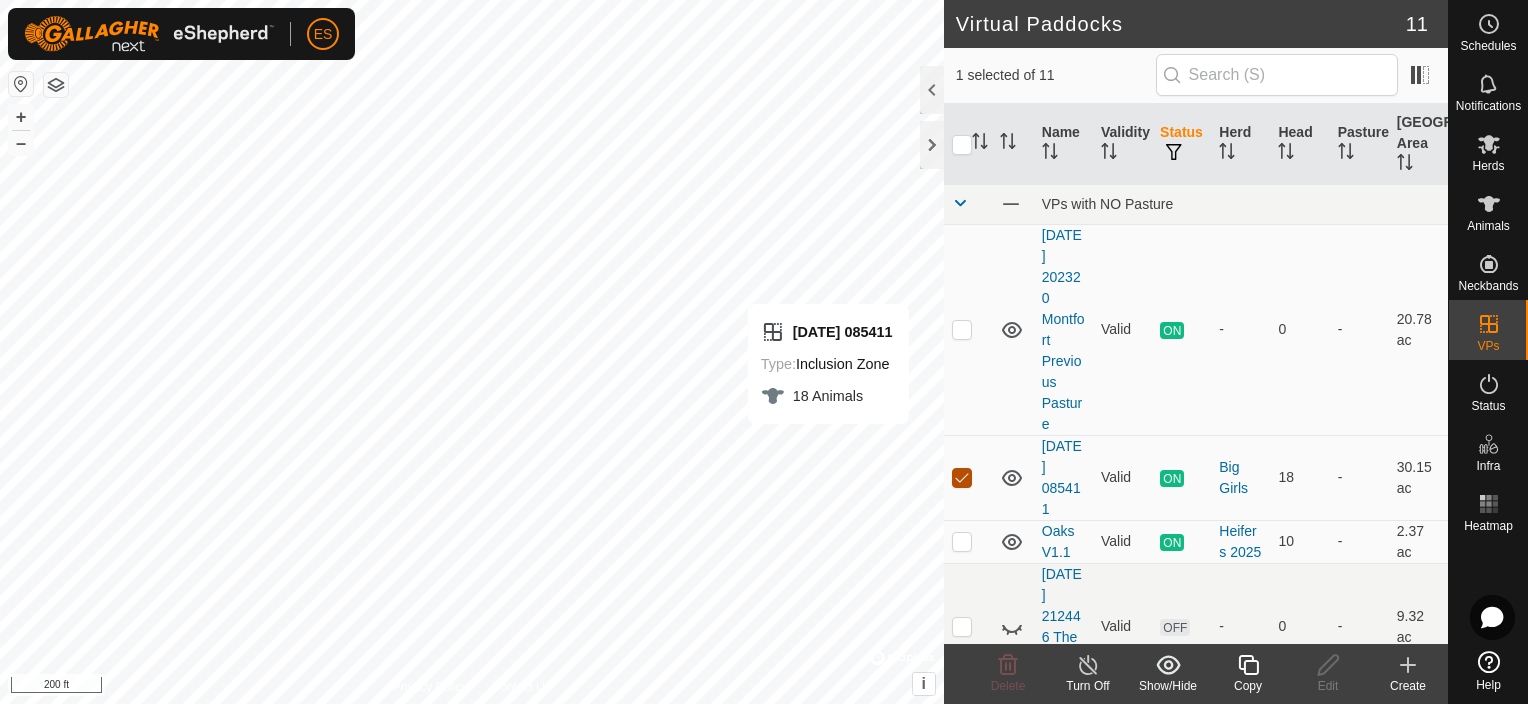 click at bounding box center [962, 478] 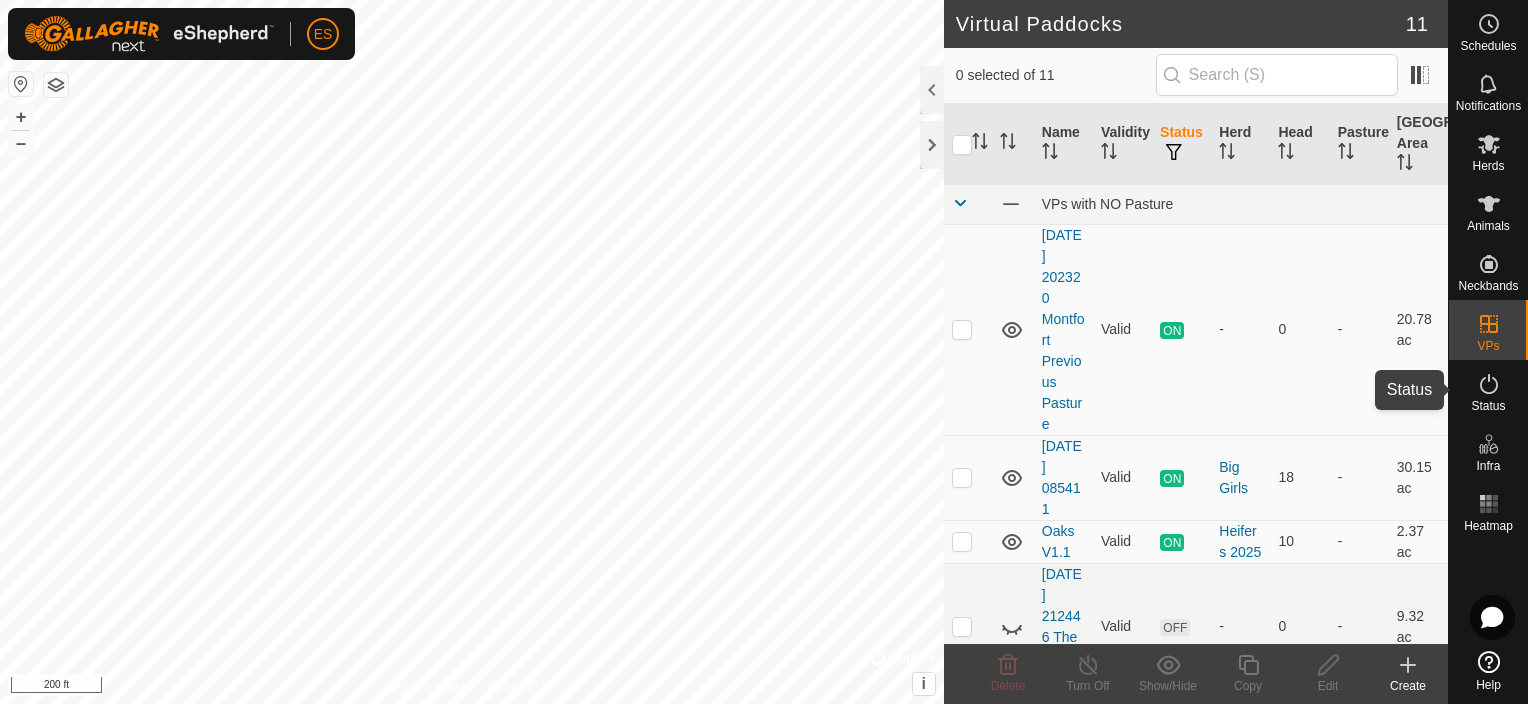 click 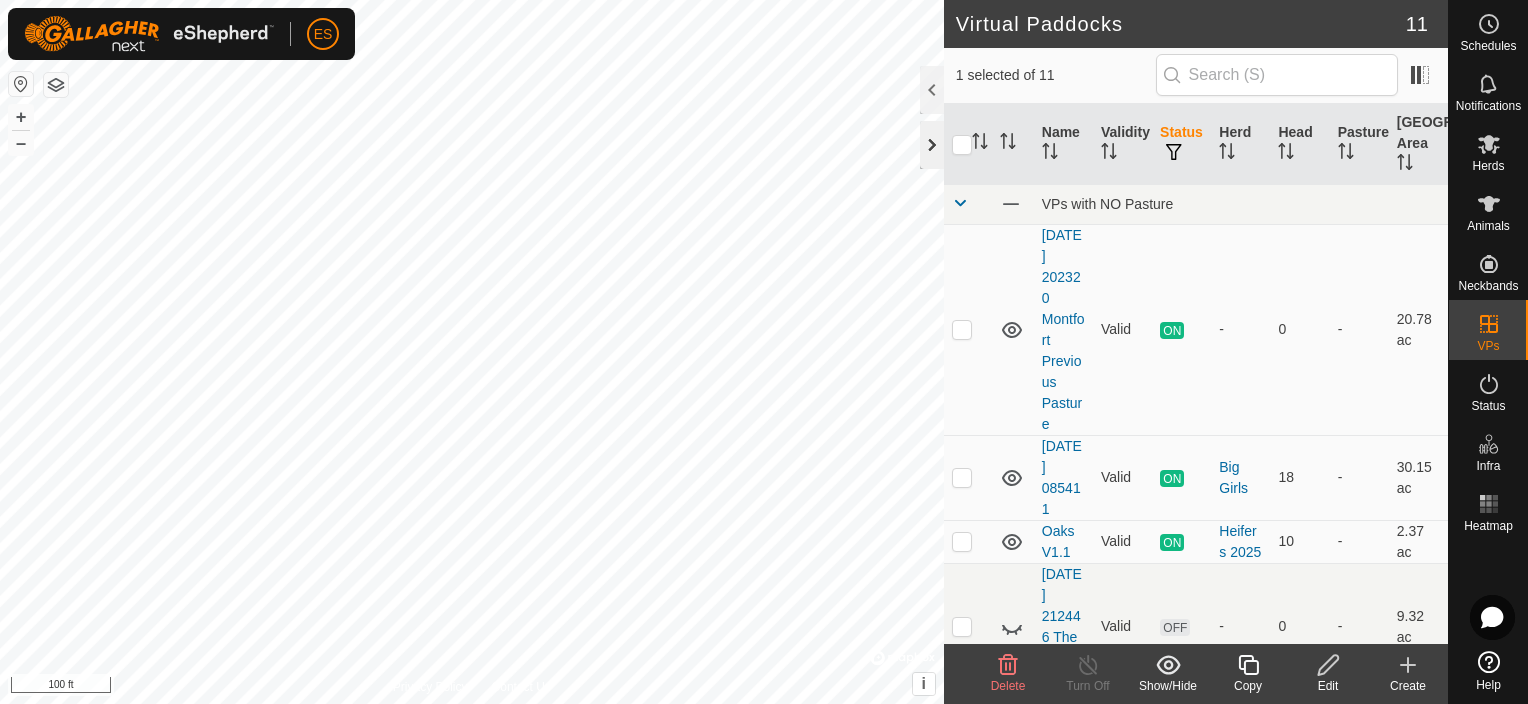 checkbox on "false" 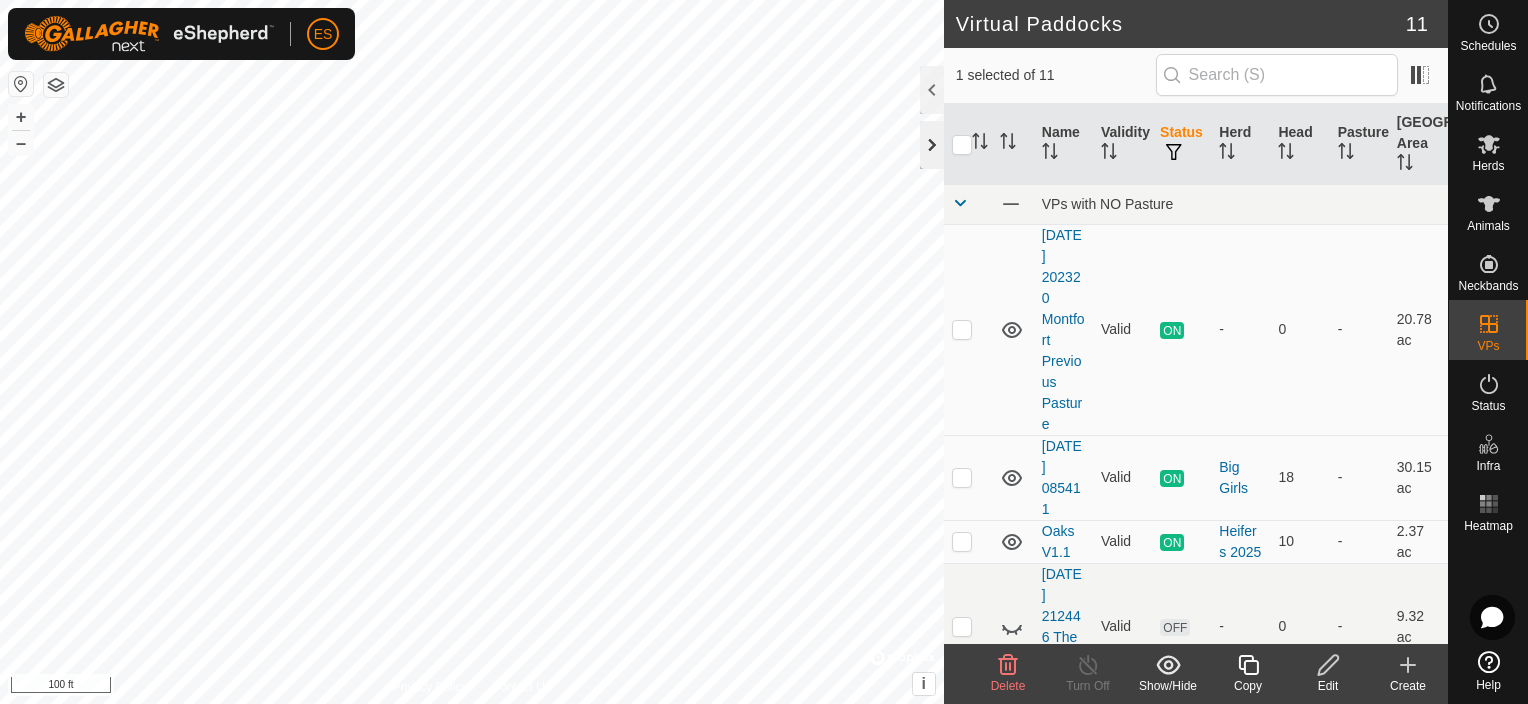 checkbox on "true" 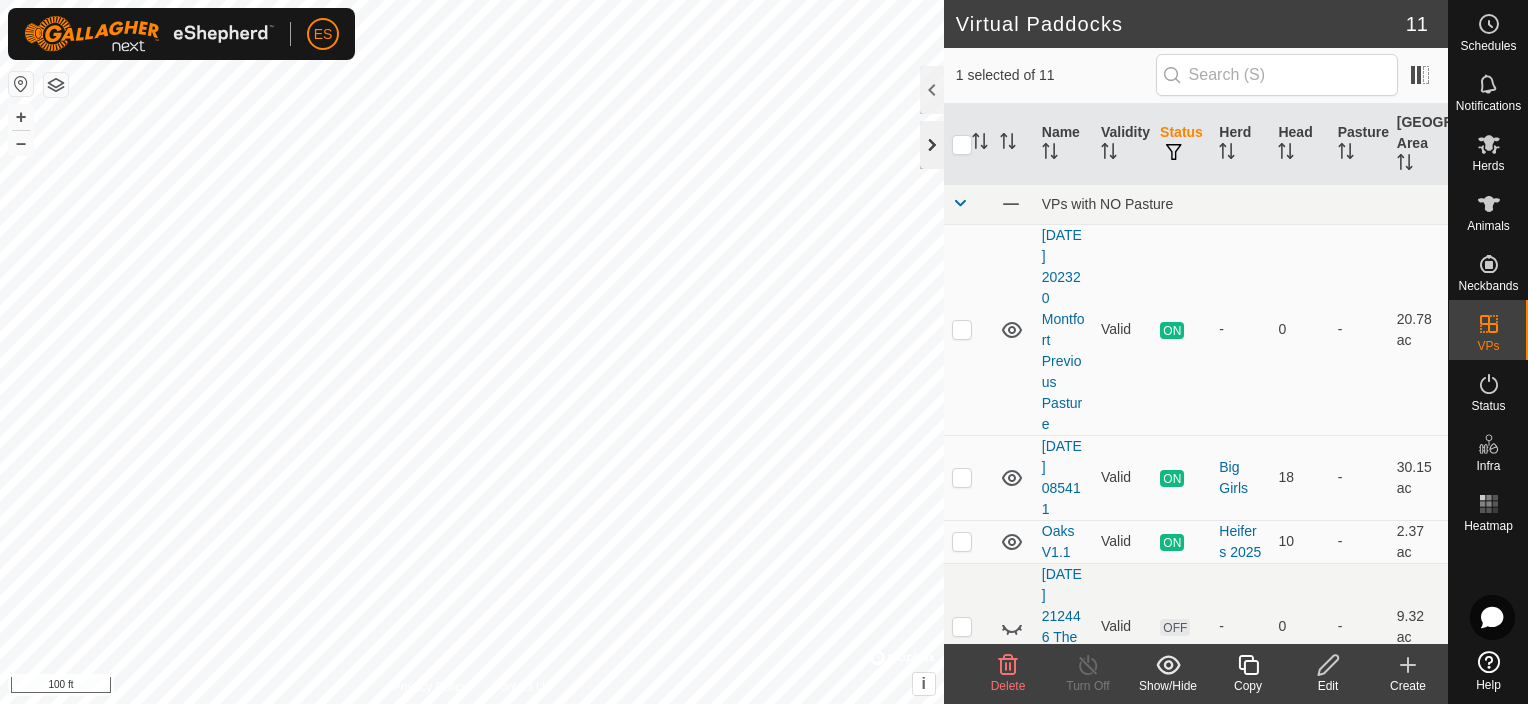 checkbox on "true" 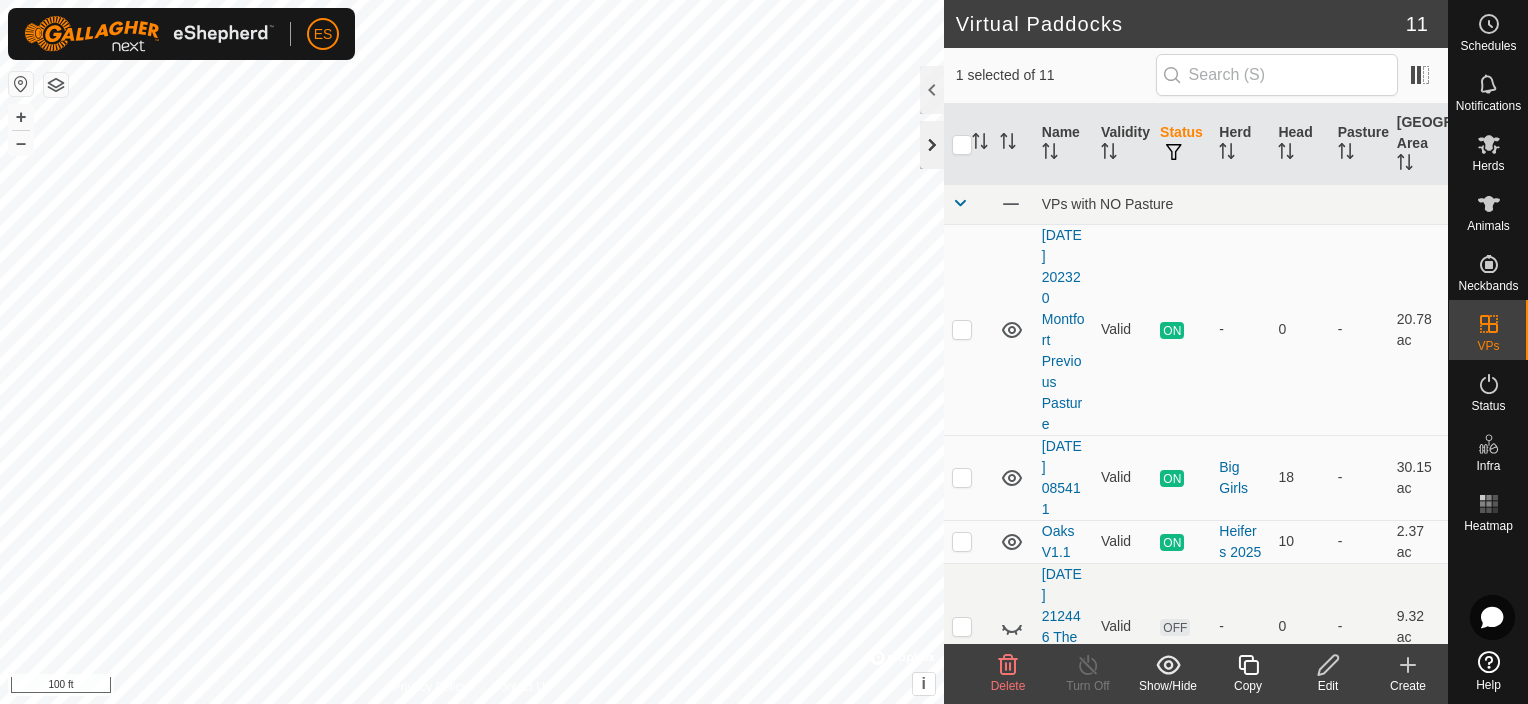 checkbox on "false" 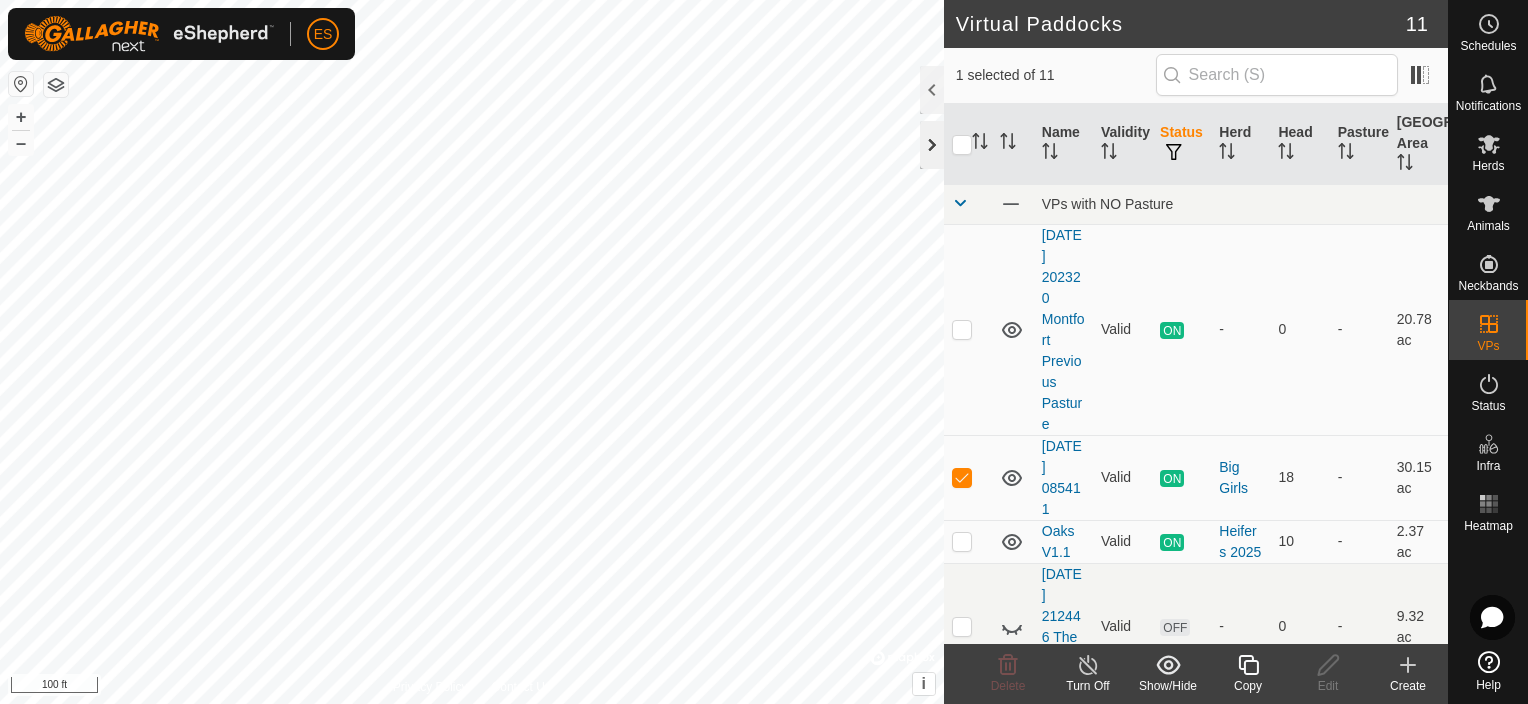 checkbox on "false" 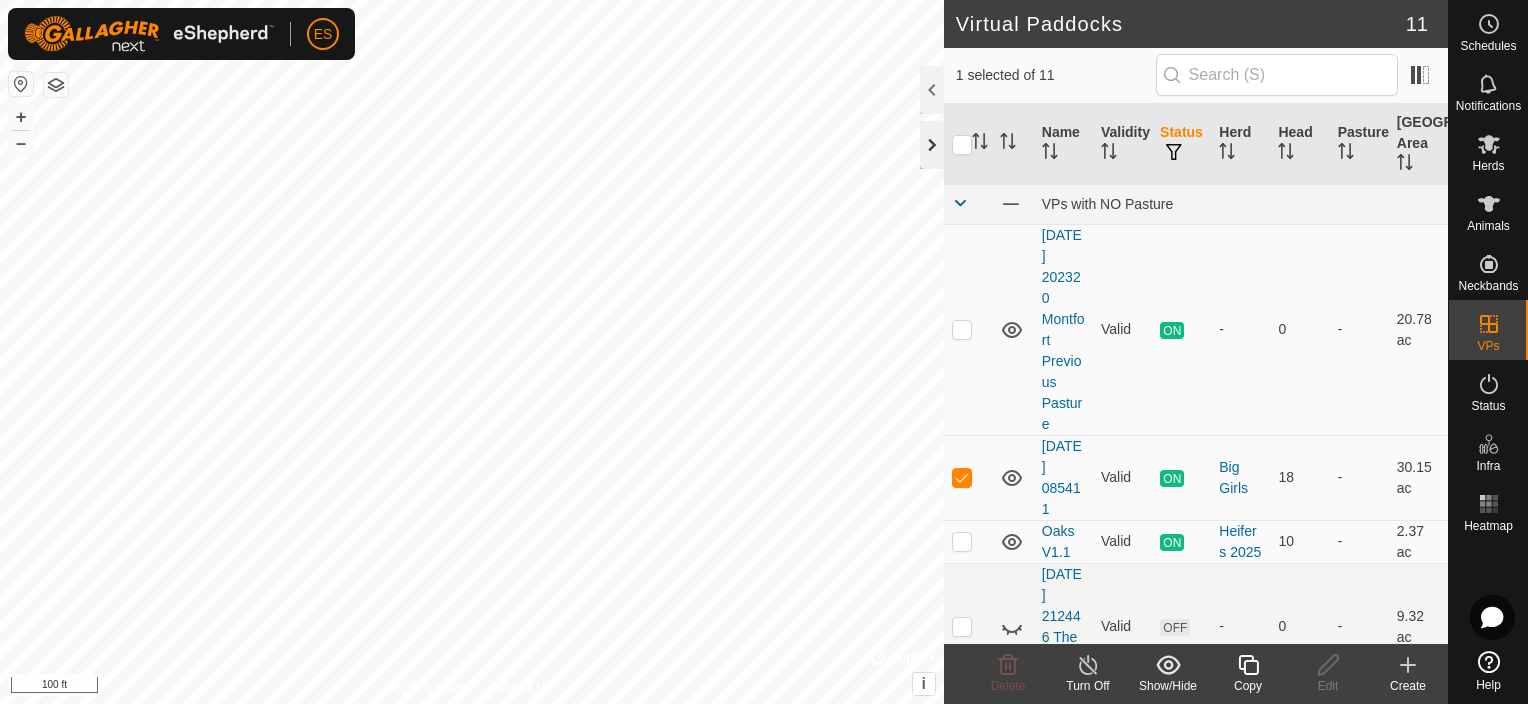 checkbox on "true" 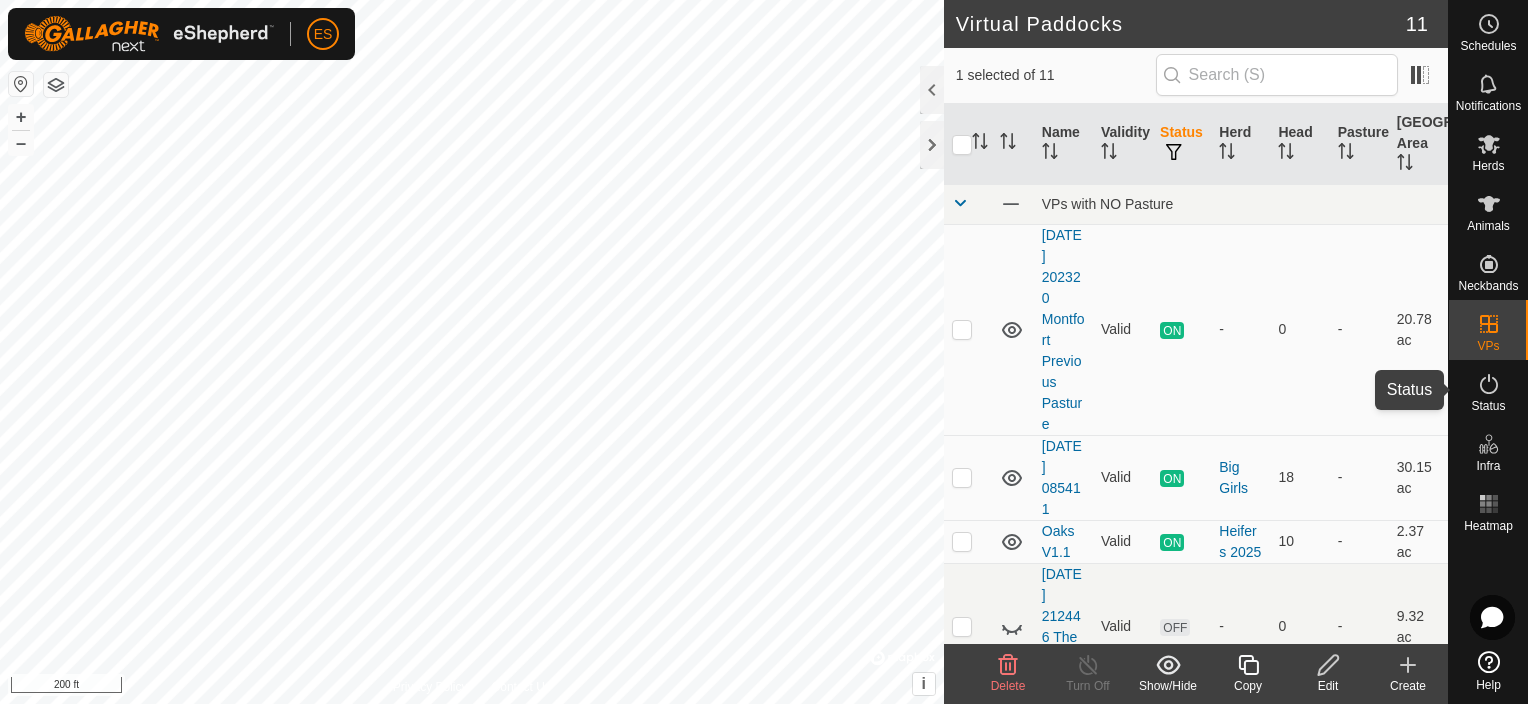 click at bounding box center (1489, 384) 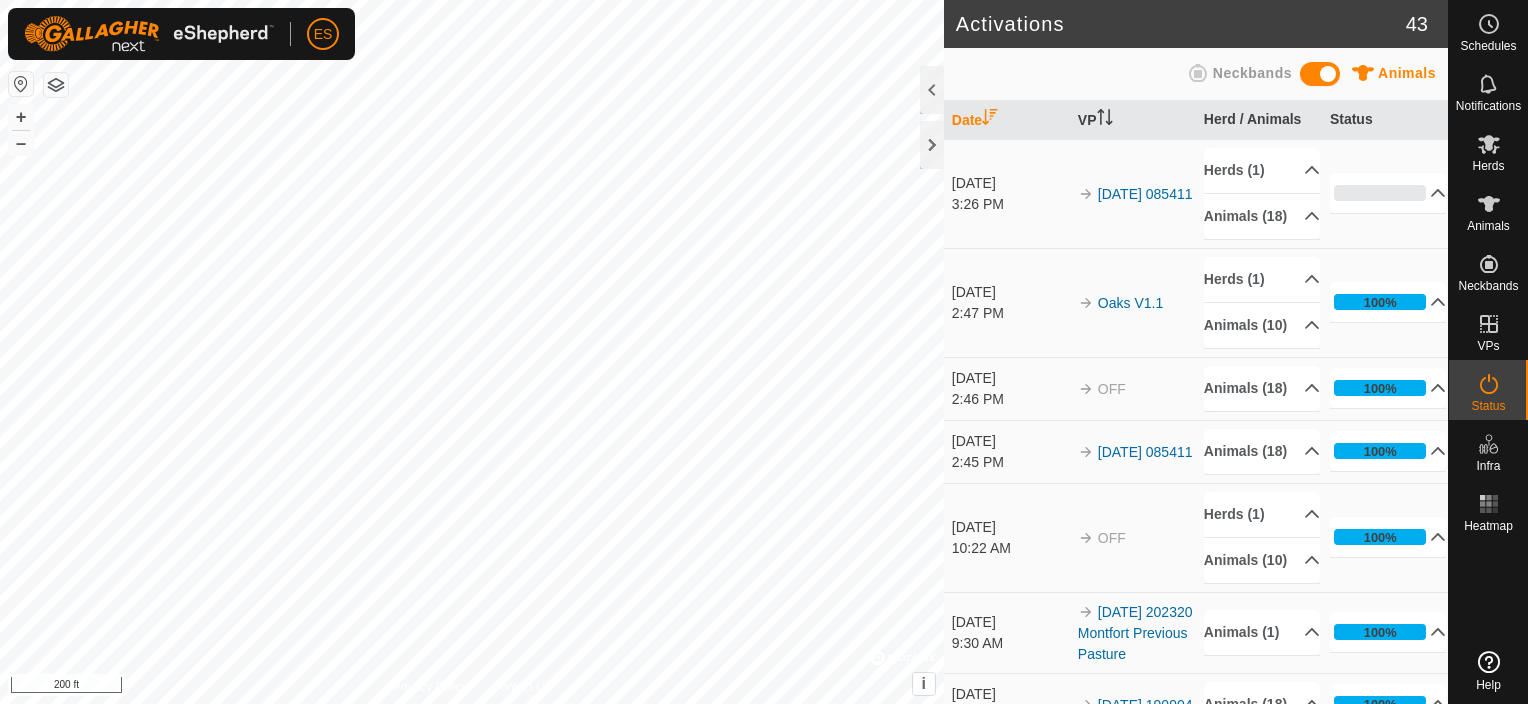 scroll, scrollTop: 0, scrollLeft: 0, axis: both 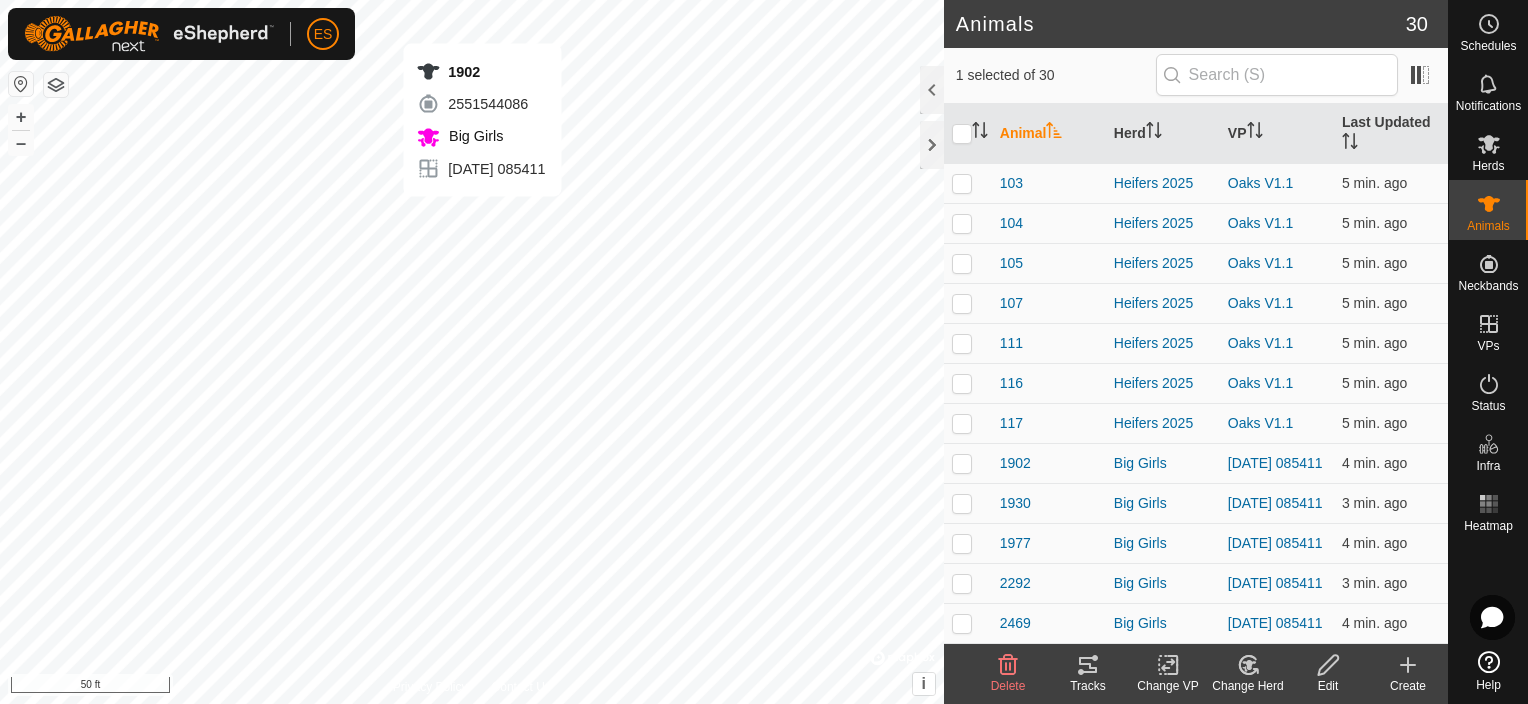 checkbox on "true" 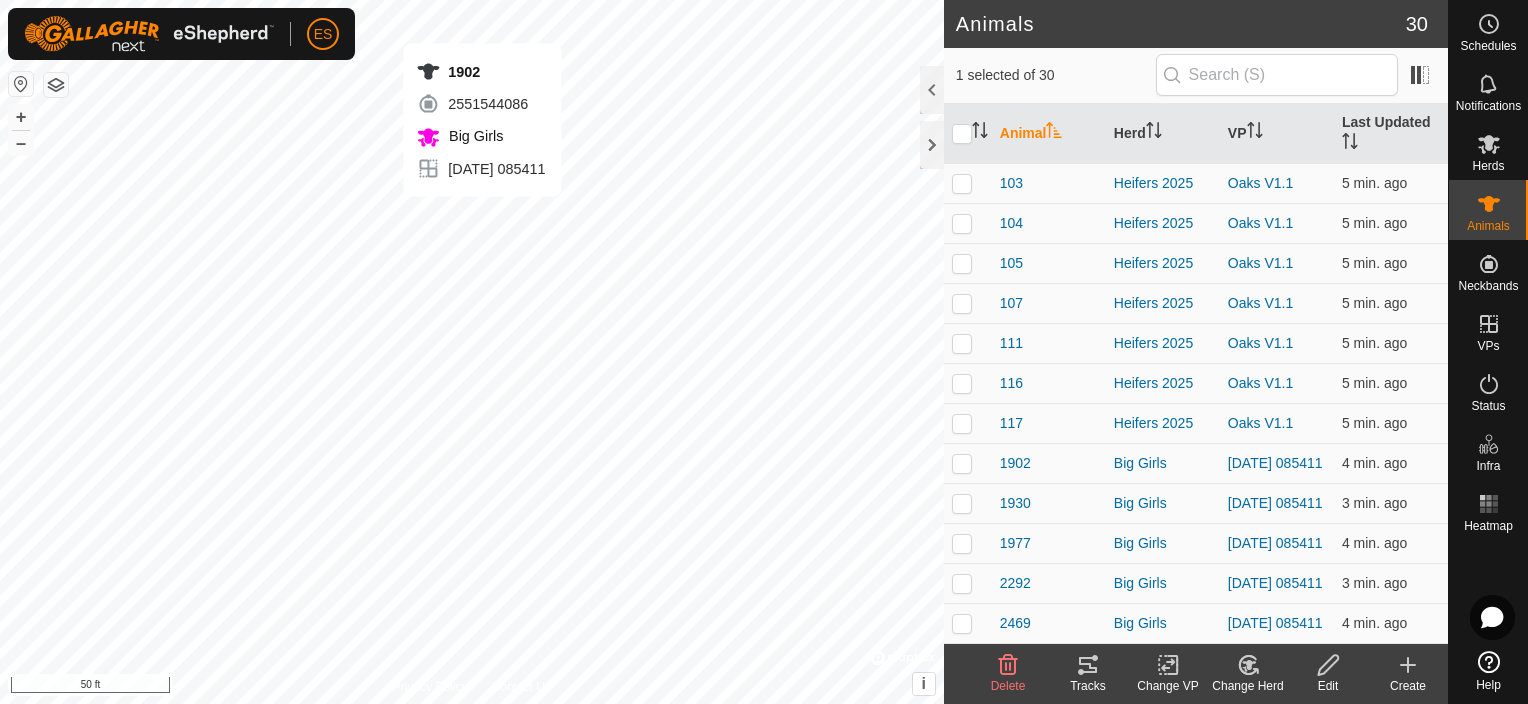 checkbox on "false" 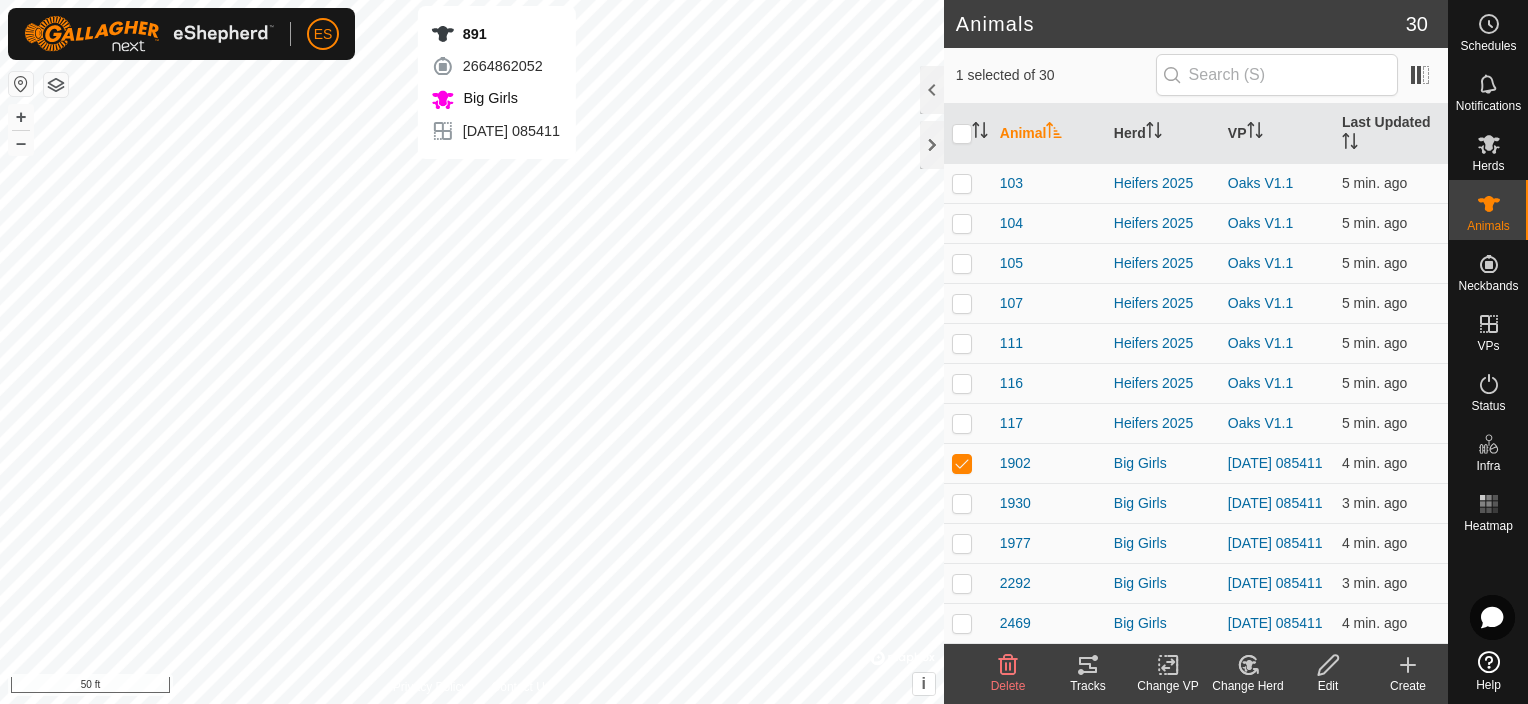 checkbox on "false" 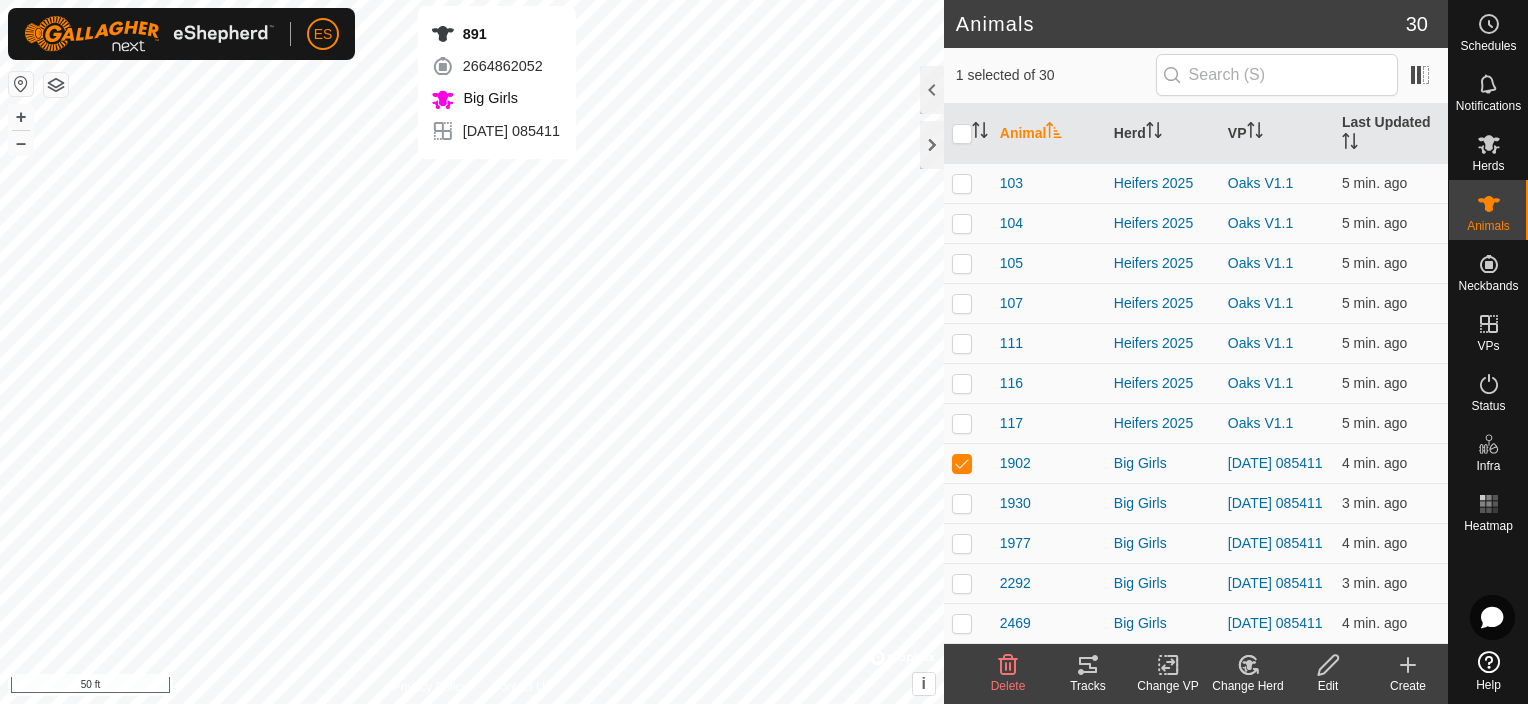 checkbox on "true" 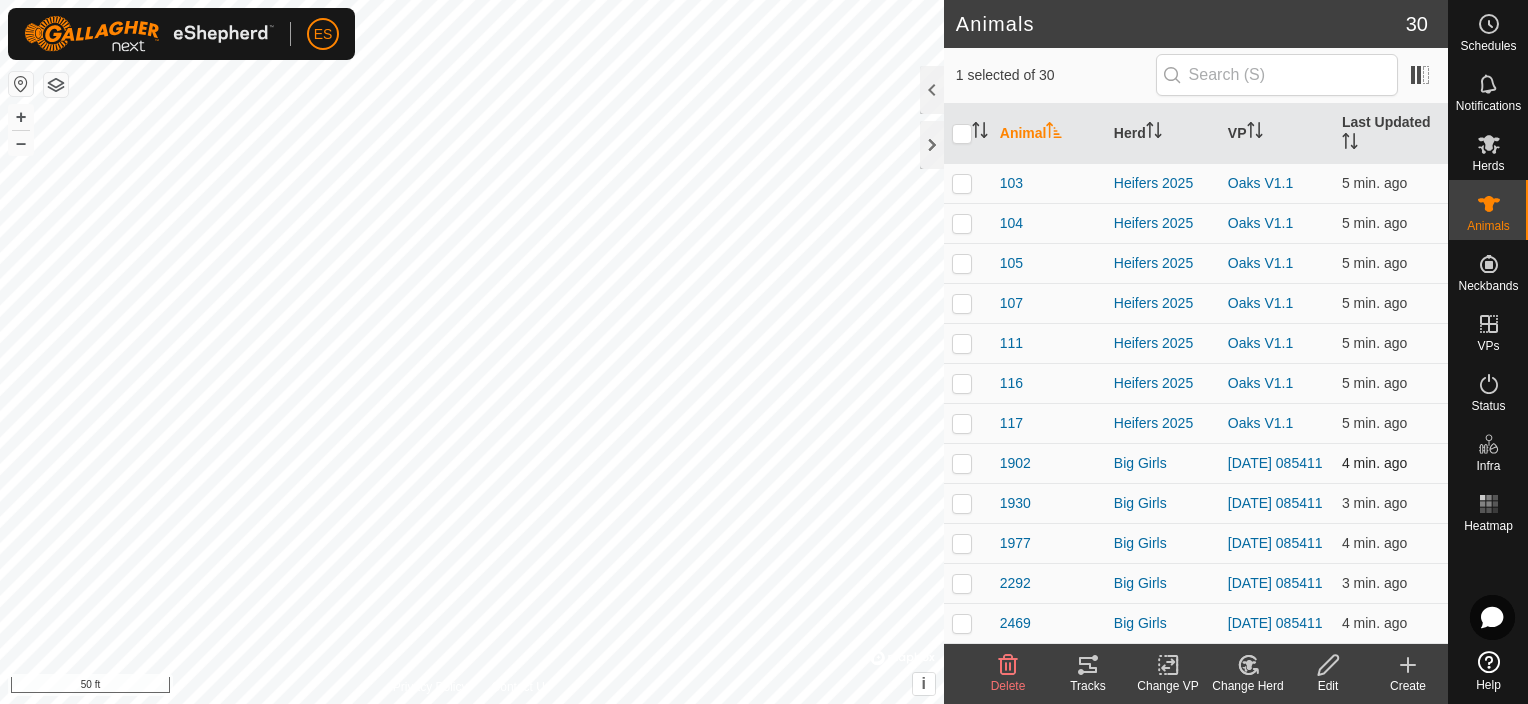 click at bounding box center (962, 463) 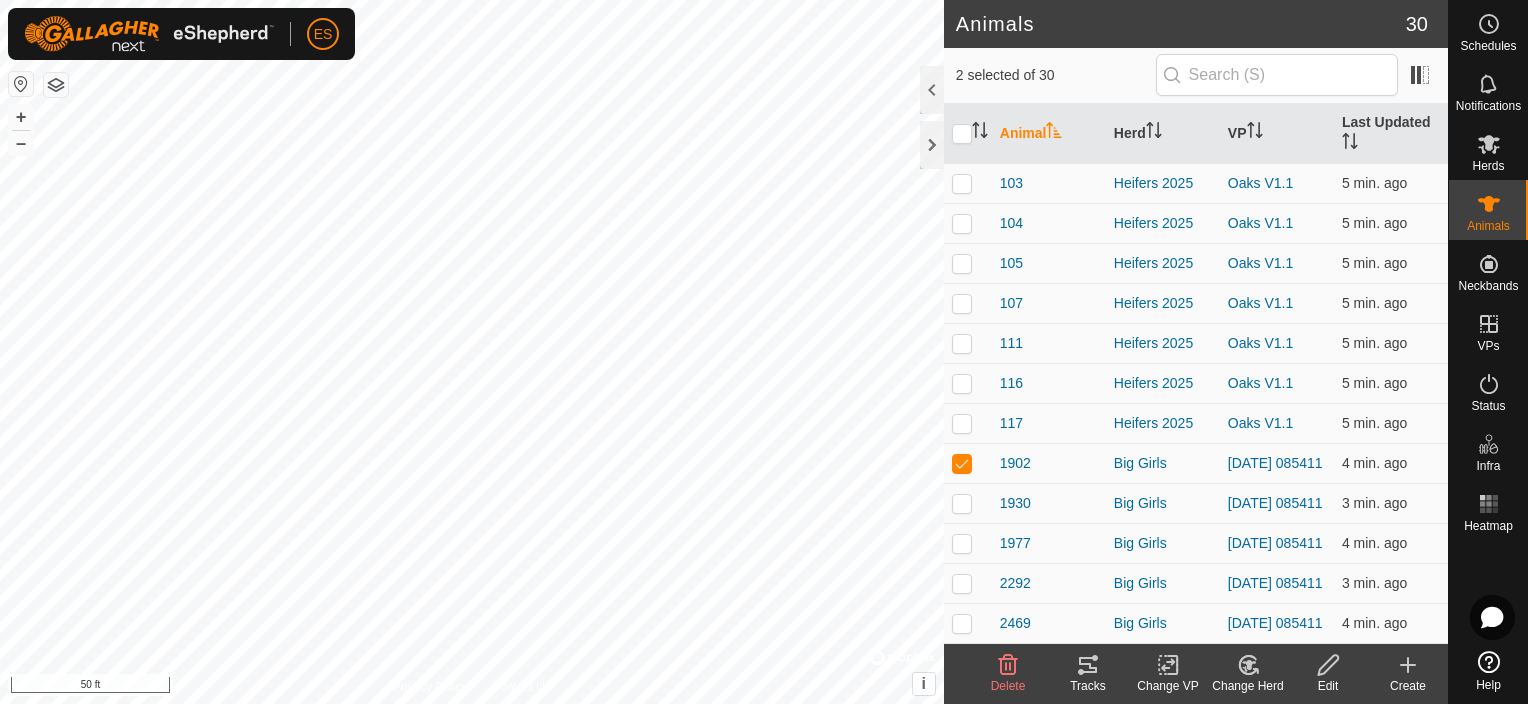 click 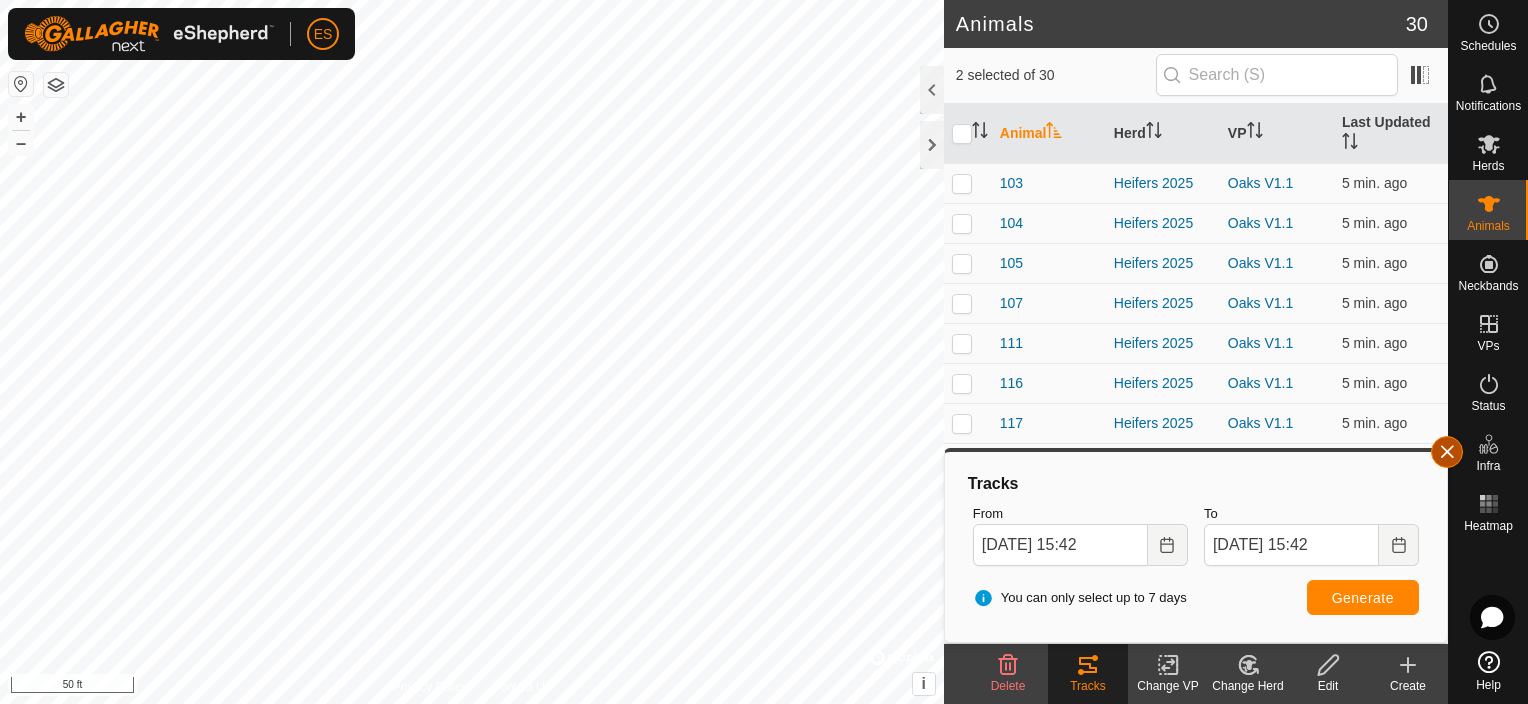 click at bounding box center (1447, 452) 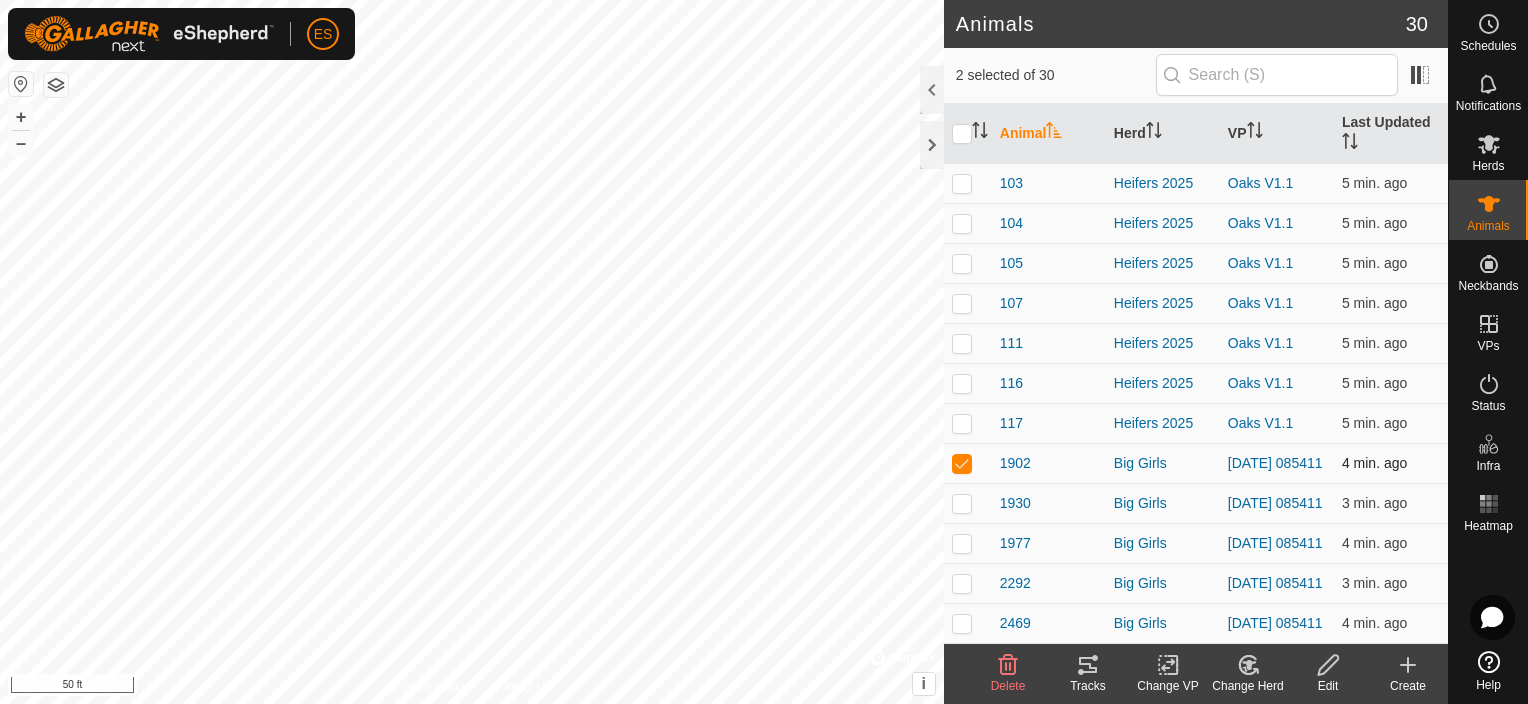 click at bounding box center [962, 463] 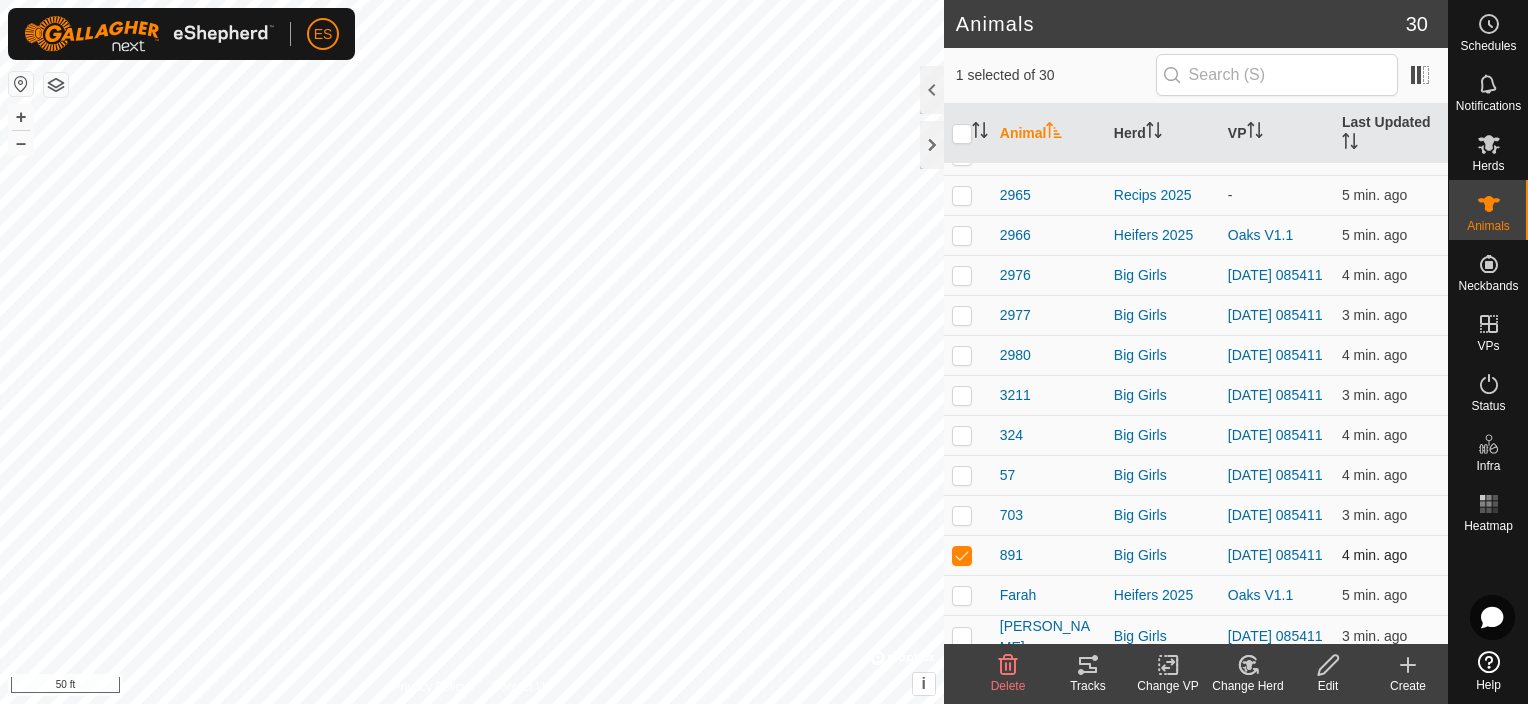 scroll, scrollTop: 835, scrollLeft: 0, axis: vertical 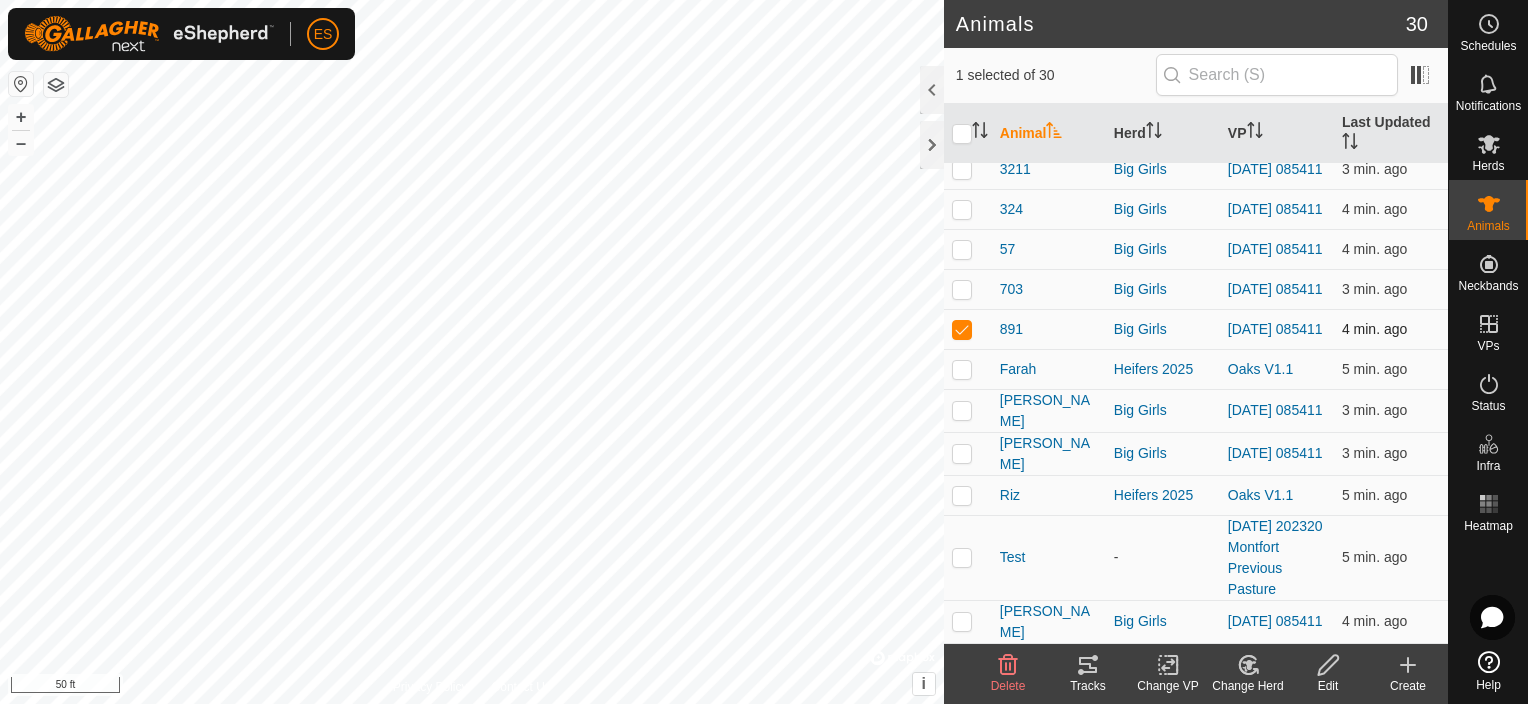 click at bounding box center [962, 329] 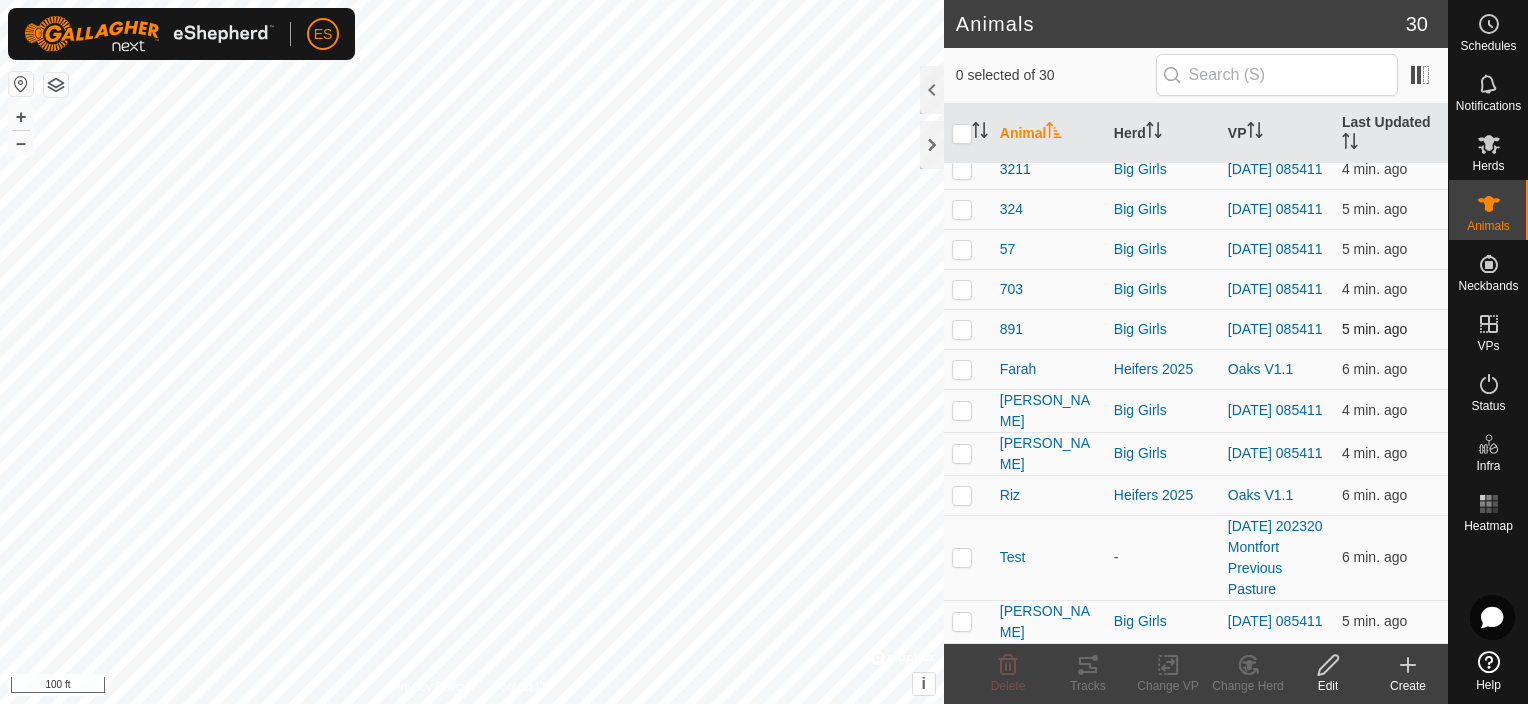 scroll, scrollTop: 835, scrollLeft: 0, axis: vertical 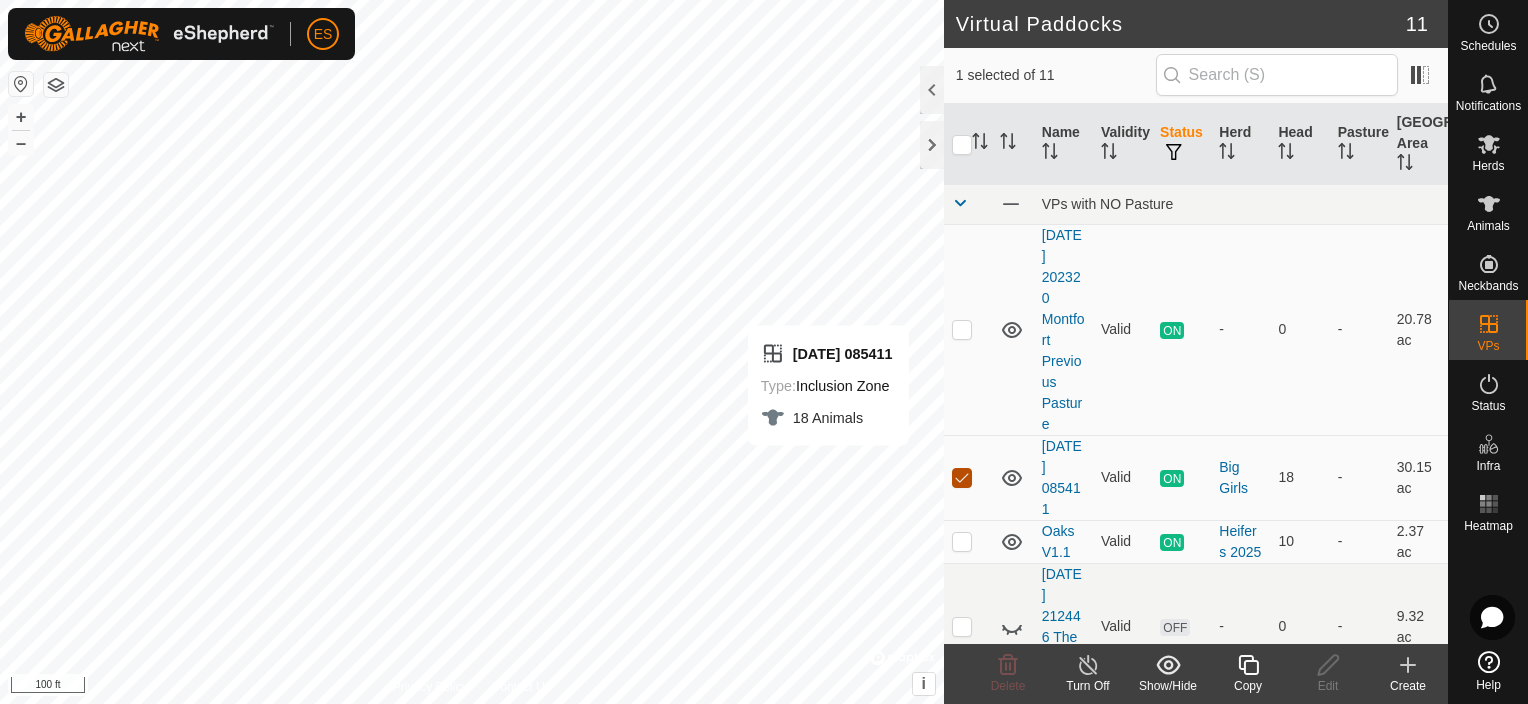 click at bounding box center (962, 478) 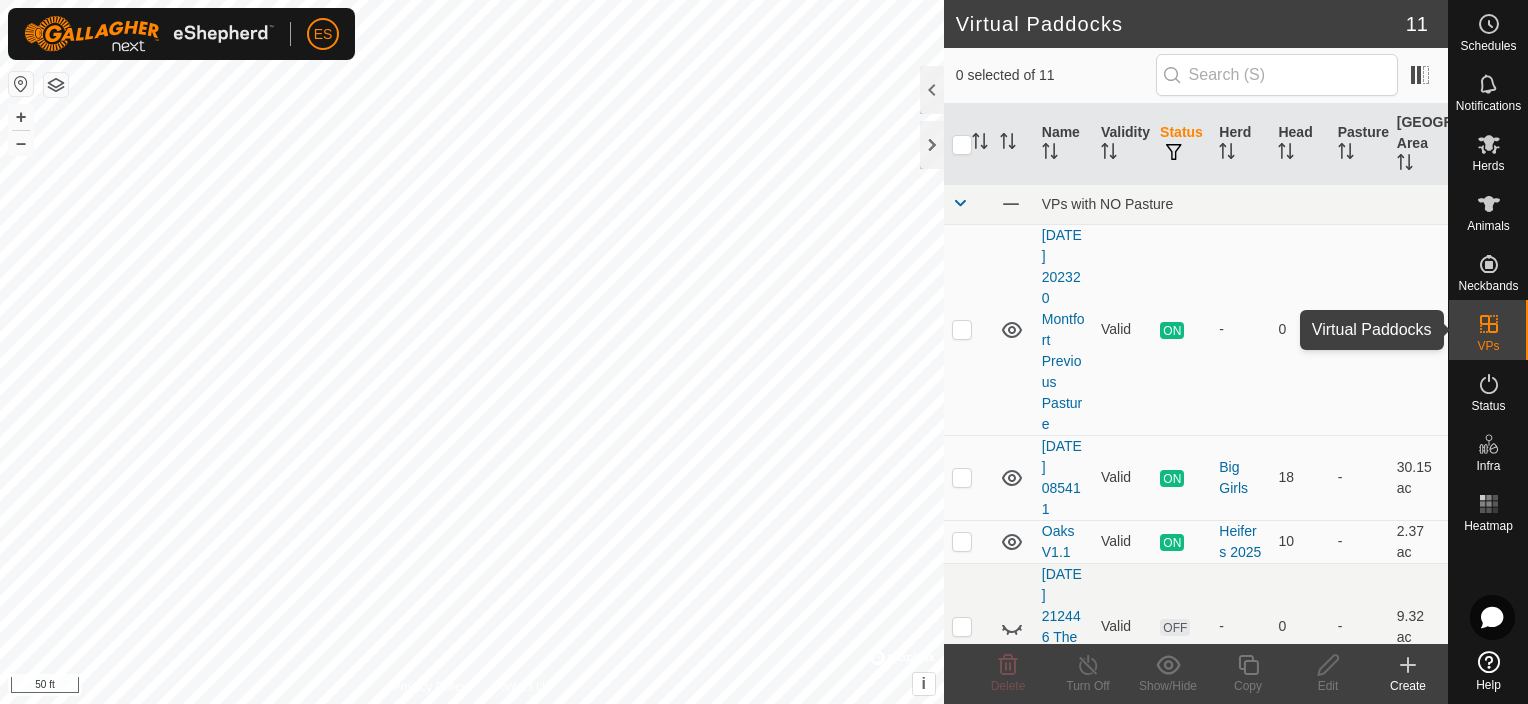 click 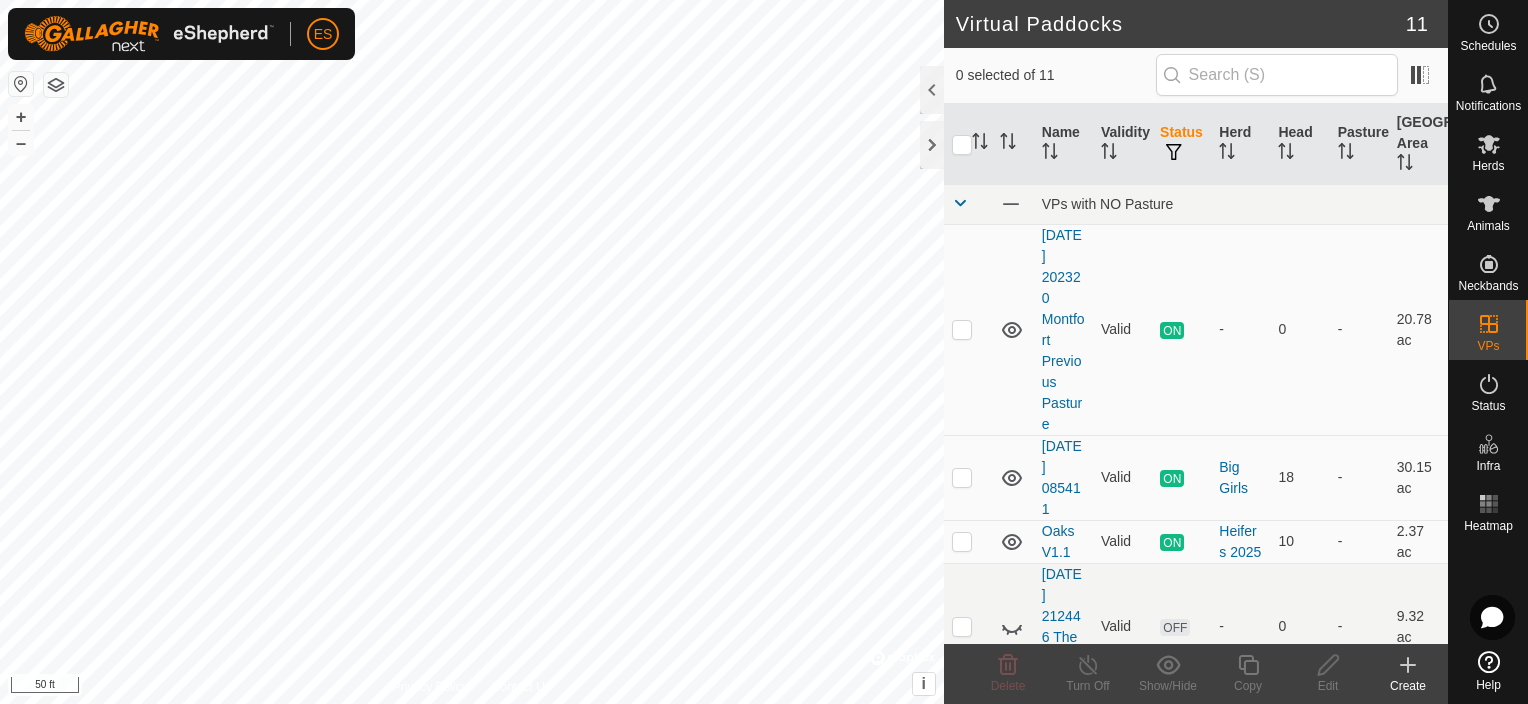 click 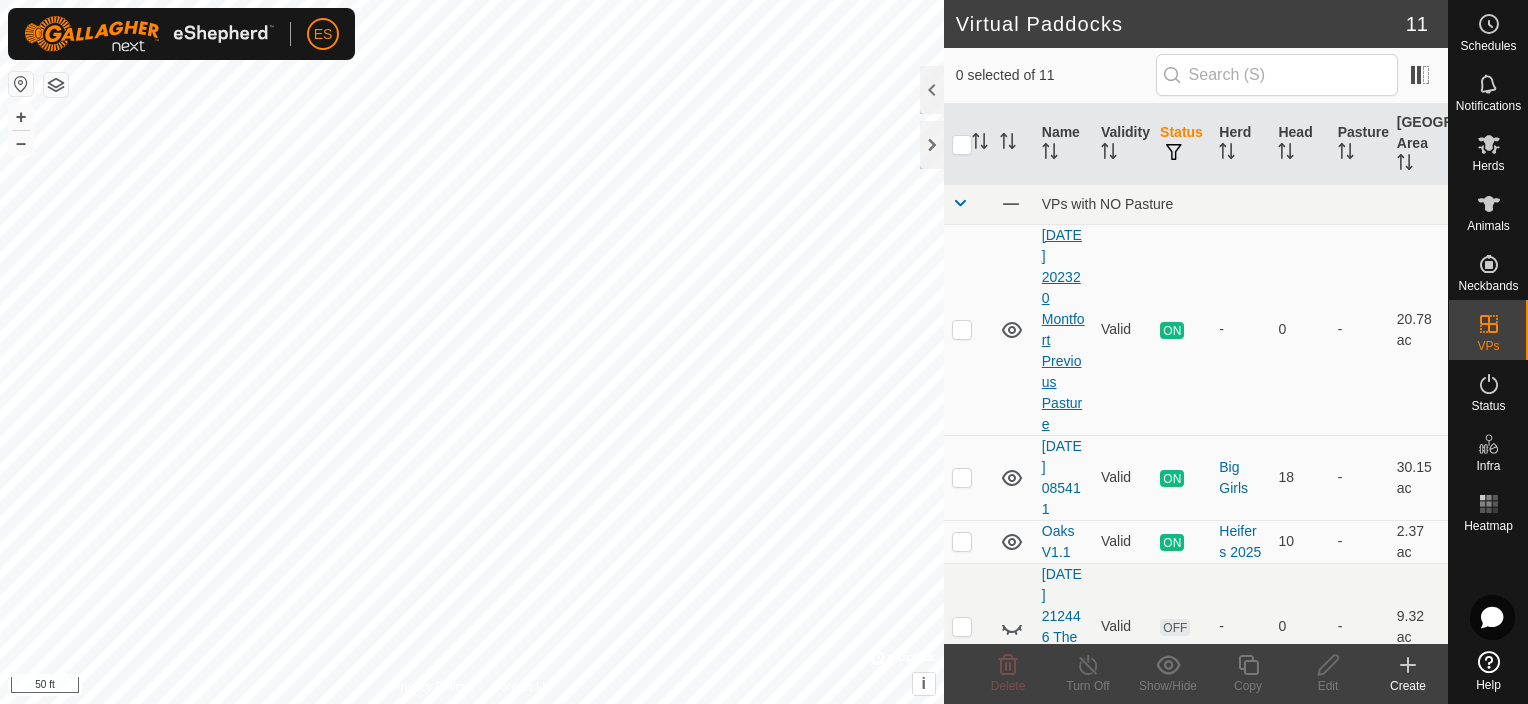 click on "[DATE] 202320 Montfort Previous Pasture" at bounding box center (1063, 329) 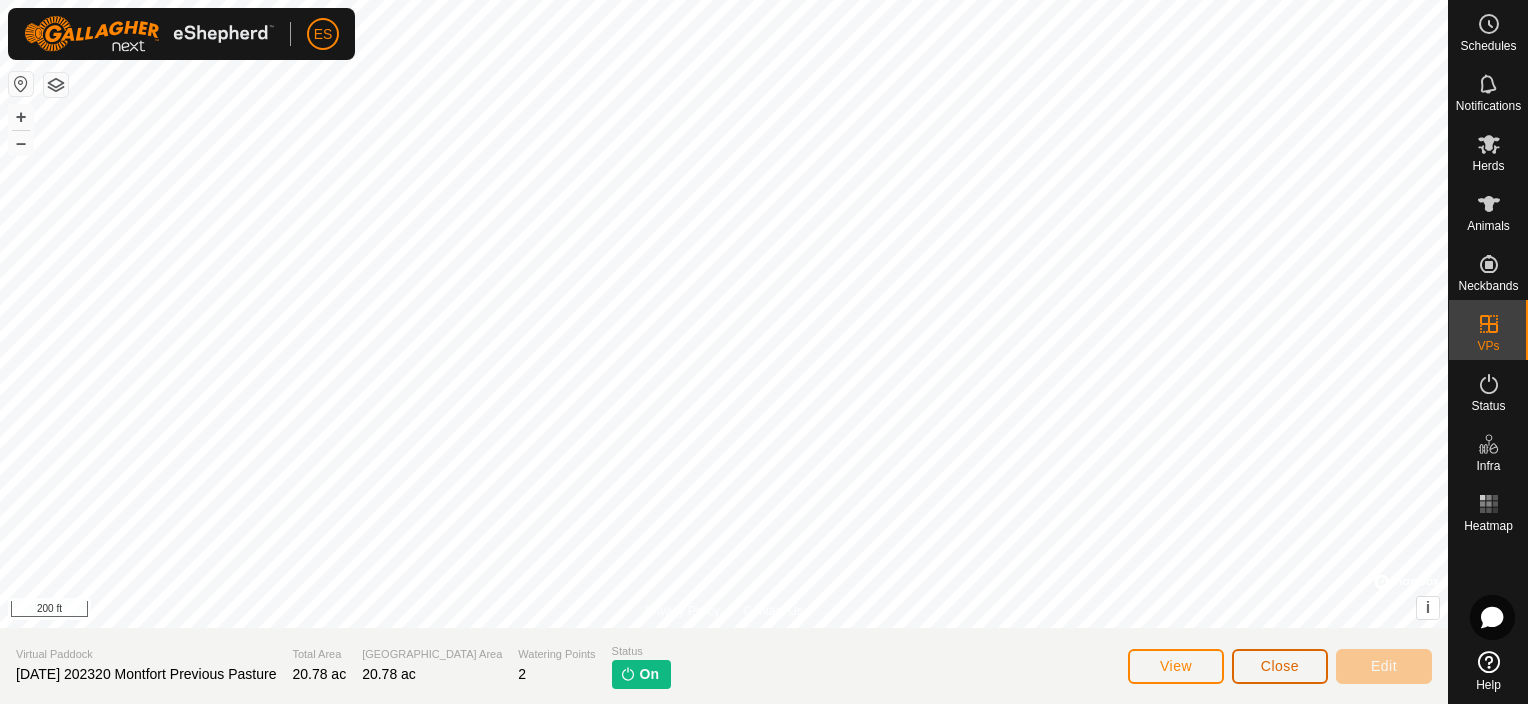 click on "Close" 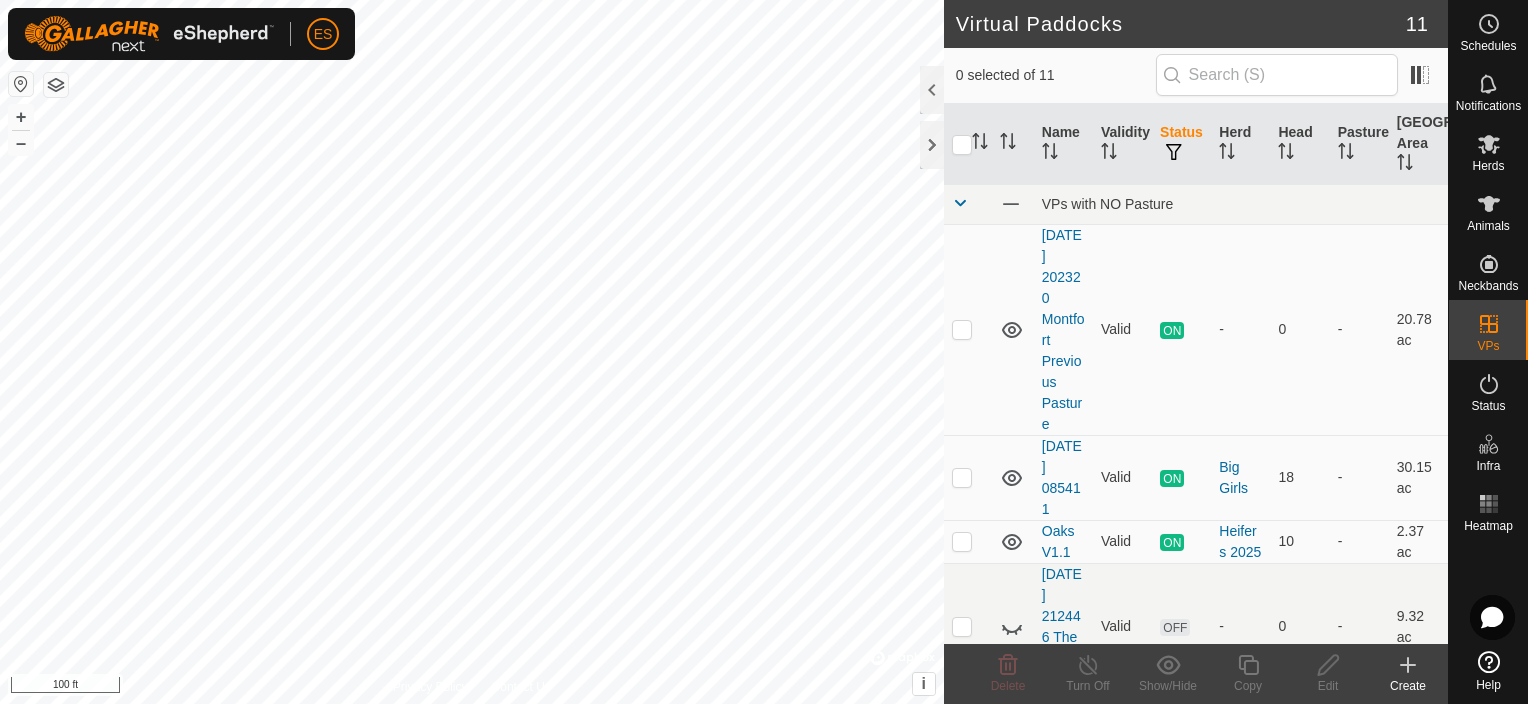 checkbox on "true" 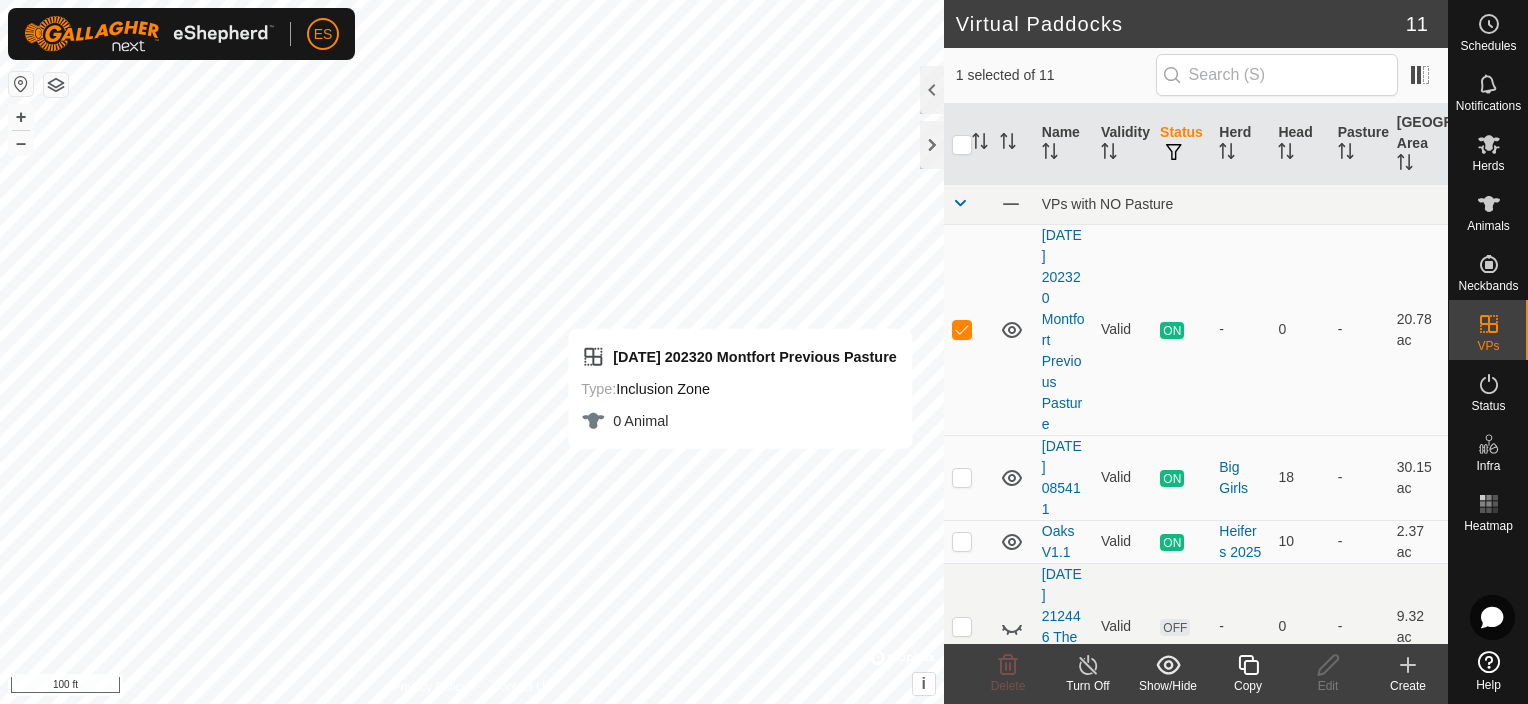 click 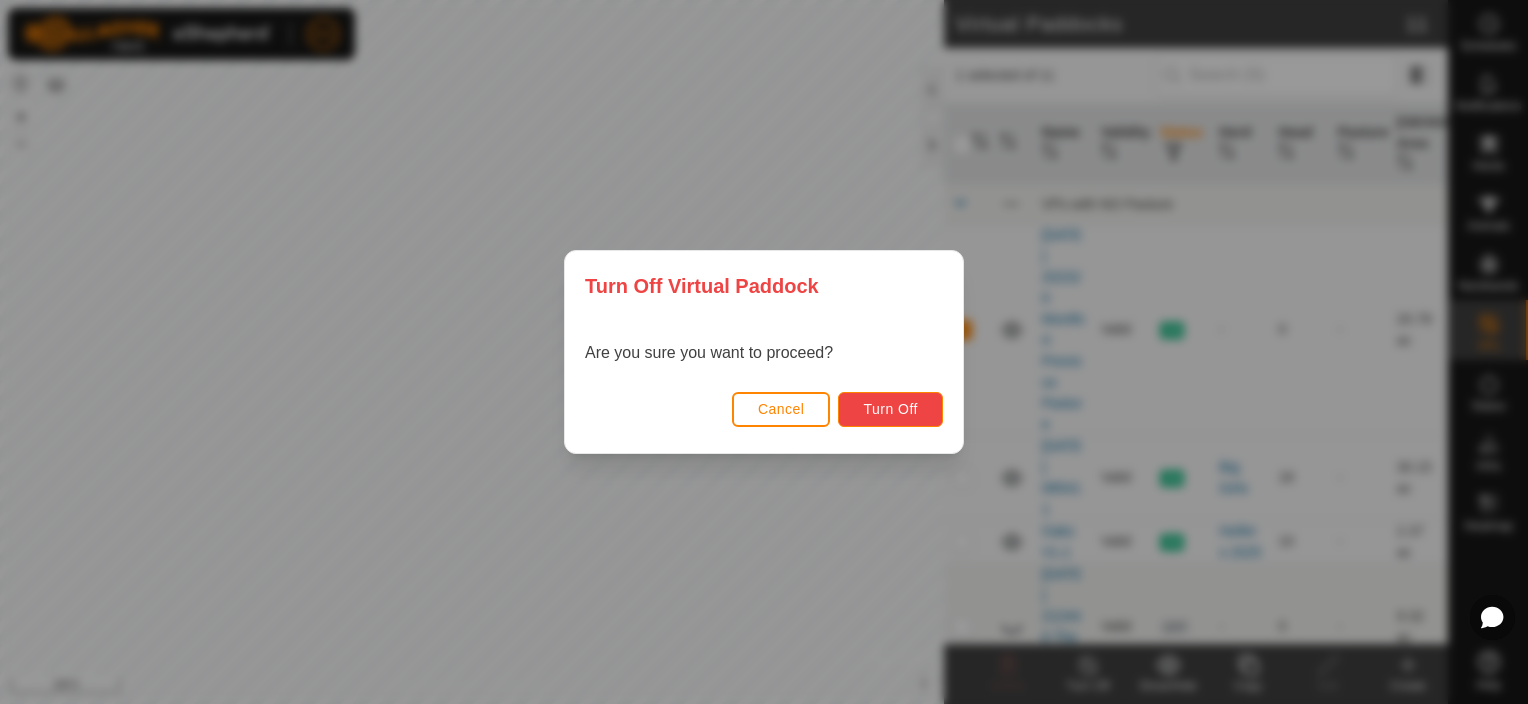 click on "Turn Off" at bounding box center [890, 409] 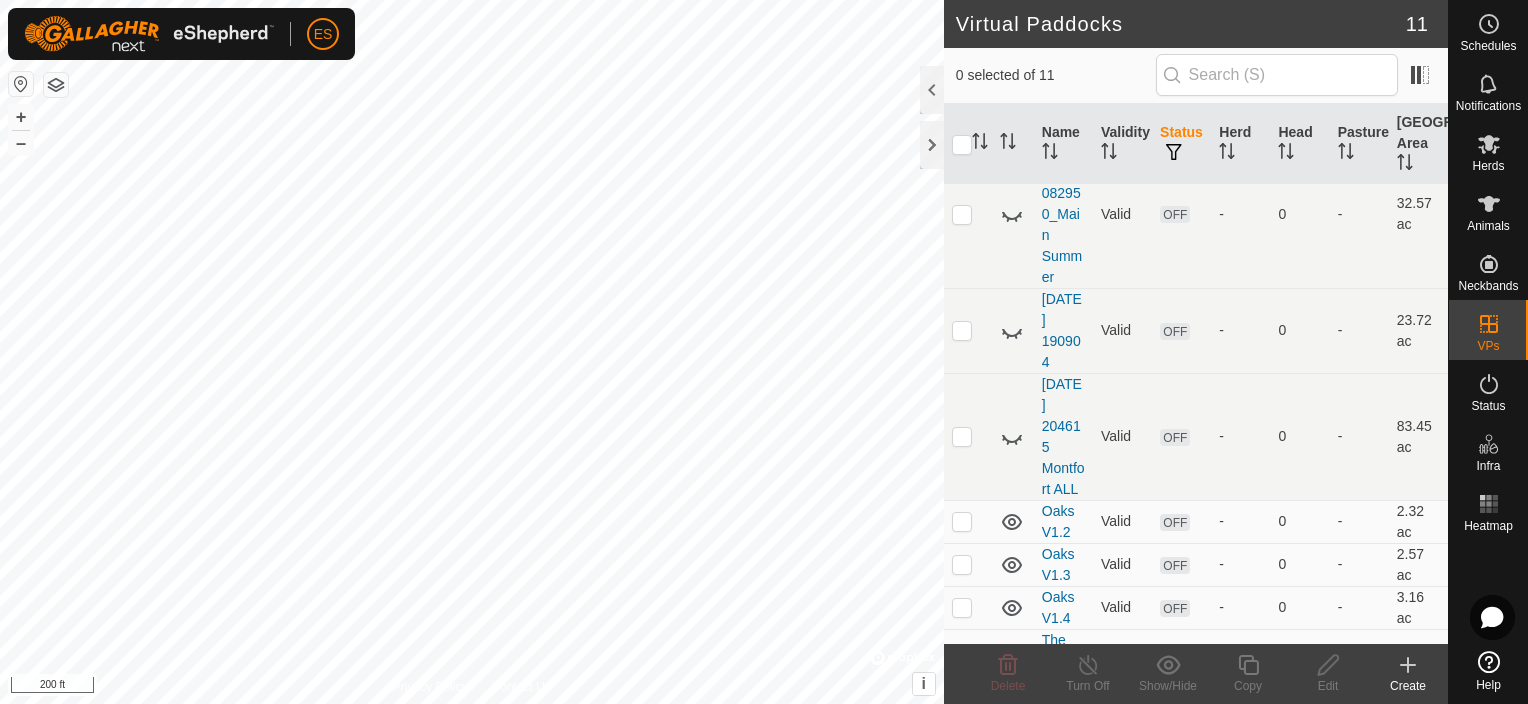 scroll, scrollTop: 575, scrollLeft: 0, axis: vertical 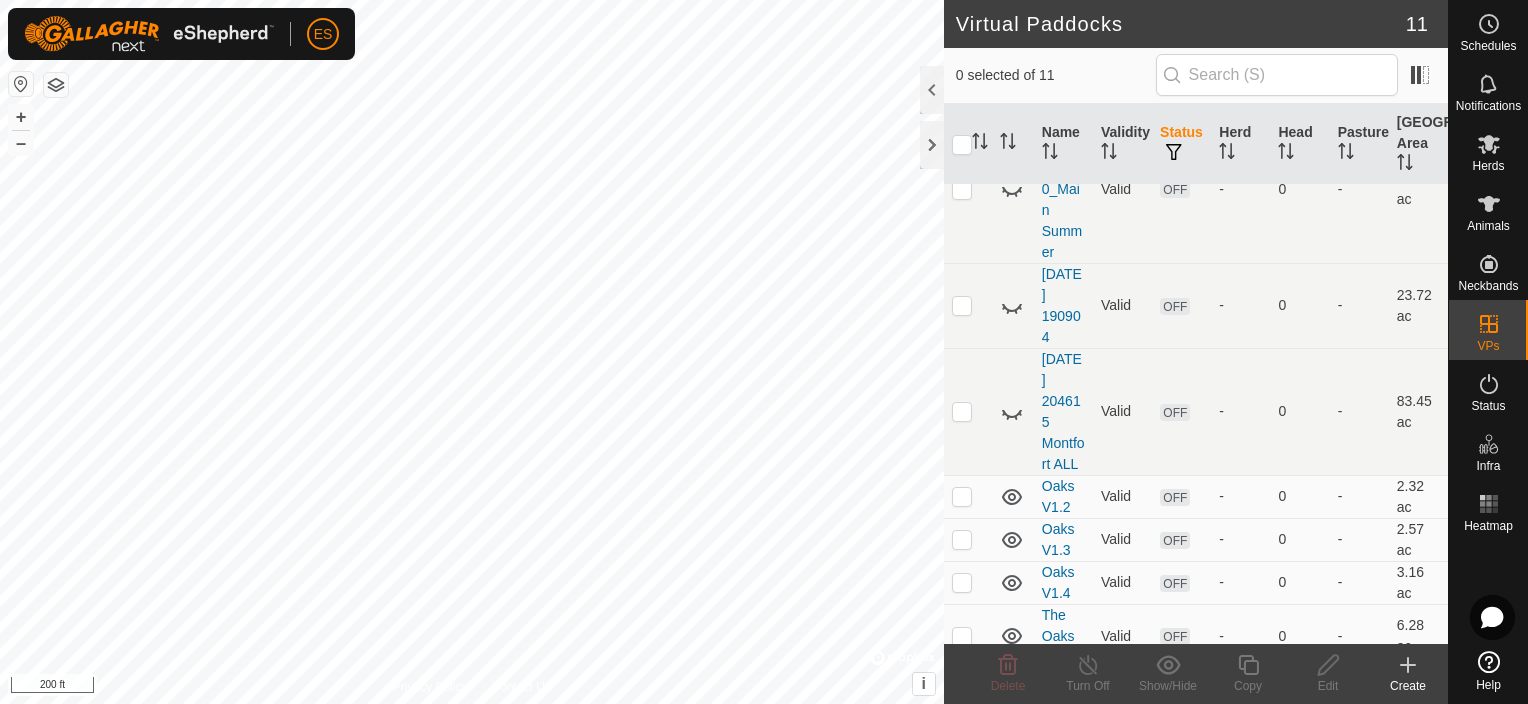 click 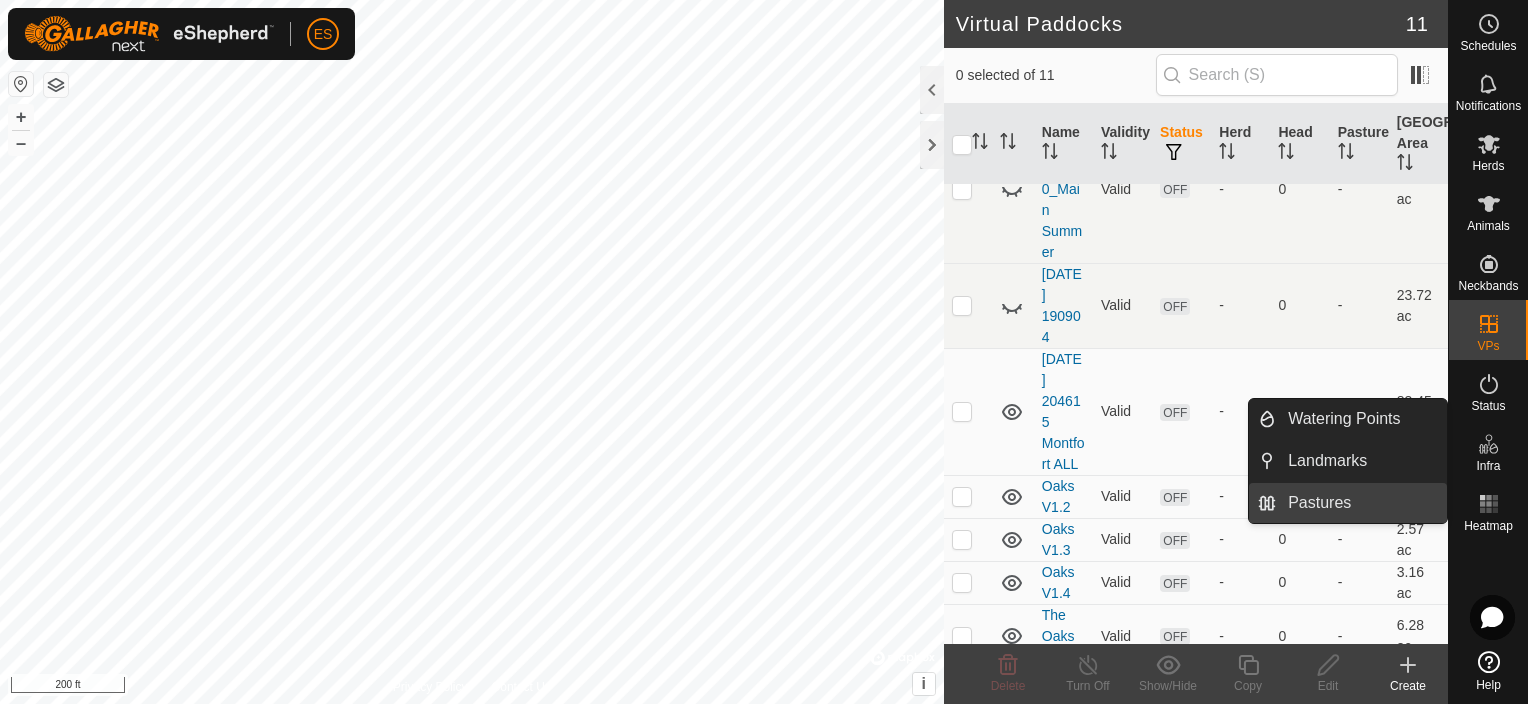 click on "Pastures" at bounding box center [1361, 503] 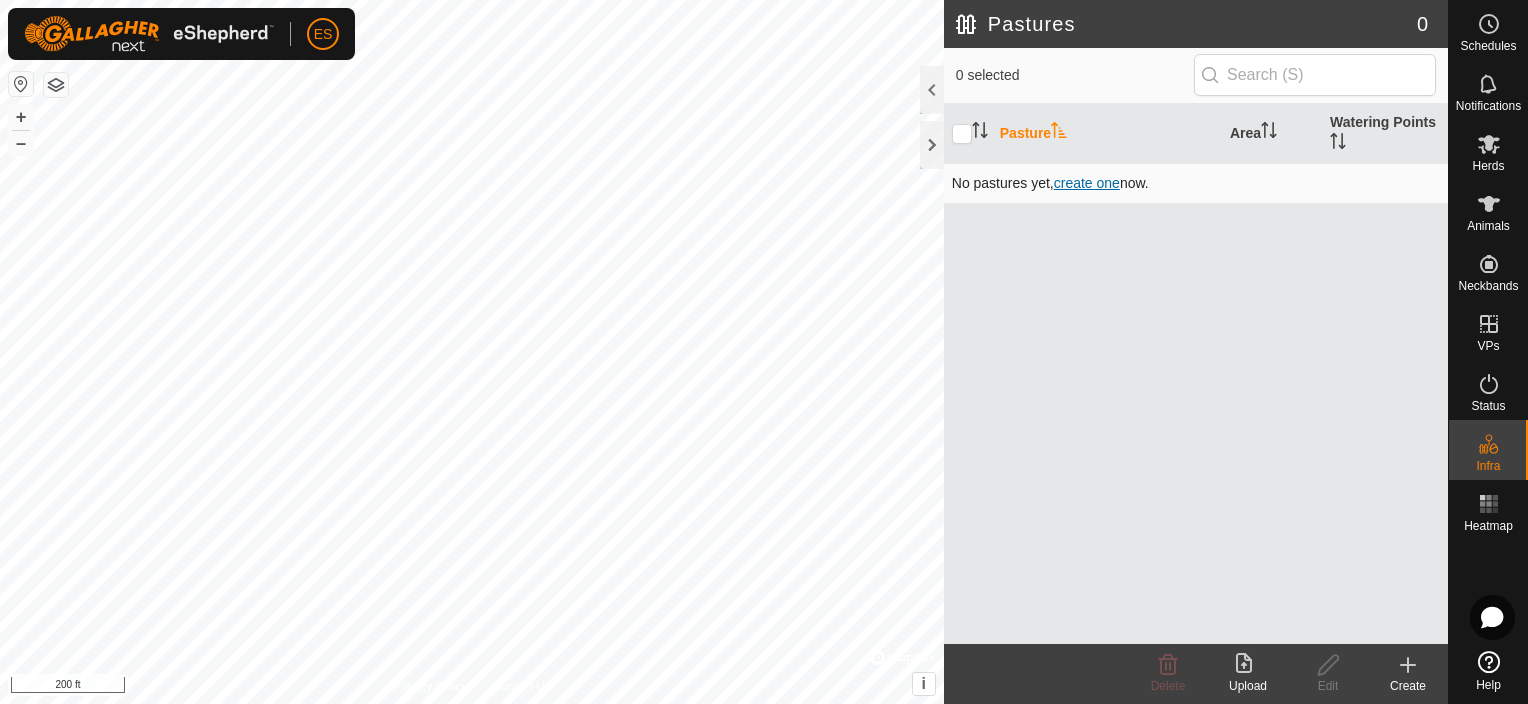 click on "create one" at bounding box center (1087, 183) 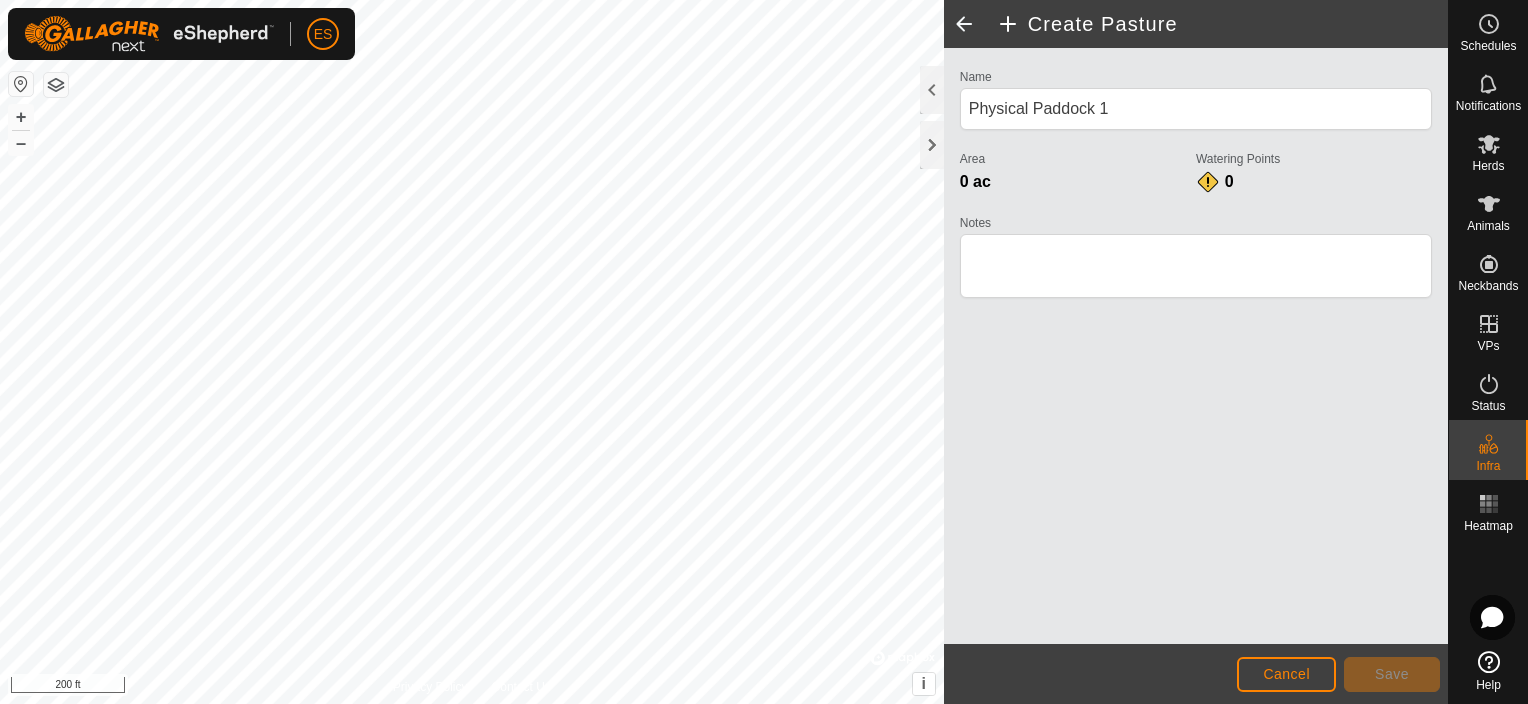 click 